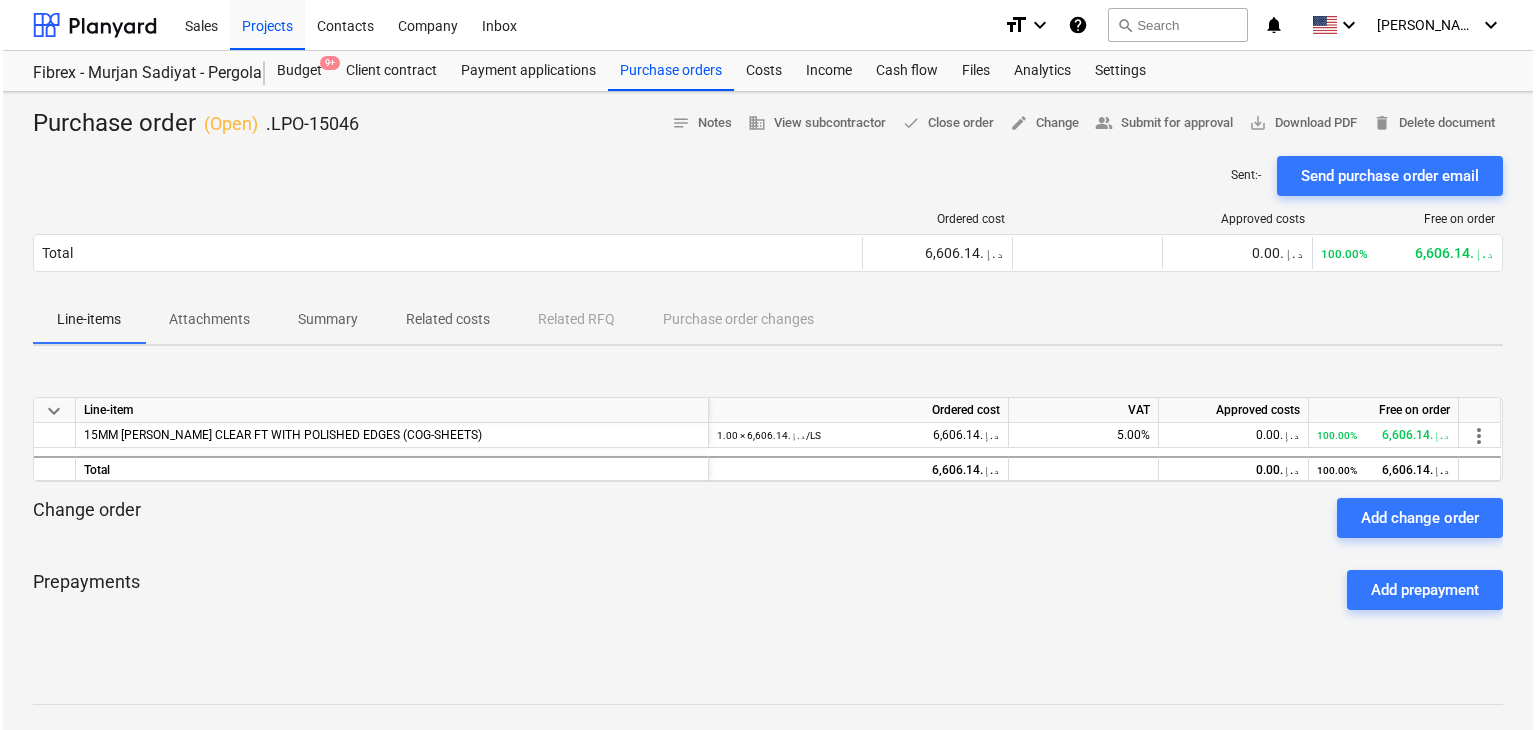 scroll, scrollTop: 0, scrollLeft: 0, axis: both 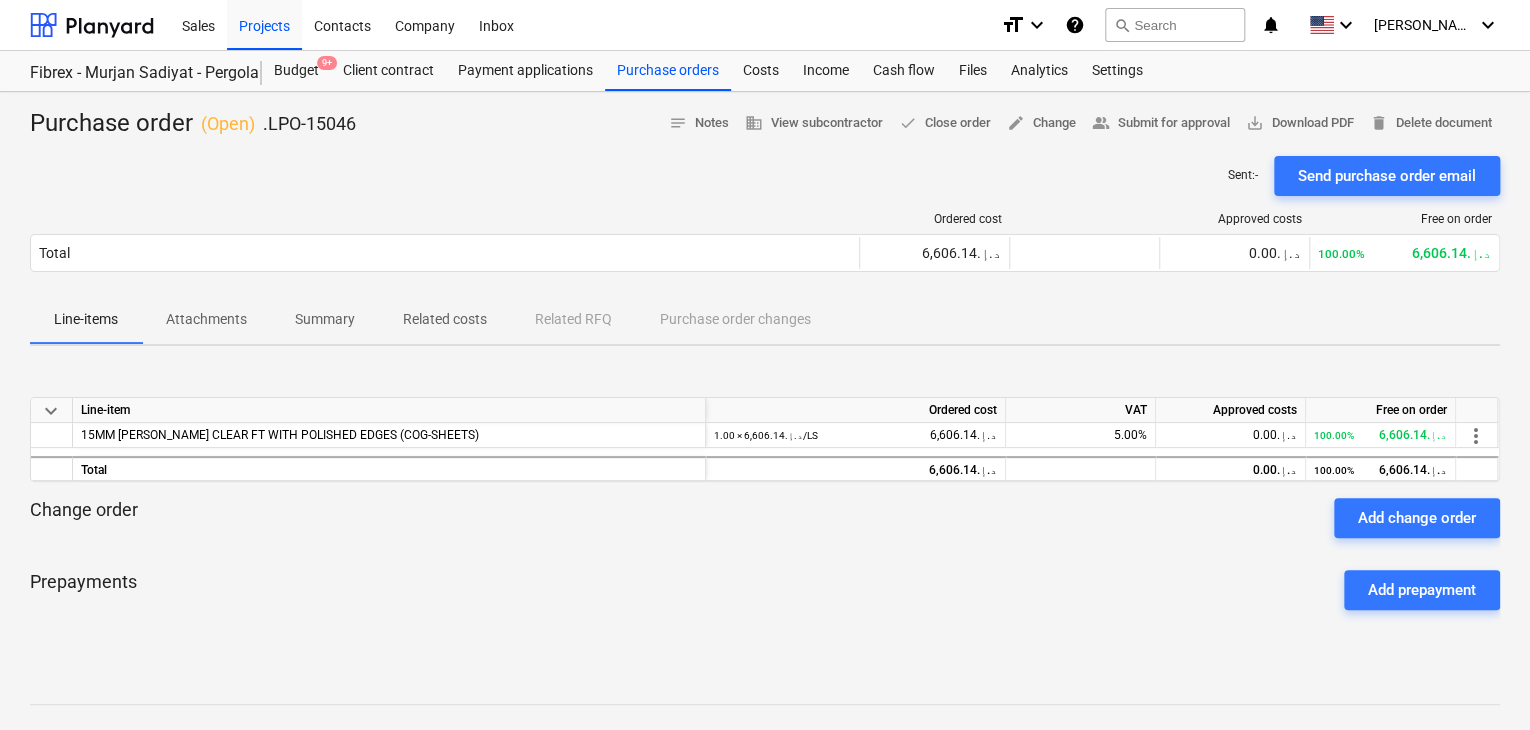 click on "Budget 9+" at bounding box center [296, 71] 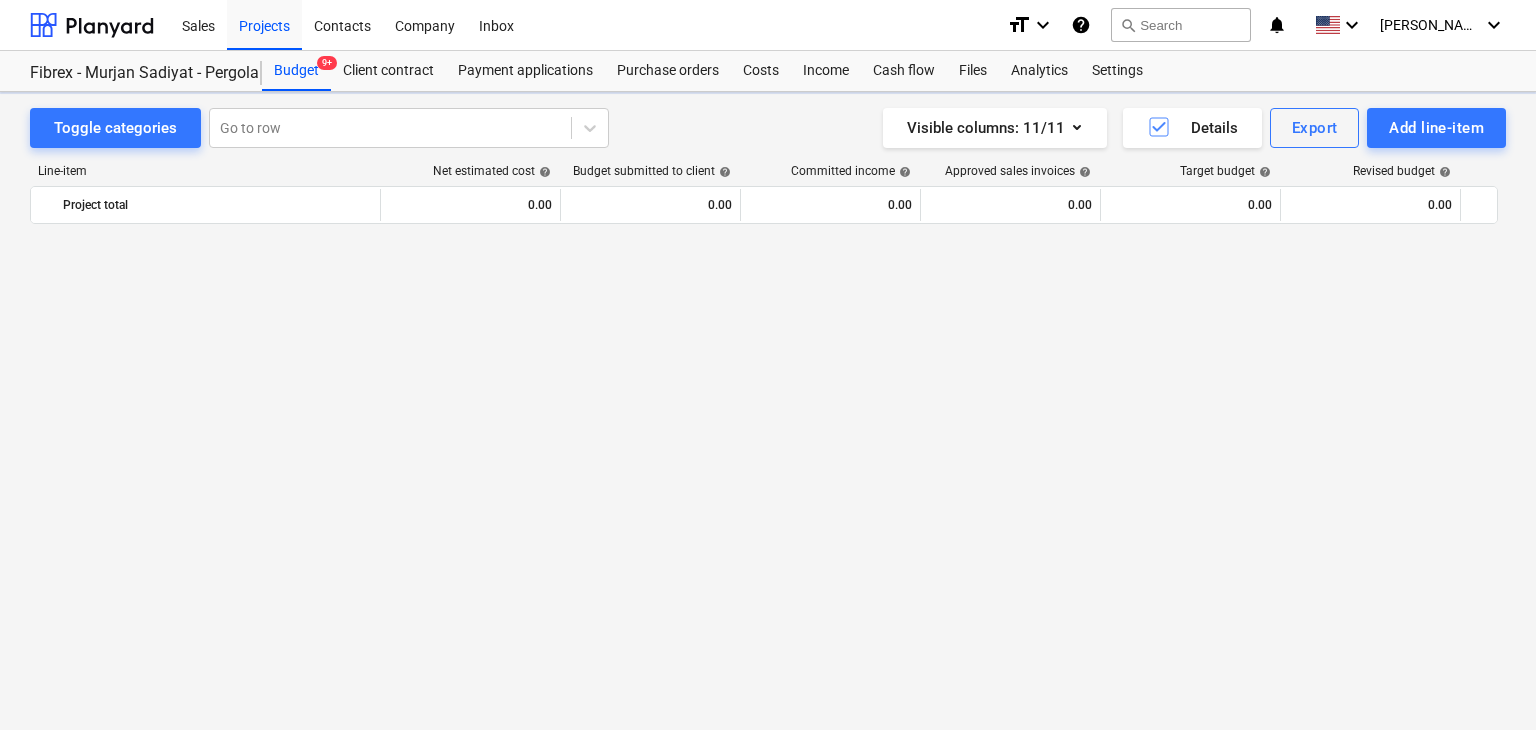 scroll, scrollTop: 9175, scrollLeft: 0, axis: vertical 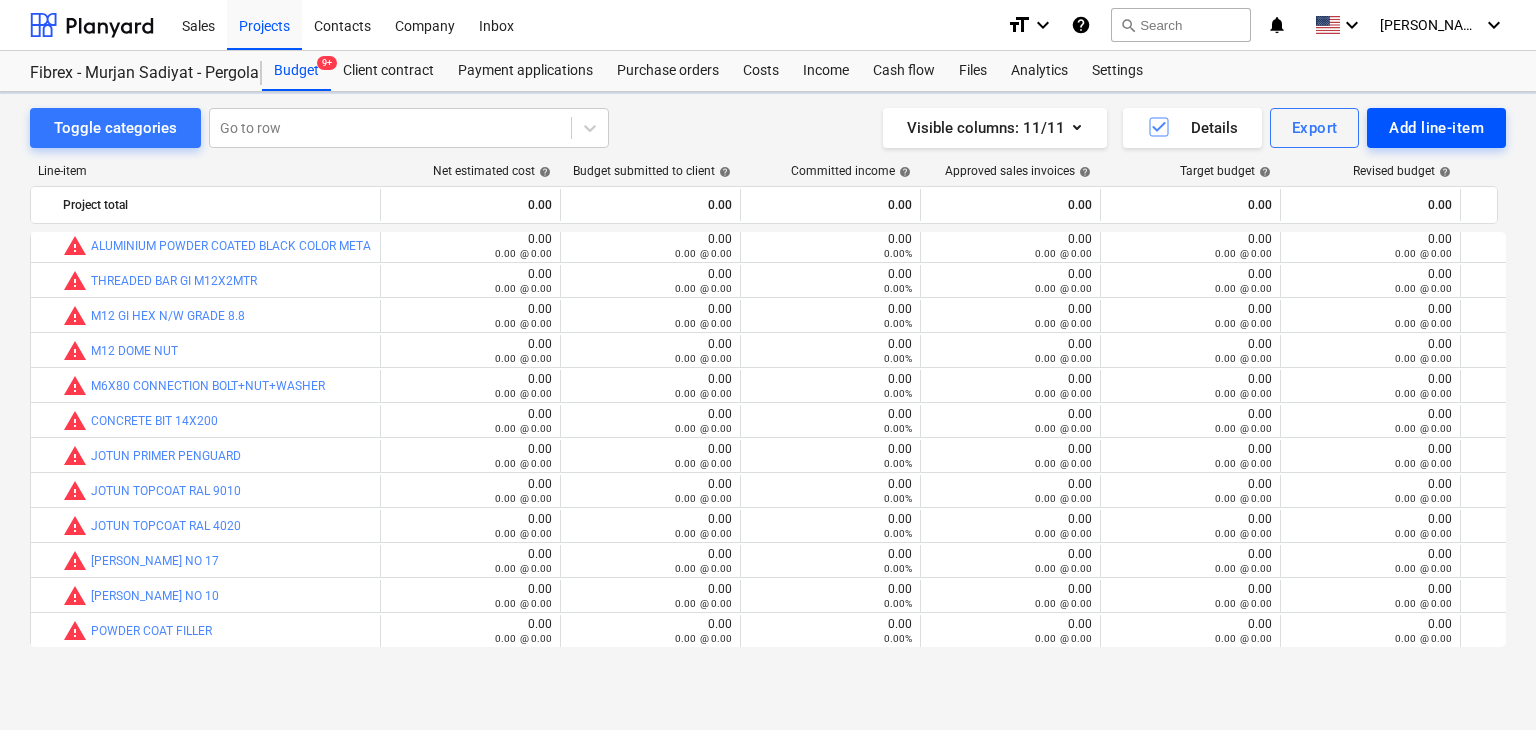 click on "Add line-item" at bounding box center (1436, 128) 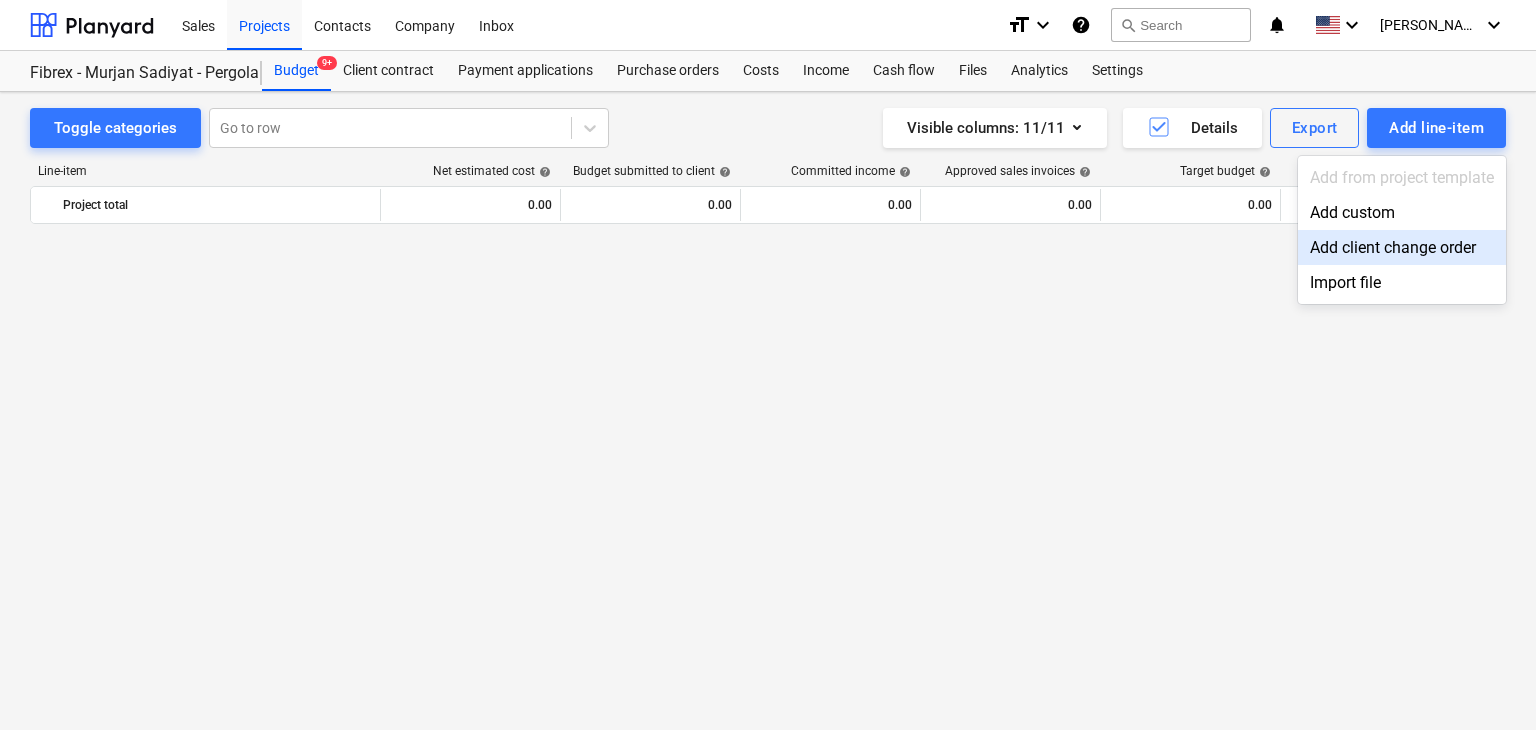 scroll, scrollTop: 9175, scrollLeft: 0, axis: vertical 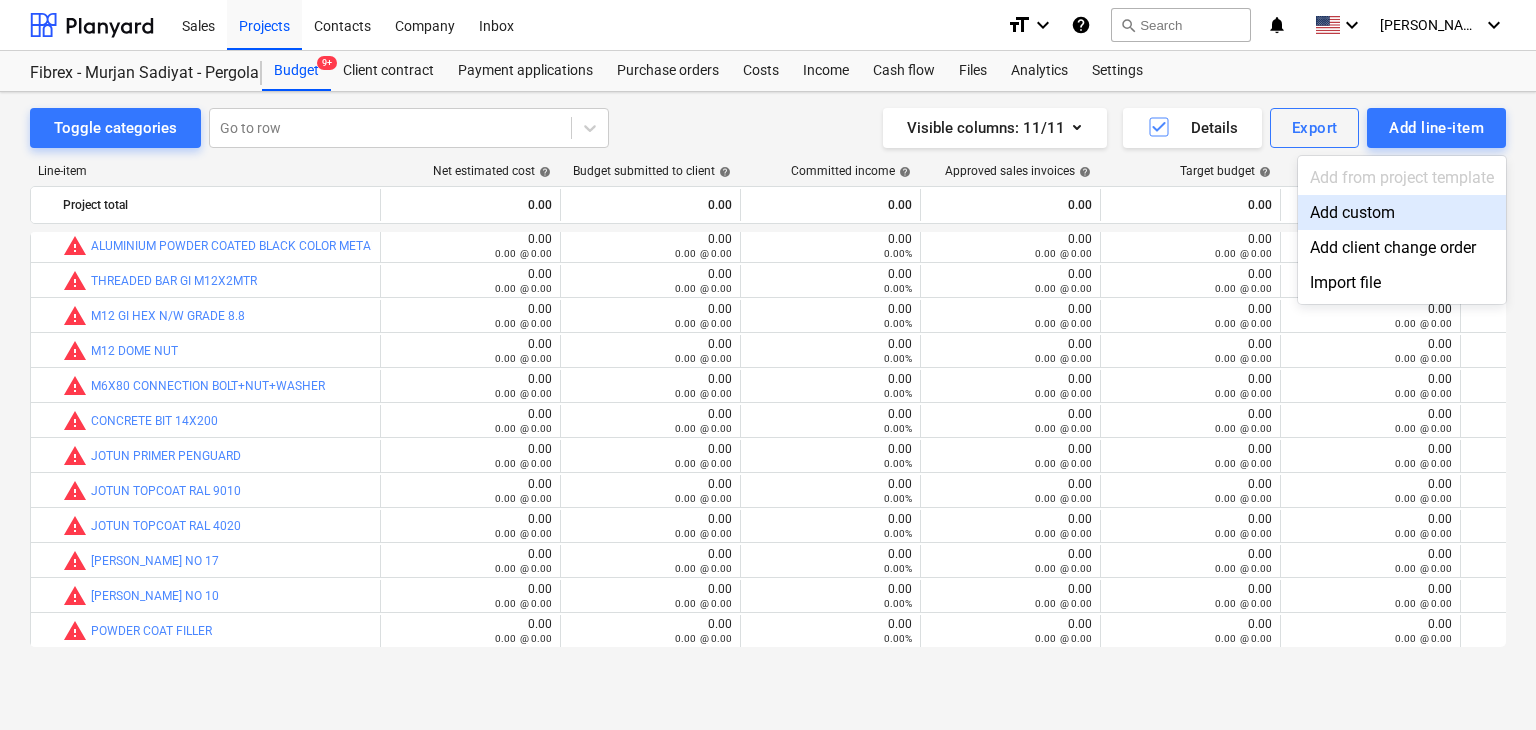 click on "Add custom" at bounding box center [1402, 212] 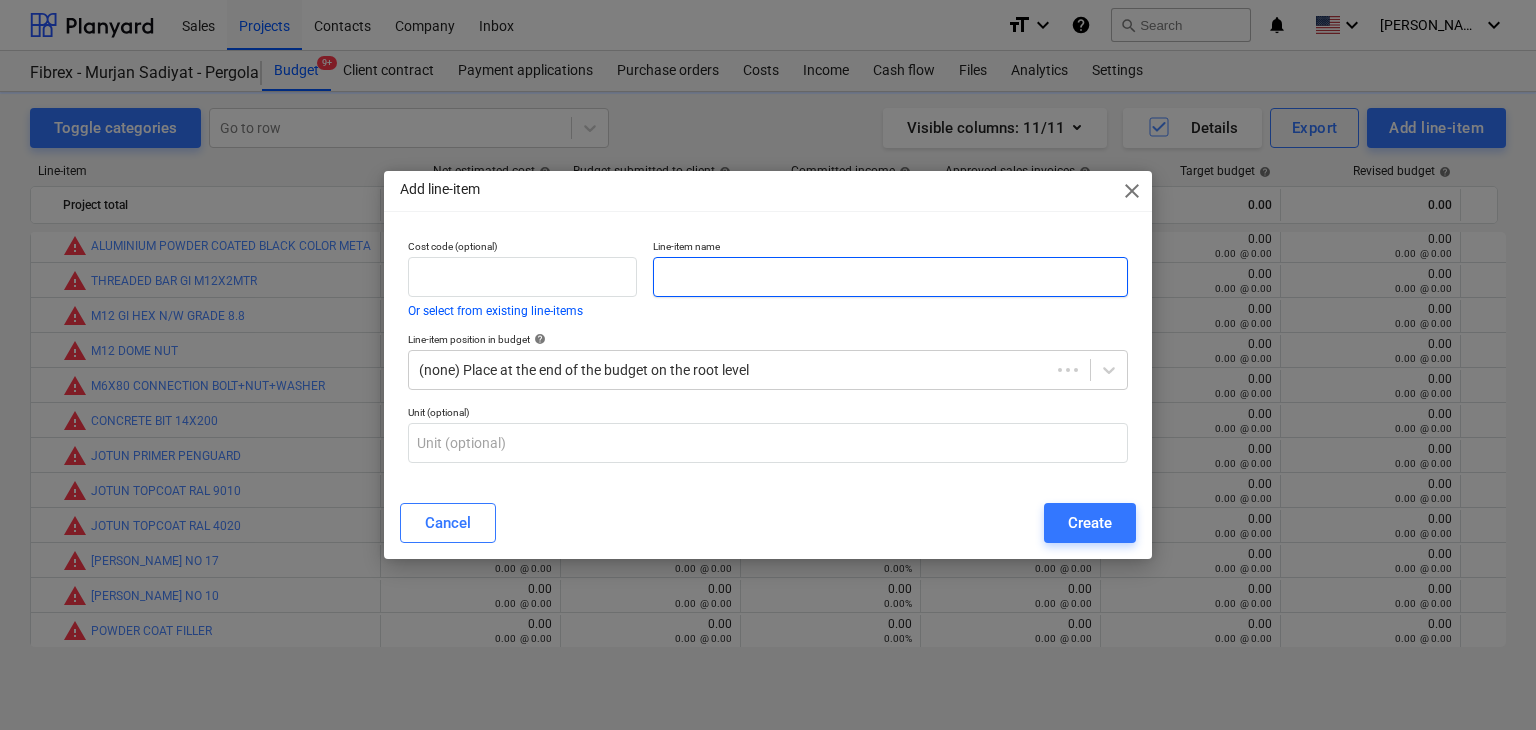 click at bounding box center (890, 277) 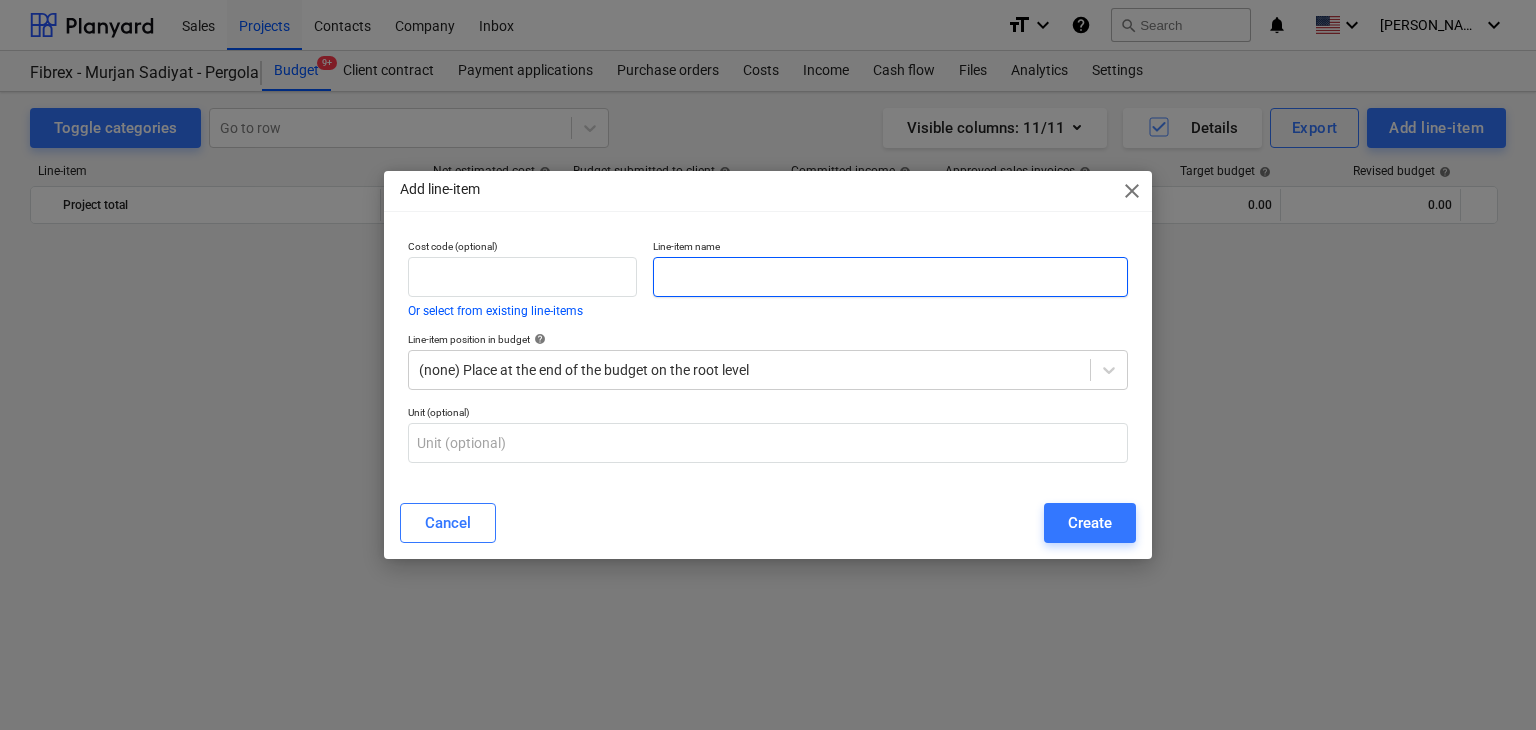 scroll, scrollTop: 9175, scrollLeft: 0, axis: vertical 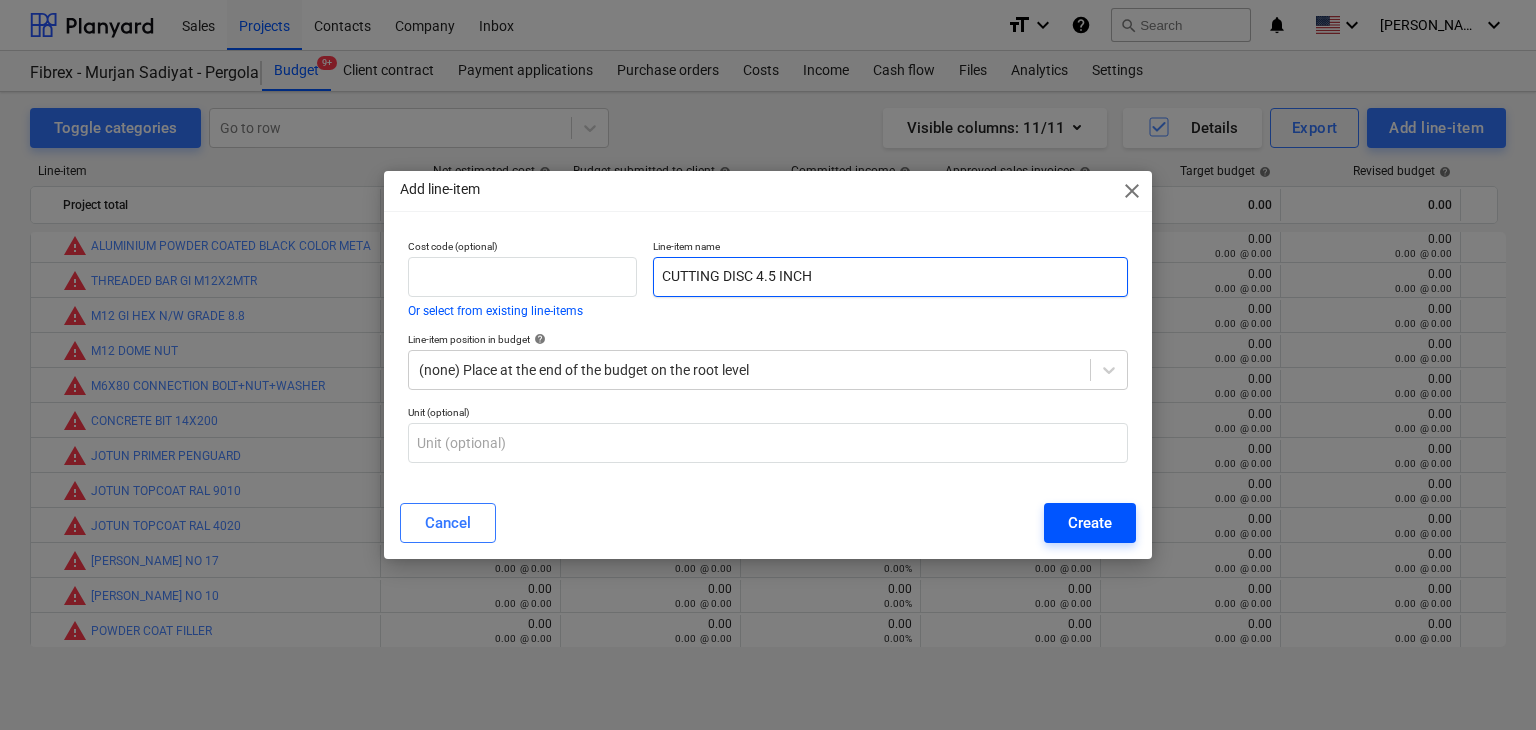 type on "CUTTING DISC 4.5 INCH" 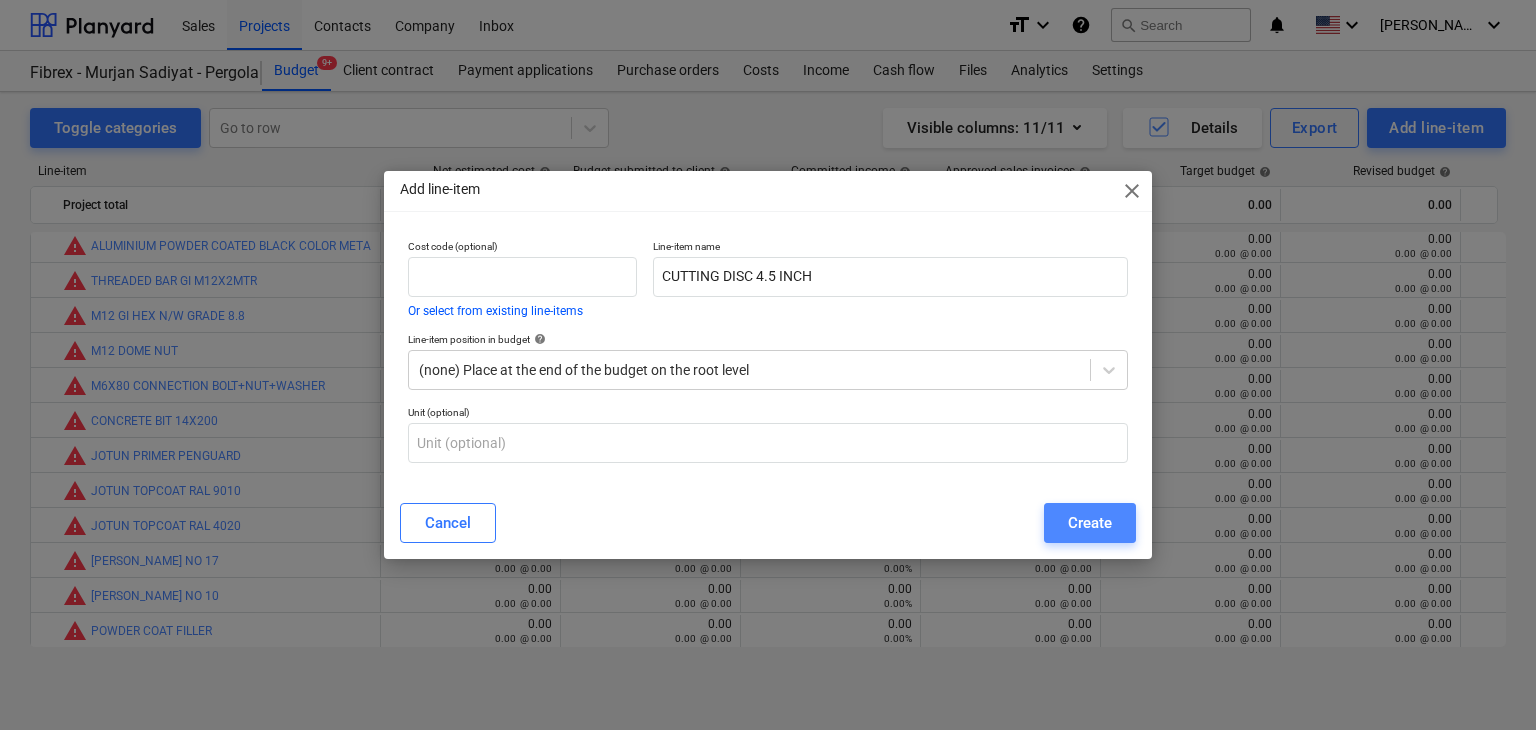 click on "Create" at bounding box center (1090, 523) 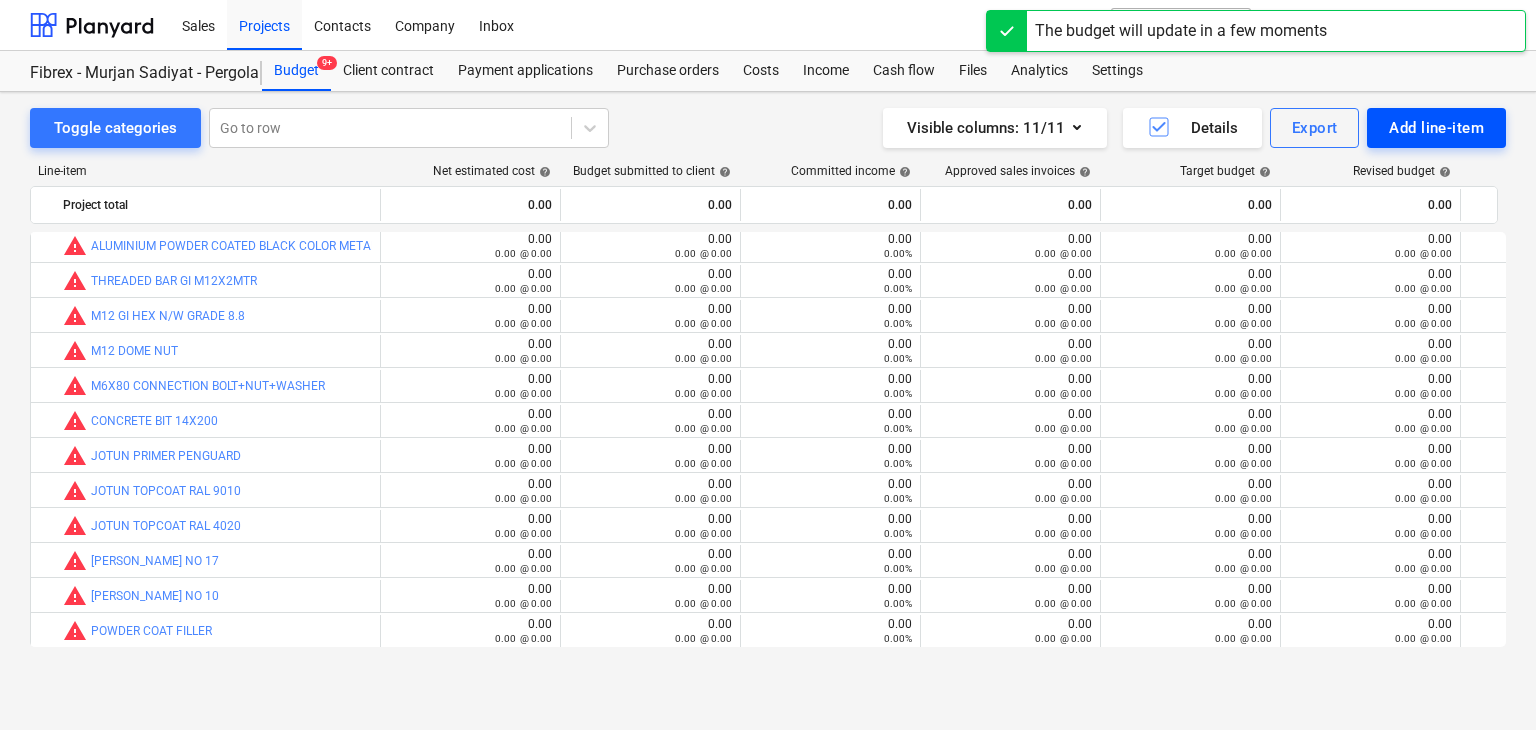 click on "Add line-item" at bounding box center [1436, 128] 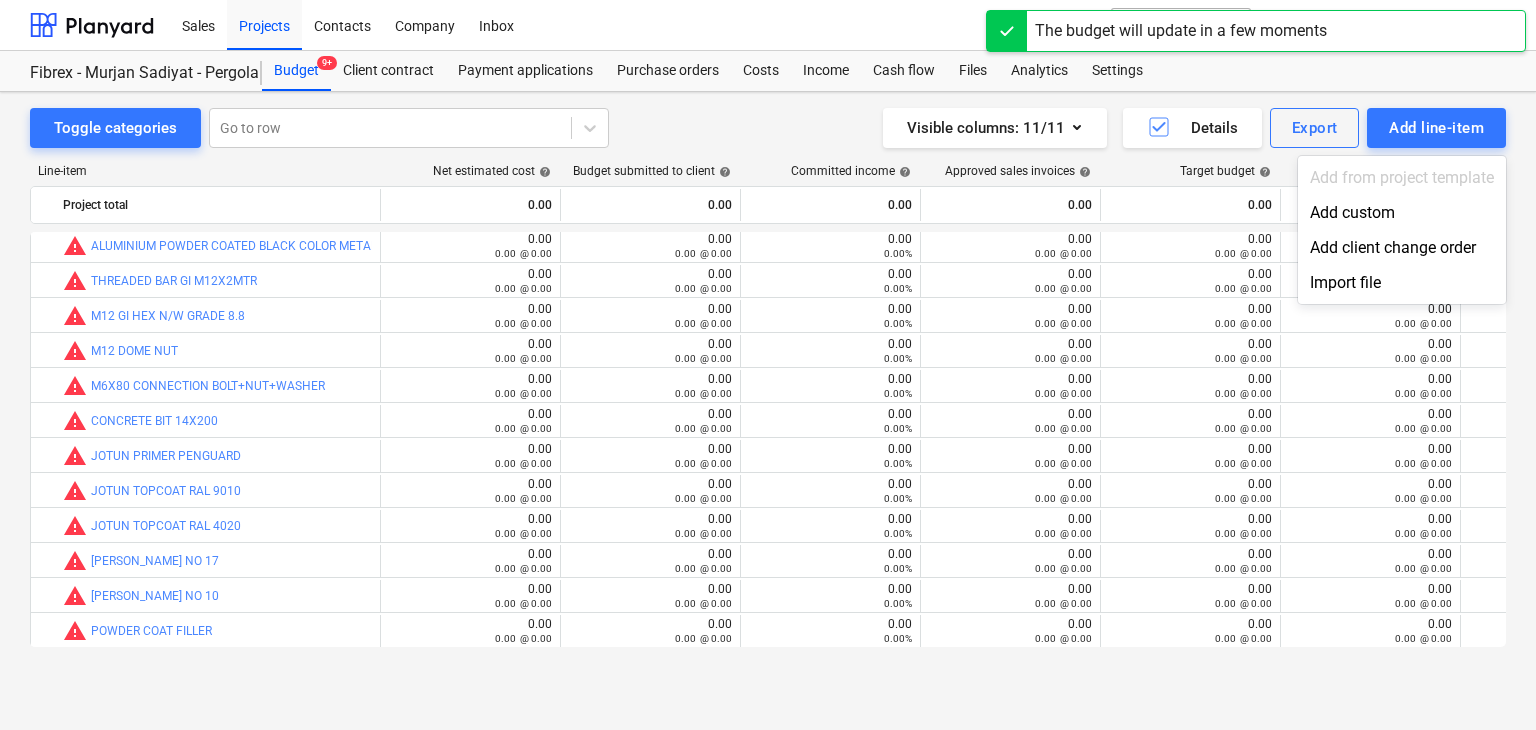 click on "Add custom" at bounding box center [1402, 212] 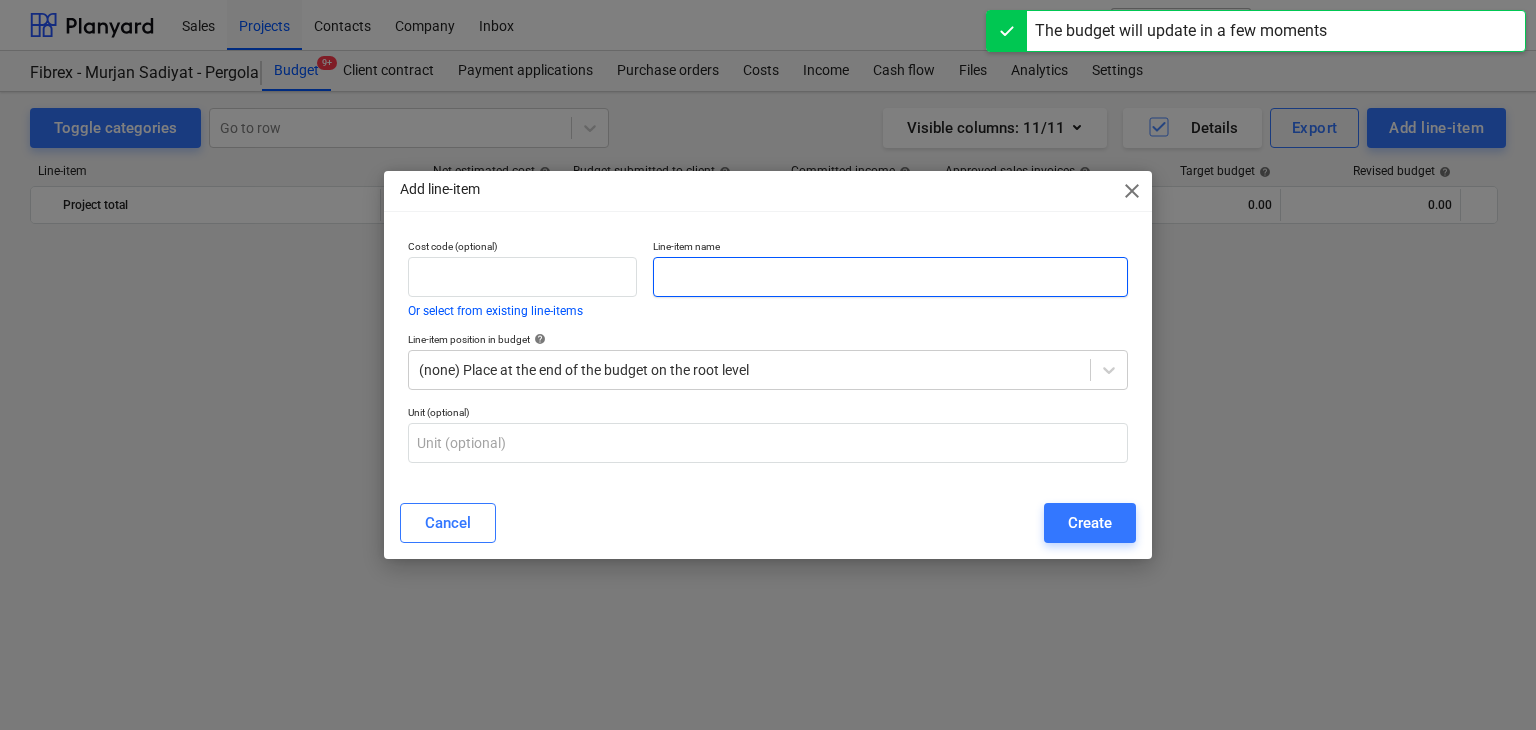 click at bounding box center (890, 277) 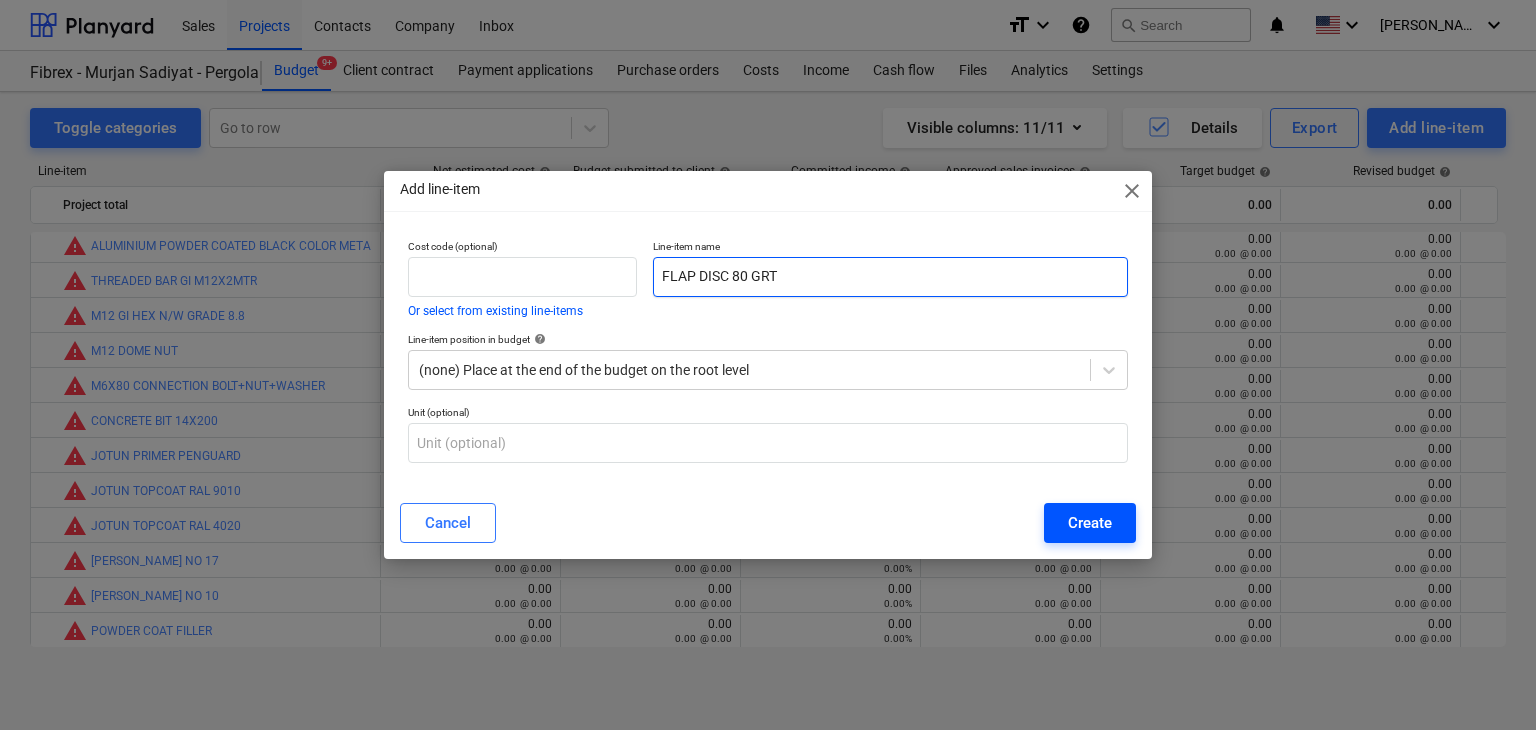 type on "FLAP DISC 80 GRT" 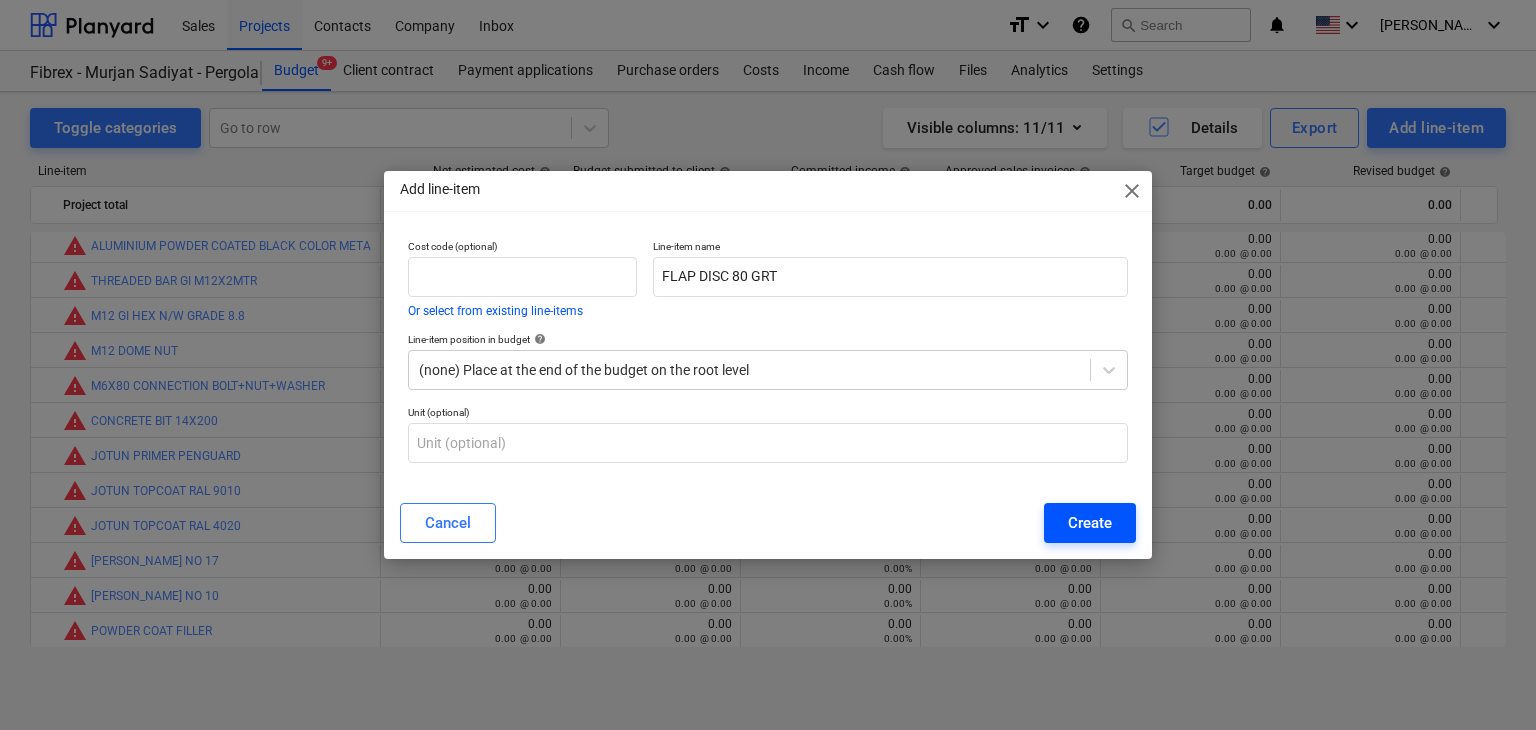 click on "Create" at bounding box center [1090, 523] 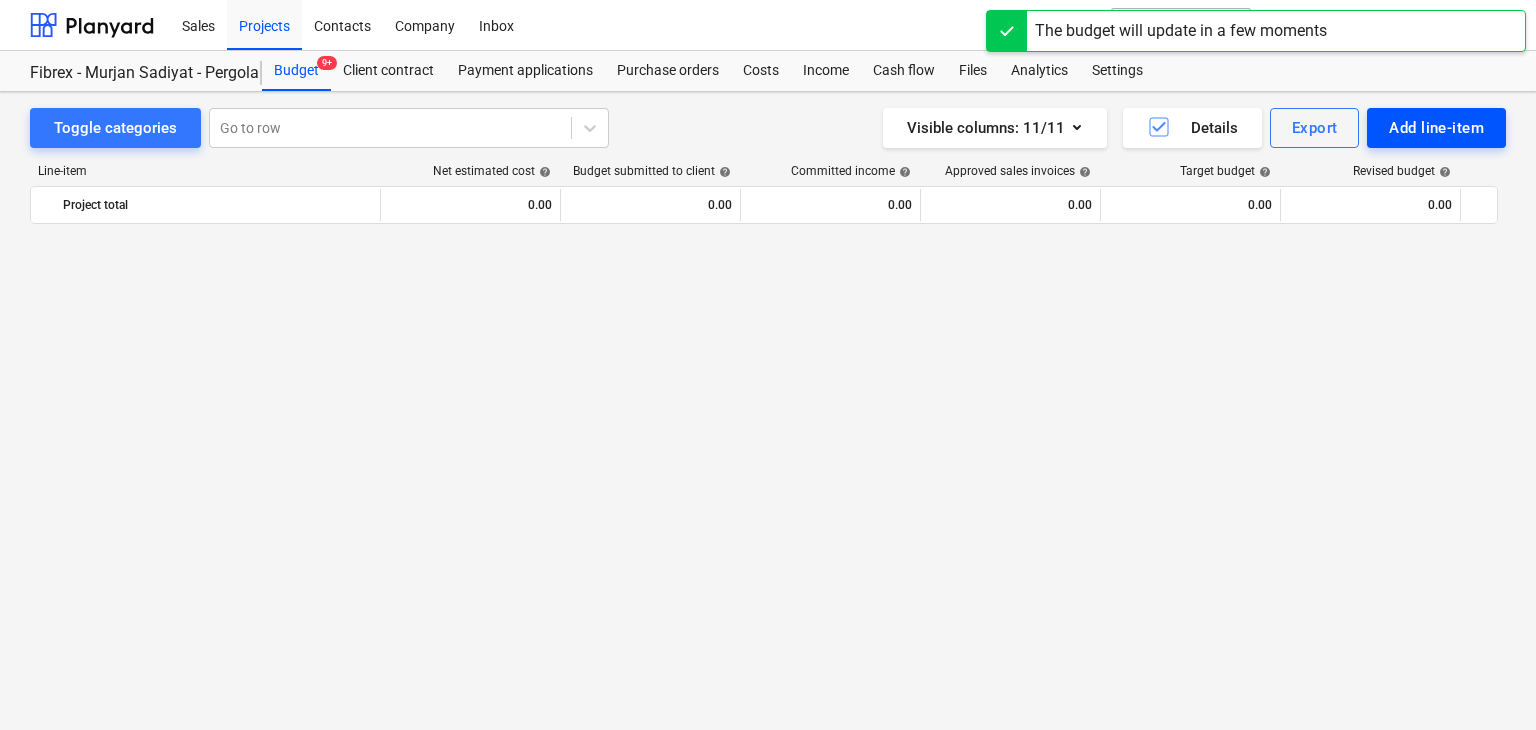 scroll, scrollTop: 9175, scrollLeft: 0, axis: vertical 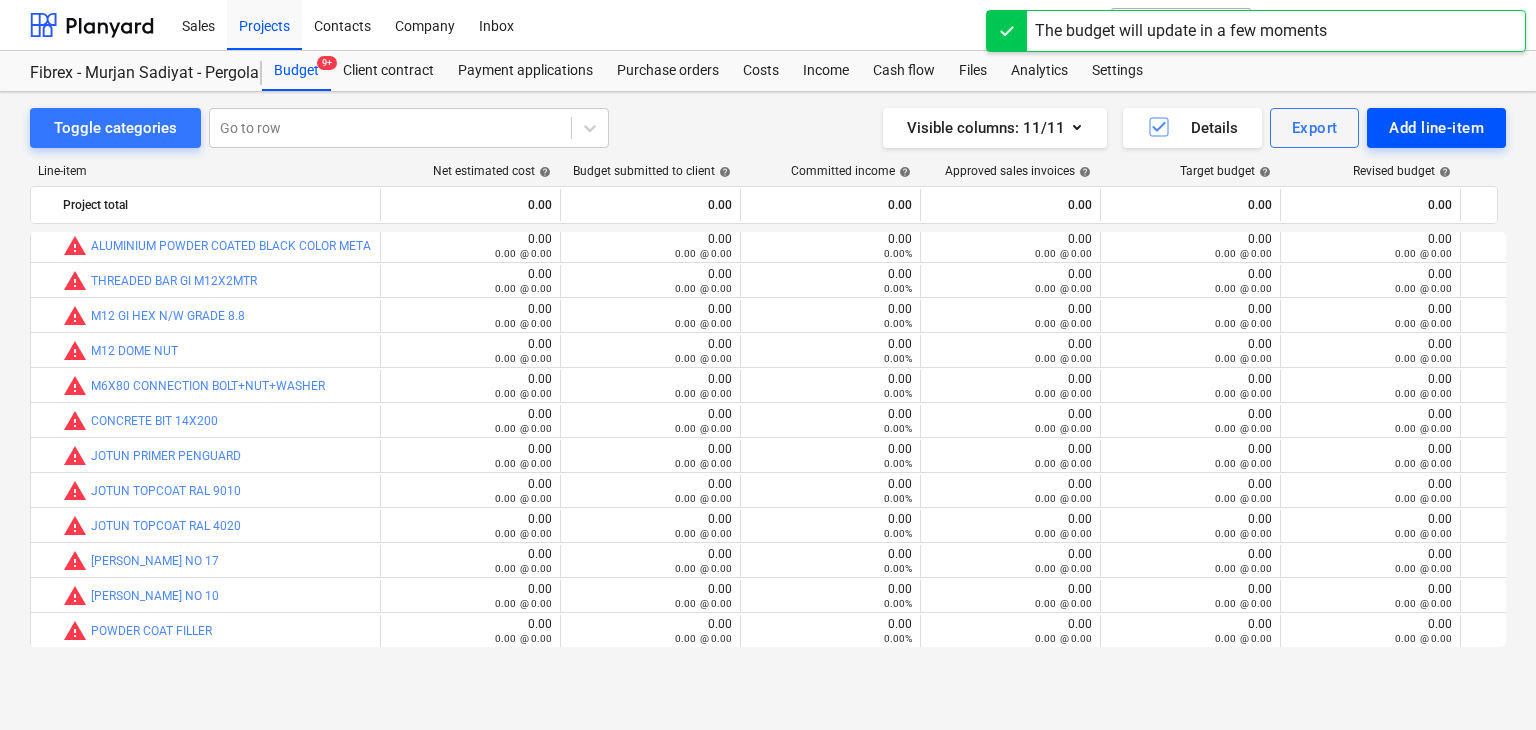 click on "Add line-item" at bounding box center (1436, 128) 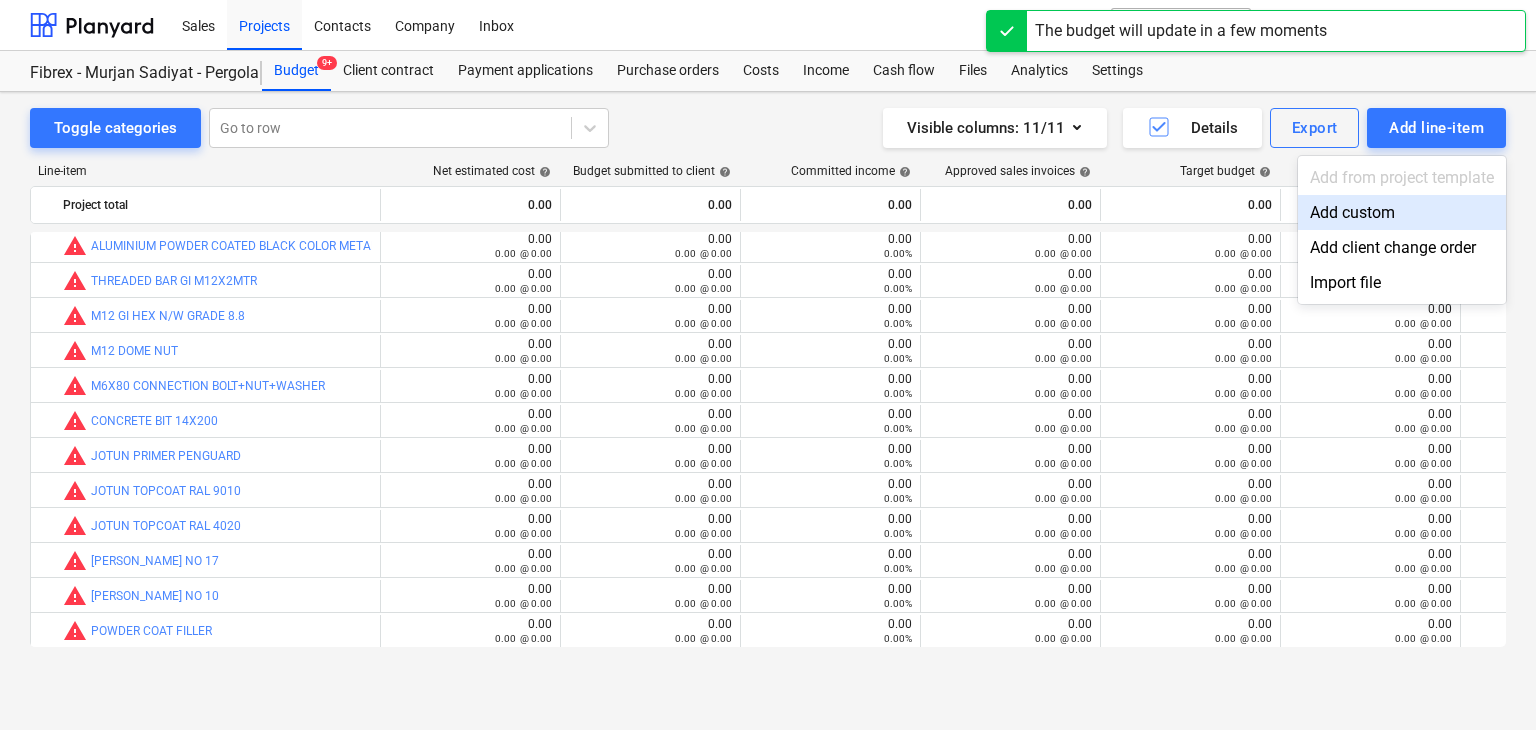 click on "Add custom" at bounding box center (1402, 212) 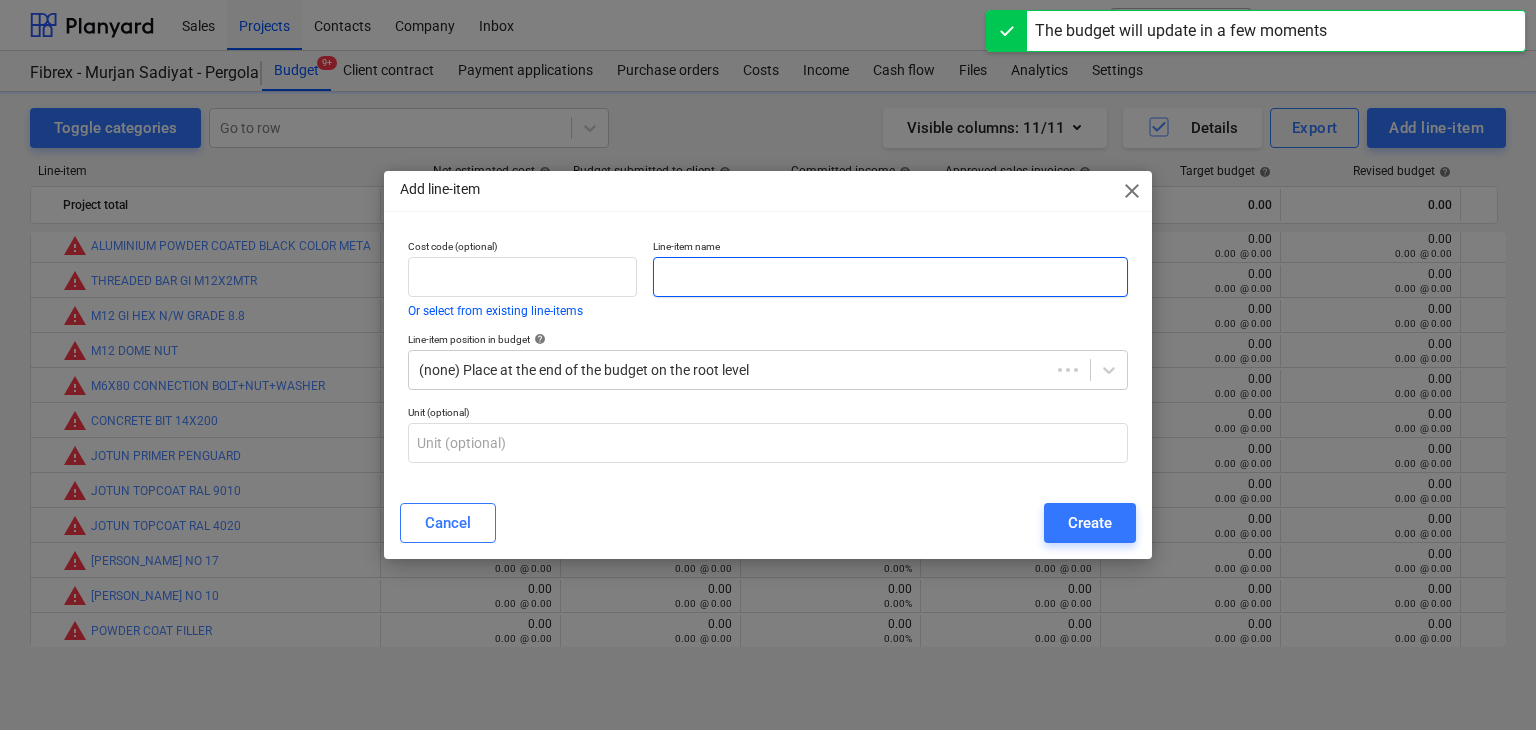 click at bounding box center (890, 277) 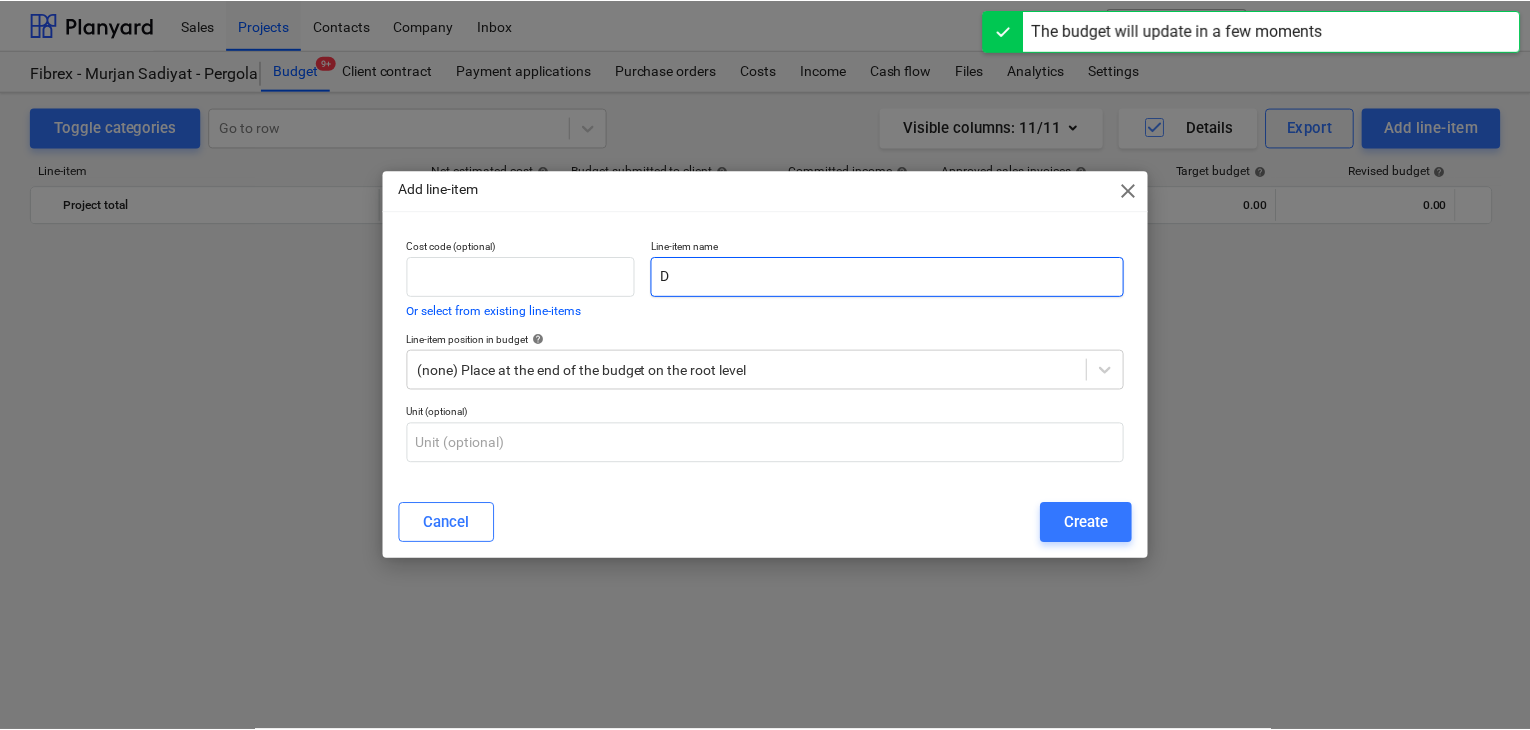 scroll, scrollTop: 9175, scrollLeft: 0, axis: vertical 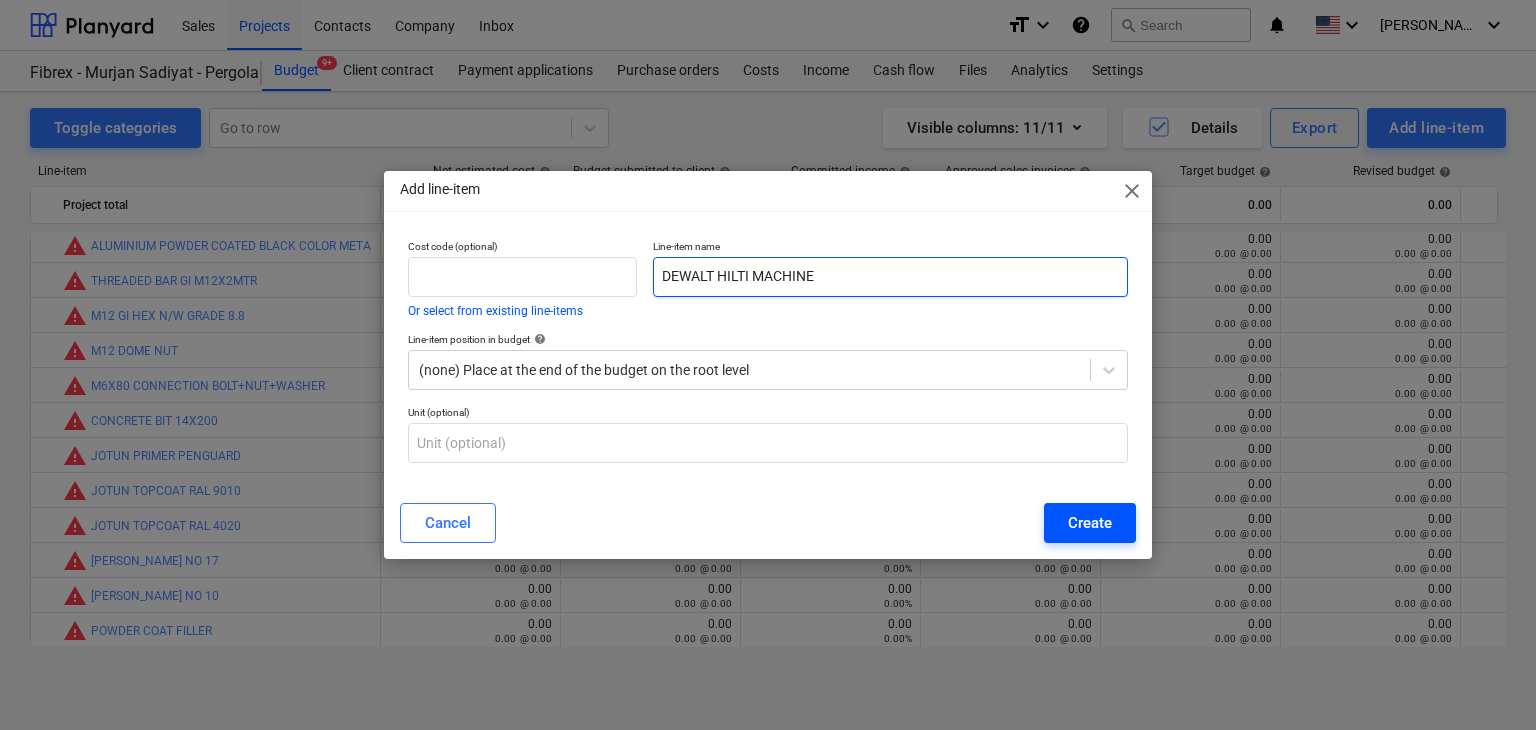 type on "DEWALT HILTI MACHINE" 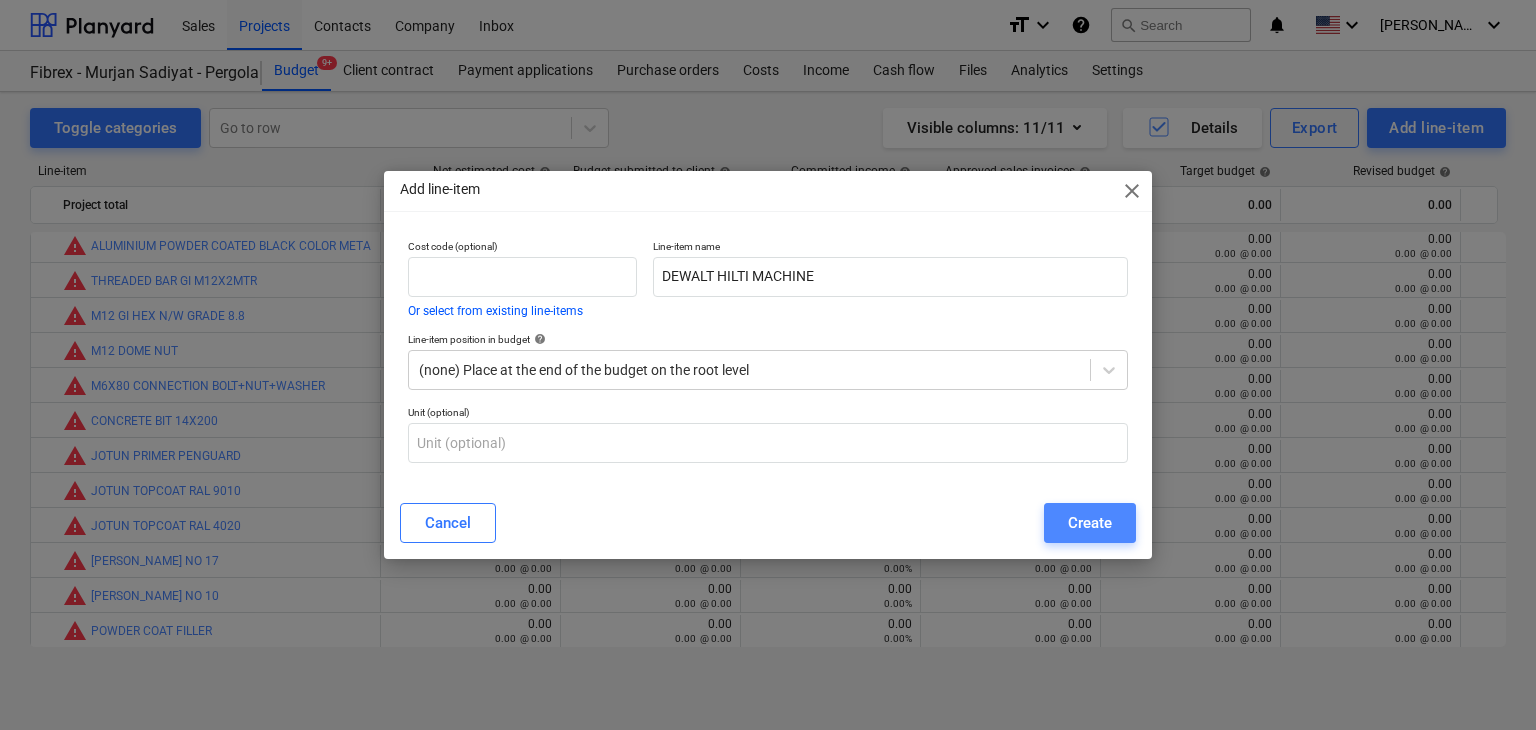 click on "Create" at bounding box center [1090, 523] 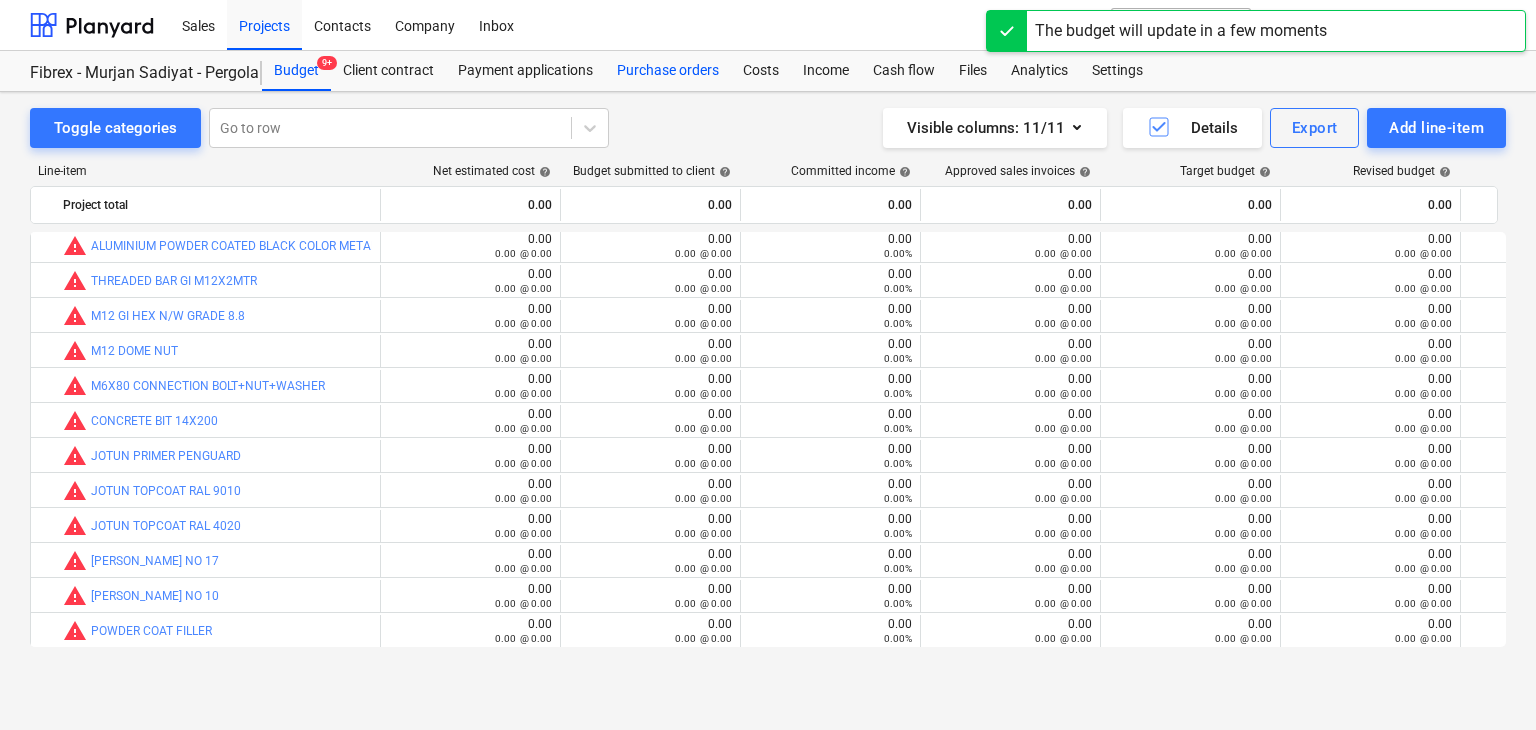 click on "Purchase orders" at bounding box center [668, 71] 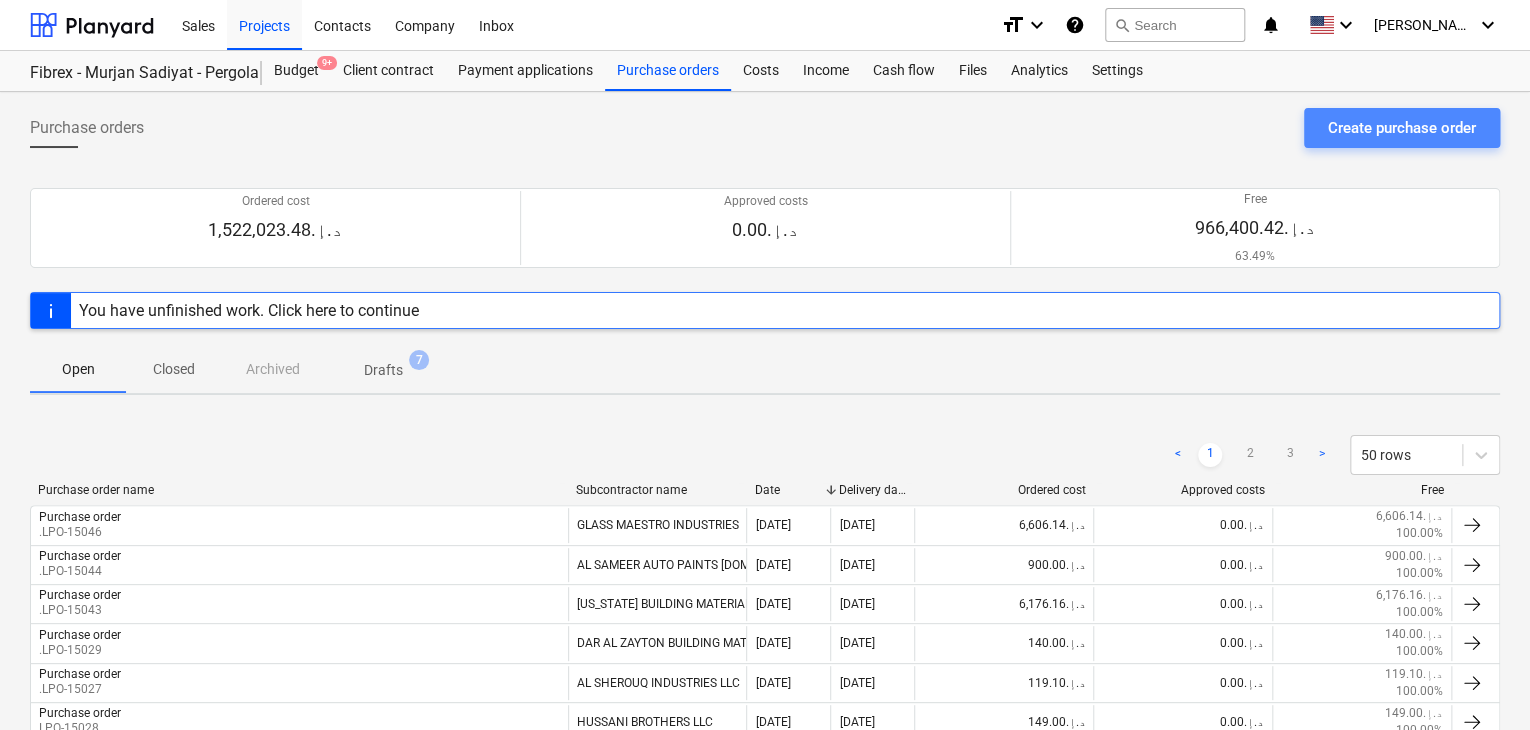 click on "Create purchase order" at bounding box center (1402, 128) 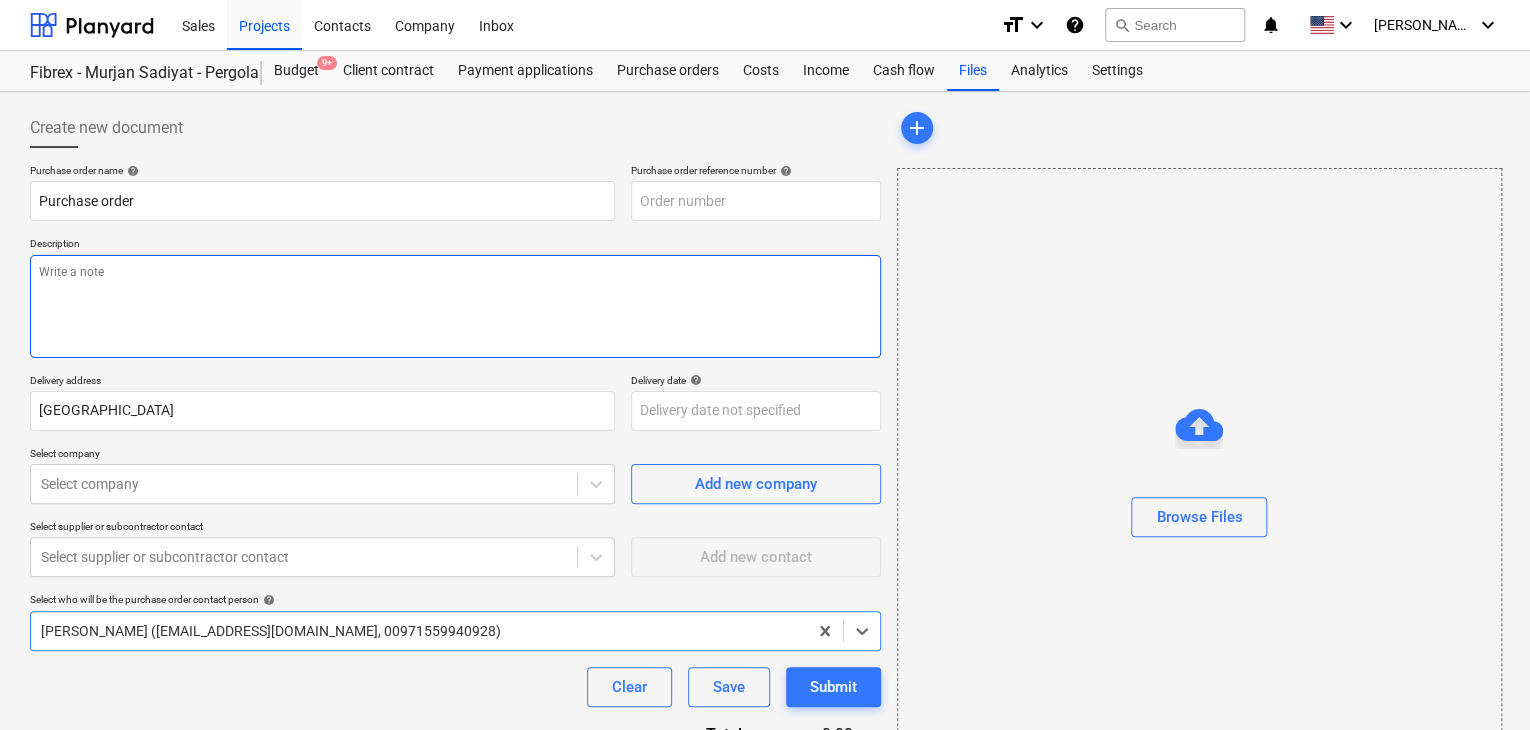 type on "x" 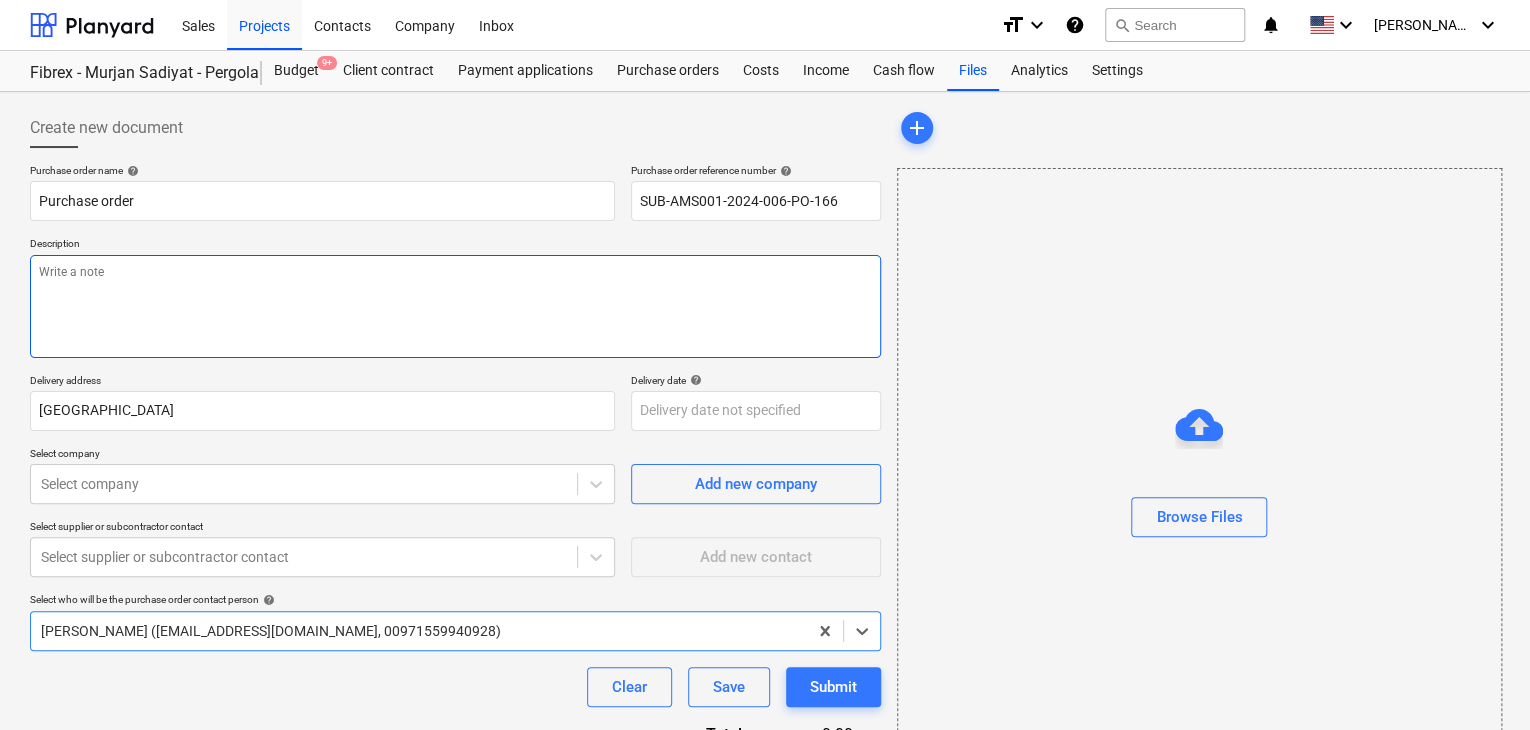 click at bounding box center (455, 306) 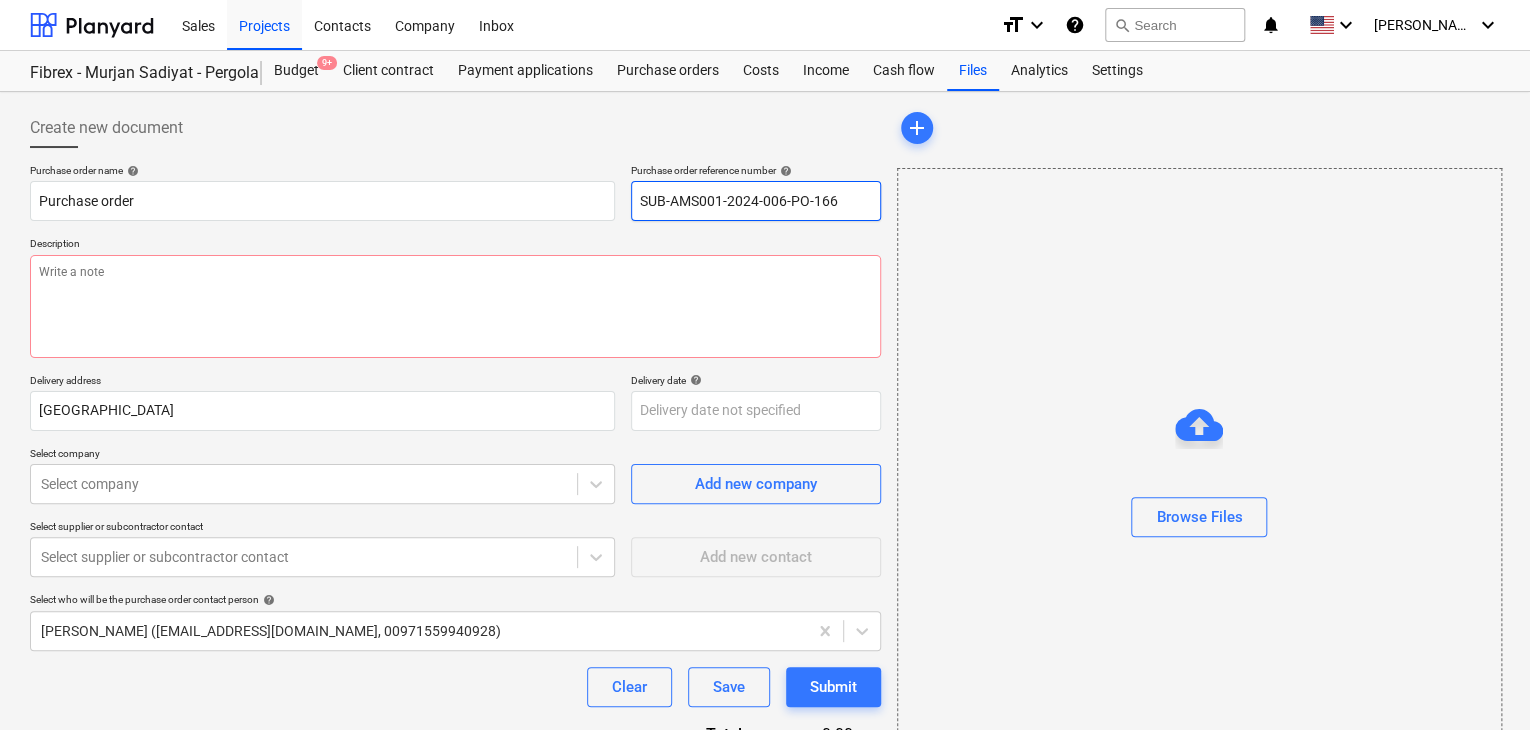 drag, startPoint x: 843, startPoint y: 204, endPoint x: 610, endPoint y: 173, distance: 235.05319 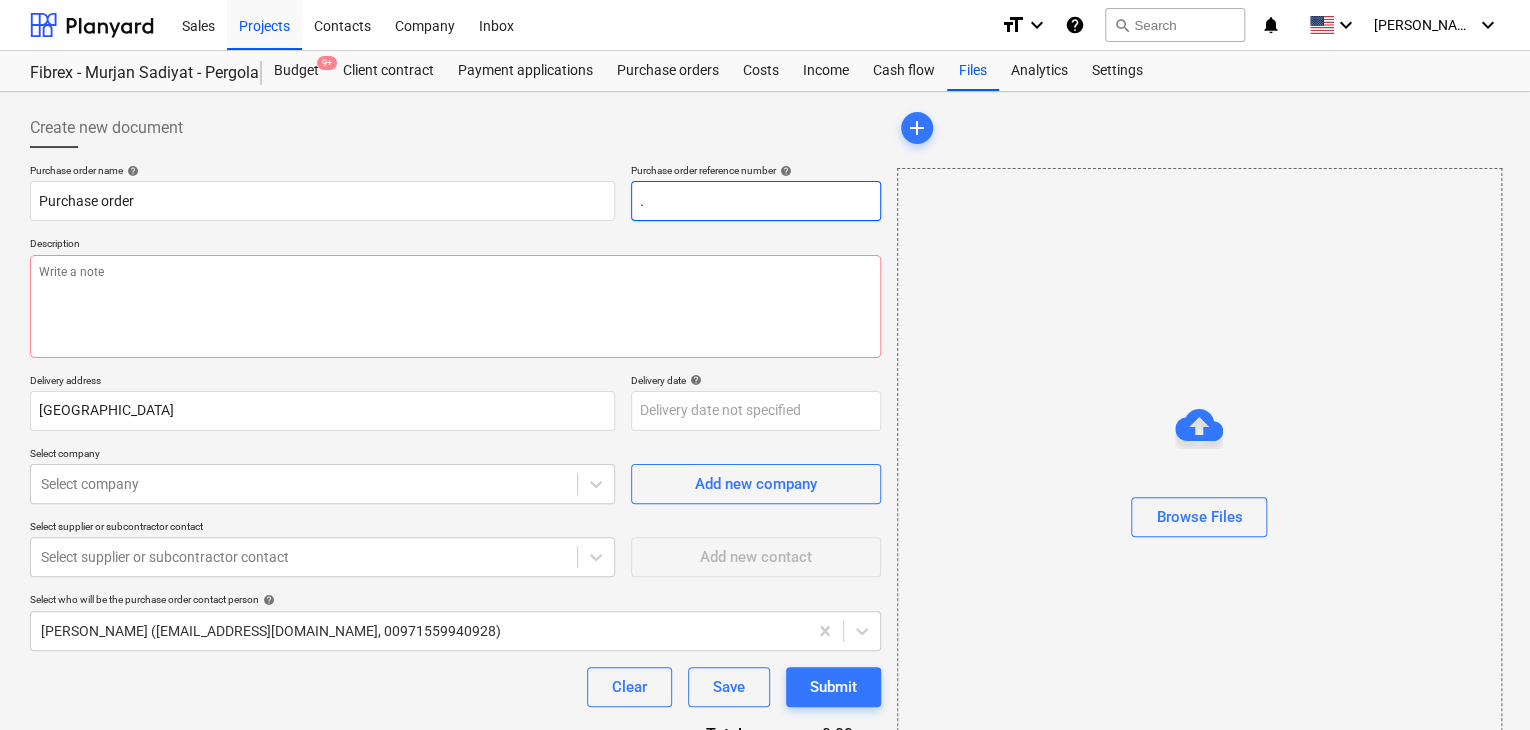 type on "x" 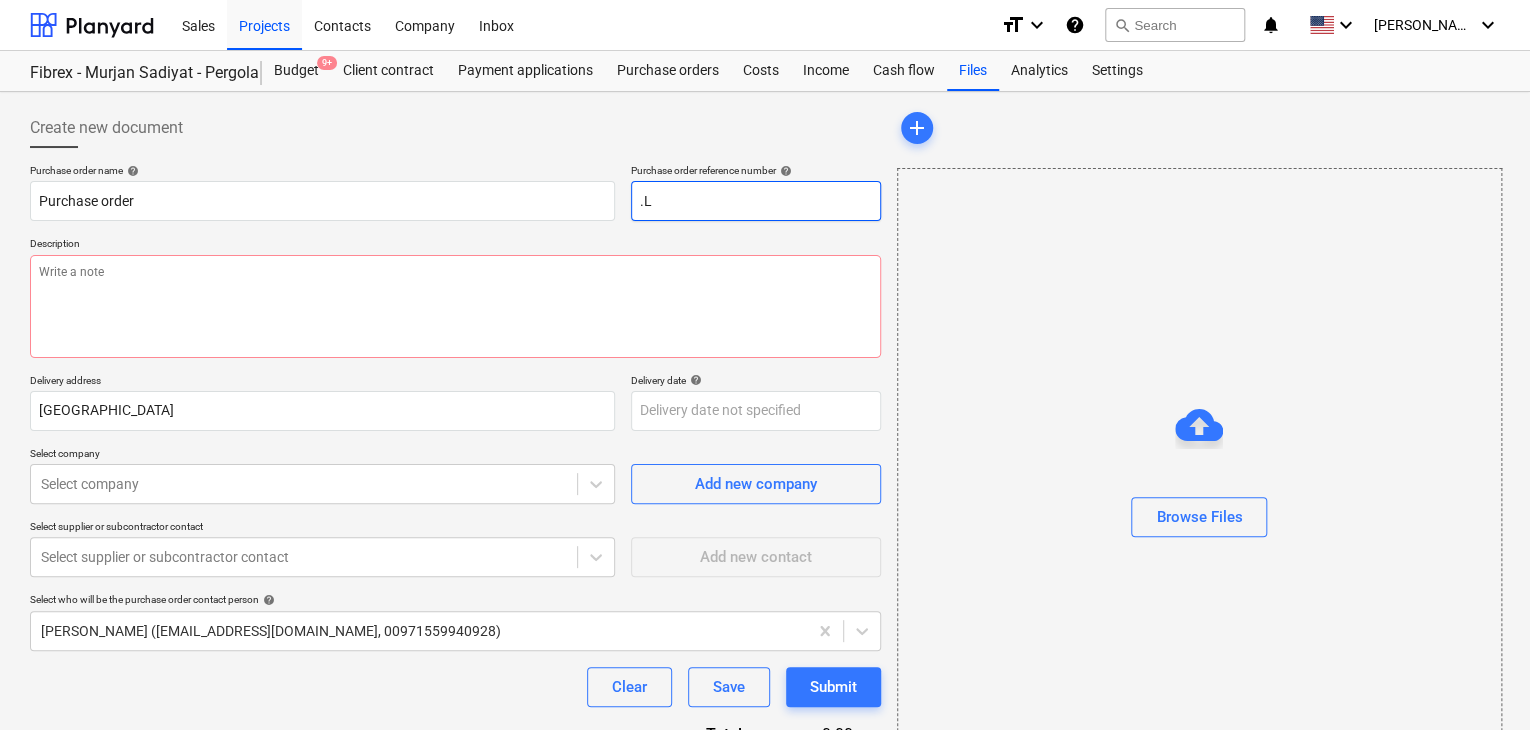 type on "x" 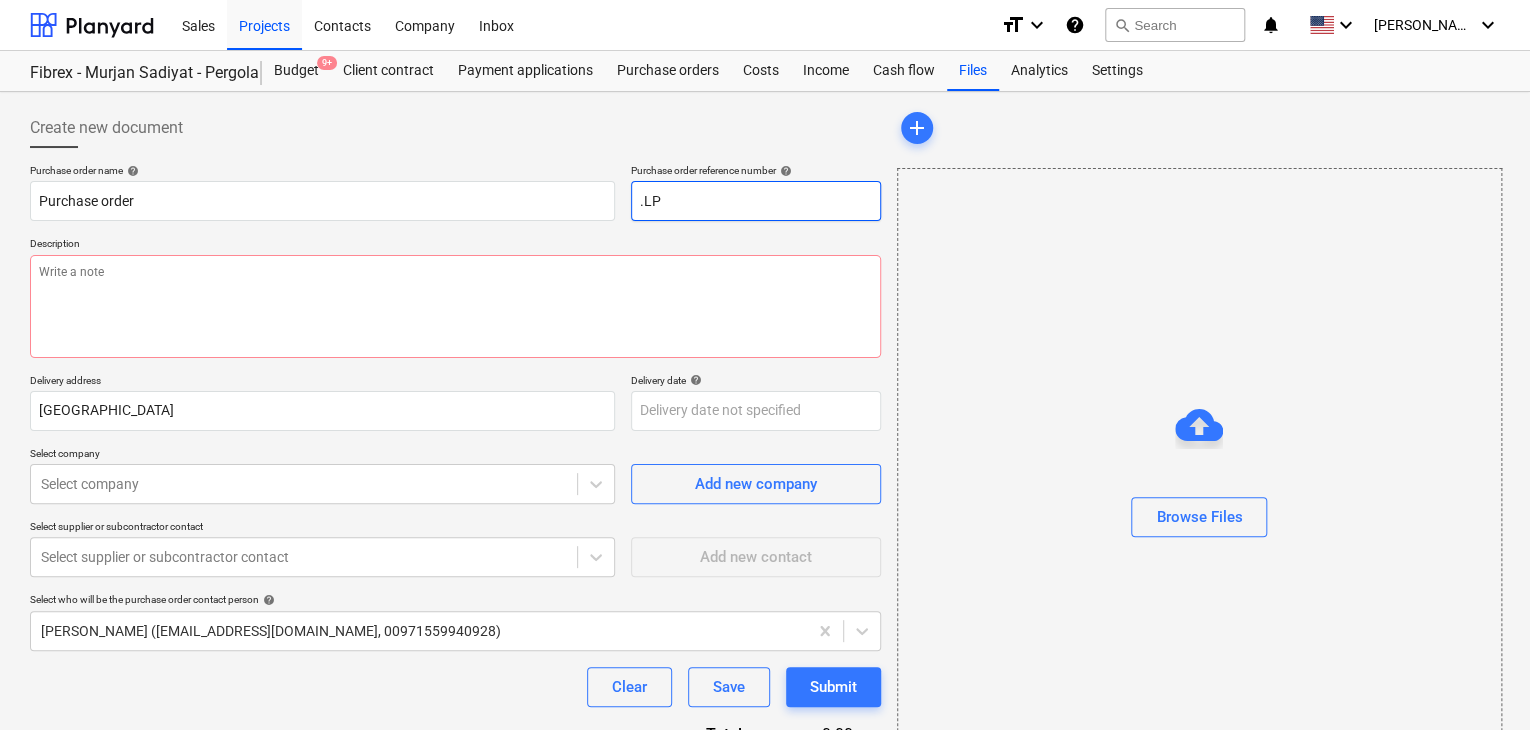 type on "x" 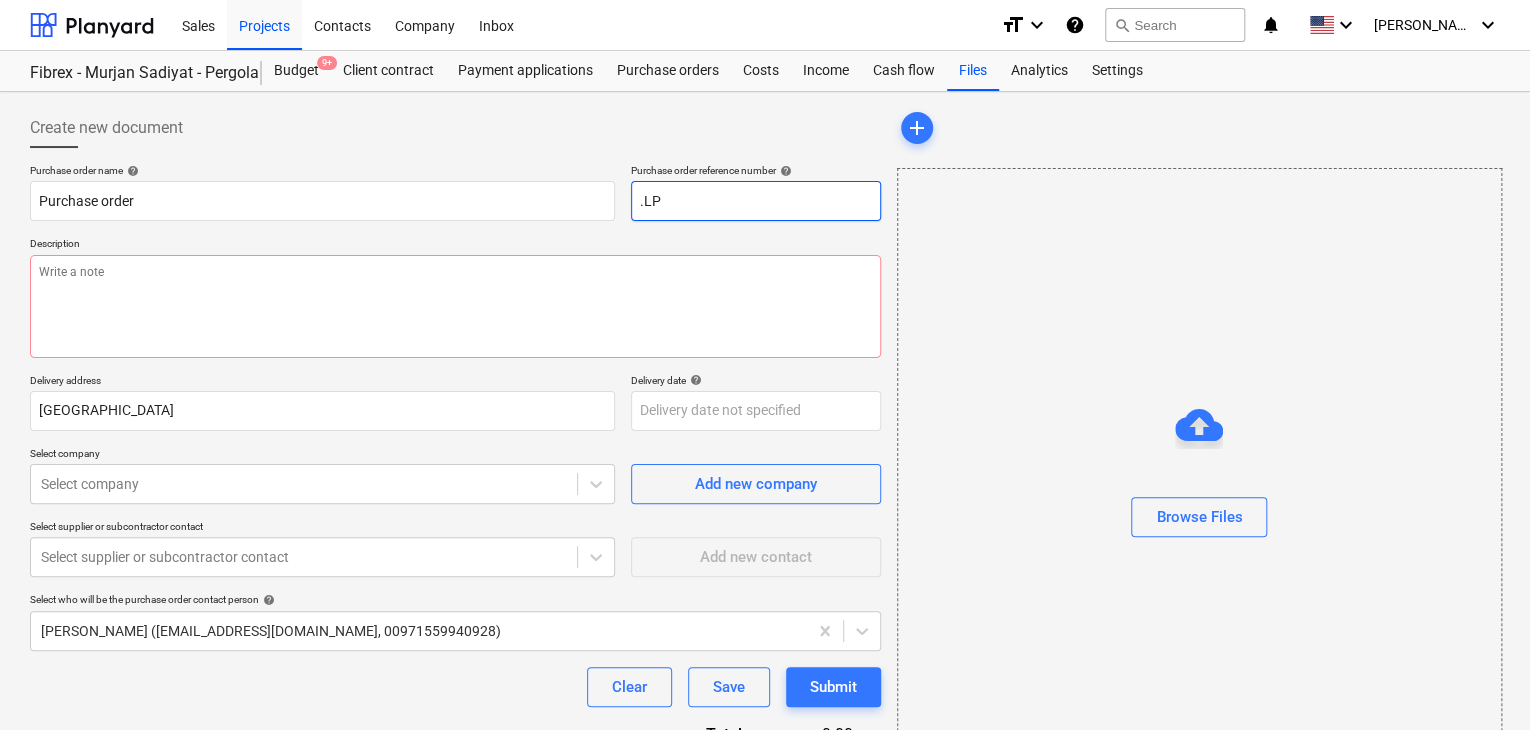 type on ".LPO" 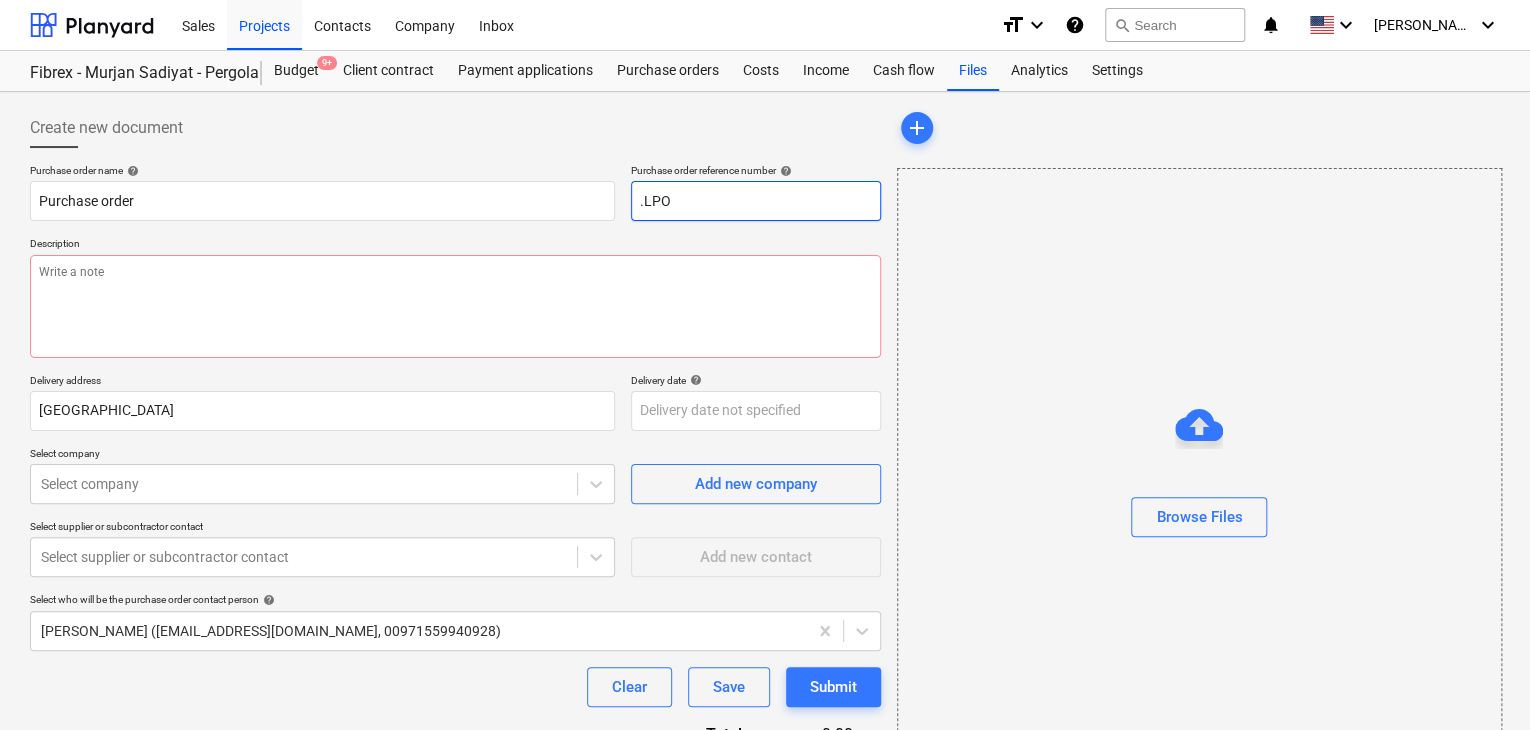 type on "x" 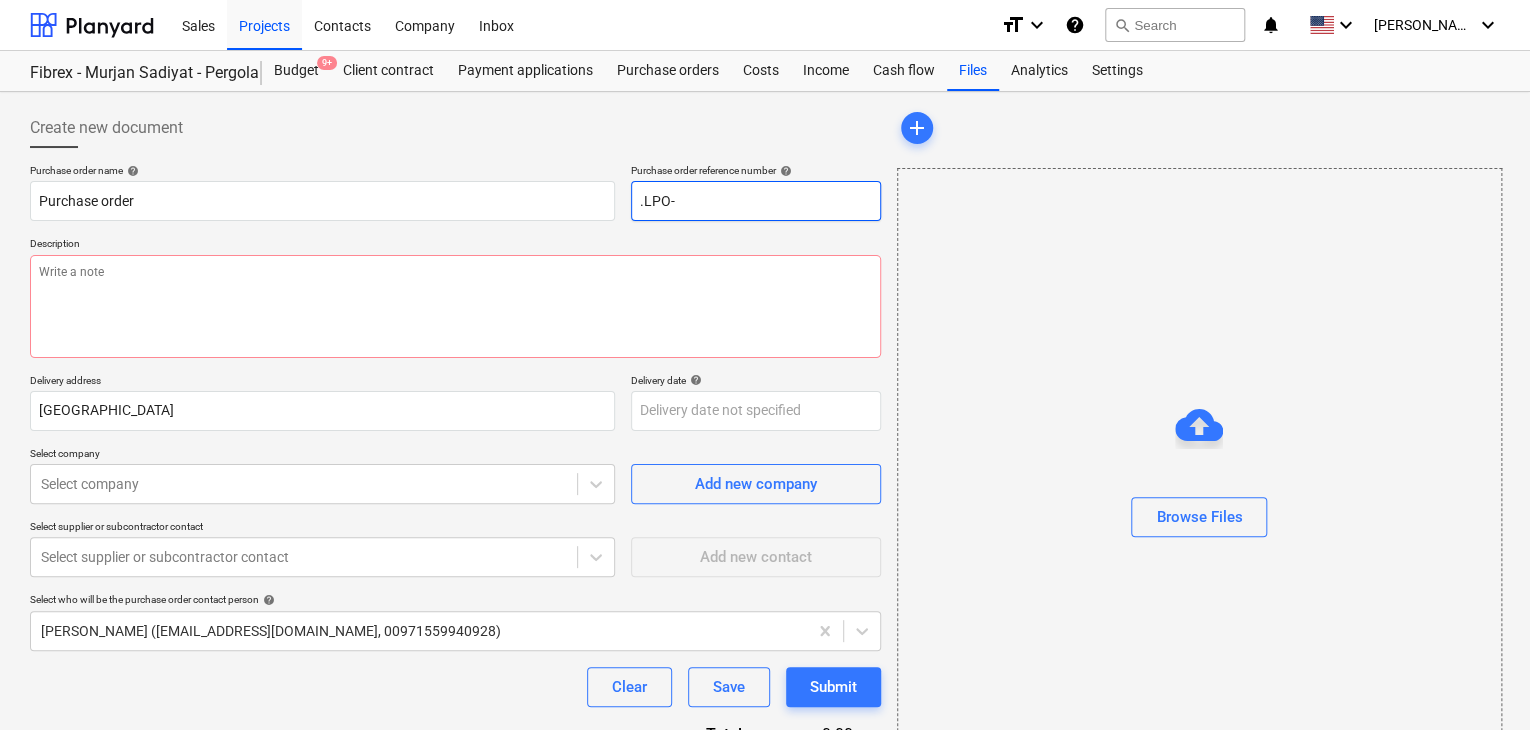 type on ".LPO-" 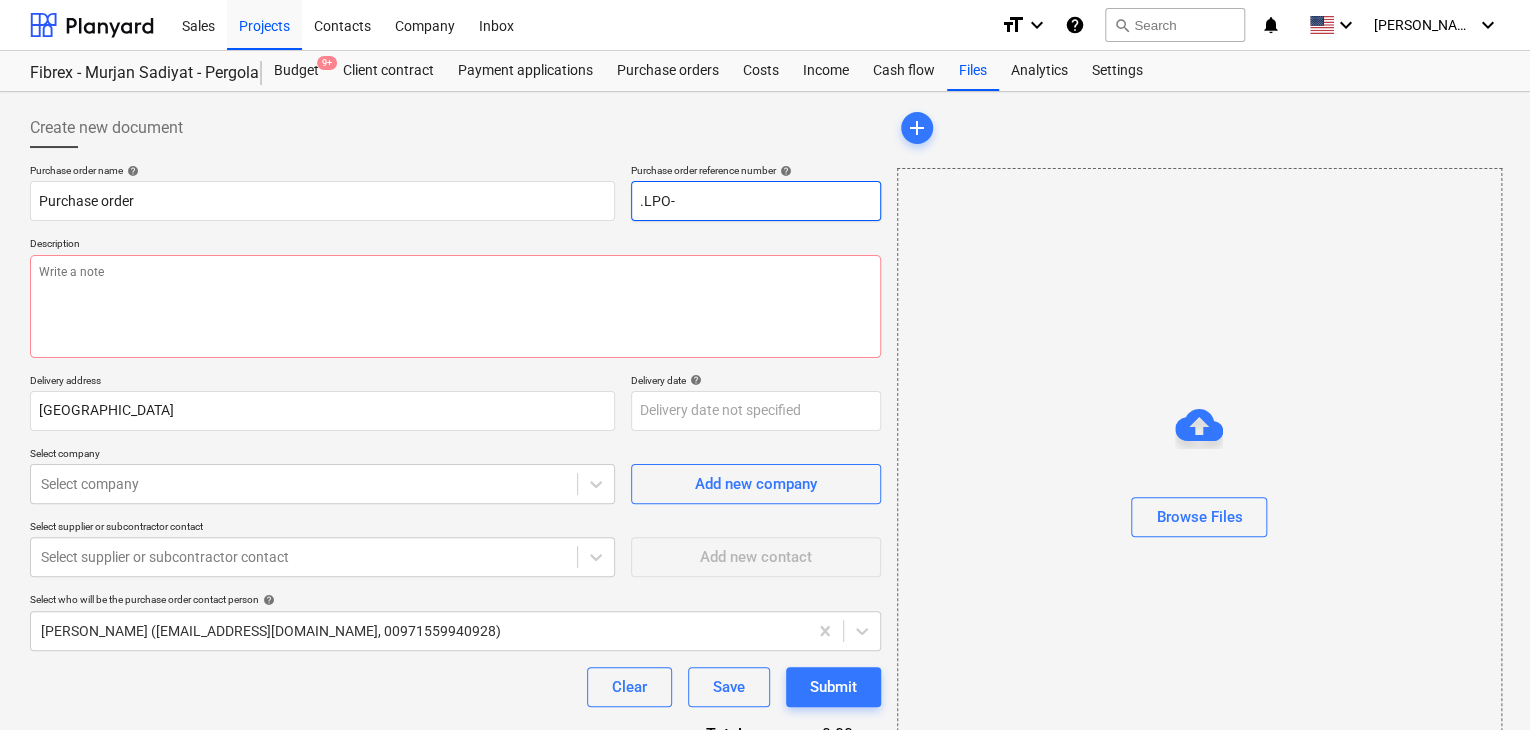 type on "x" 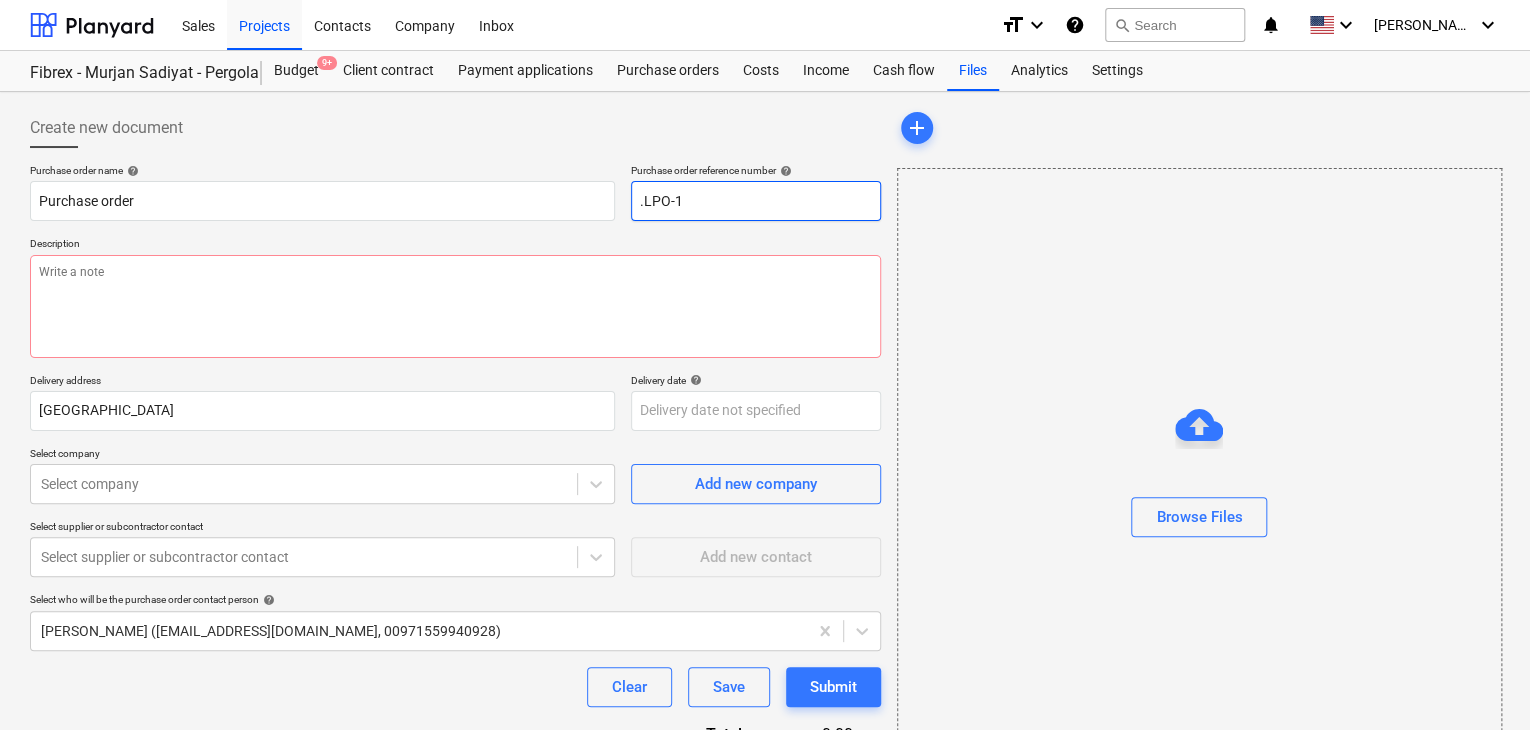 type on "x" 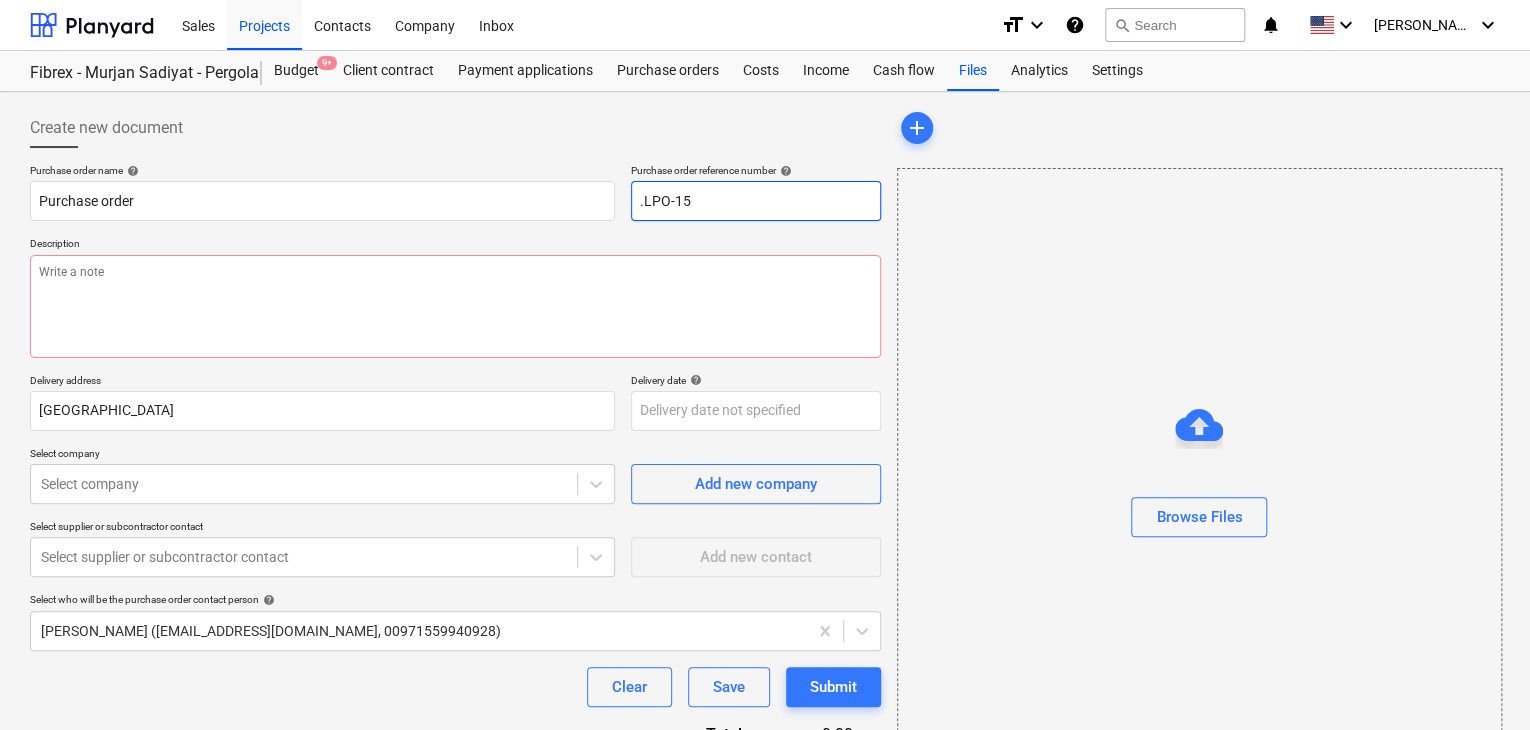 type on "x" 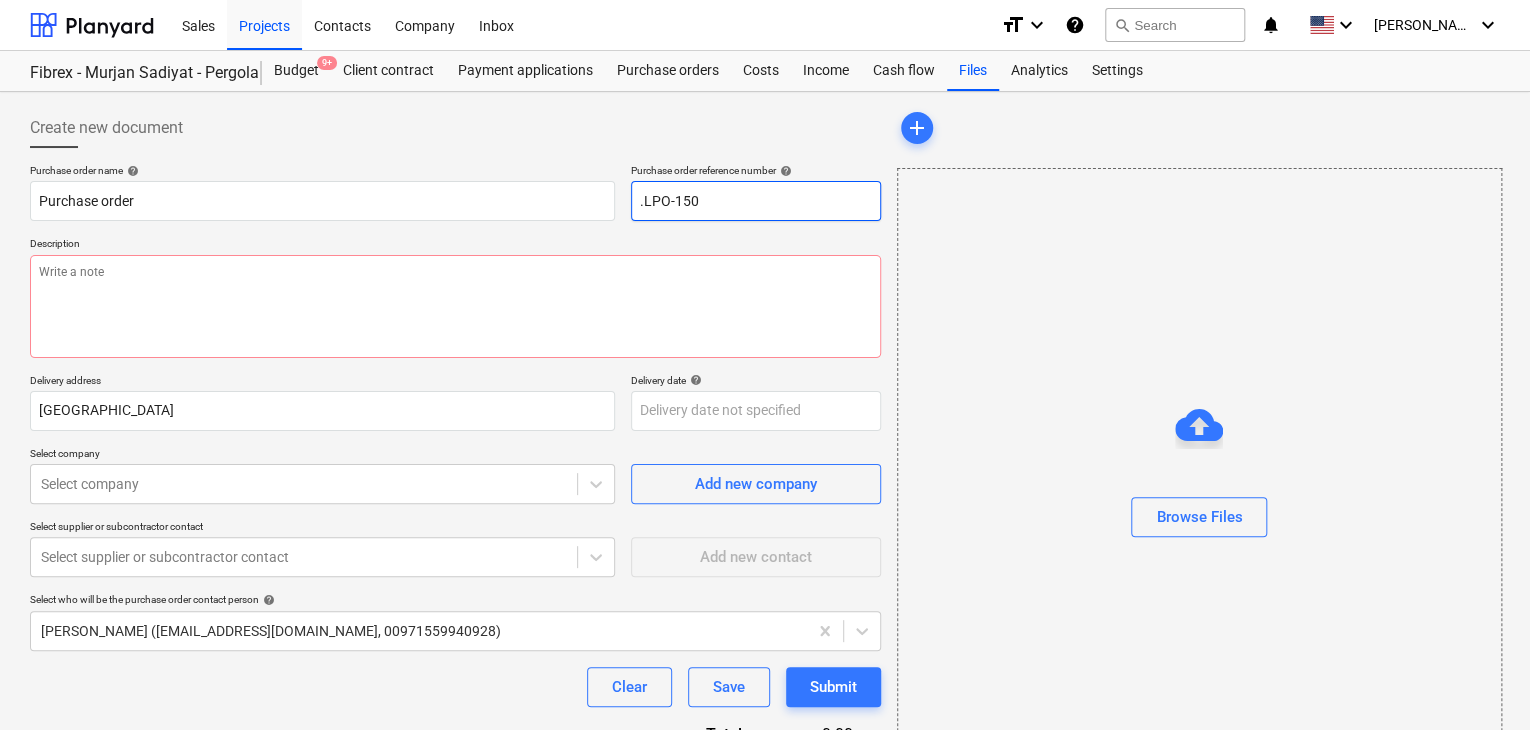 type on "x" 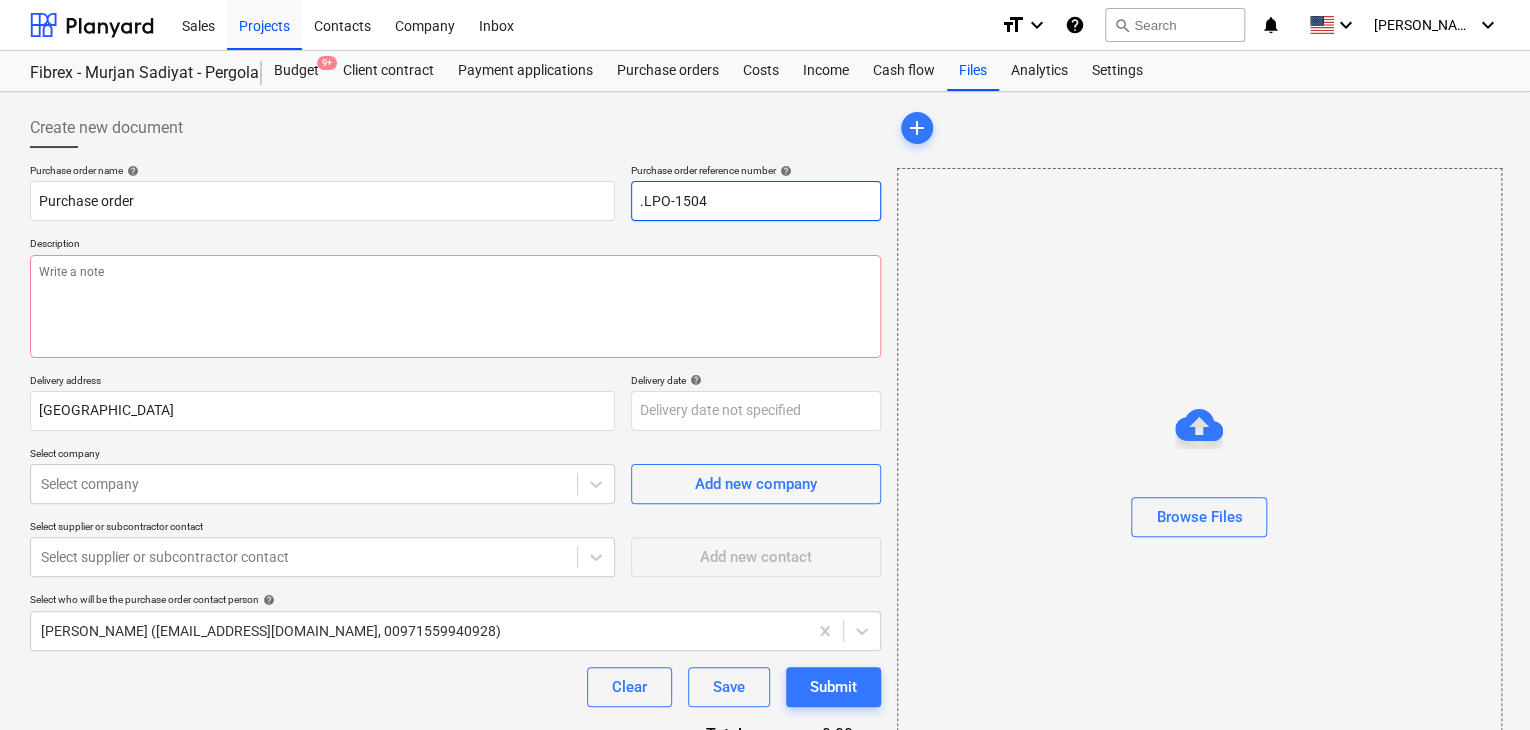 type on "x" 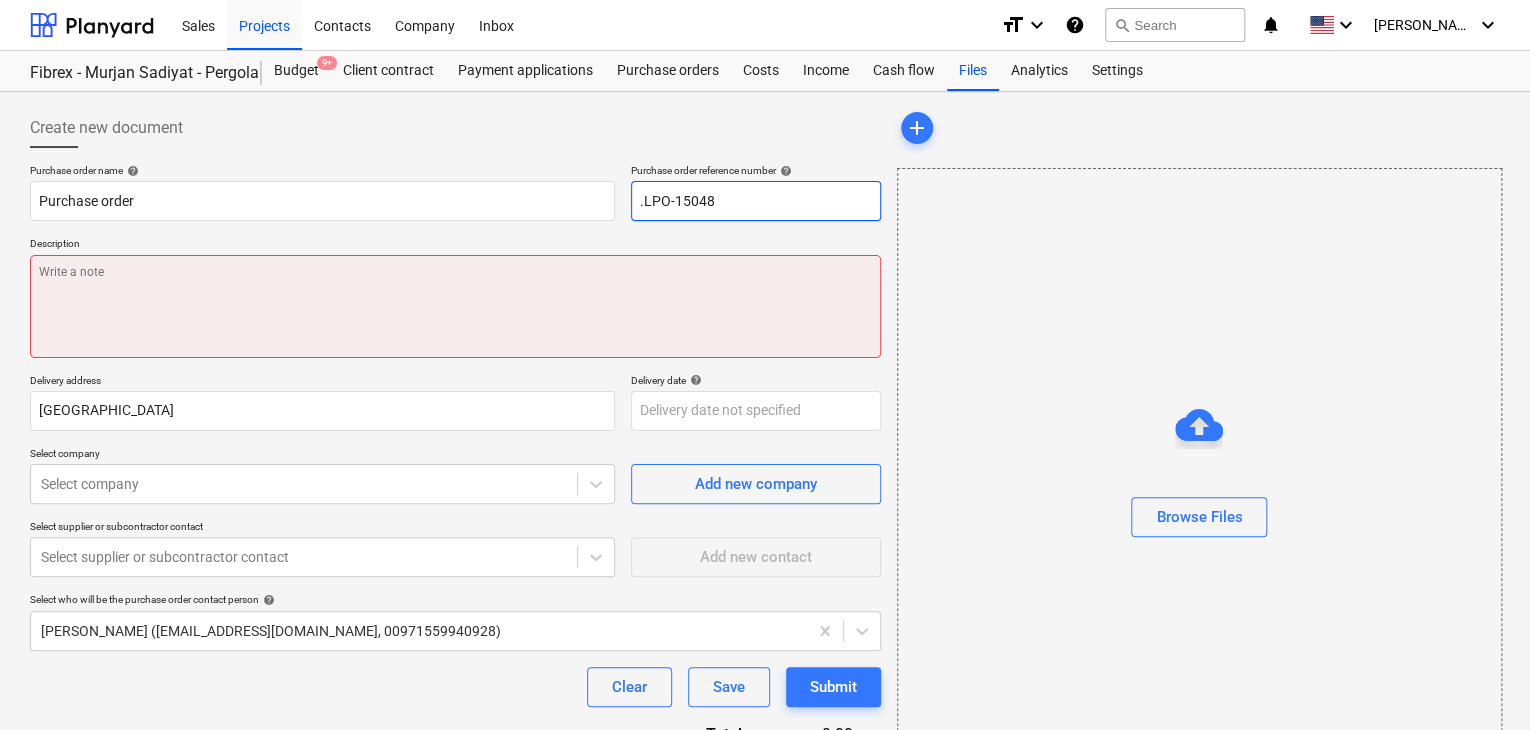 type on ".LPO-15048" 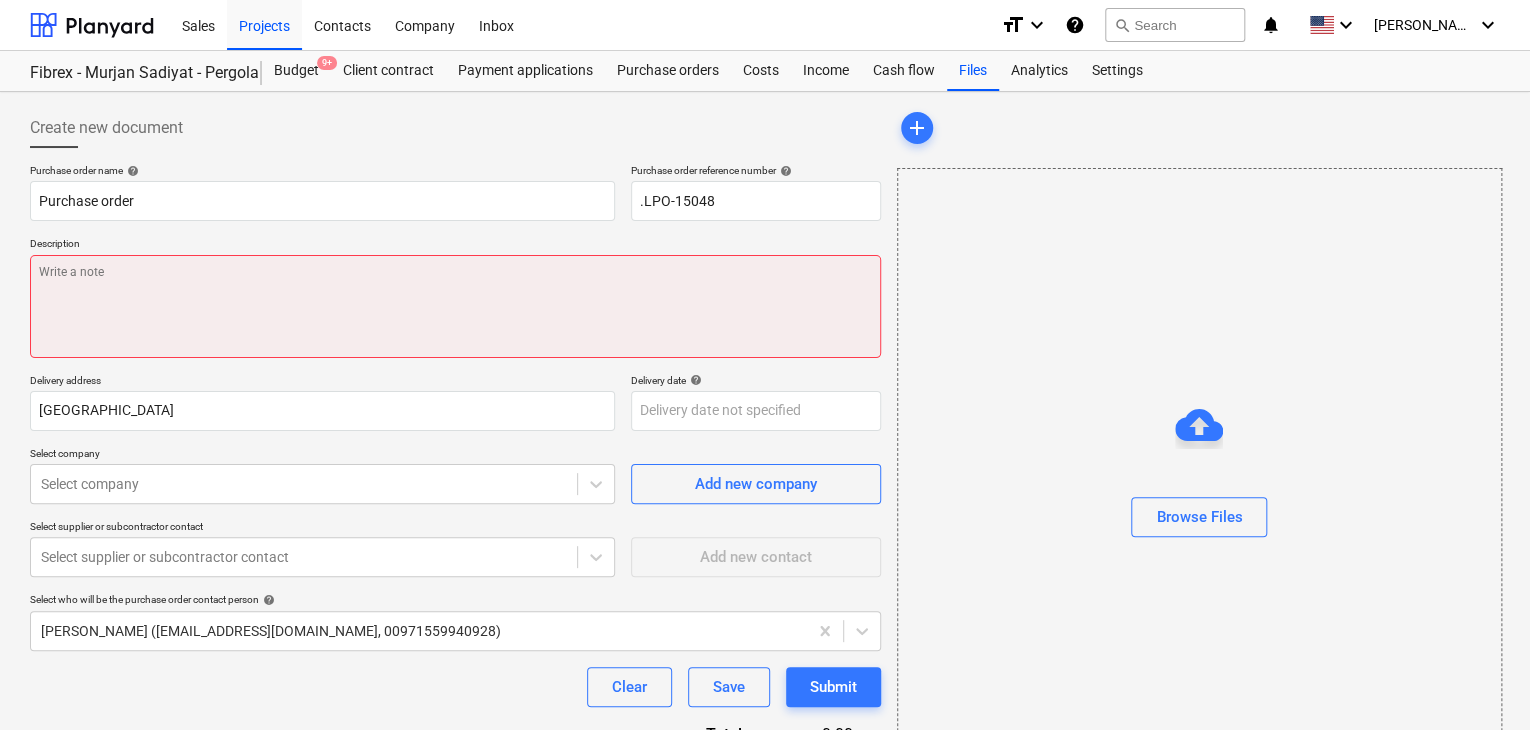 type on "x" 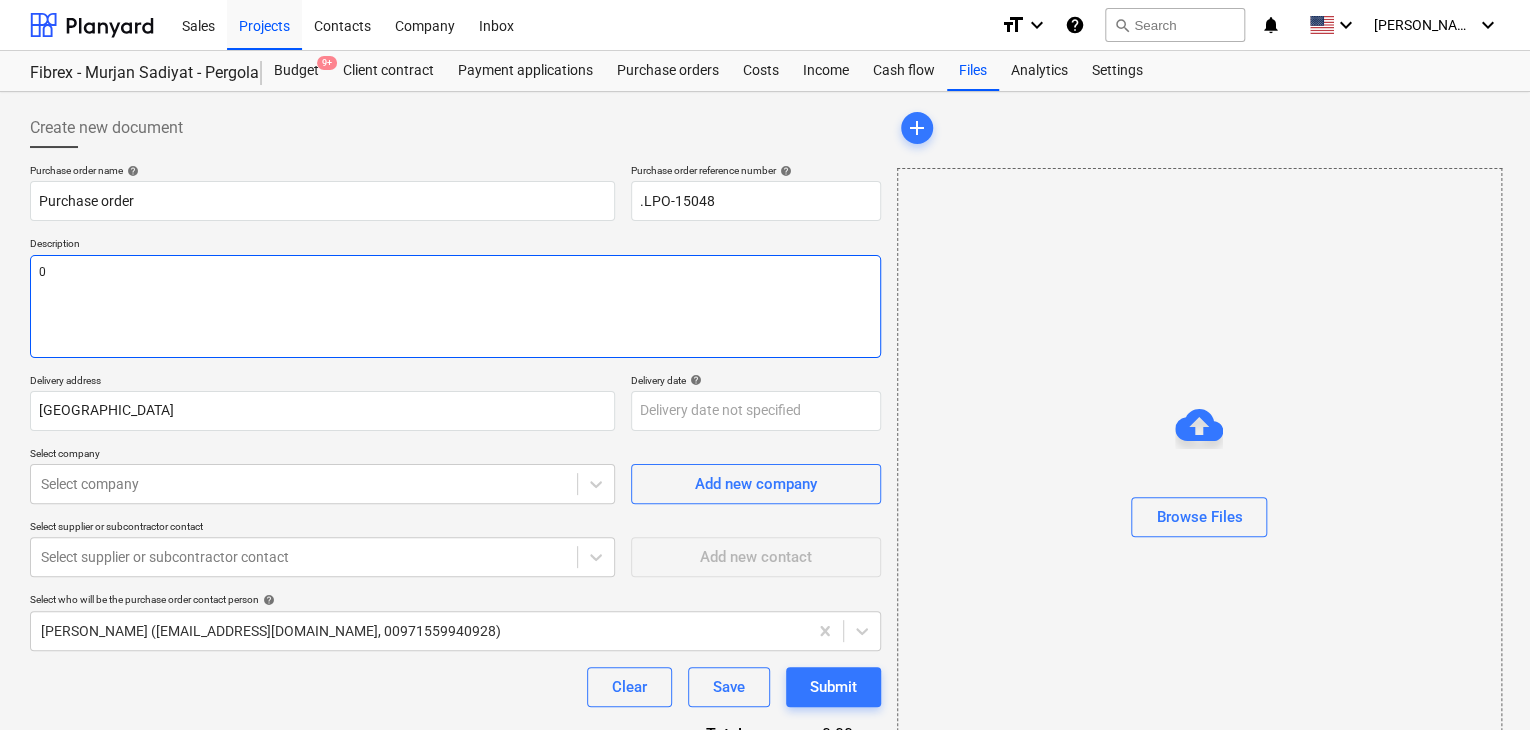 type on "x" 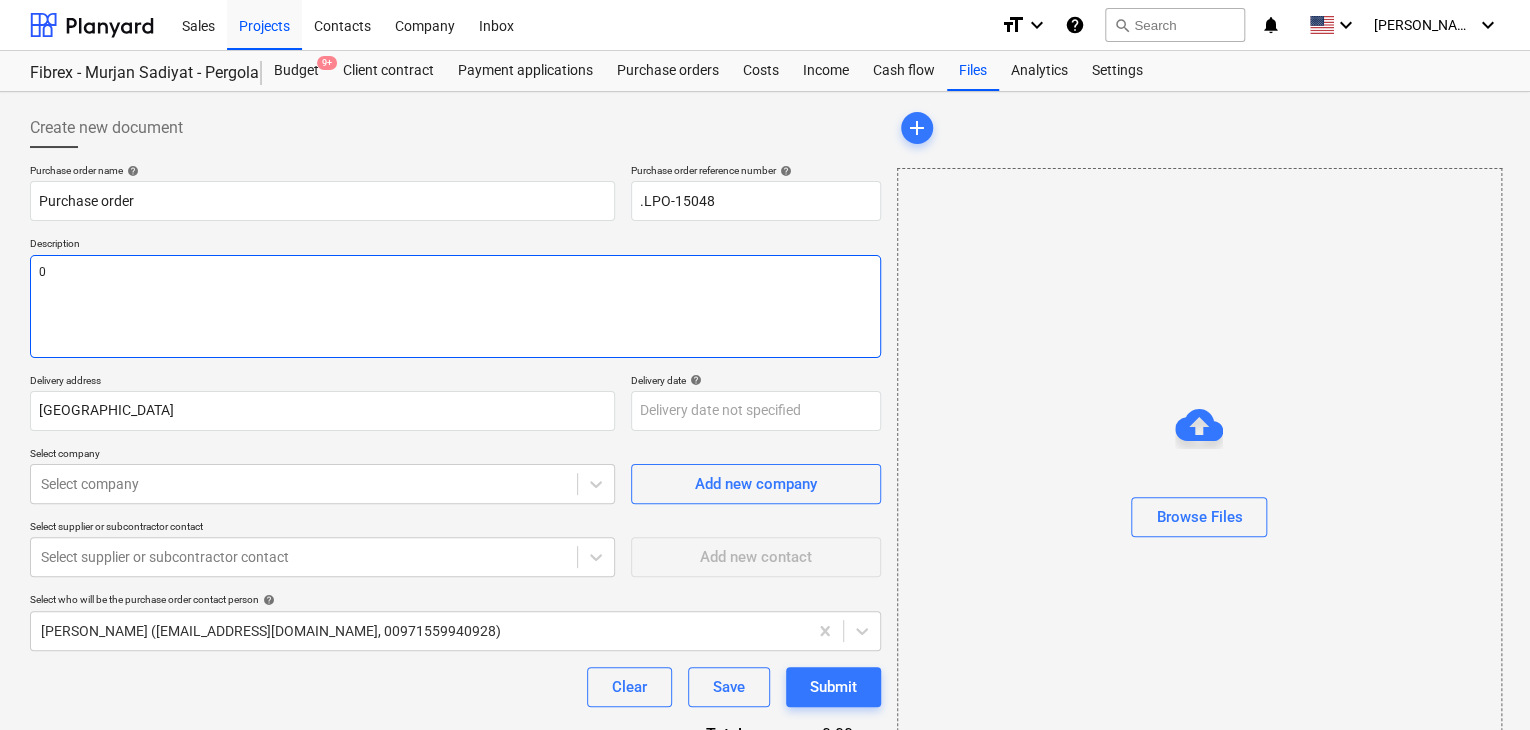 type on "09" 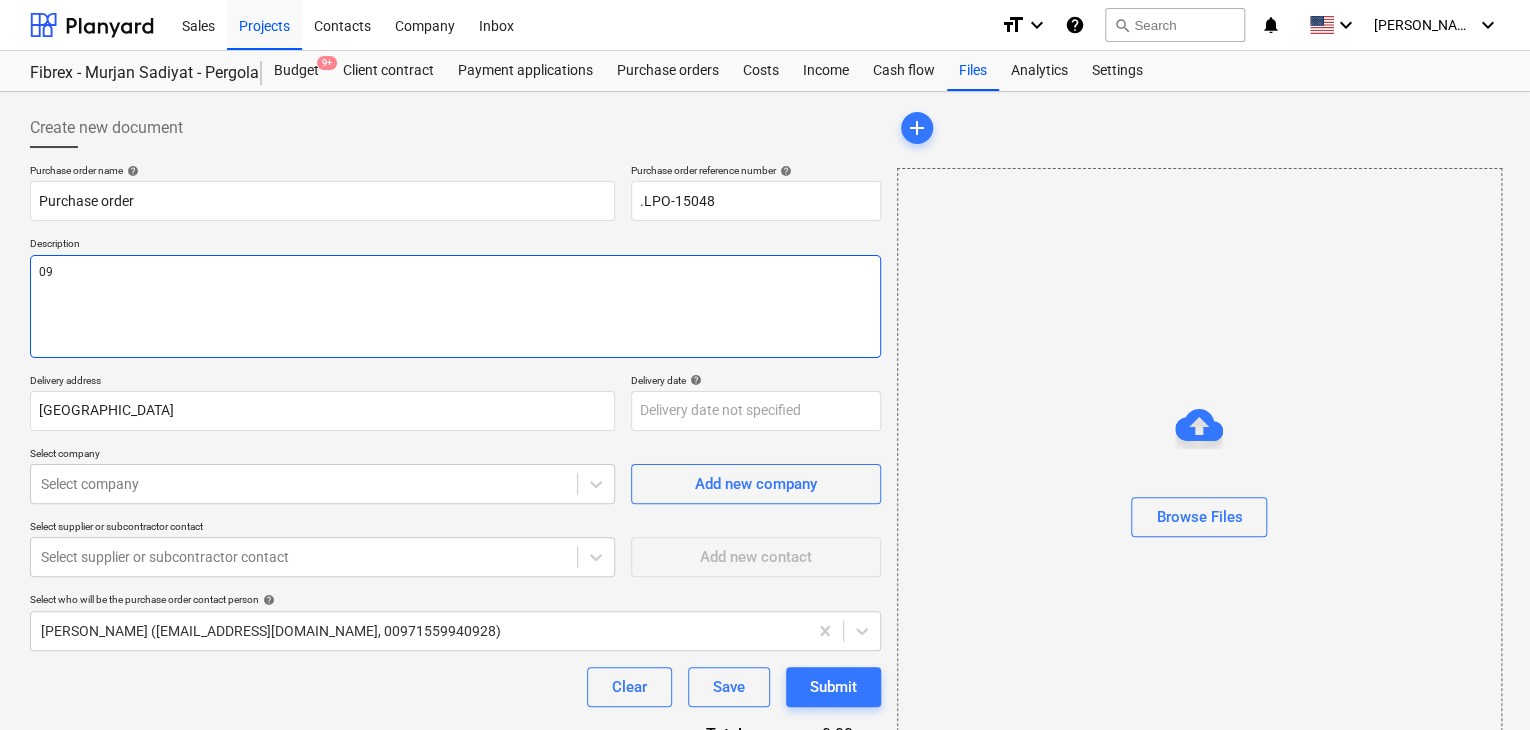 type on "x" 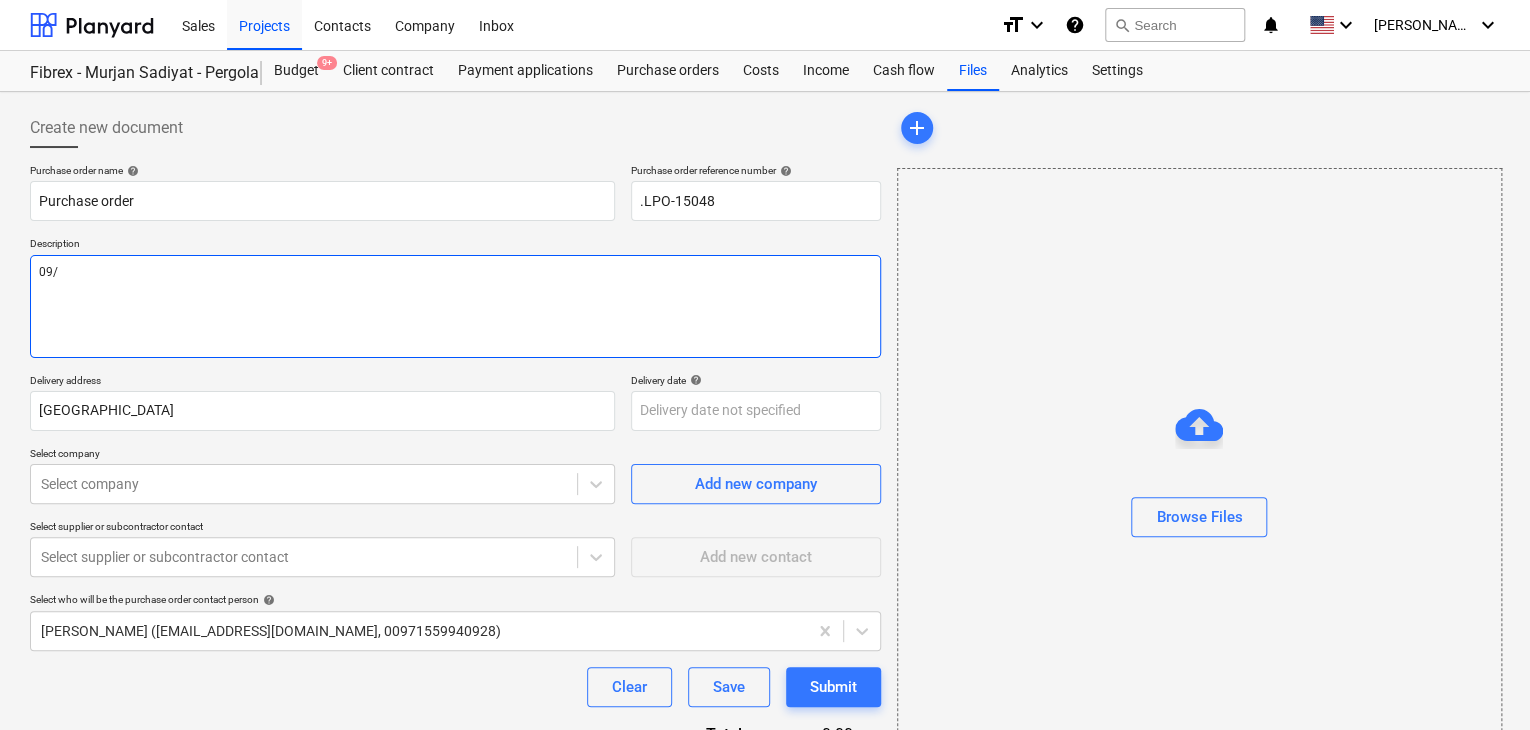 type on "x" 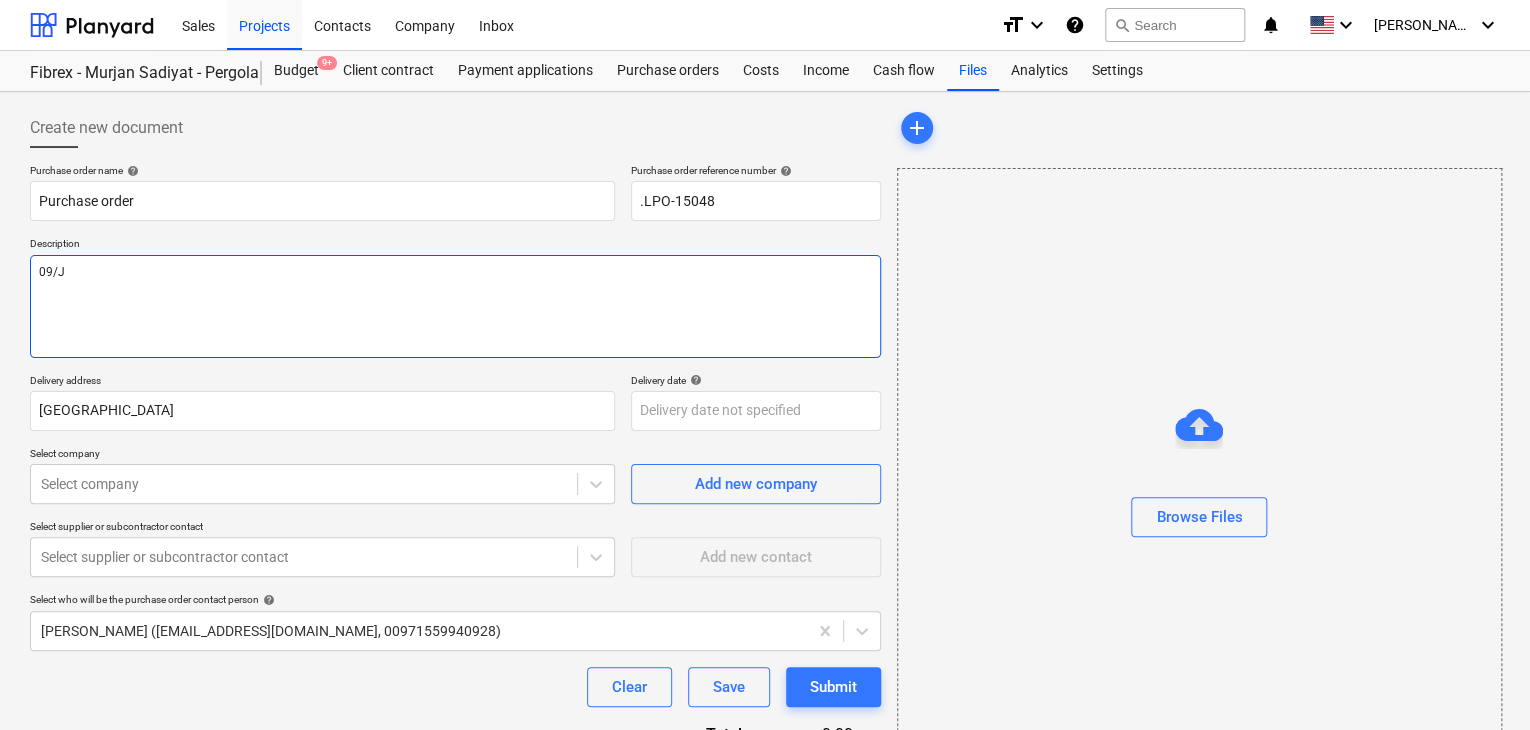 type on "x" 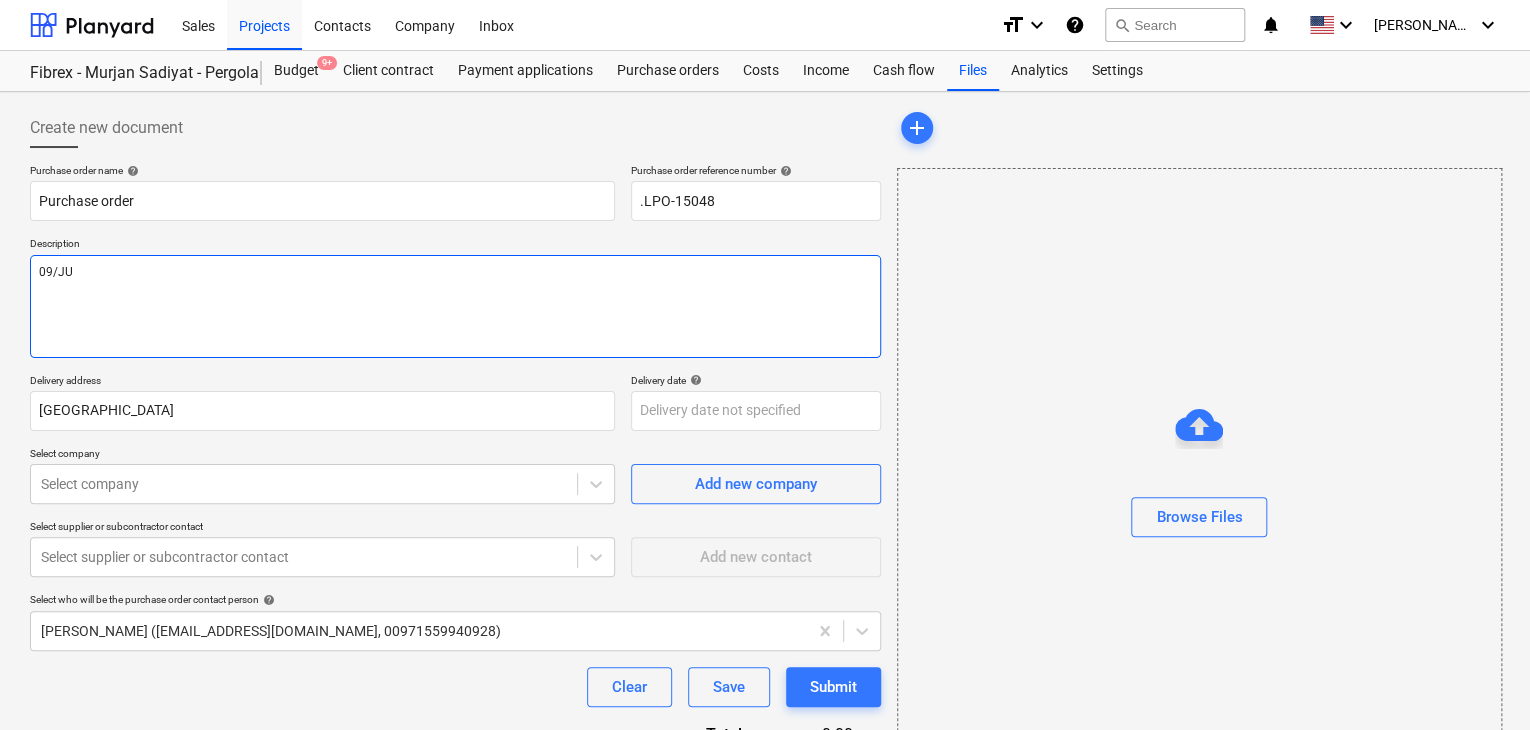 type on "x" 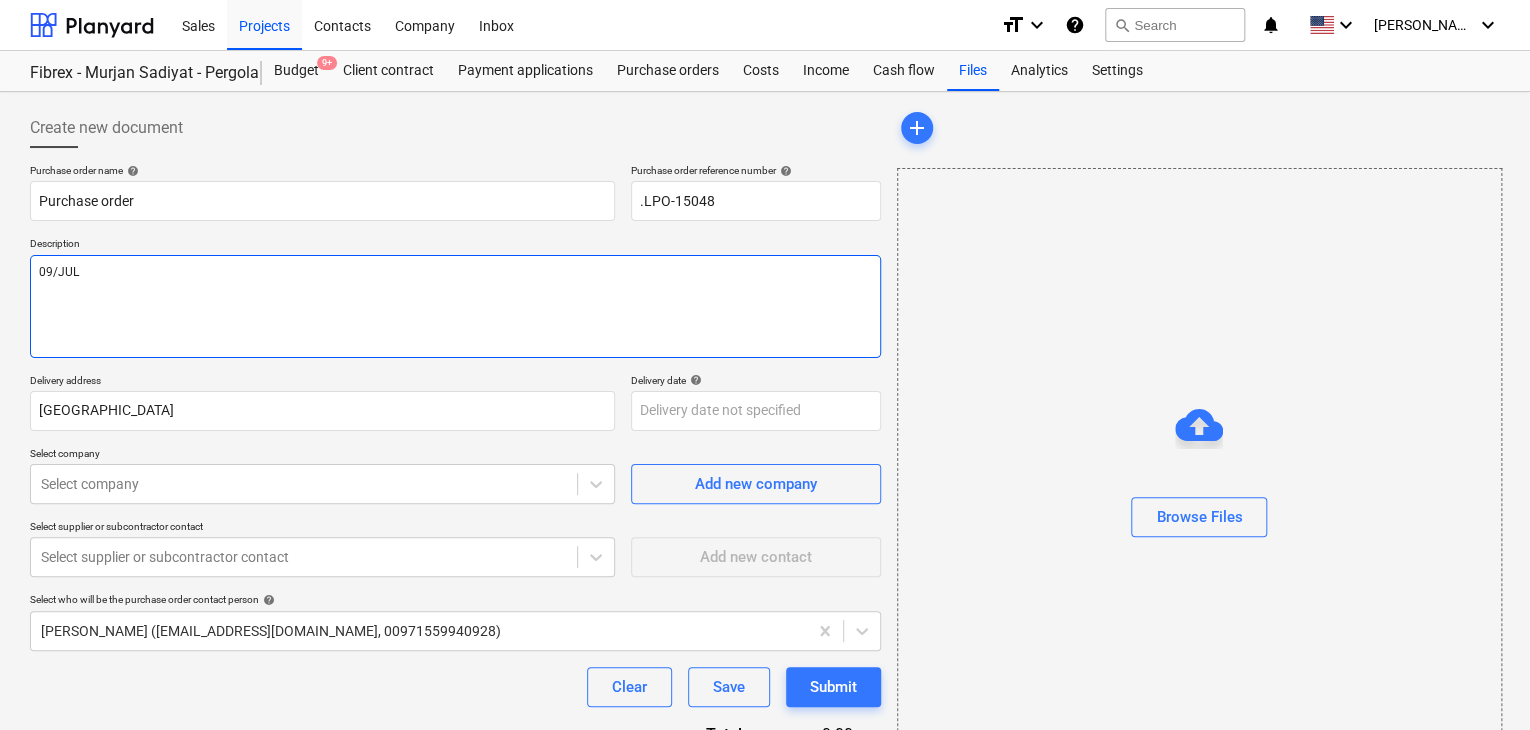 type on "x" 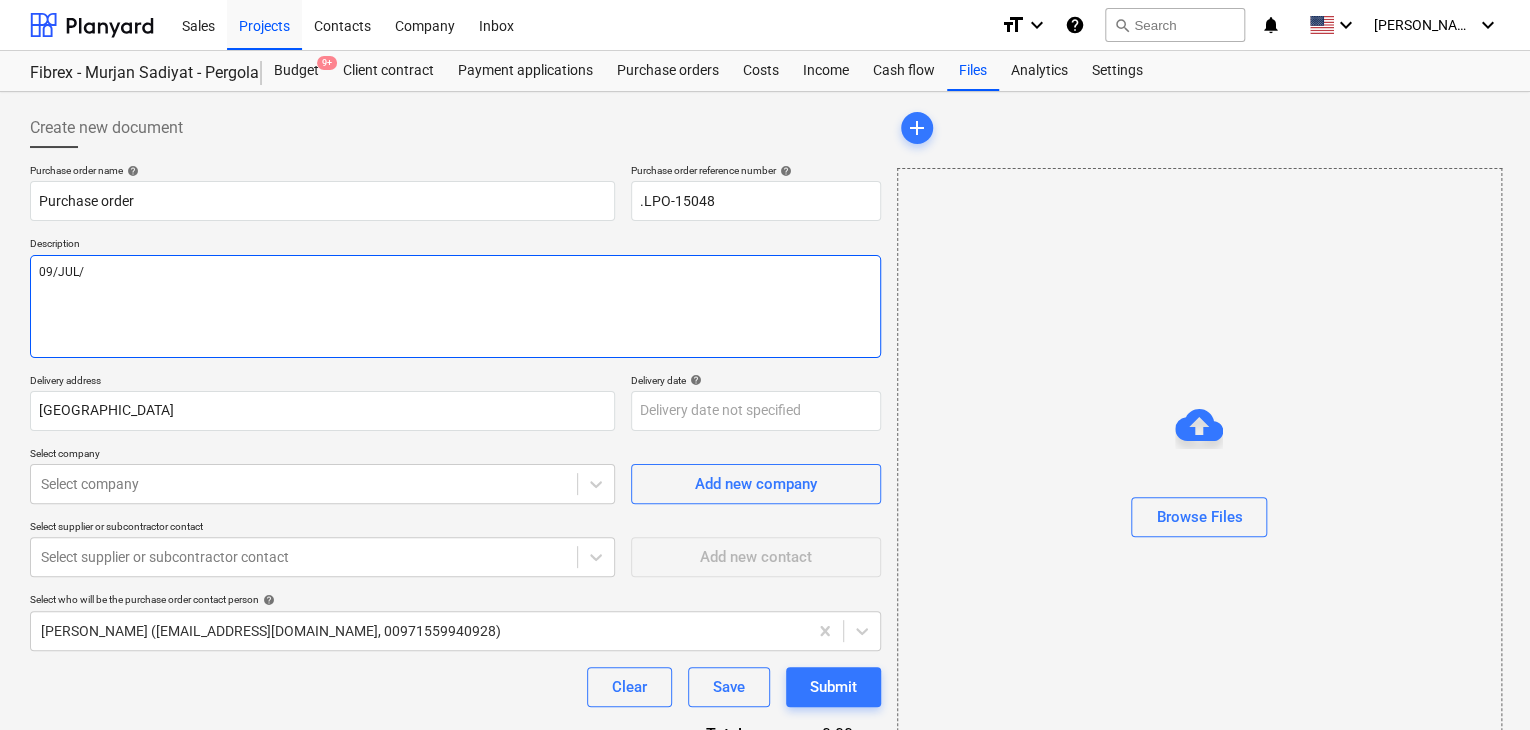 type on "x" 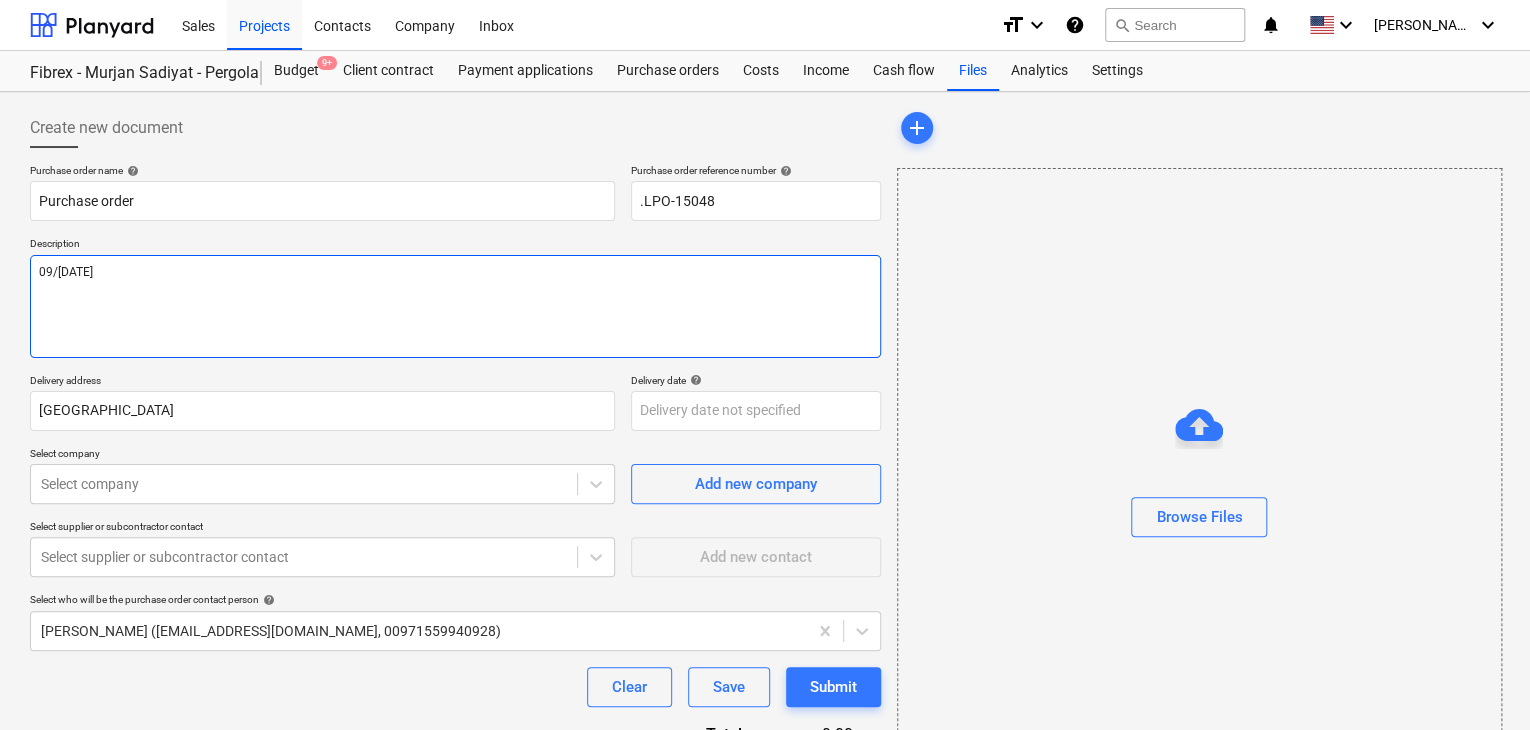 type on "x" 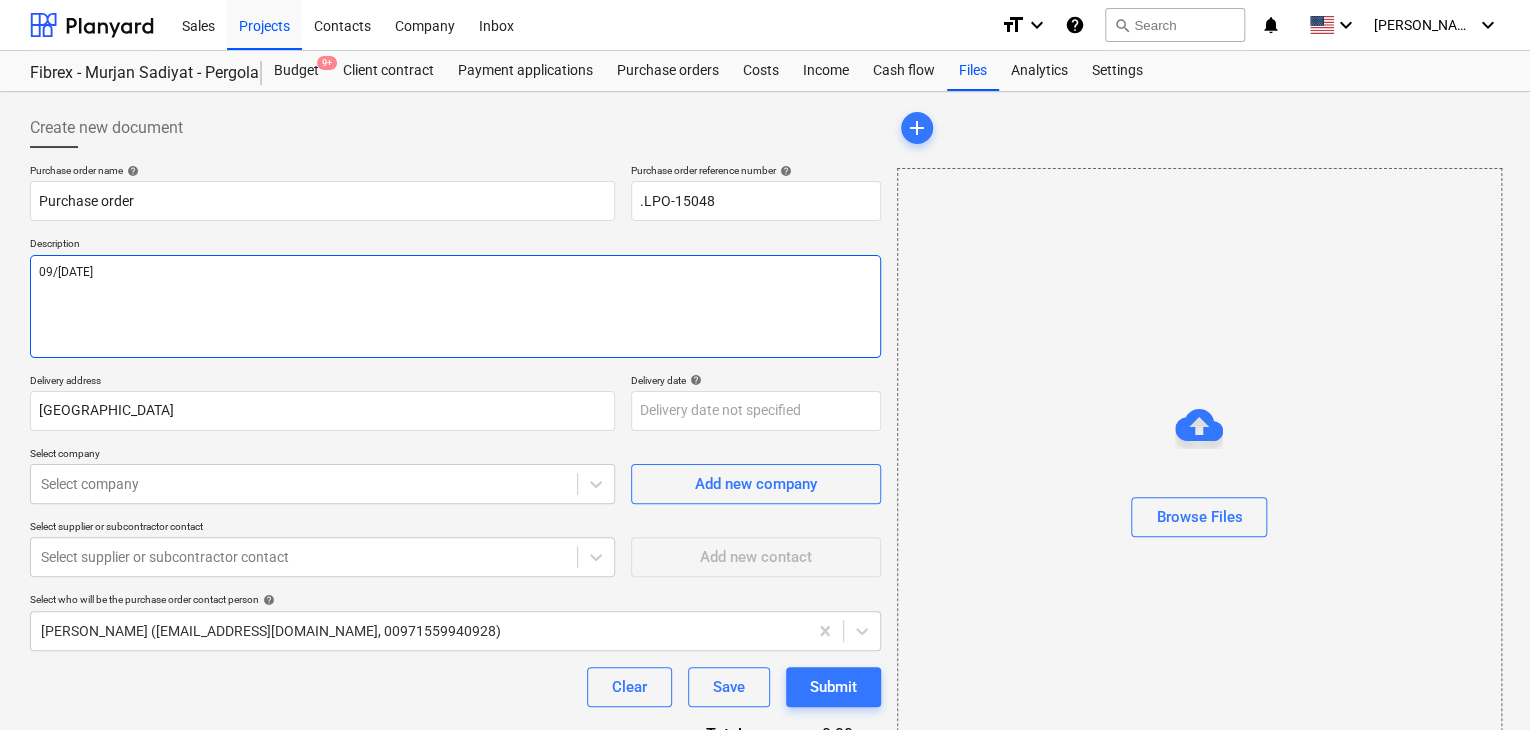 type on "[DATE]" 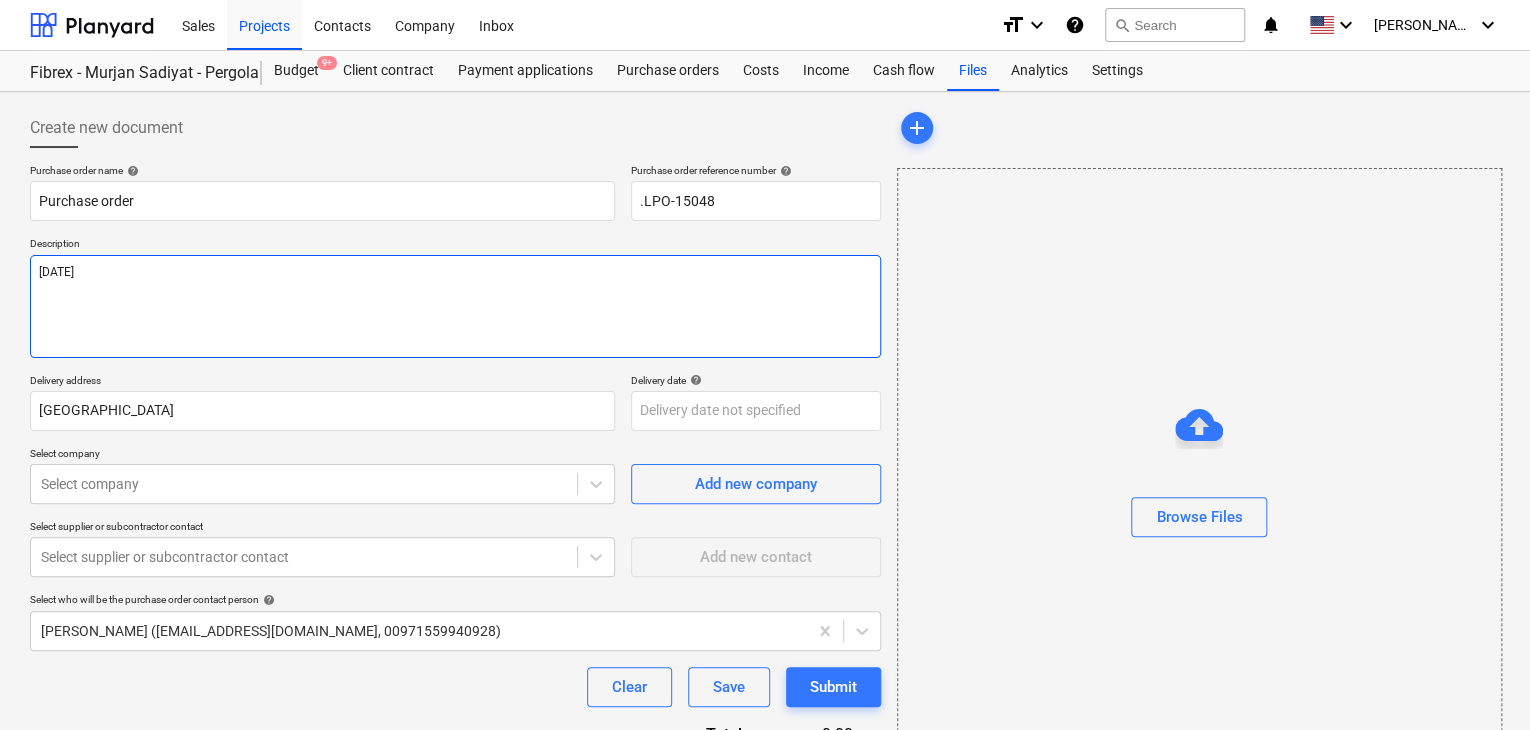 type on "x" 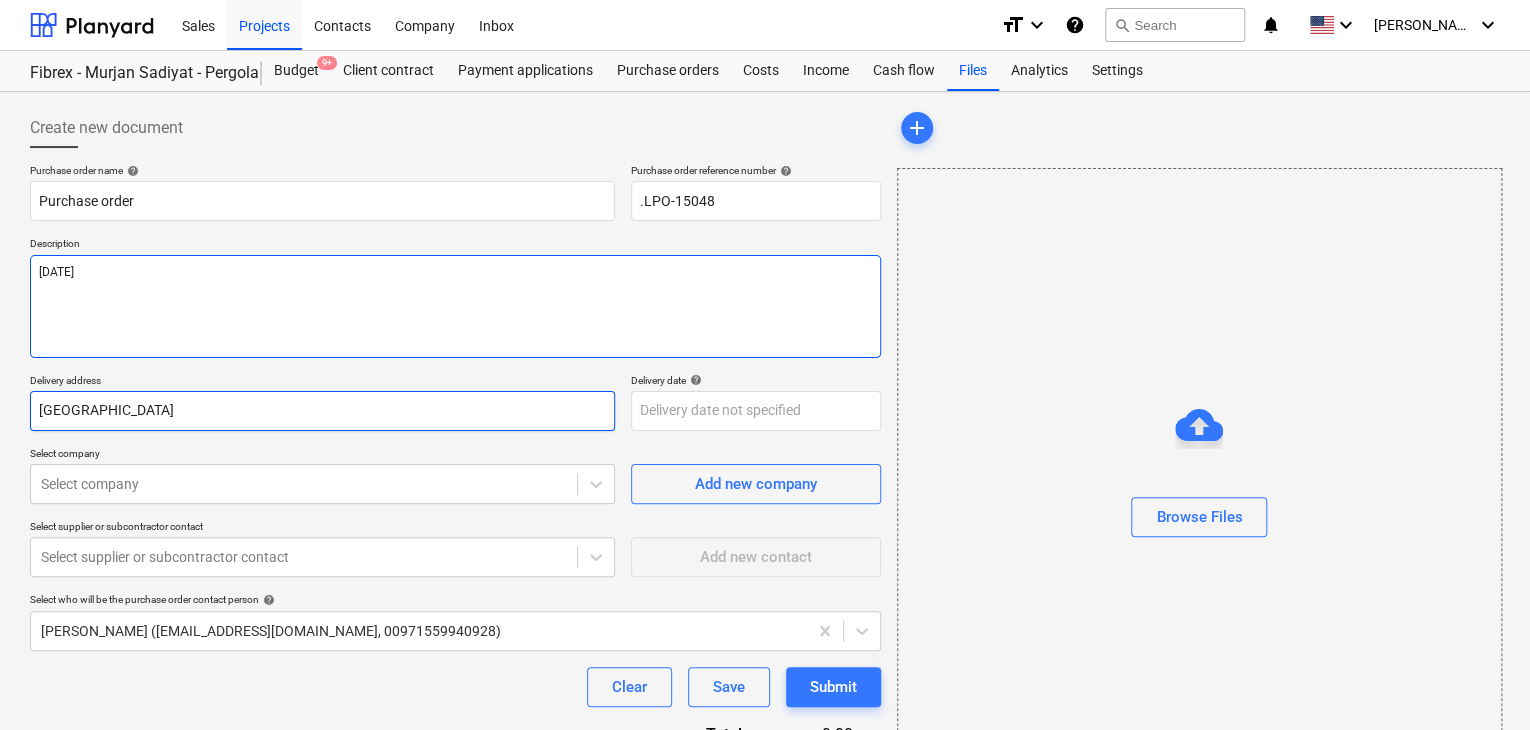 type on "[DATE]" 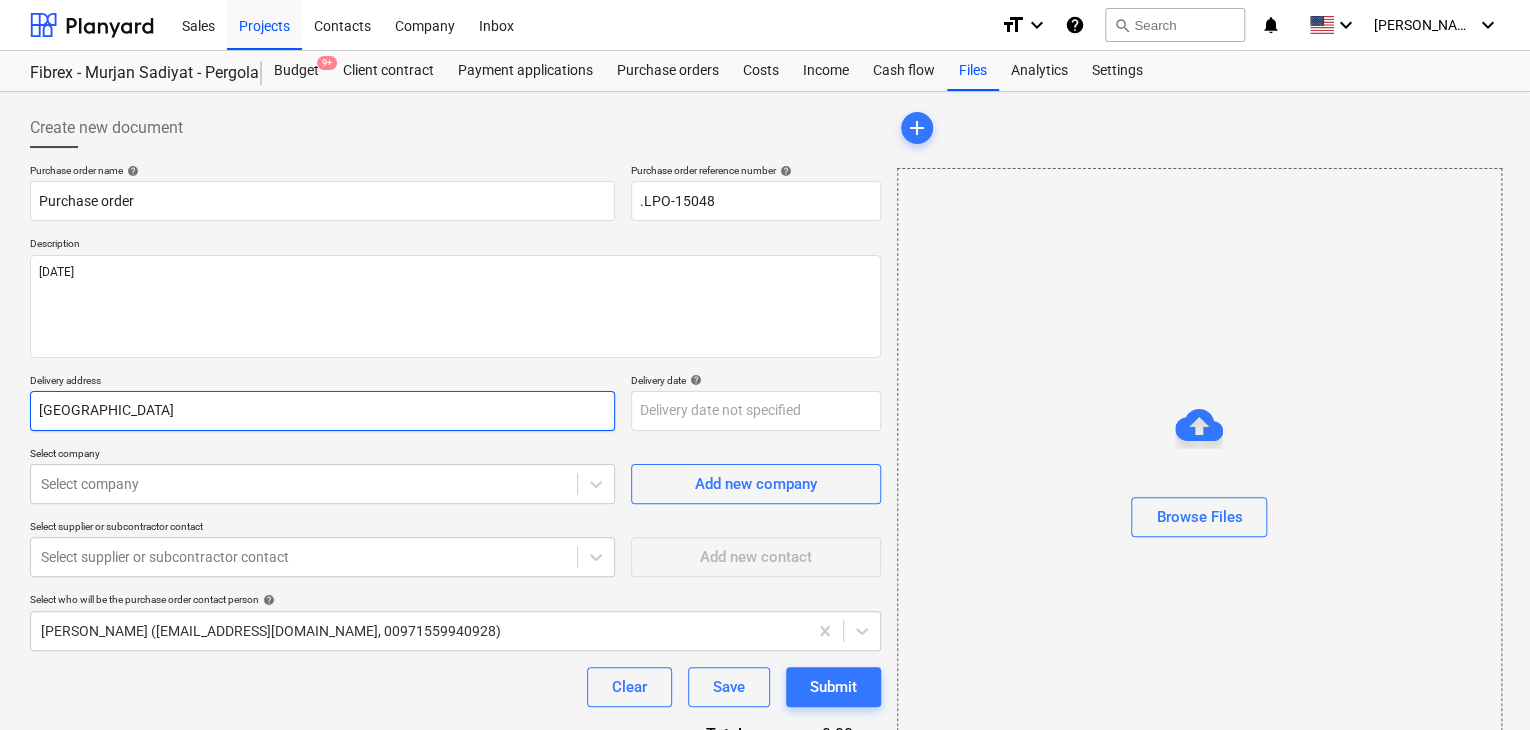 click on "[GEOGRAPHIC_DATA]" at bounding box center (322, 411) 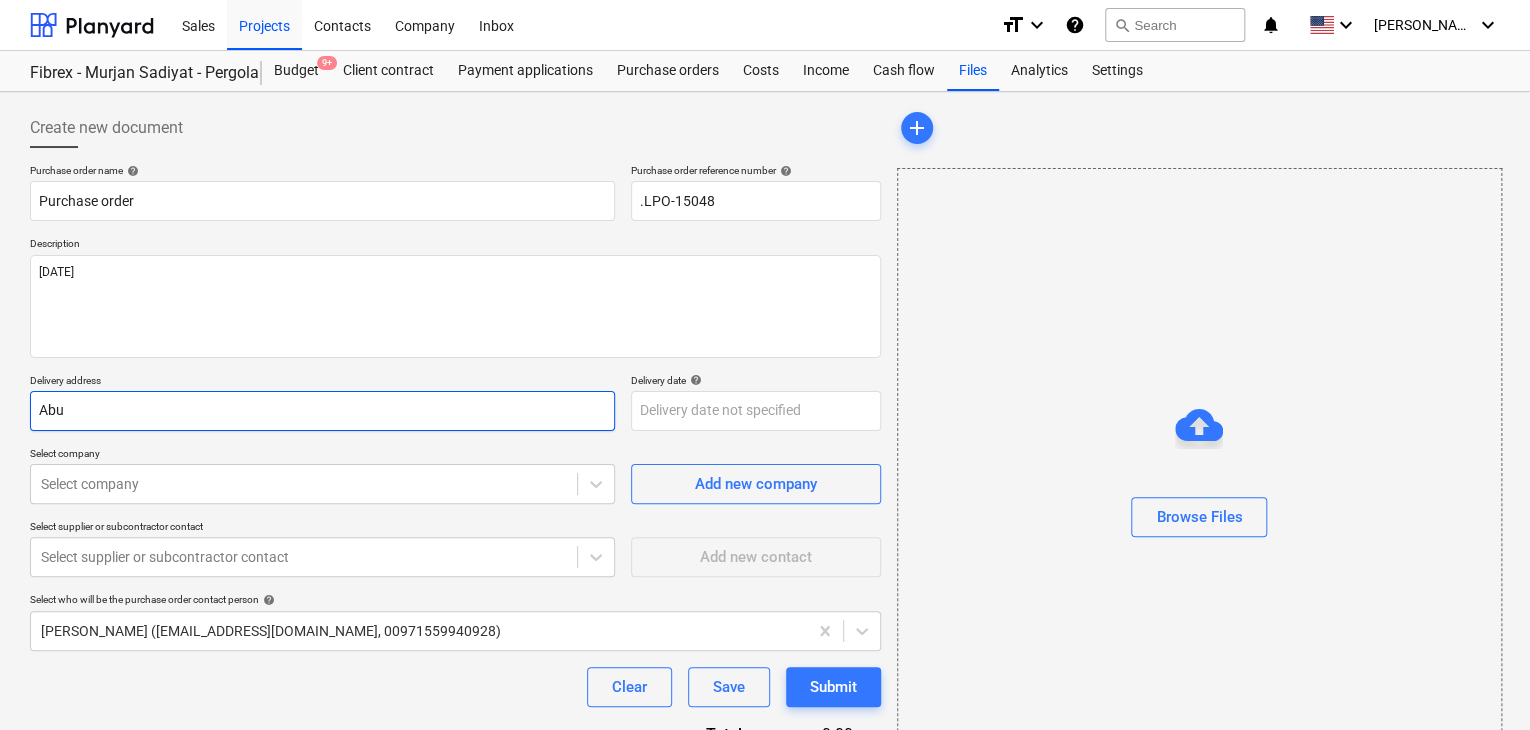 type on "Ab" 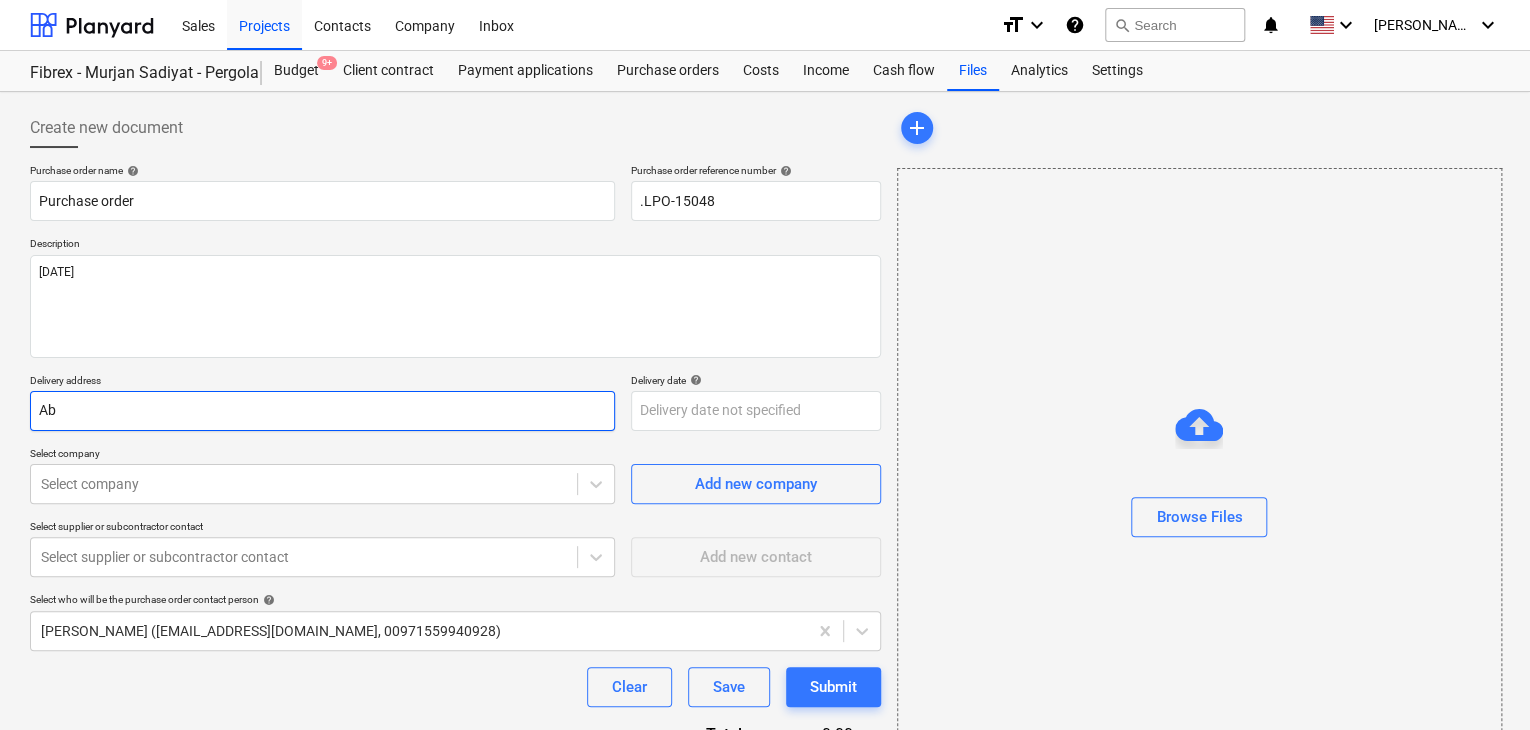type on "x" 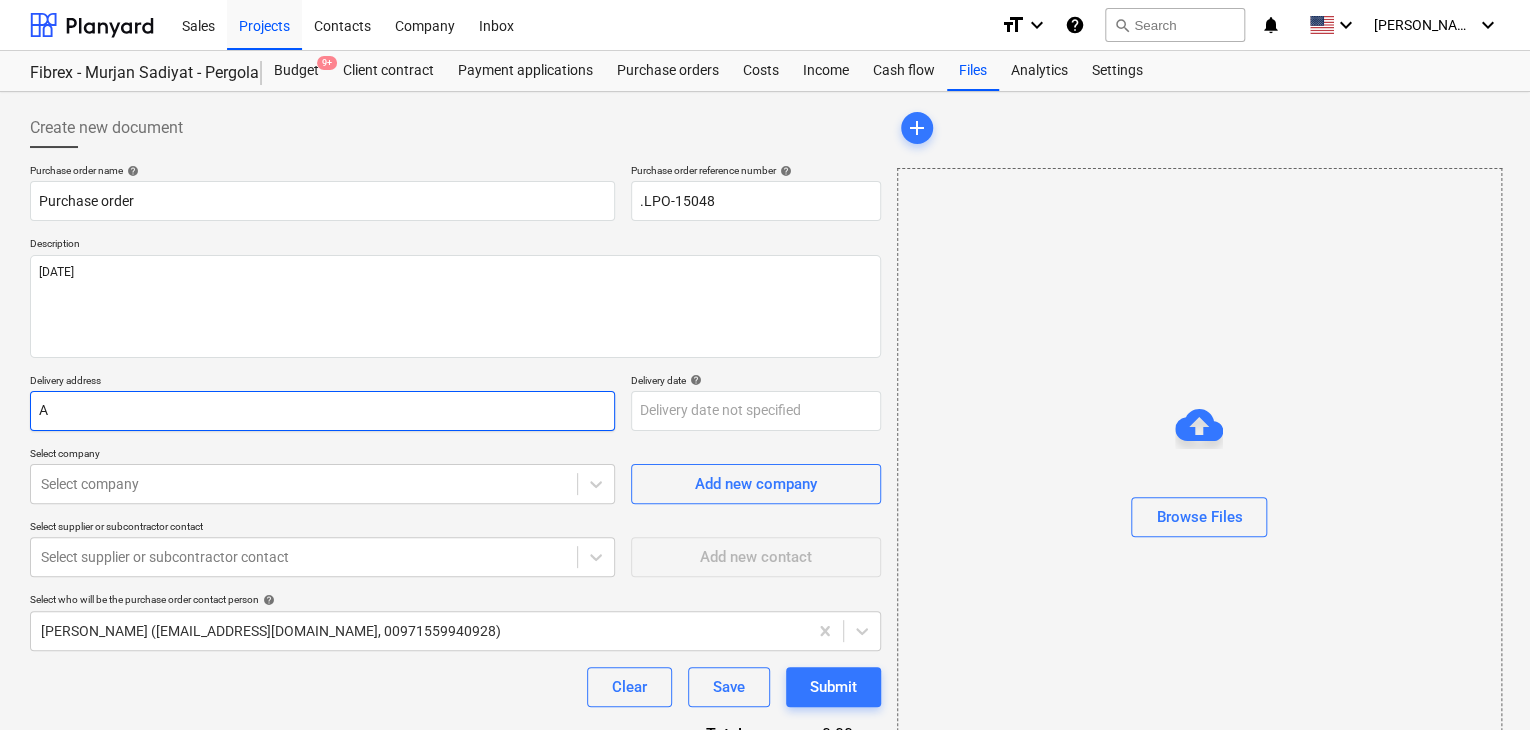 type on "x" 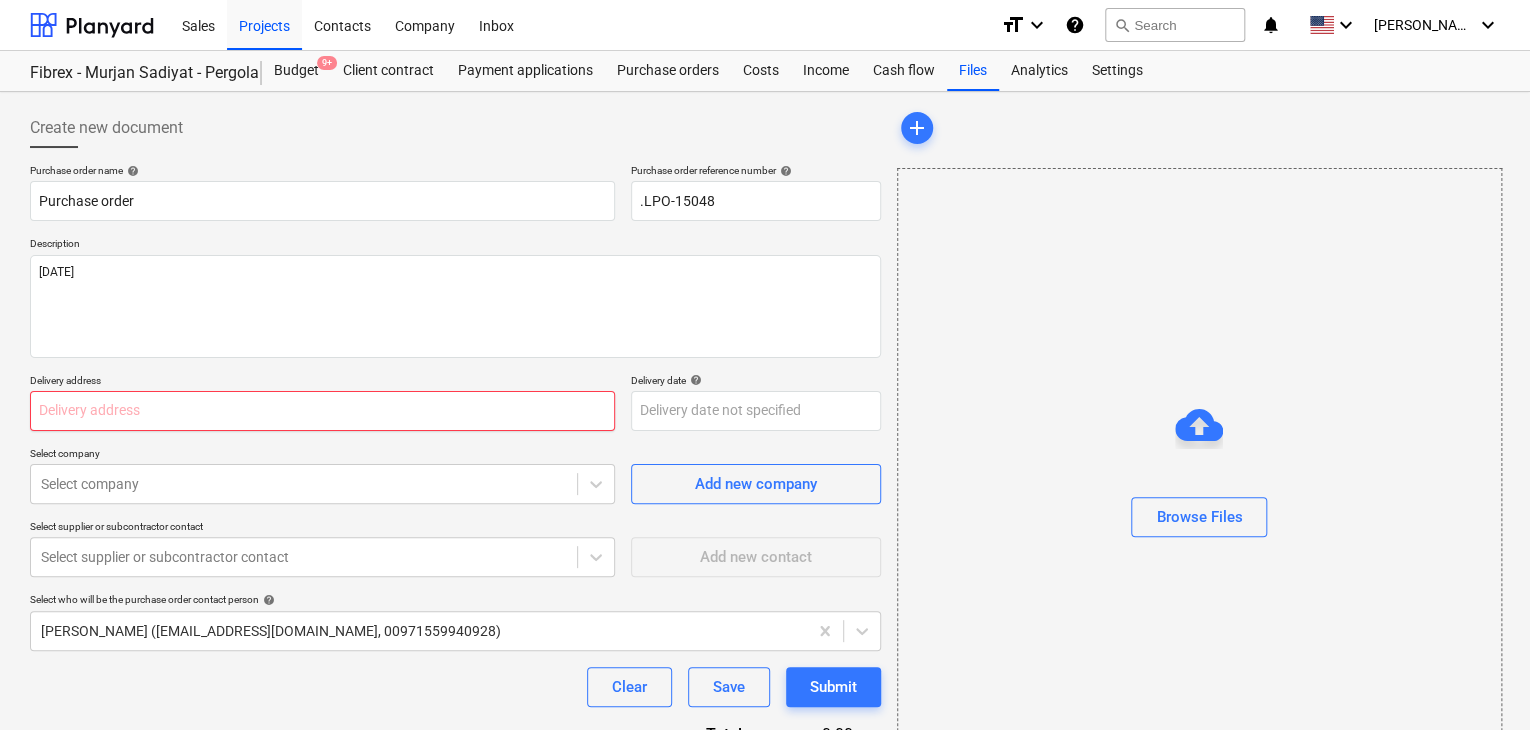 type on "x" 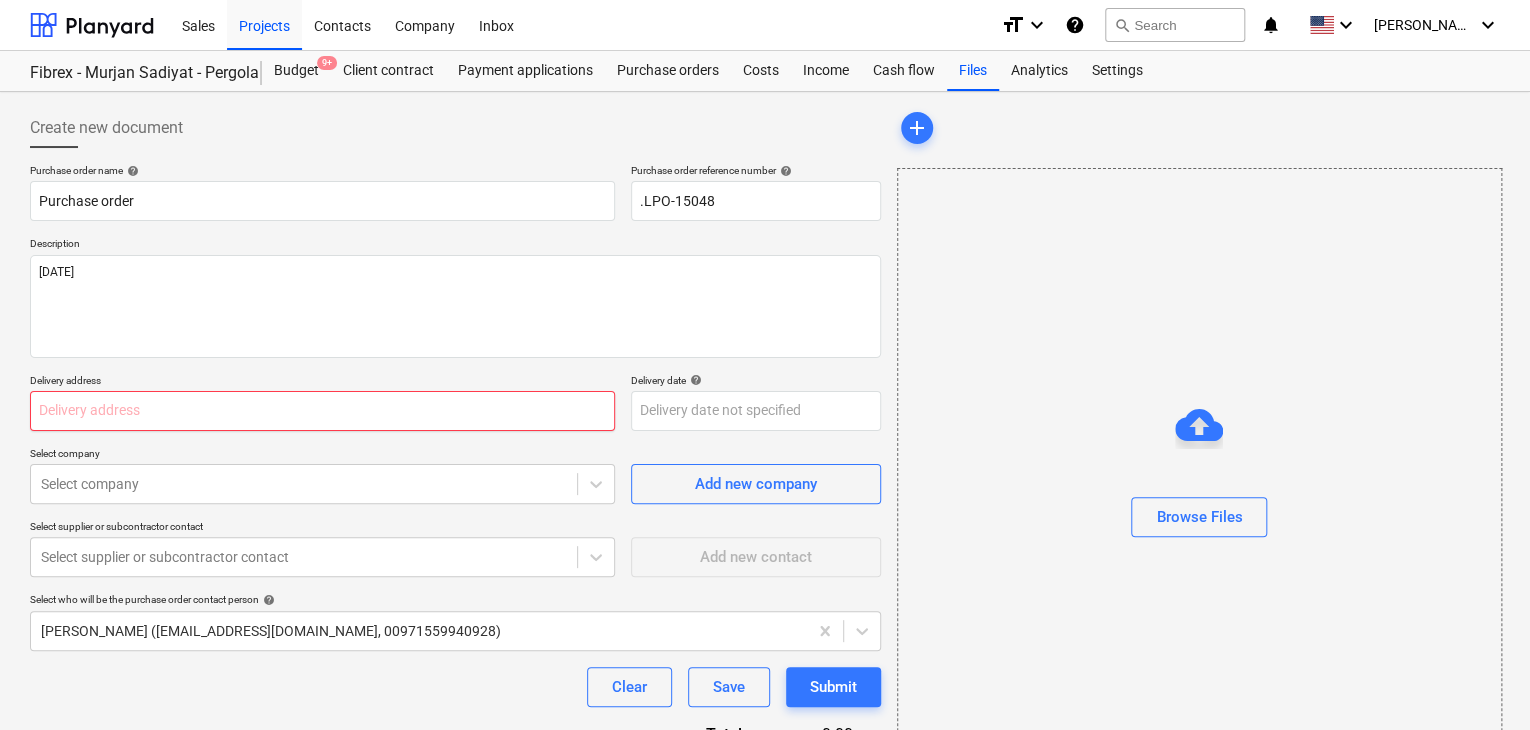 type on "L" 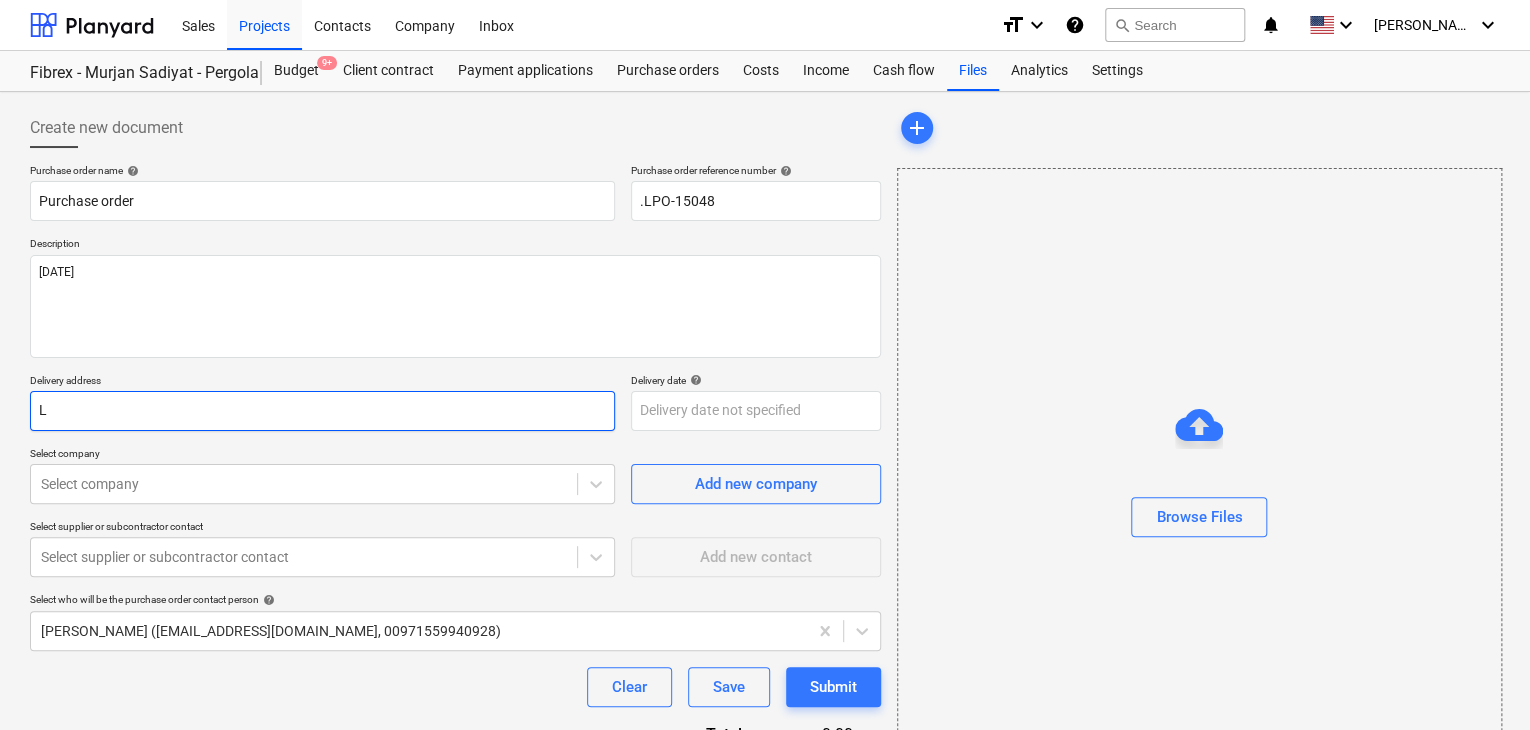 type on "x" 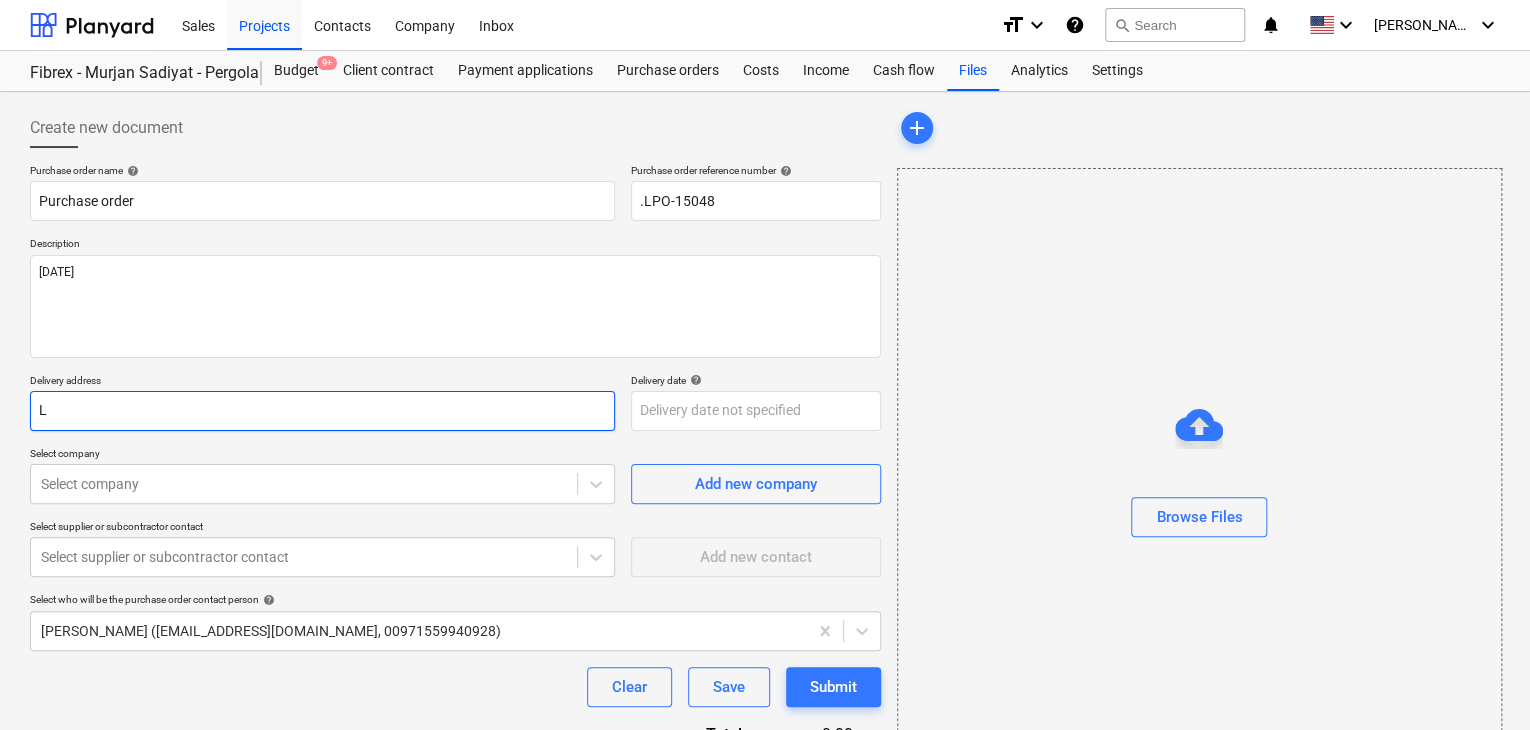 type on "LU" 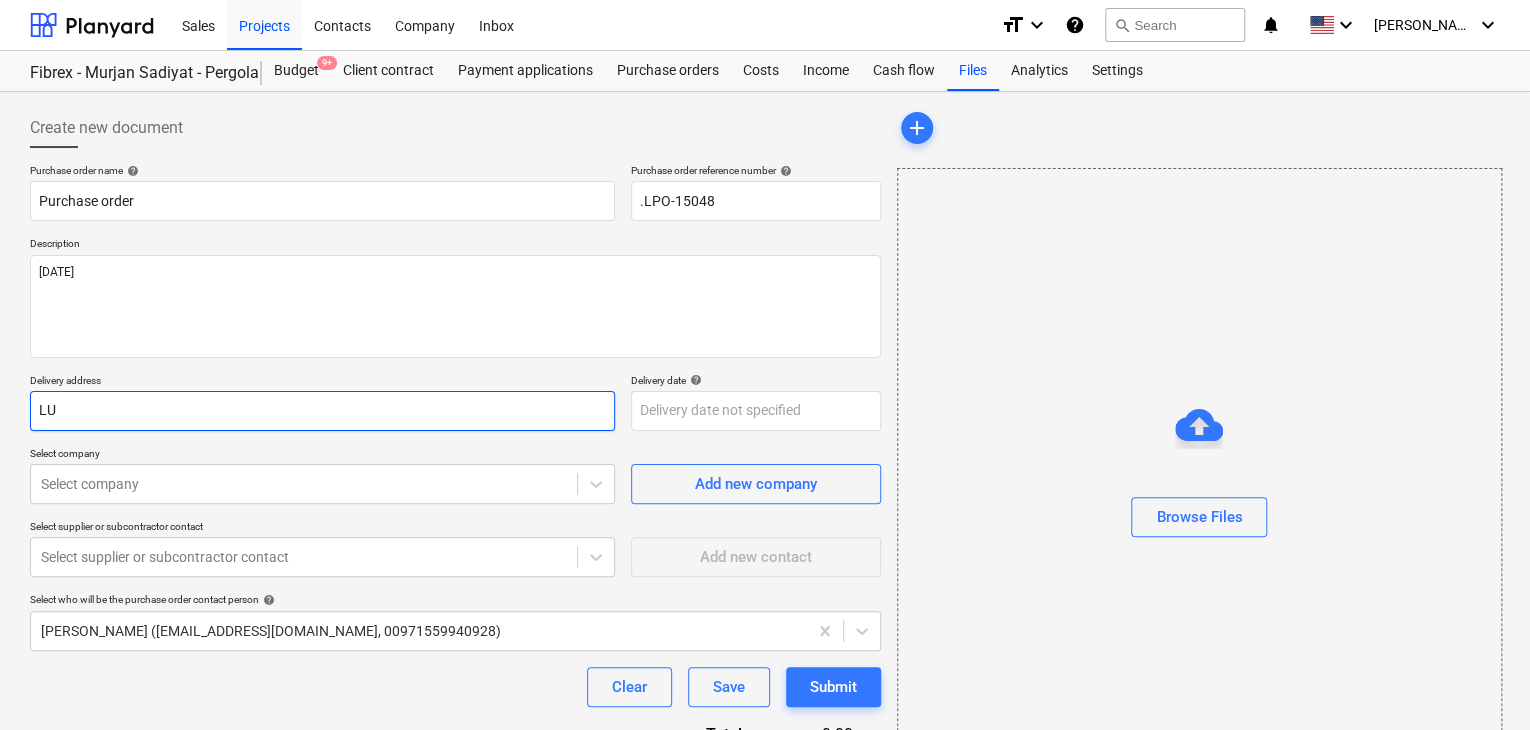 type on "x" 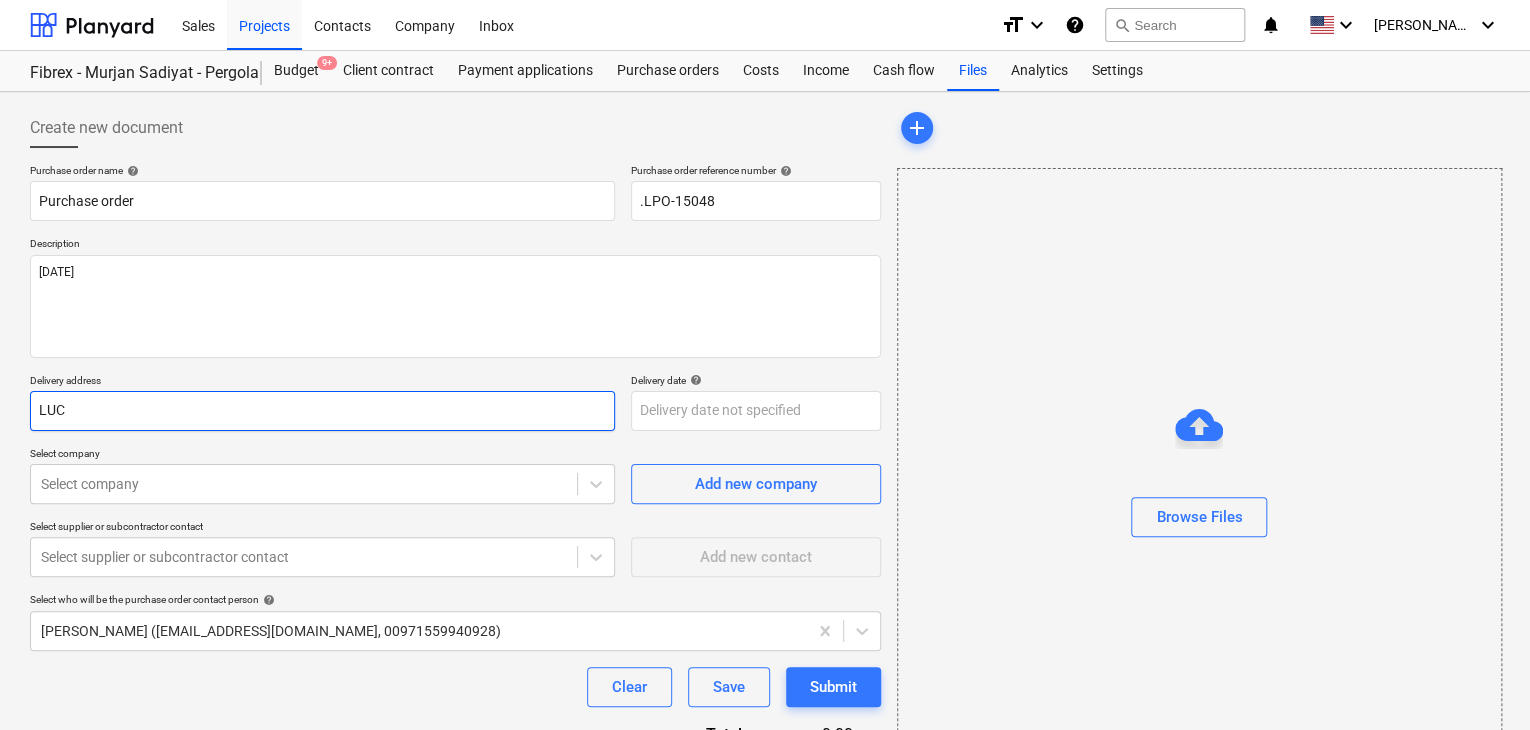 type on "x" 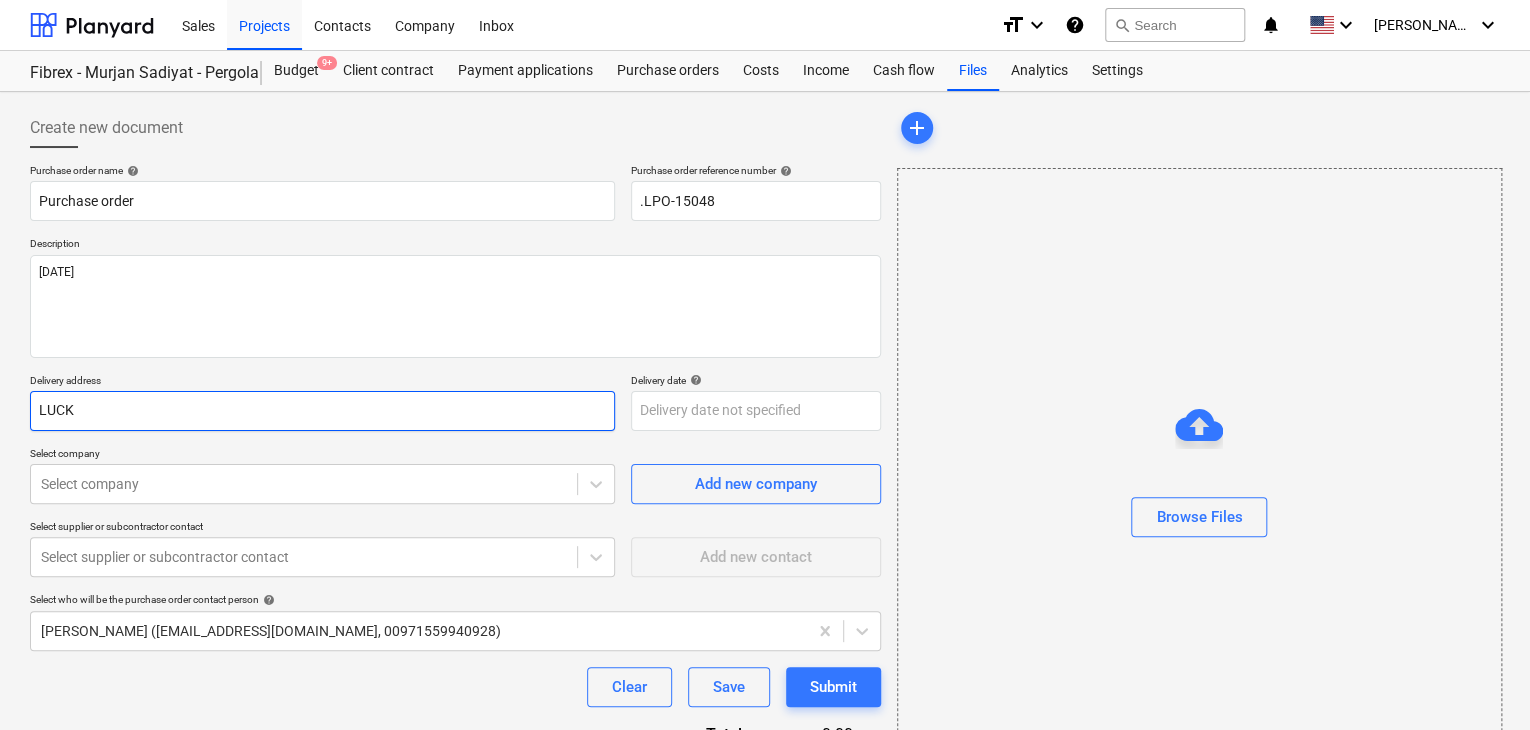 type on "x" 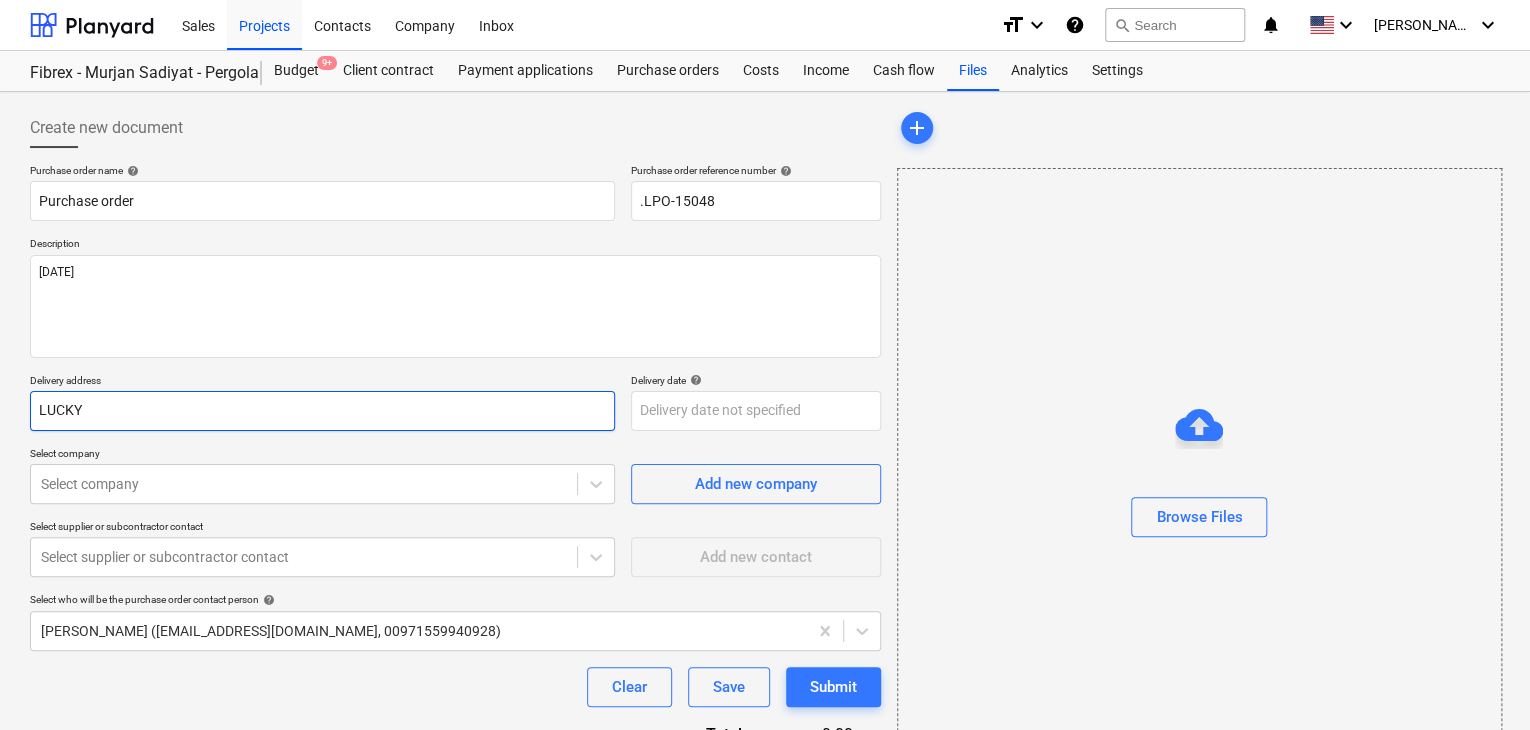 type on "x" 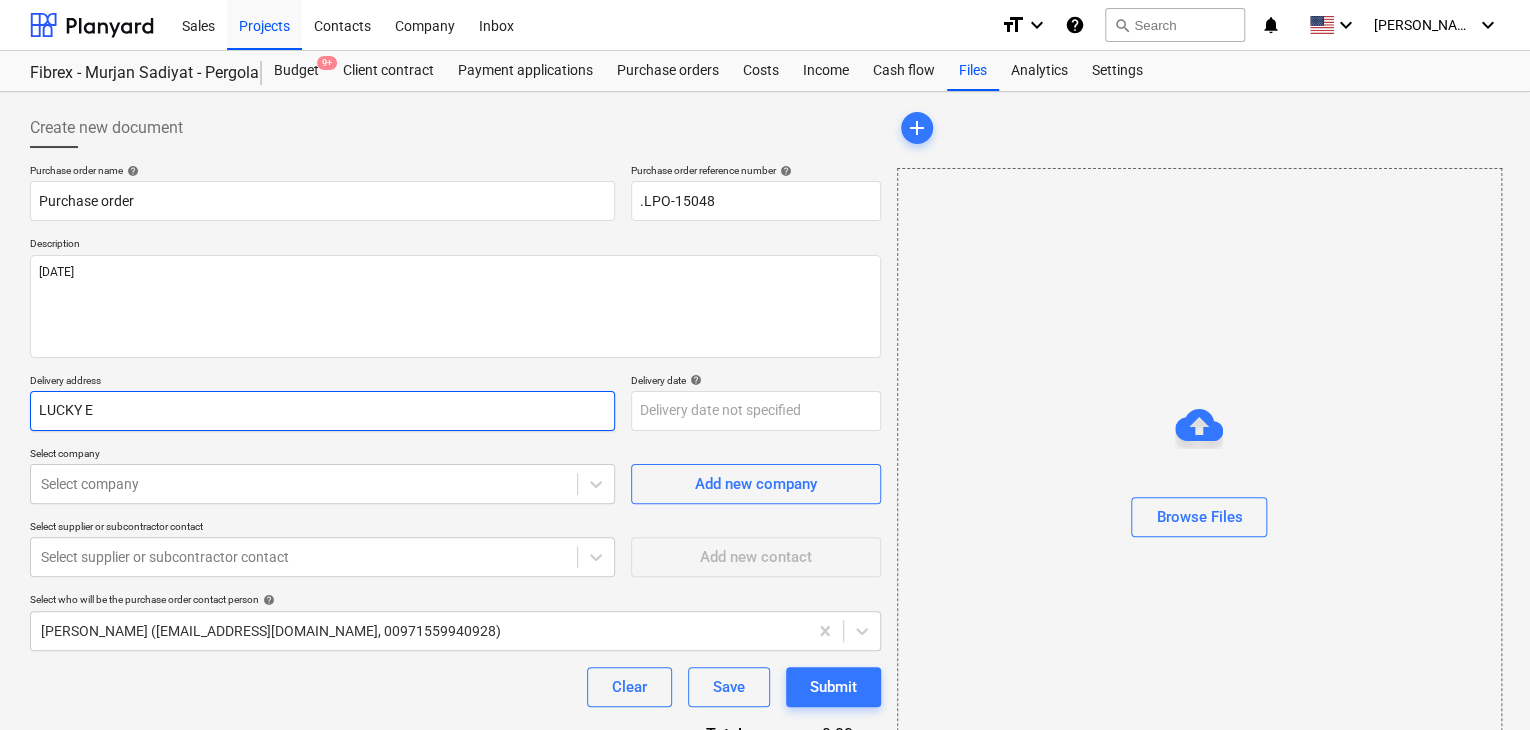 type on "x" 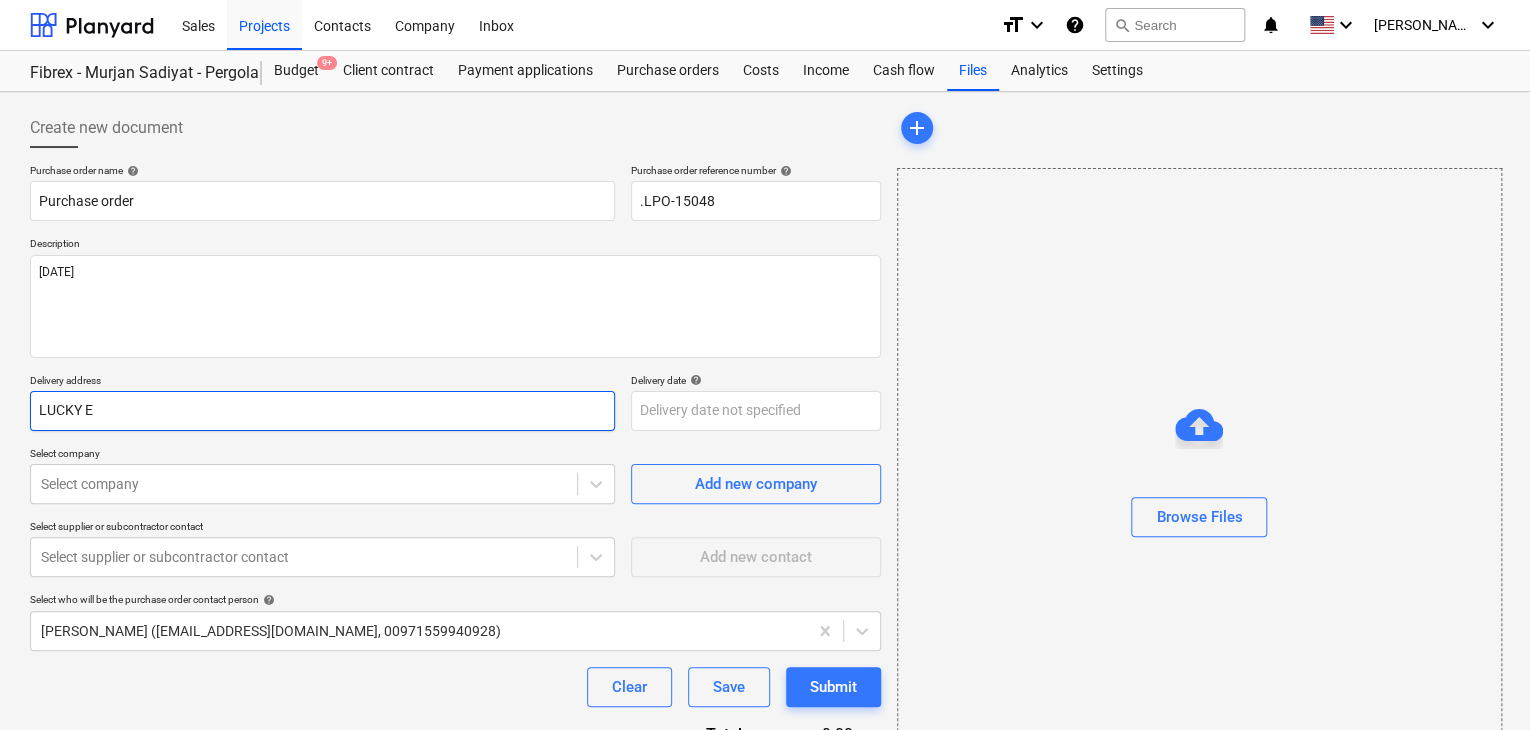 type on "LUCKY EN" 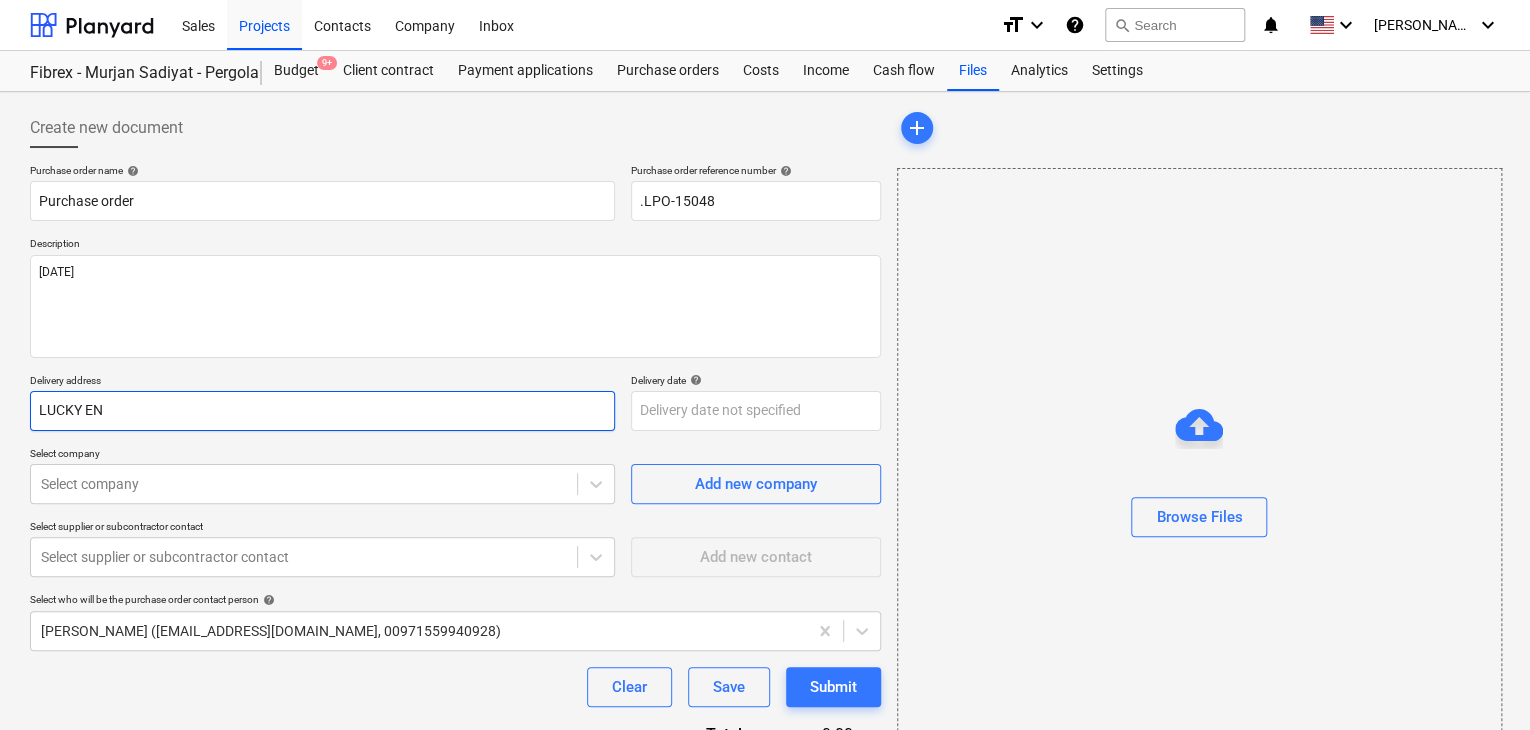 type on "x" 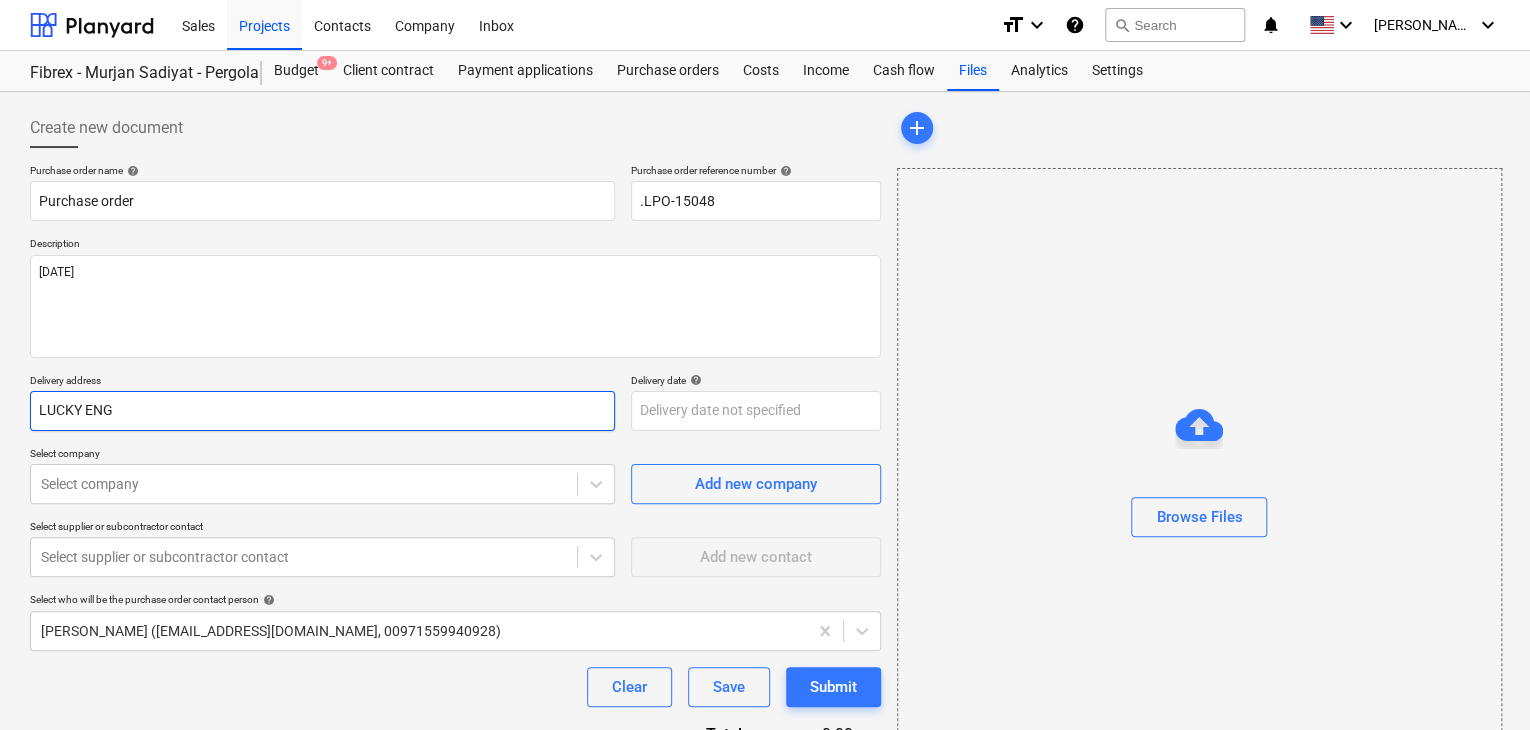 type on "x" 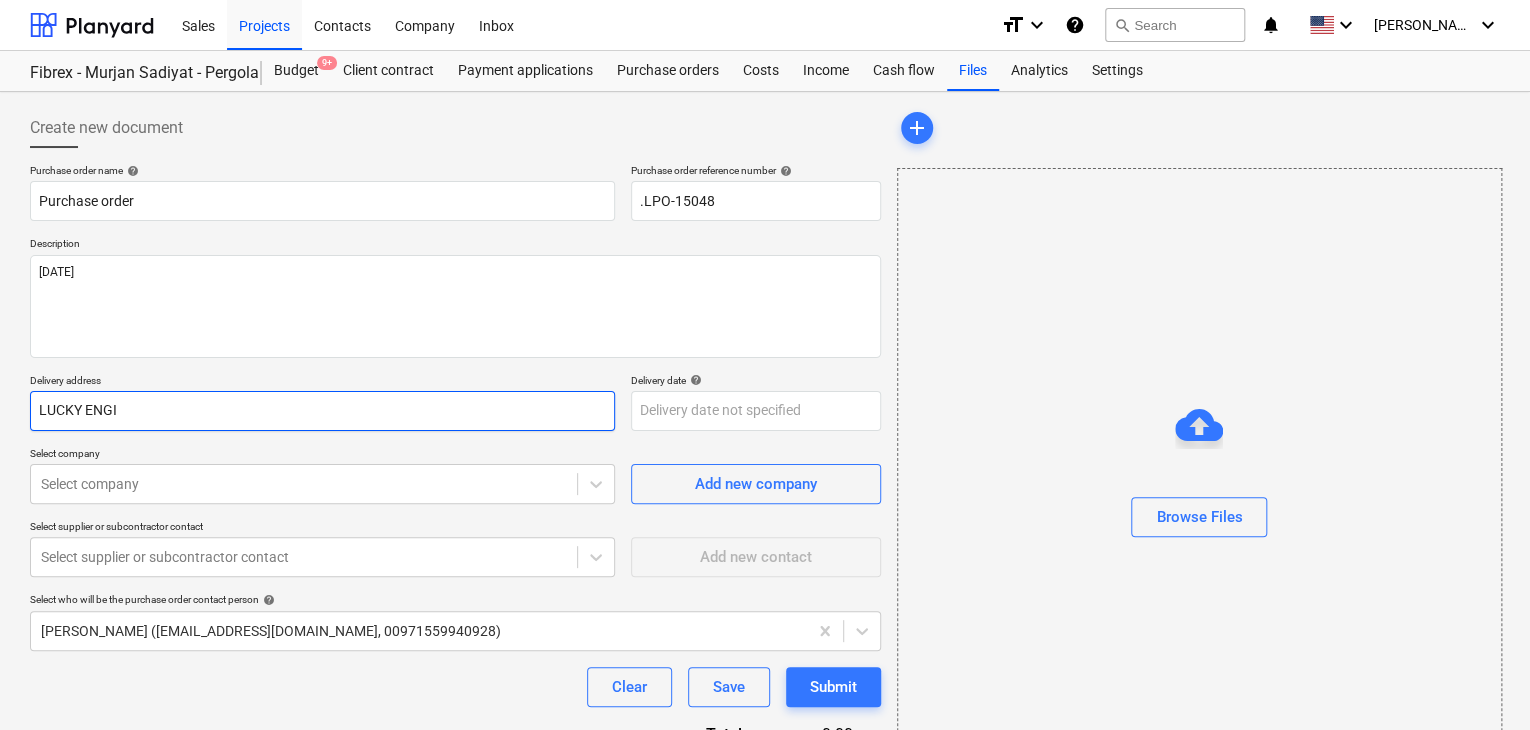 type on "x" 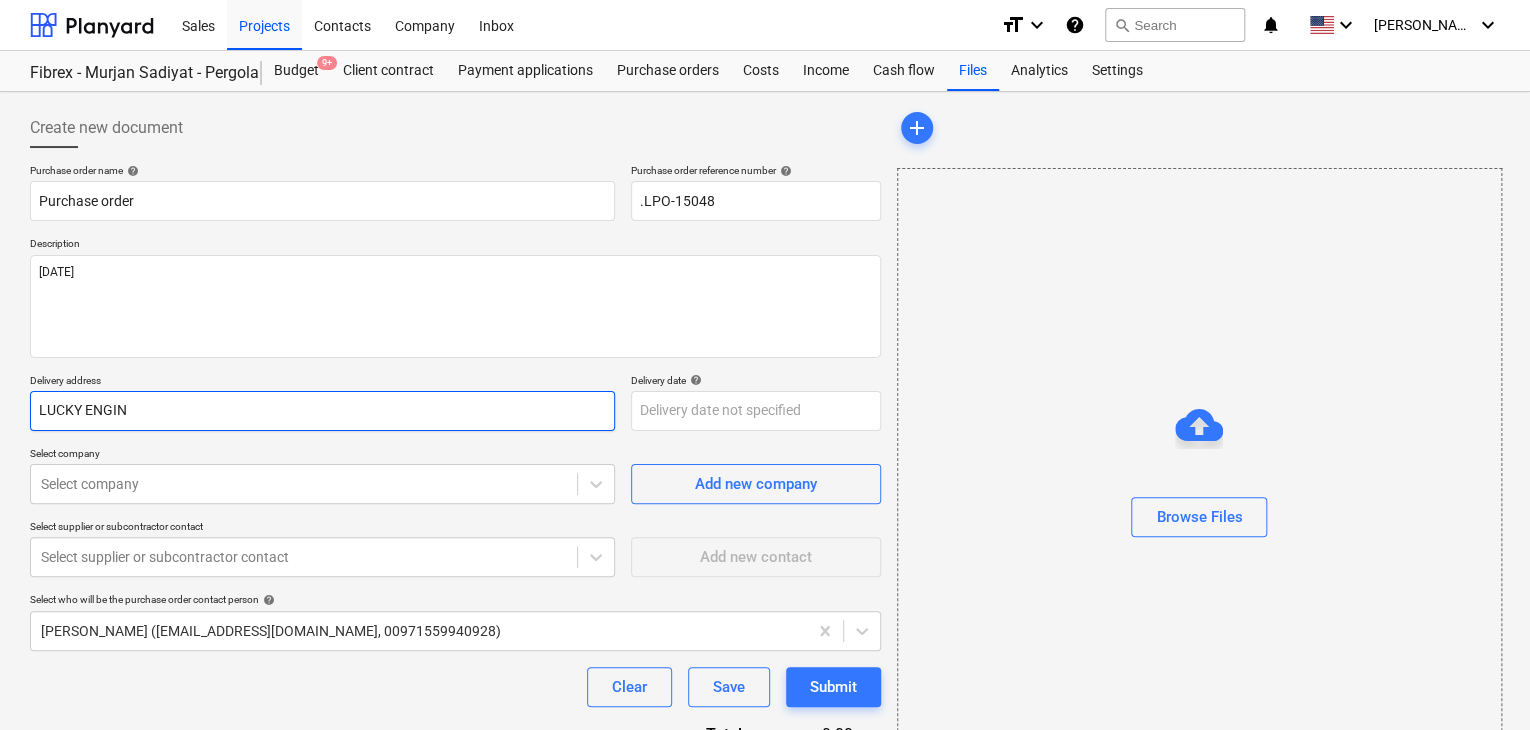 type on "x" 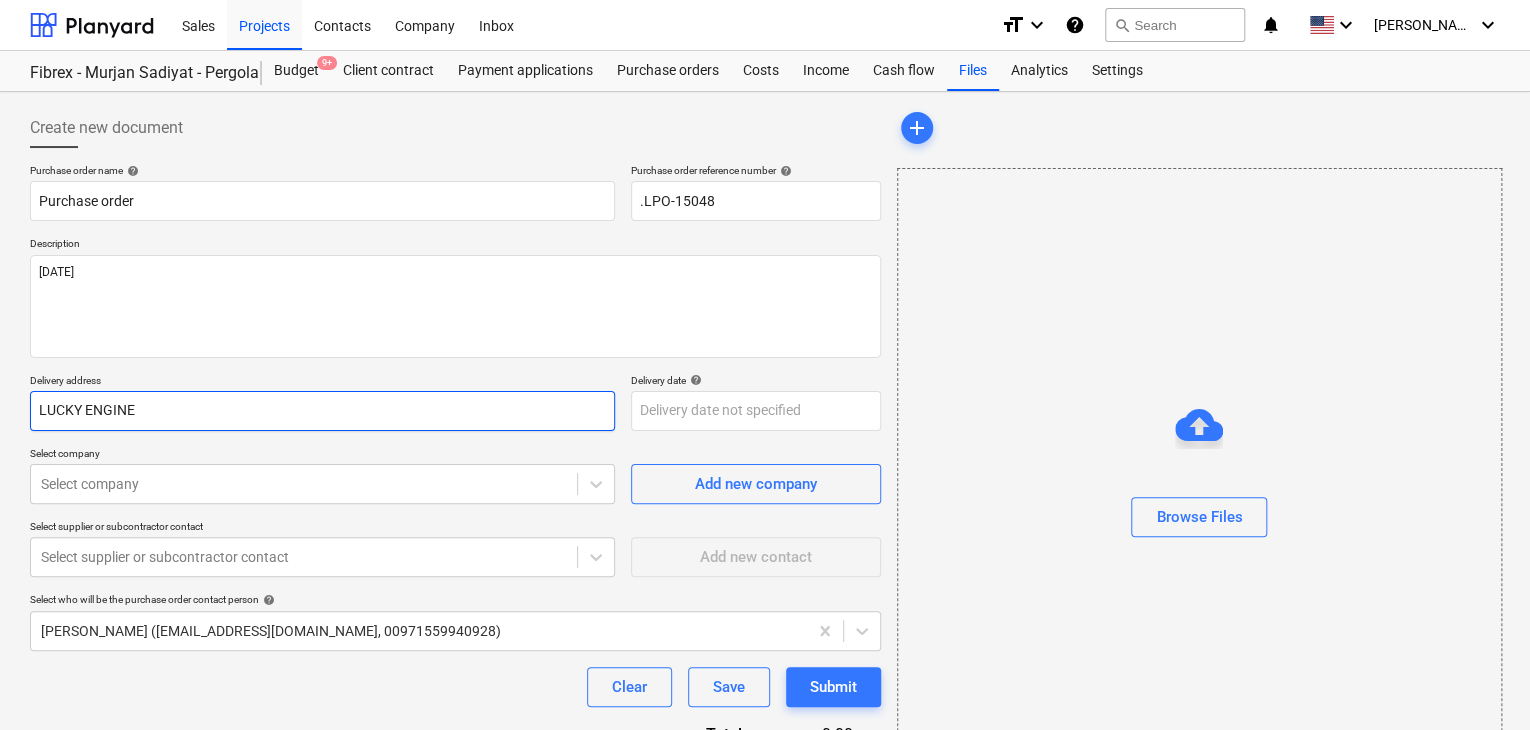 type on "x" 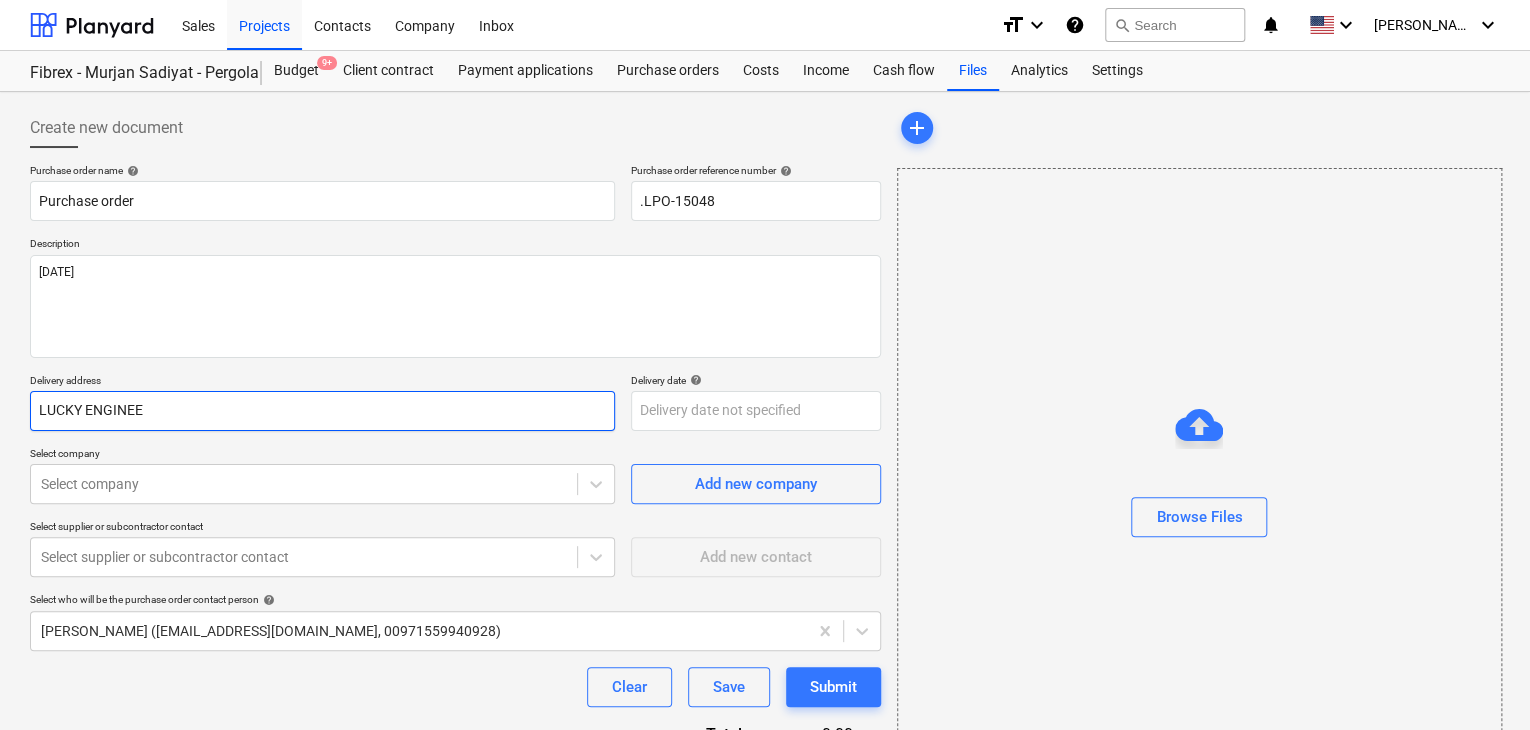 type on "x" 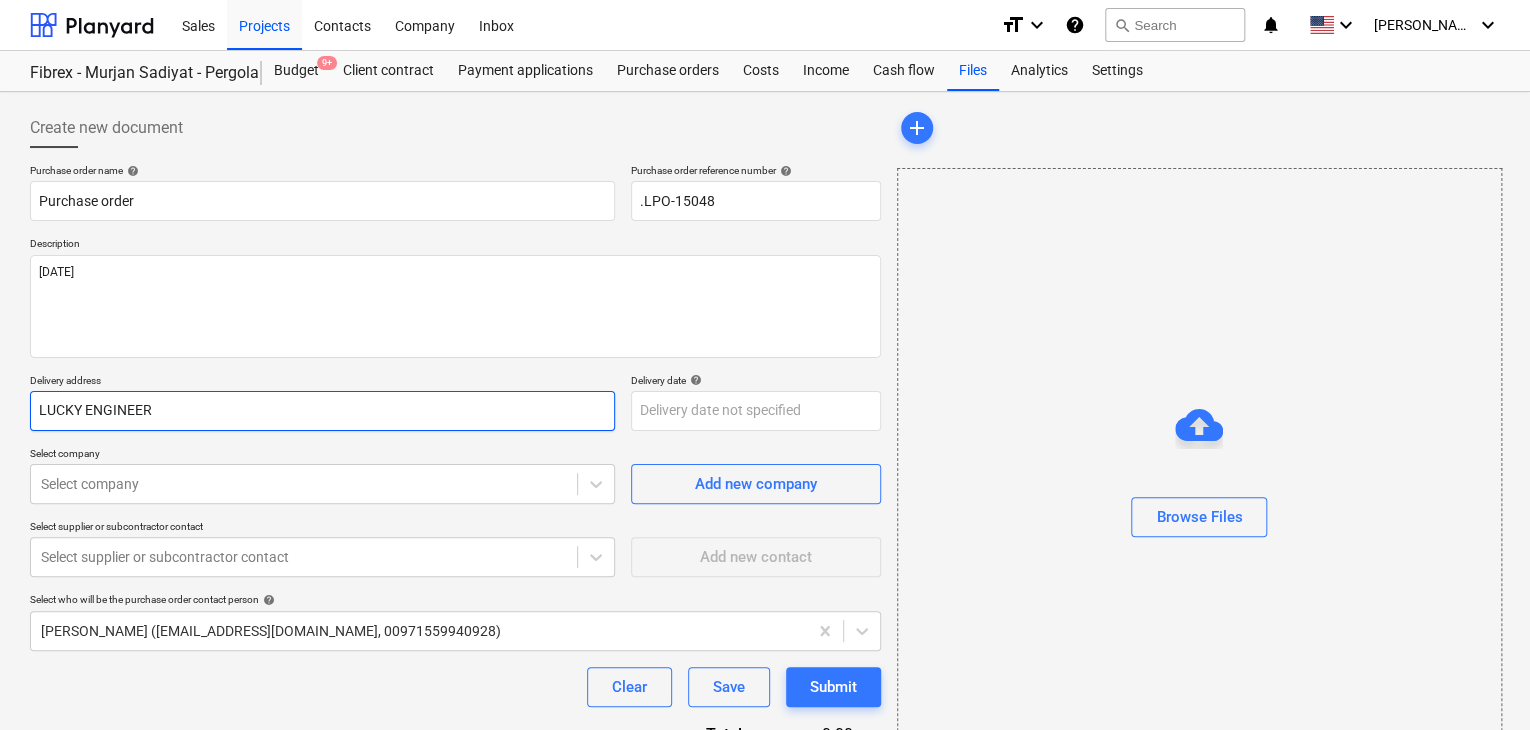 type on "x" 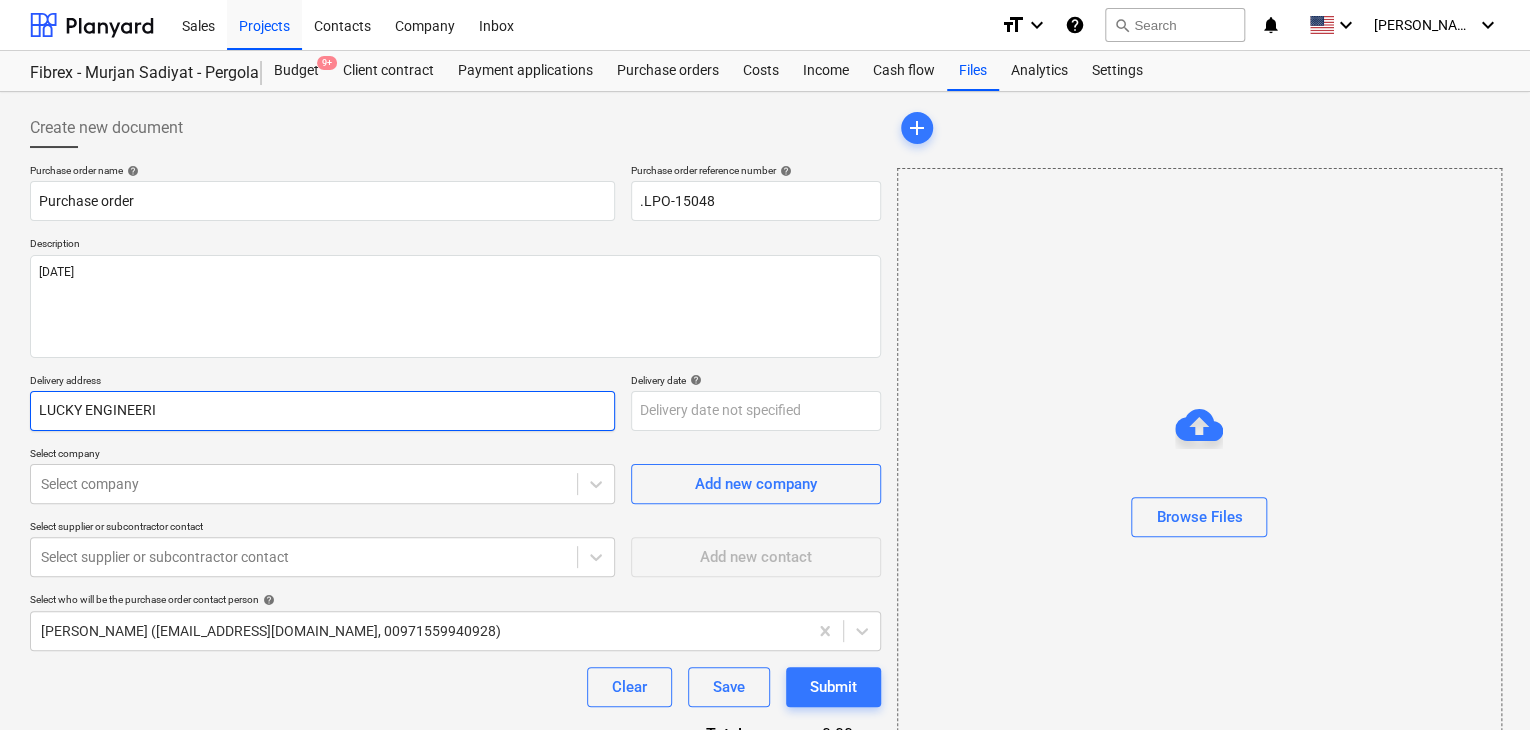 type on "x" 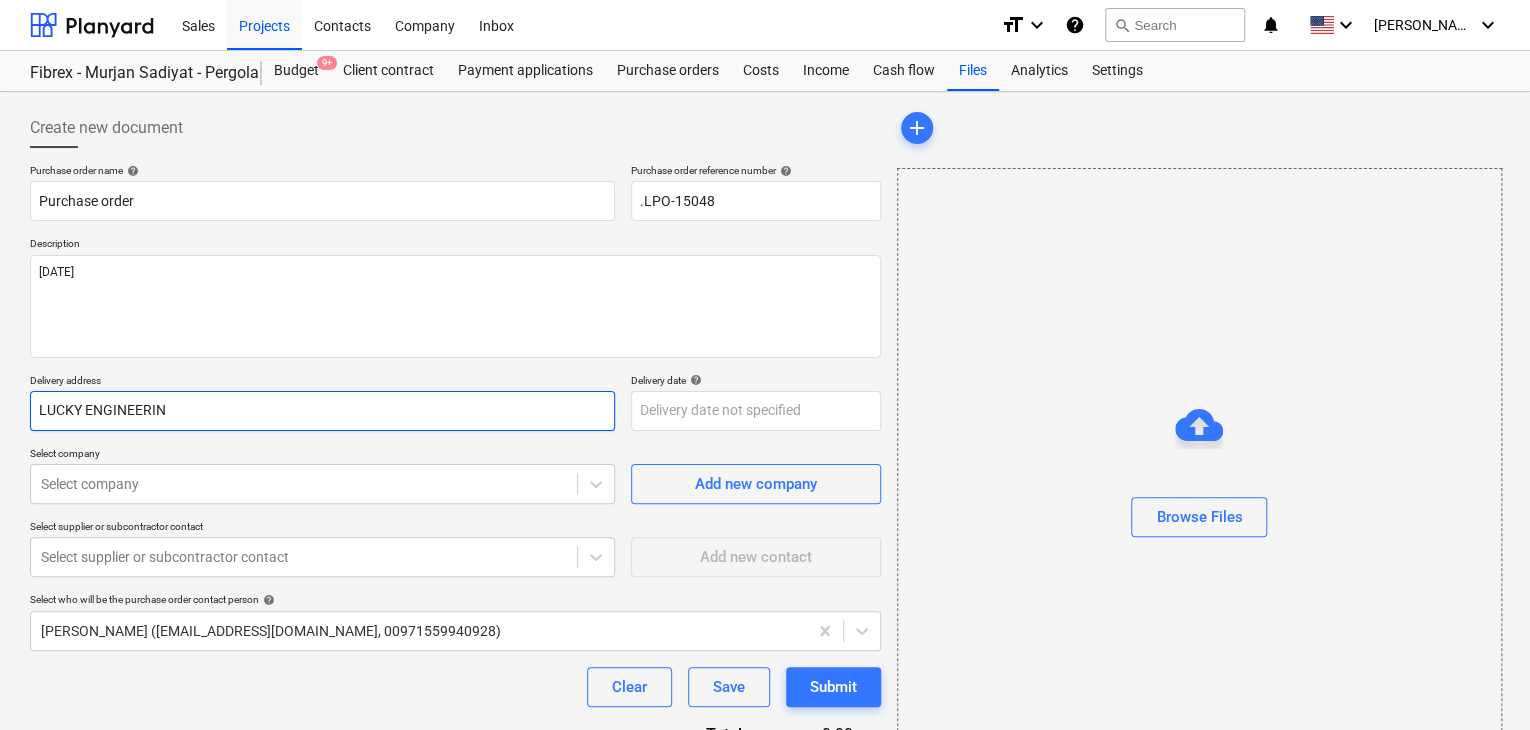 type on "x" 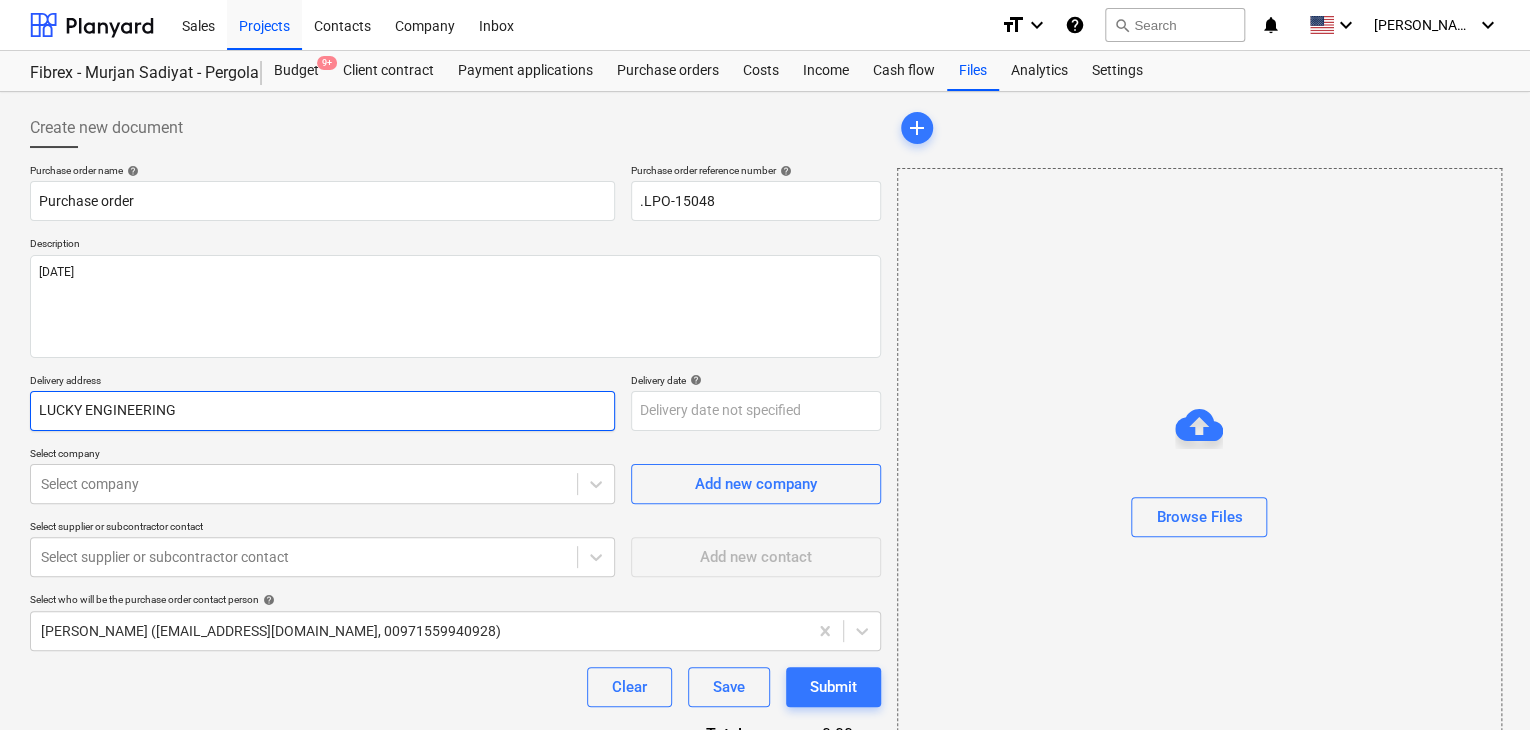 type on "x" 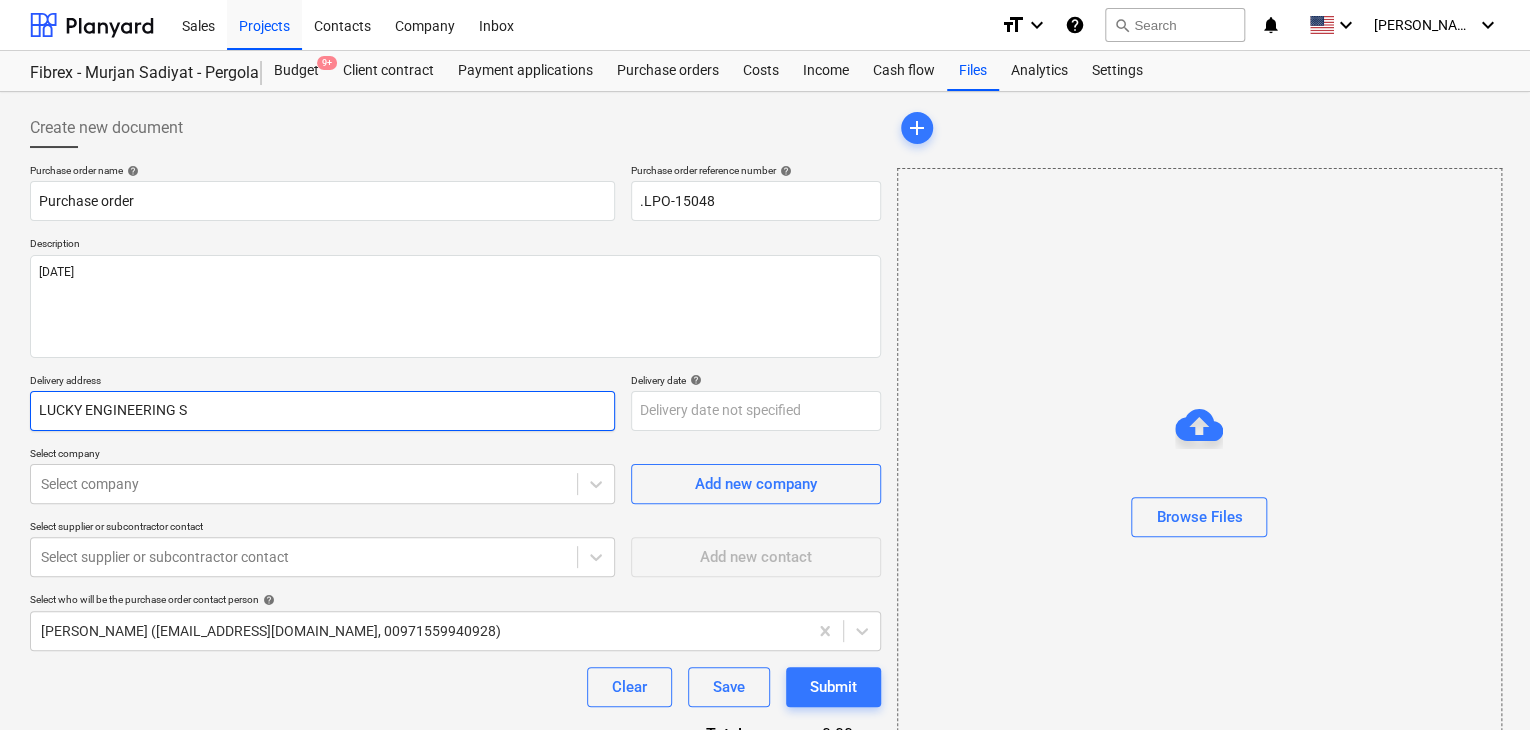 type on "x" 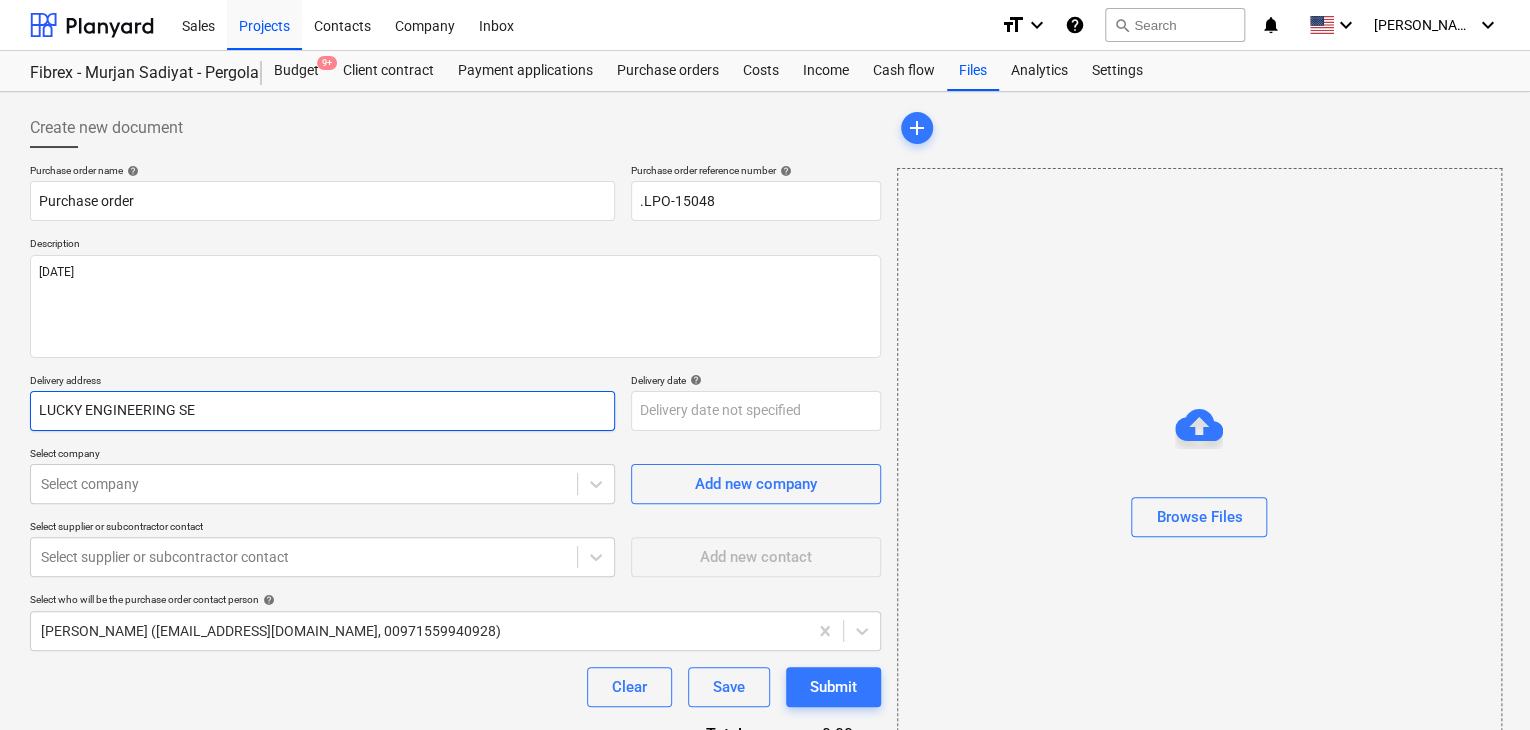 type on "x" 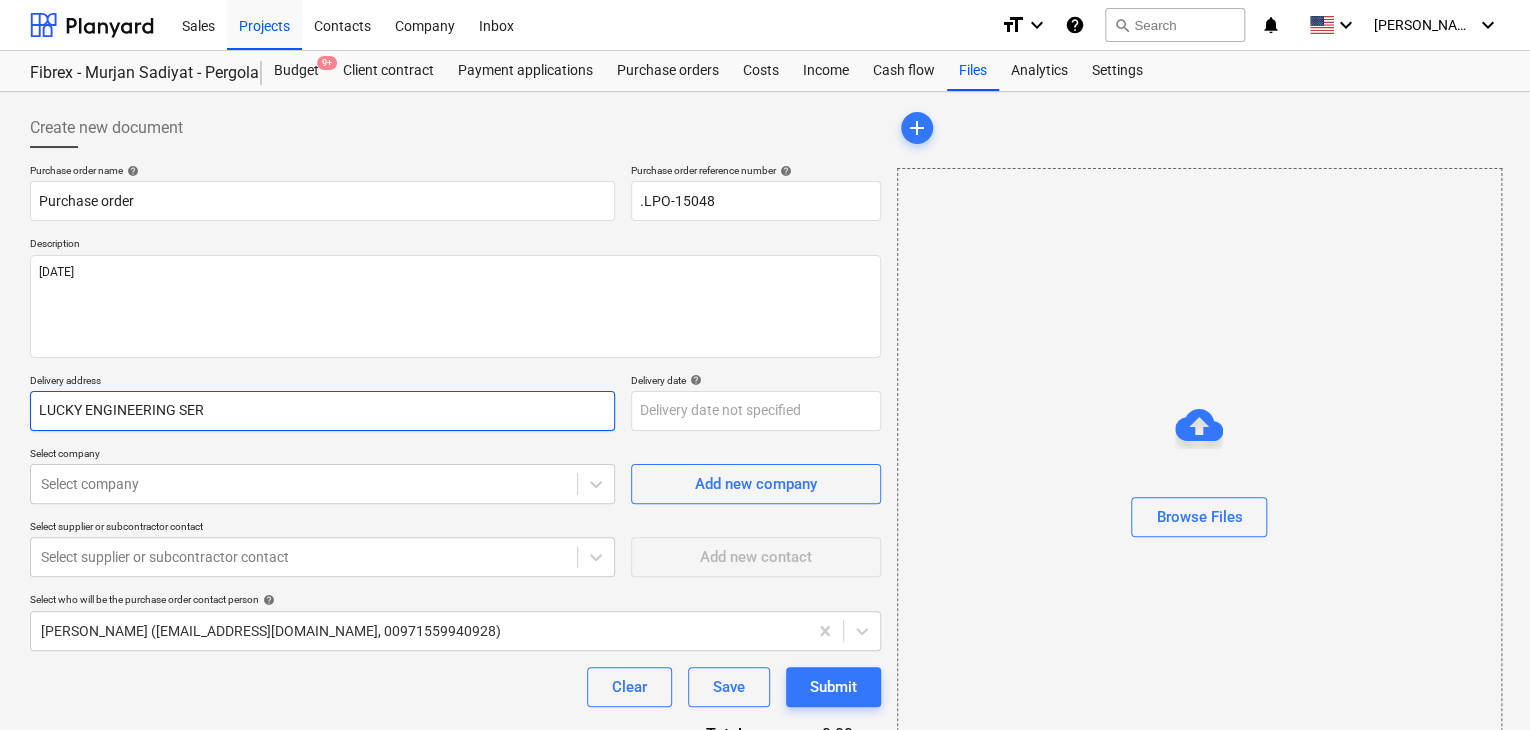 type on "LUCKY ENGINEERING SERV" 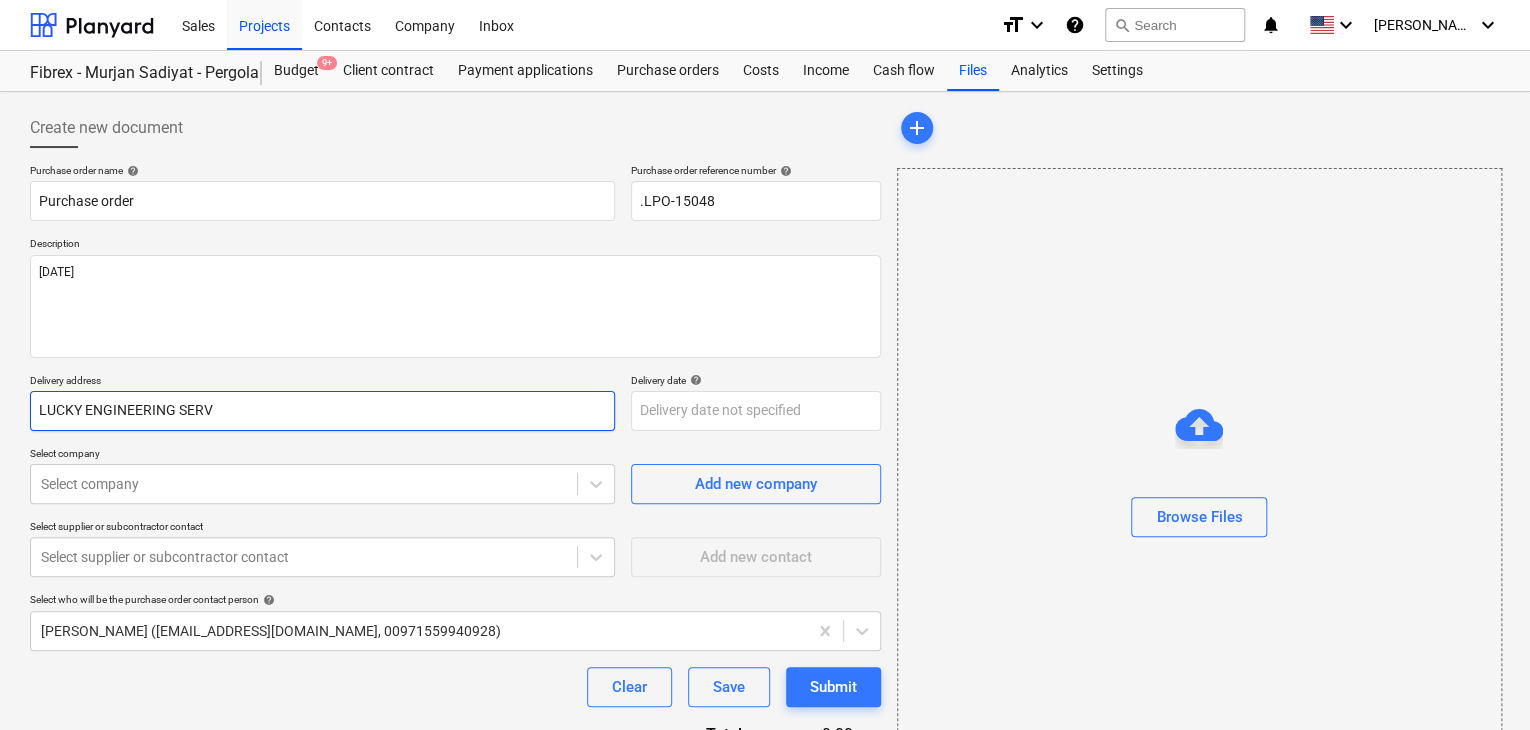 type on "x" 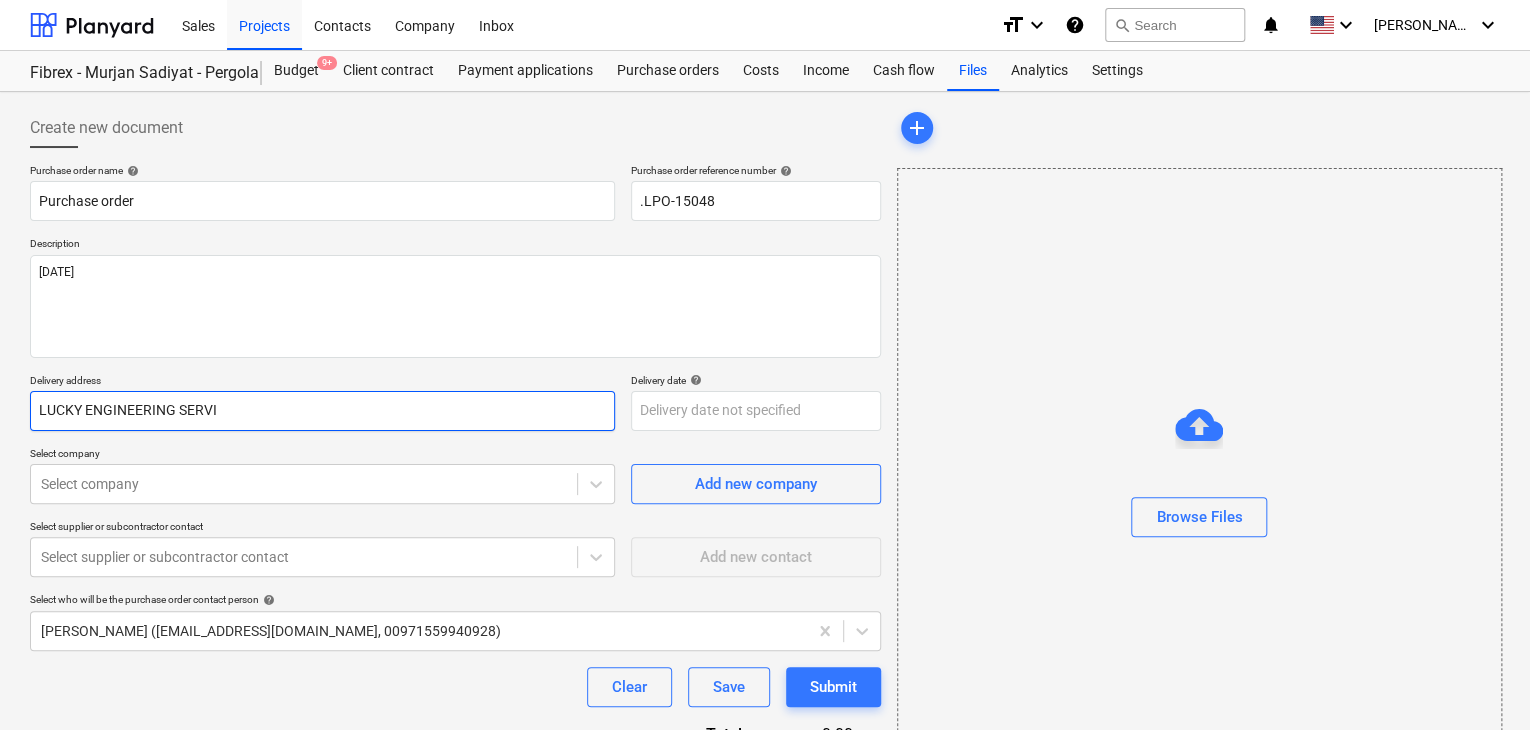 type on "x" 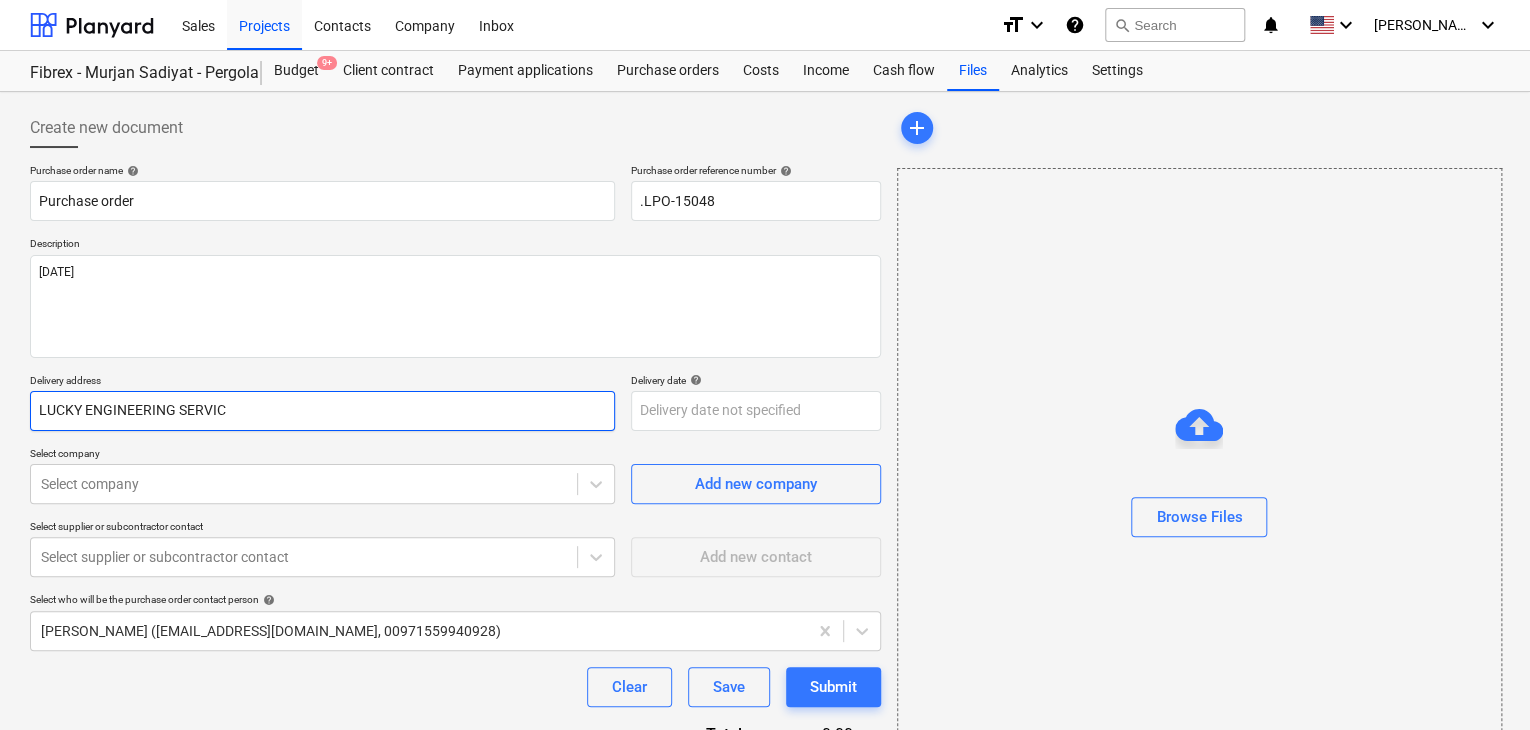 type on "x" 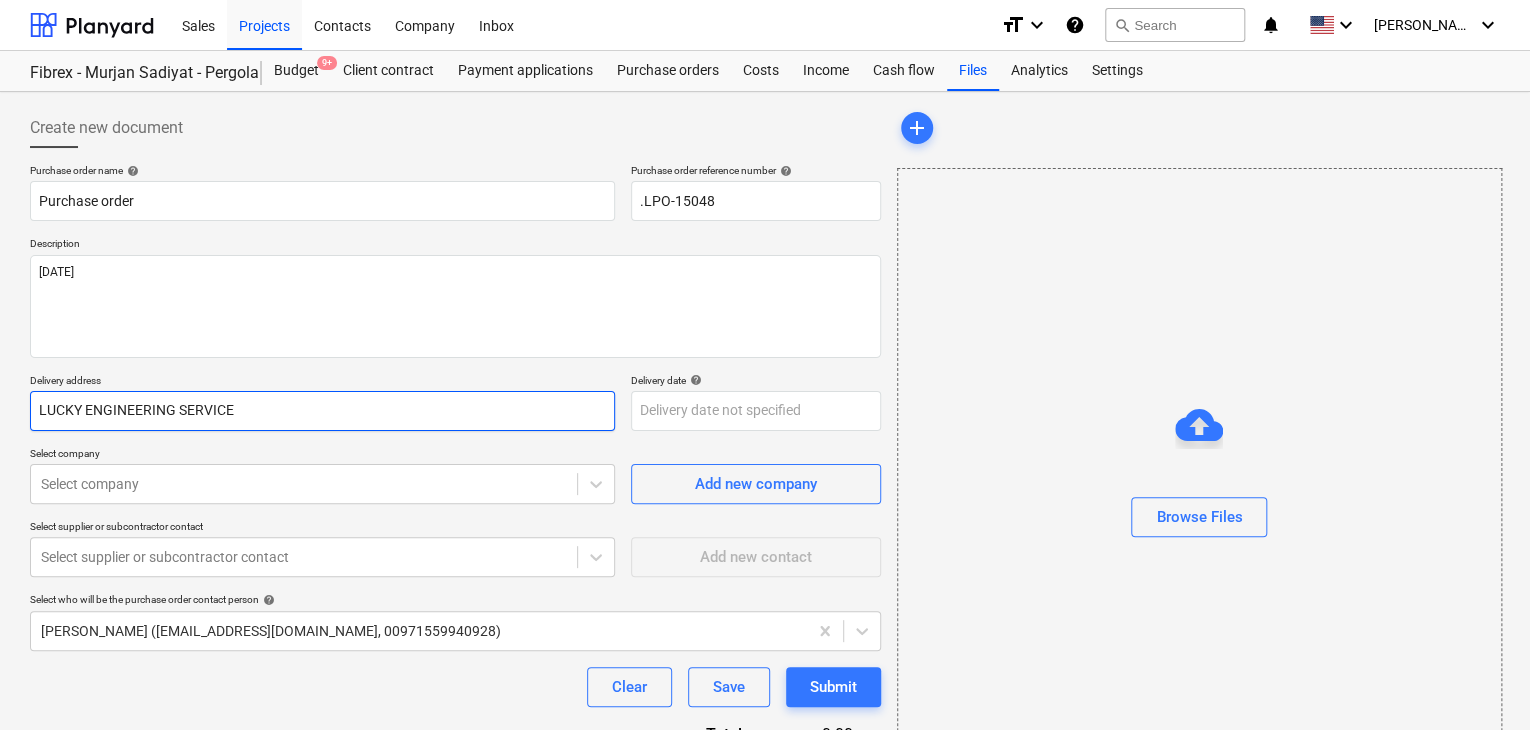 type on "x" 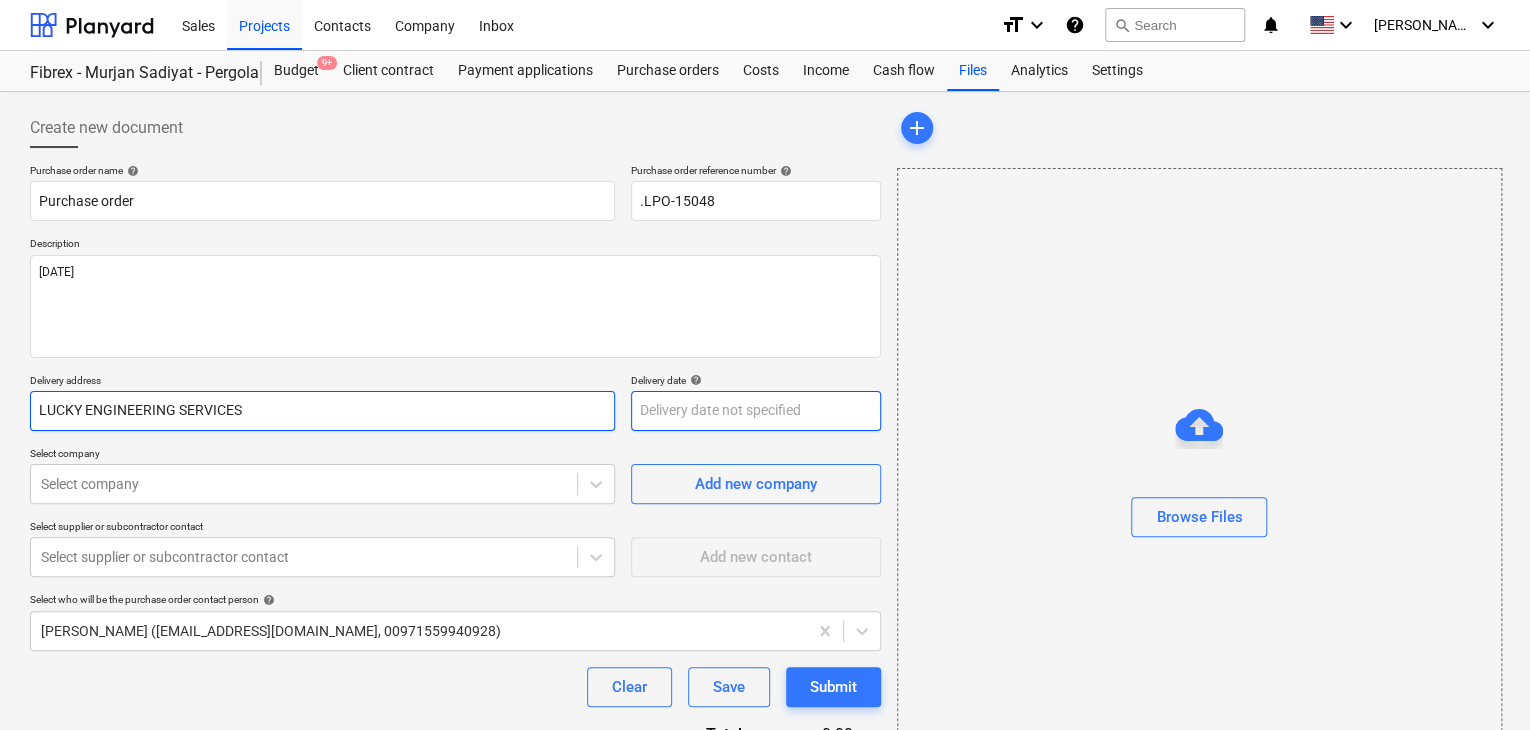 type on "LUCKY ENGINEERING SERVICES" 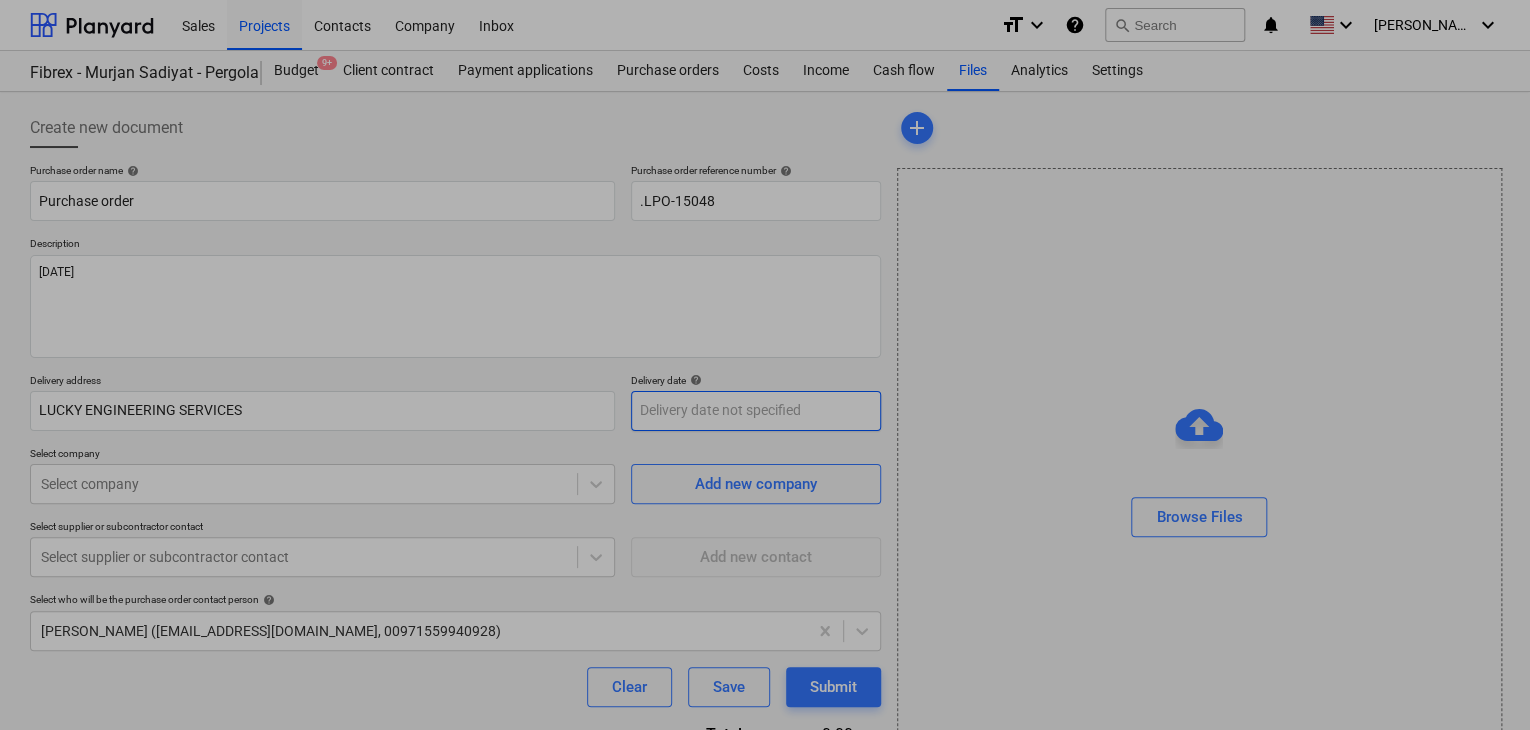 click on "Sales Projects Contacts Company Inbox format_size keyboard_arrow_down help search Search notifications 0 keyboard_arrow_down [PERSON_NAME] keyboard_arrow_down Fibrex - Murjan Sadiyat - Pergola & Canopies Budget 9+ Client contract Payment applications Purchase orders Costs Income Cash flow Files Analytics Settings Create new document Purchase order name help Purchase order Purchase order reference number help .LPO-15048 Description [DATE] Delivery address LUCKY ENGINEERING SERVICES Delivery date help Press the down arrow key to interact with the calendar and
select a date. Press the question mark key to get the keyboard shortcuts for changing dates. Select company Select company Add new company Select supplier or subcontractor contact Select supplier or subcontractor contact Add new contact Select who will be the purchase order contact person help [PERSON_NAME] ([EMAIL_ADDRESS][DOMAIN_NAME], 00971559940928) Clear Save Submit Total 0.00د.إ.‏ Select line-items to add help Search or select a line-item add" at bounding box center (765, 365) 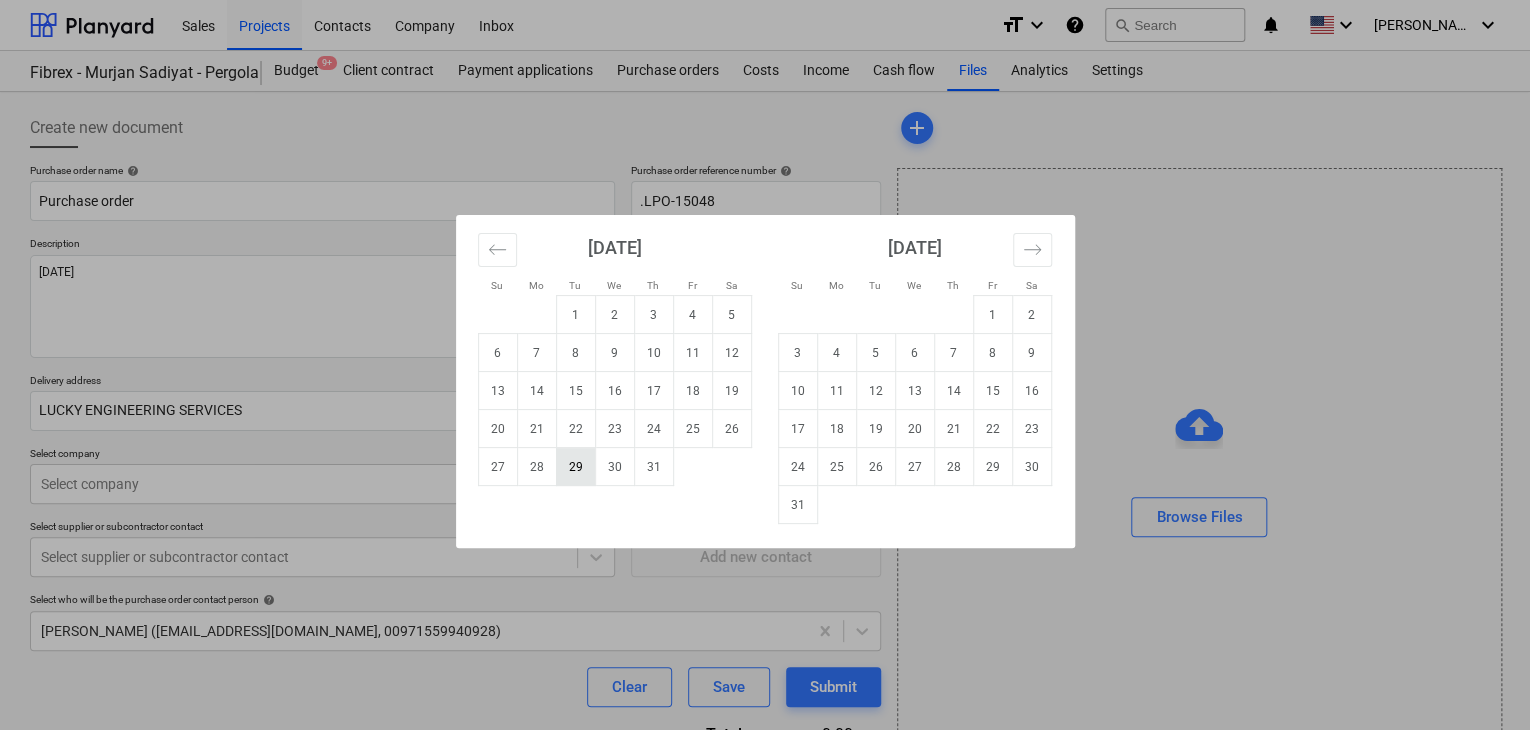 click on "29" at bounding box center (575, 467) 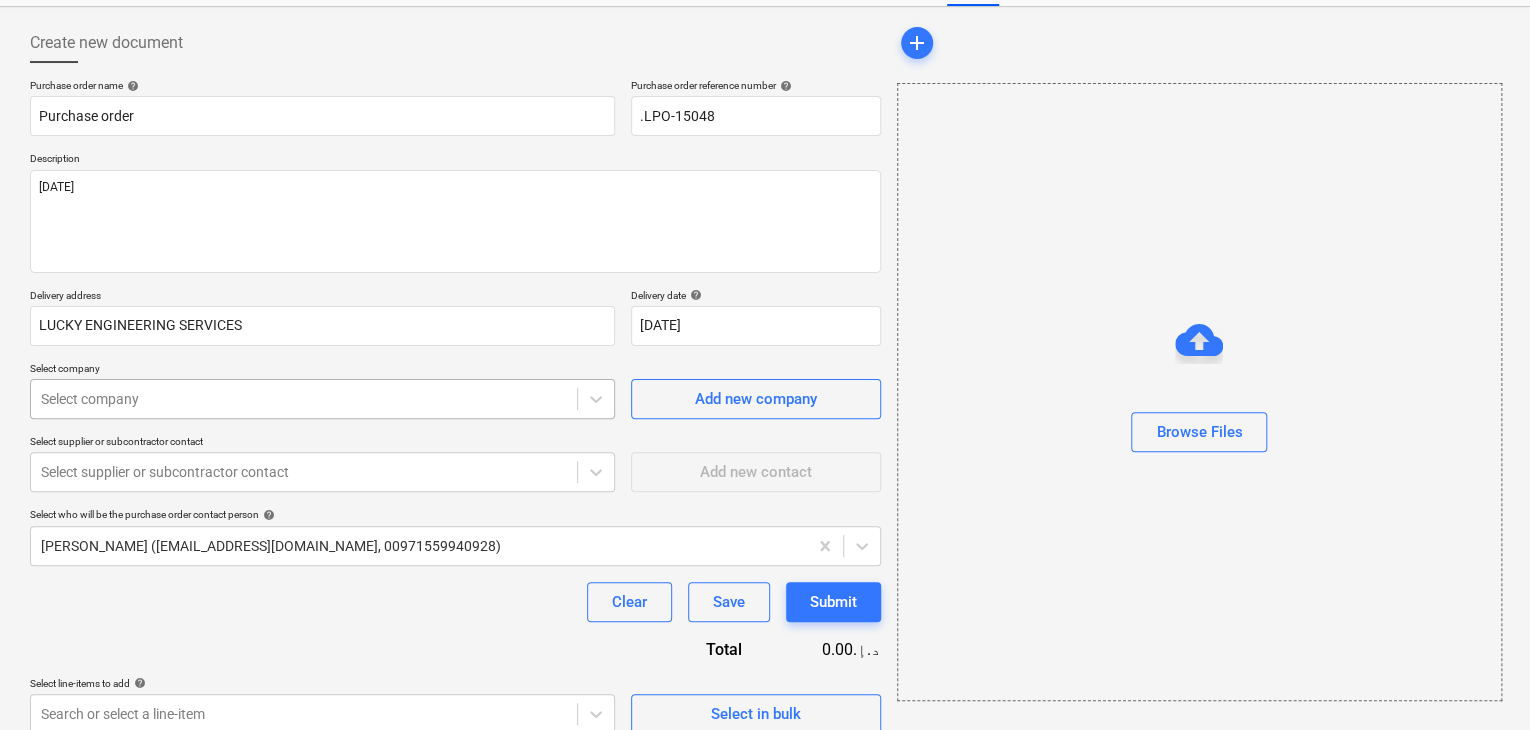 click on "Sales Projects Contacts Company Inbox format_size keyboard_arrow_down help search Search notifications 0 keyboard_arrow_down [PERSON_NAME] keyboard_arrow_down Fibrex - Murjan Sadiyat - Pergola & Canopies Budget 9+ Client contract Payment applications Purchase orders Costs Income Cash flow Files Analytics Settings Create new document Purchase order name help Purchase order Purchase order reference number help .LPO-15048 Description [DATE] Delivery address LUCKY ENGINEERING SERVICES Delivery date help [DATE] [DATE] Press the down arrow key to interact with the calendar and
select a date. Press the question mark key to get the keyboard shortcuts for changing dates. Select company Select company Add new company Select supplier or subcontractor contact Select supplier or subcontractor contact Add new contact Select who will be the purchase order contact person help [PERSON_NAME] ([EMAIL_ADDRESS][DOMAIN_NAME], 00971559940928) Clear Save Submit Total 0.00د.إ.‏ Select line-items to add help add
x" at bounding box center [765, 280] 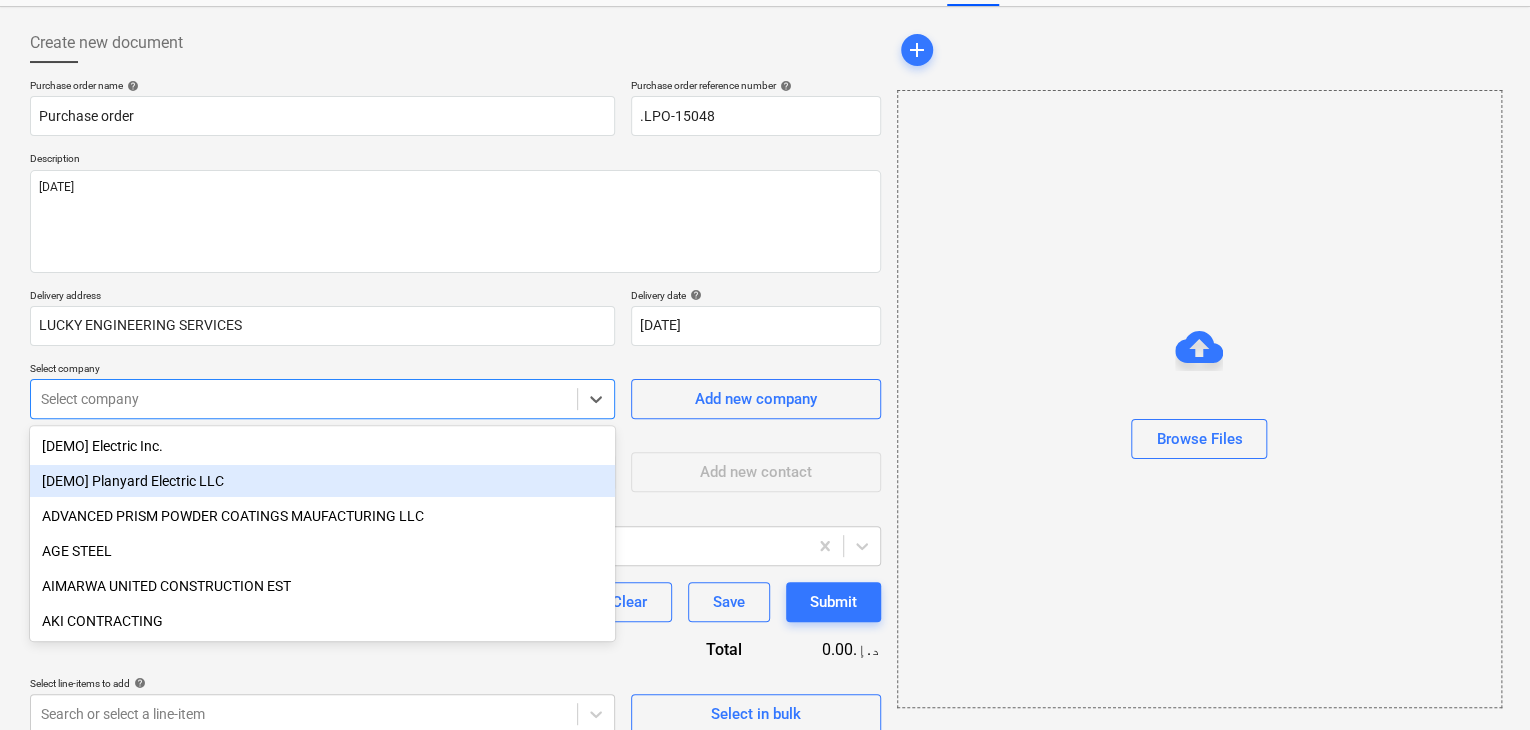 scroll, scrollTop: 93, scrollLeft: 0, axis: vertical 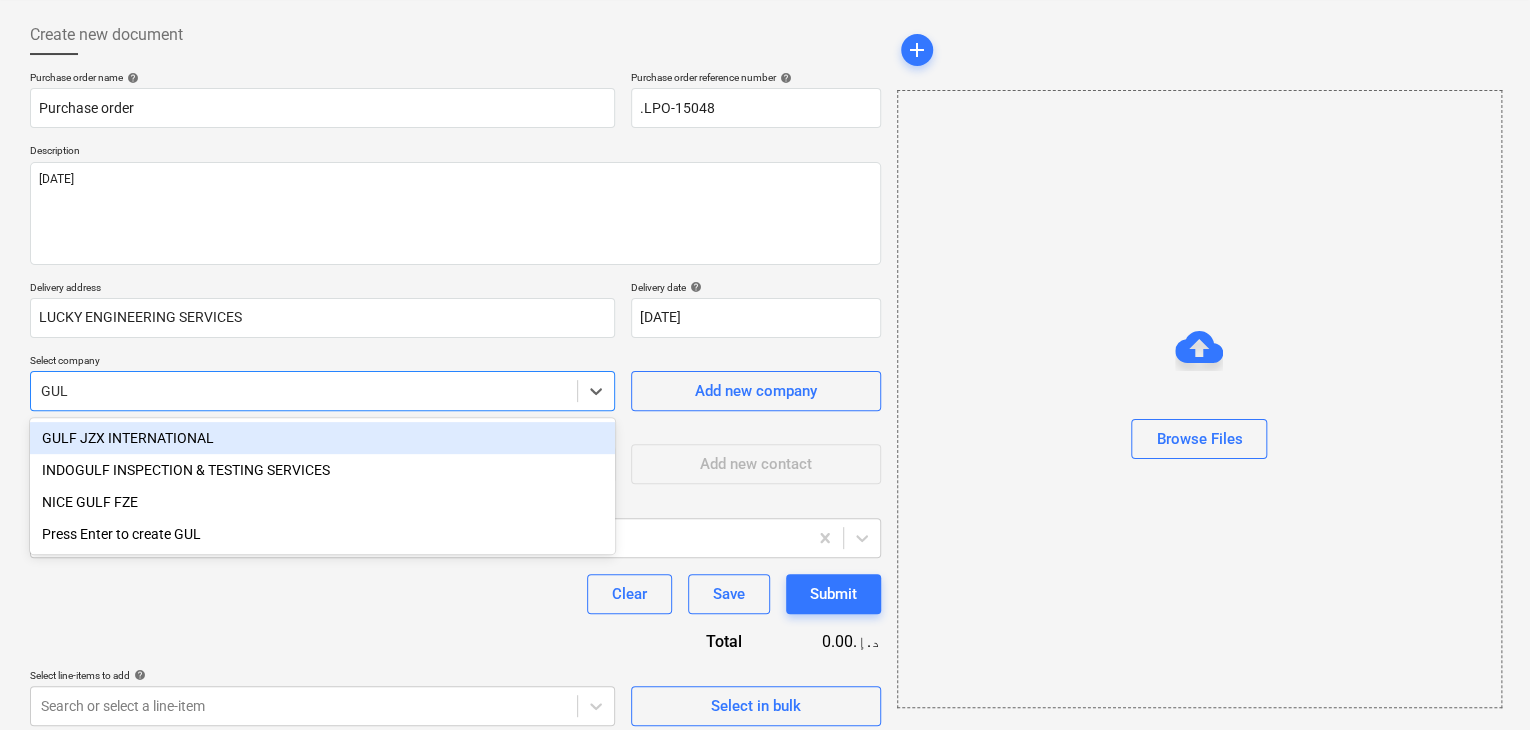 type on "GULF" 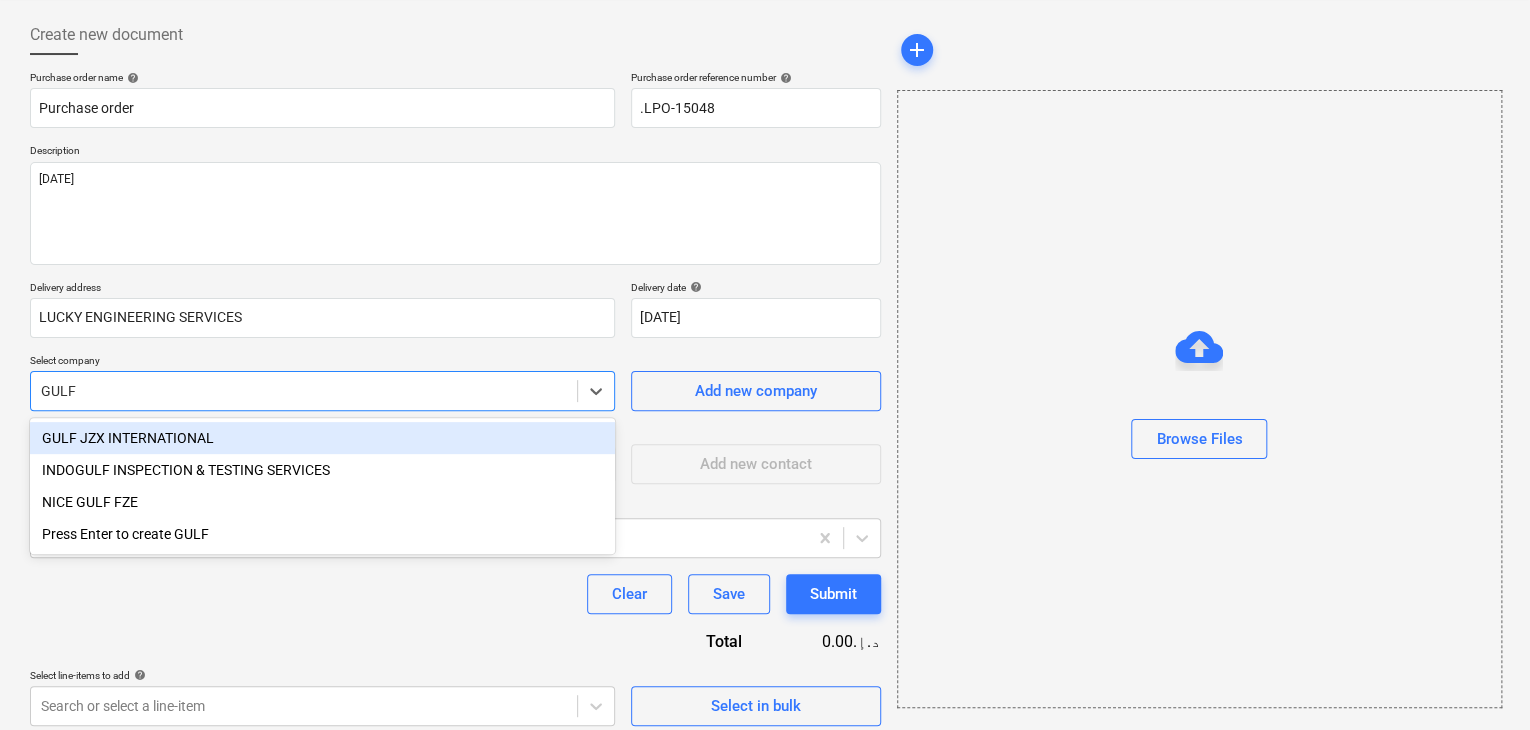 click on "GULF JZX INTERNATIONAL" at bounding box center (322, 438) 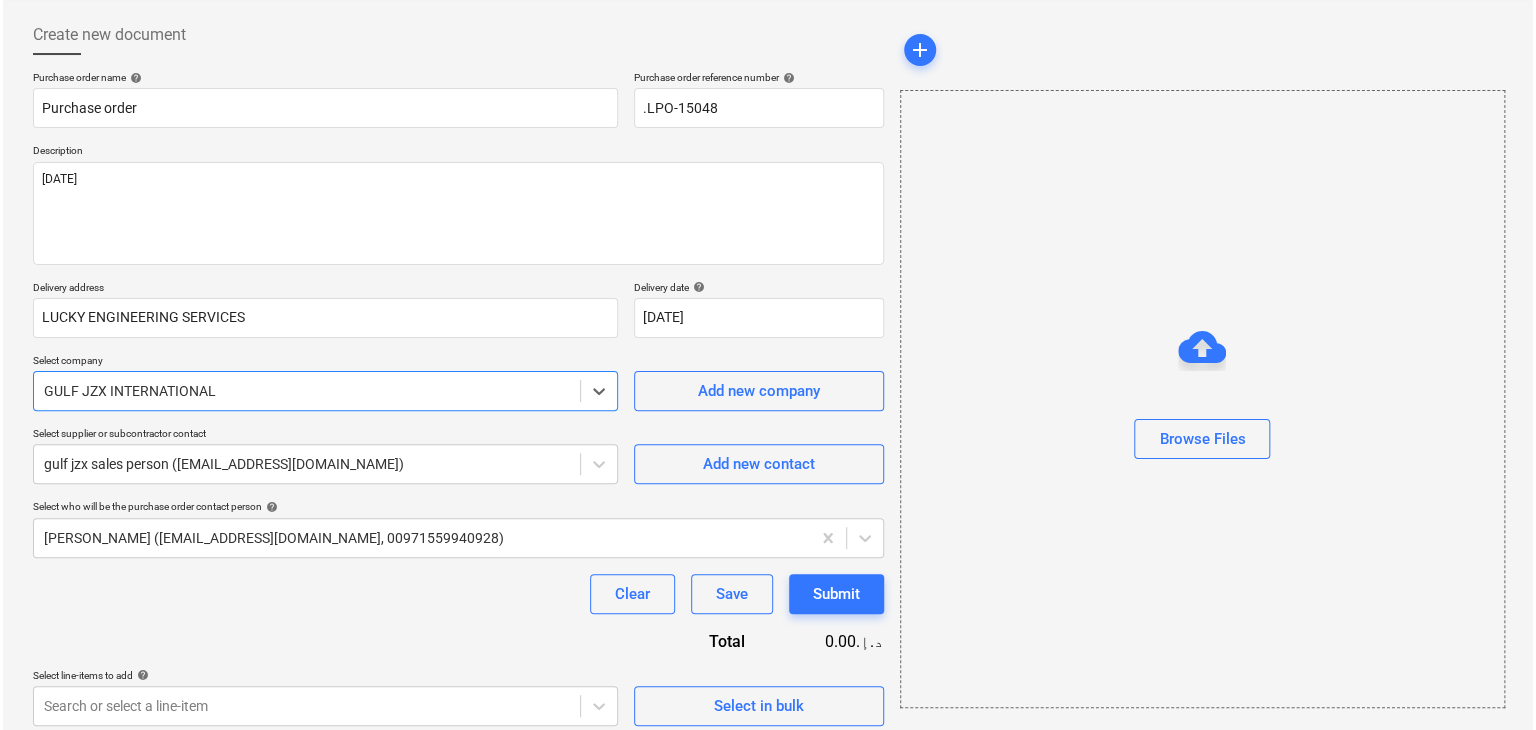 scroll, scrollTop: 104, scrollLeft: 0, axis: vertical 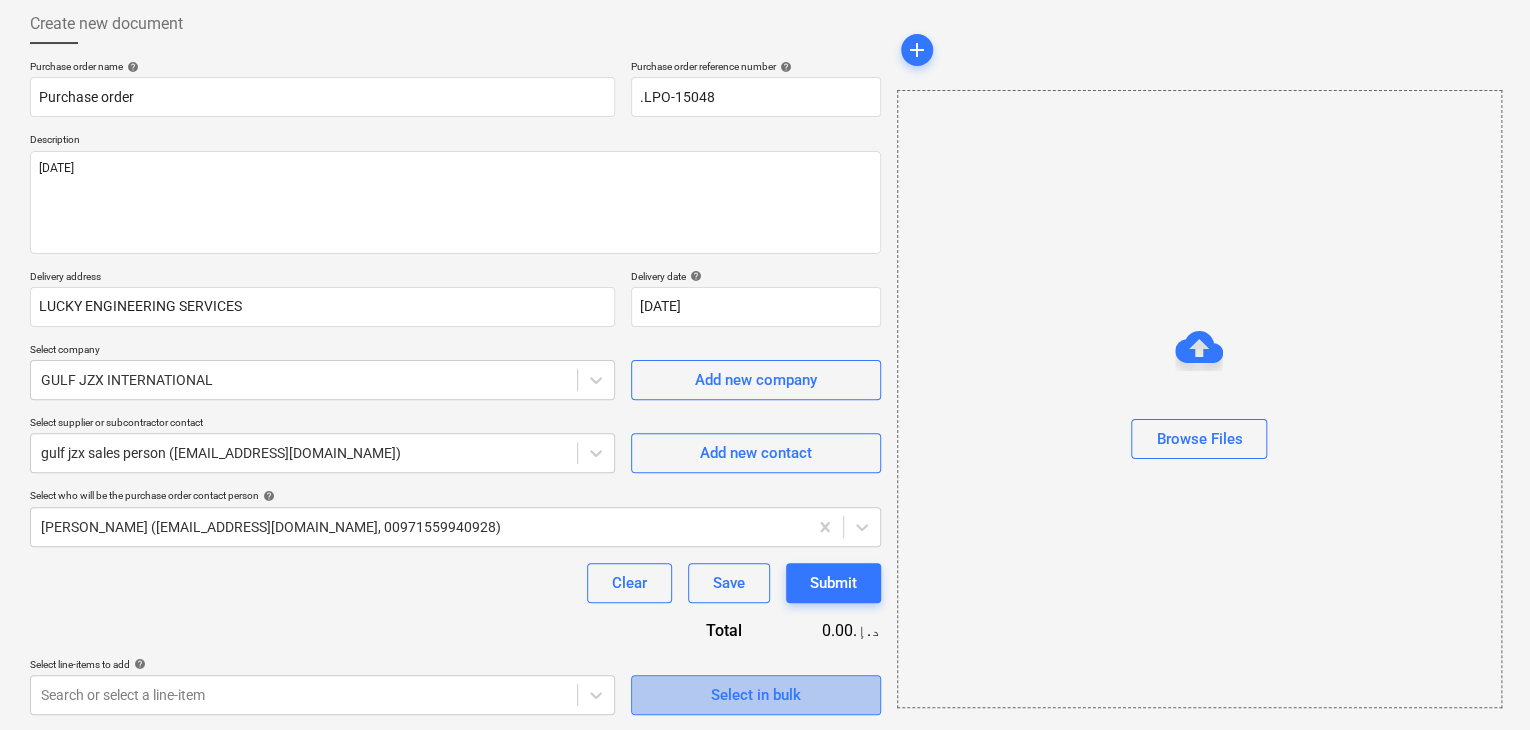 click on "Select in bulk" at bounding box center (756, 695) 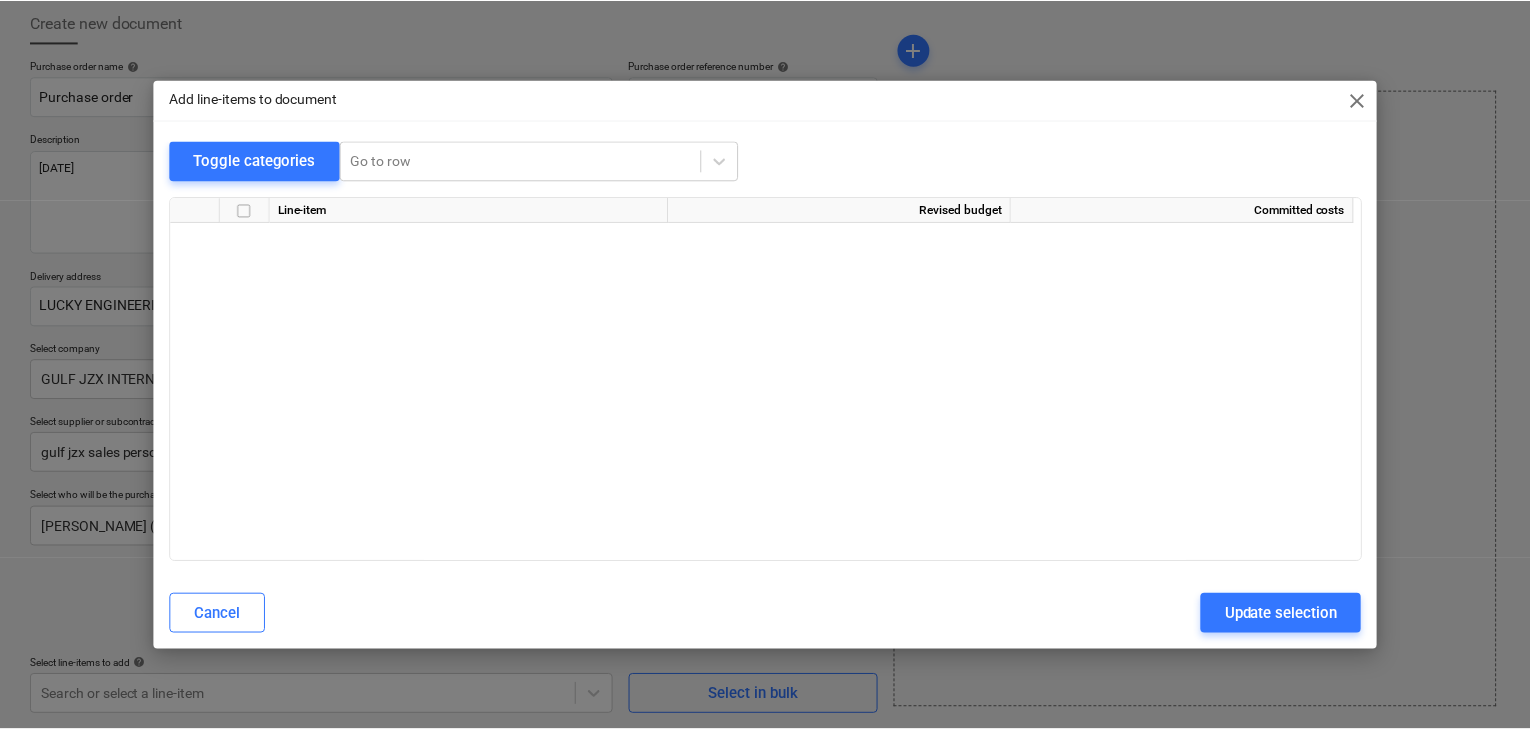 scroll, scrollTop: 6612, scrollLeft: 0, axis: vertical 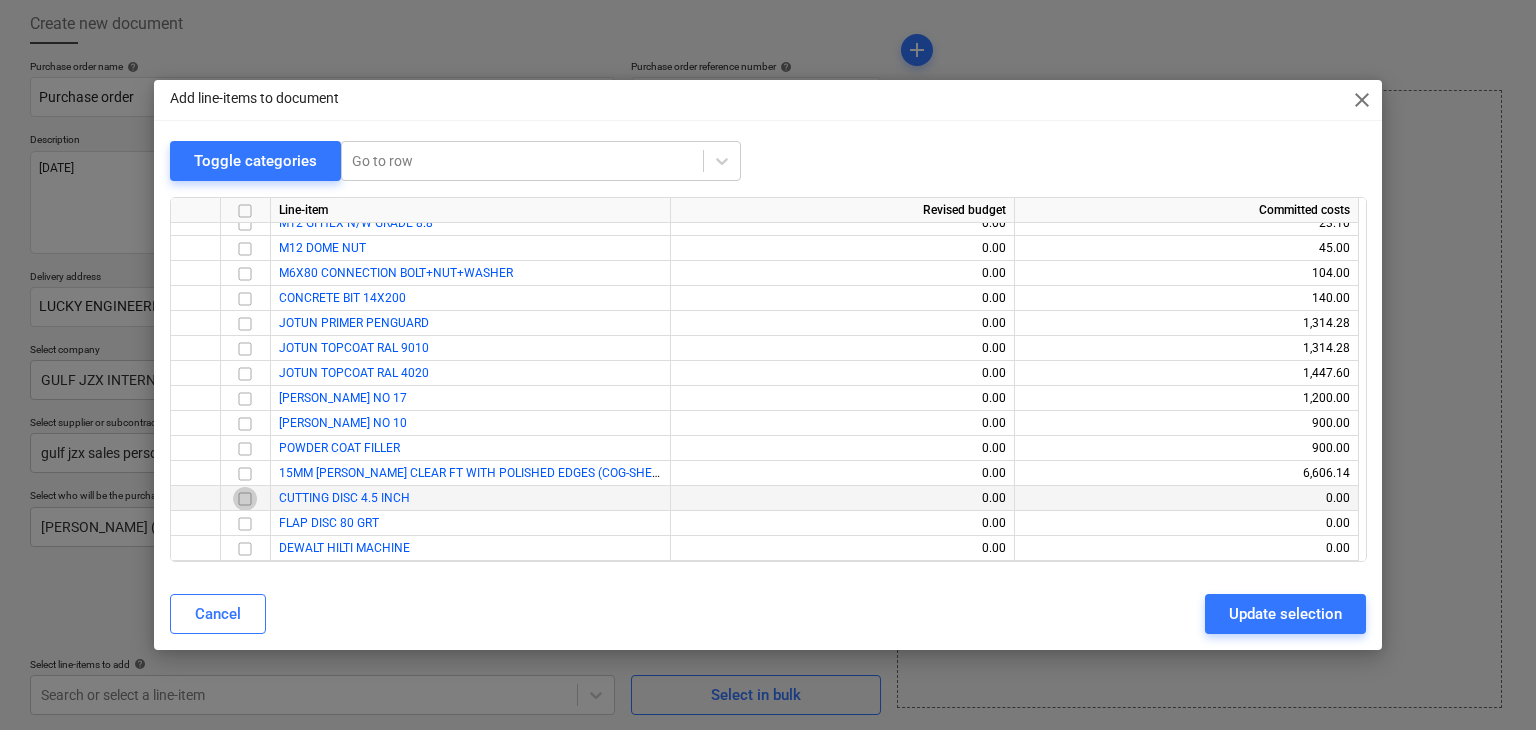 click at bounding box center (245, 499) 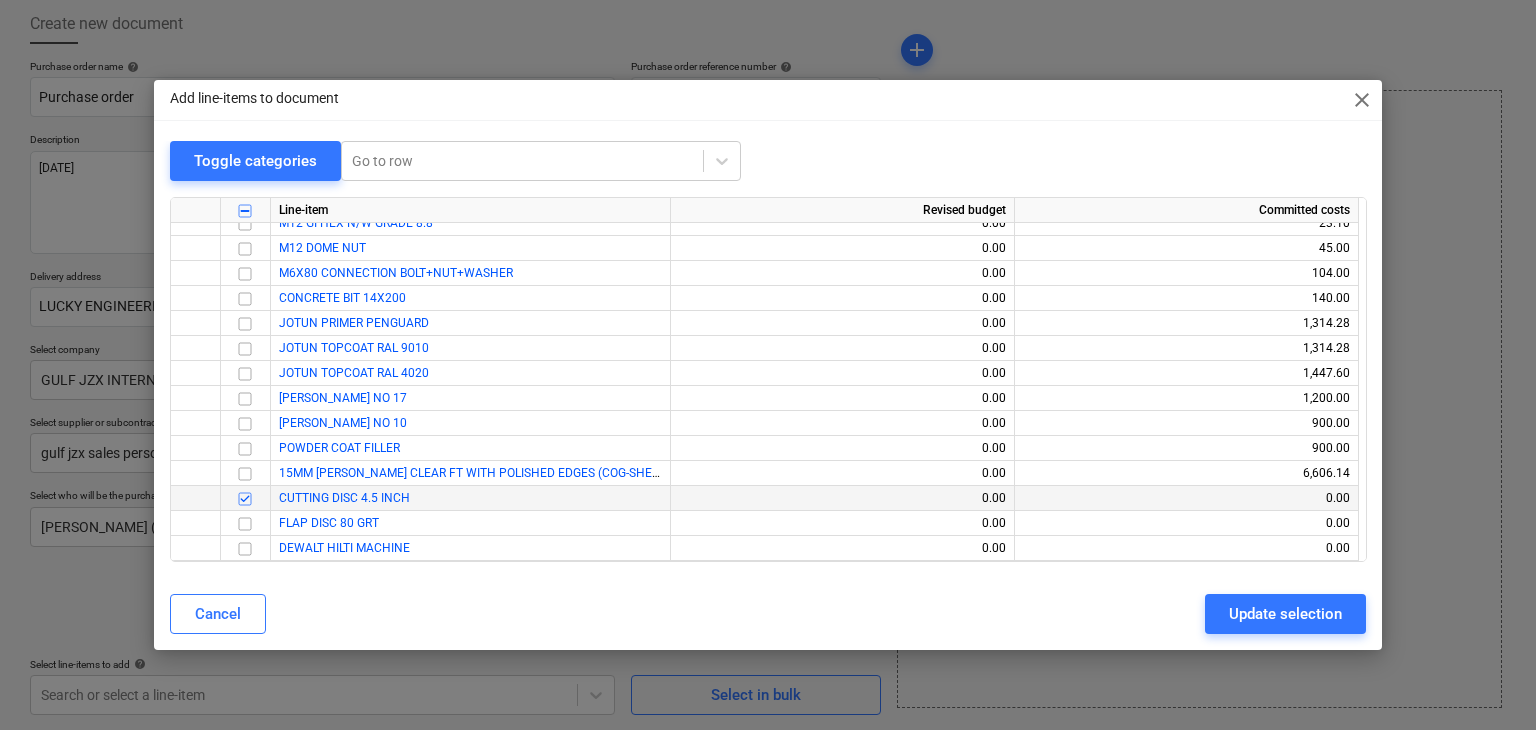 click at bounding box center (245, 524) 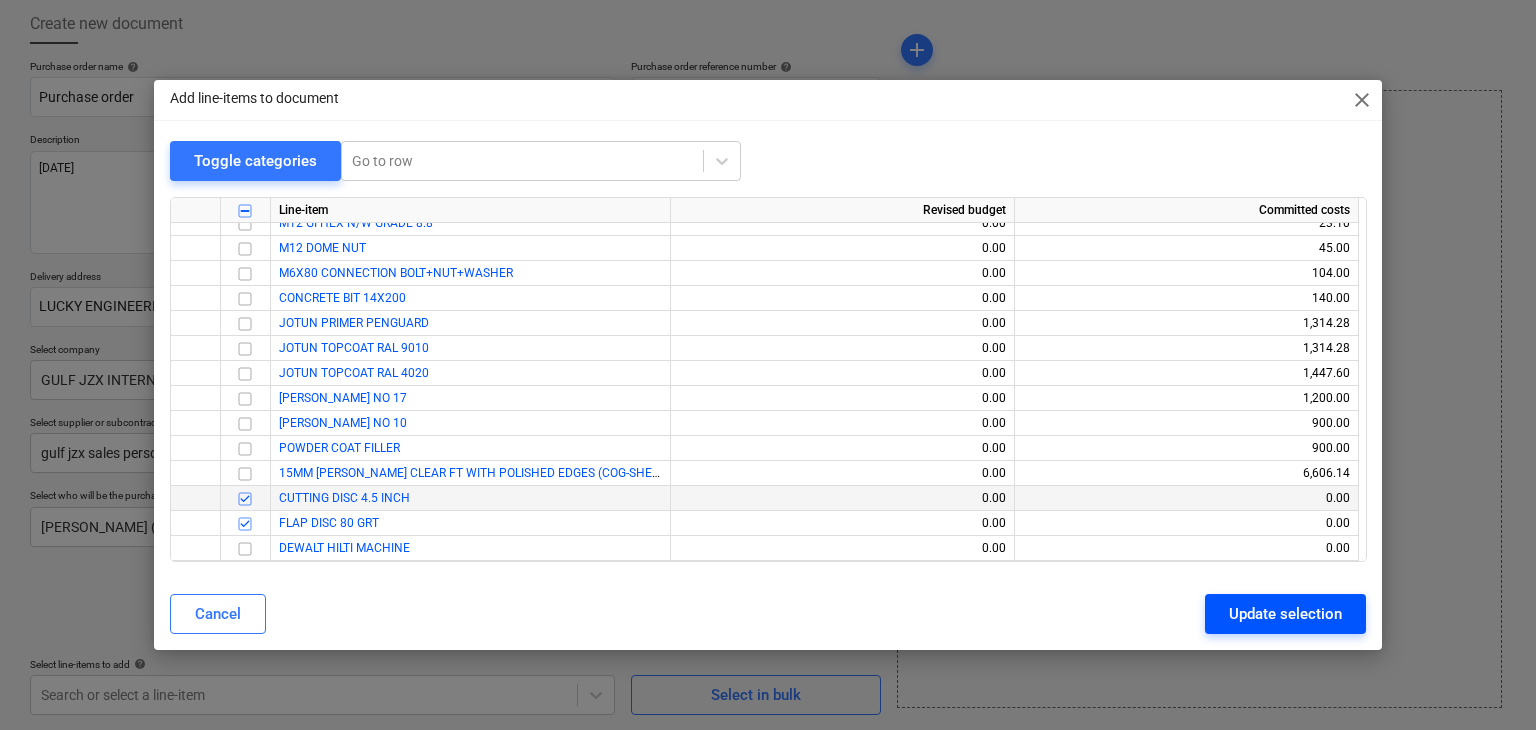 click on "Update selection" at bounding box center [1285, 614] 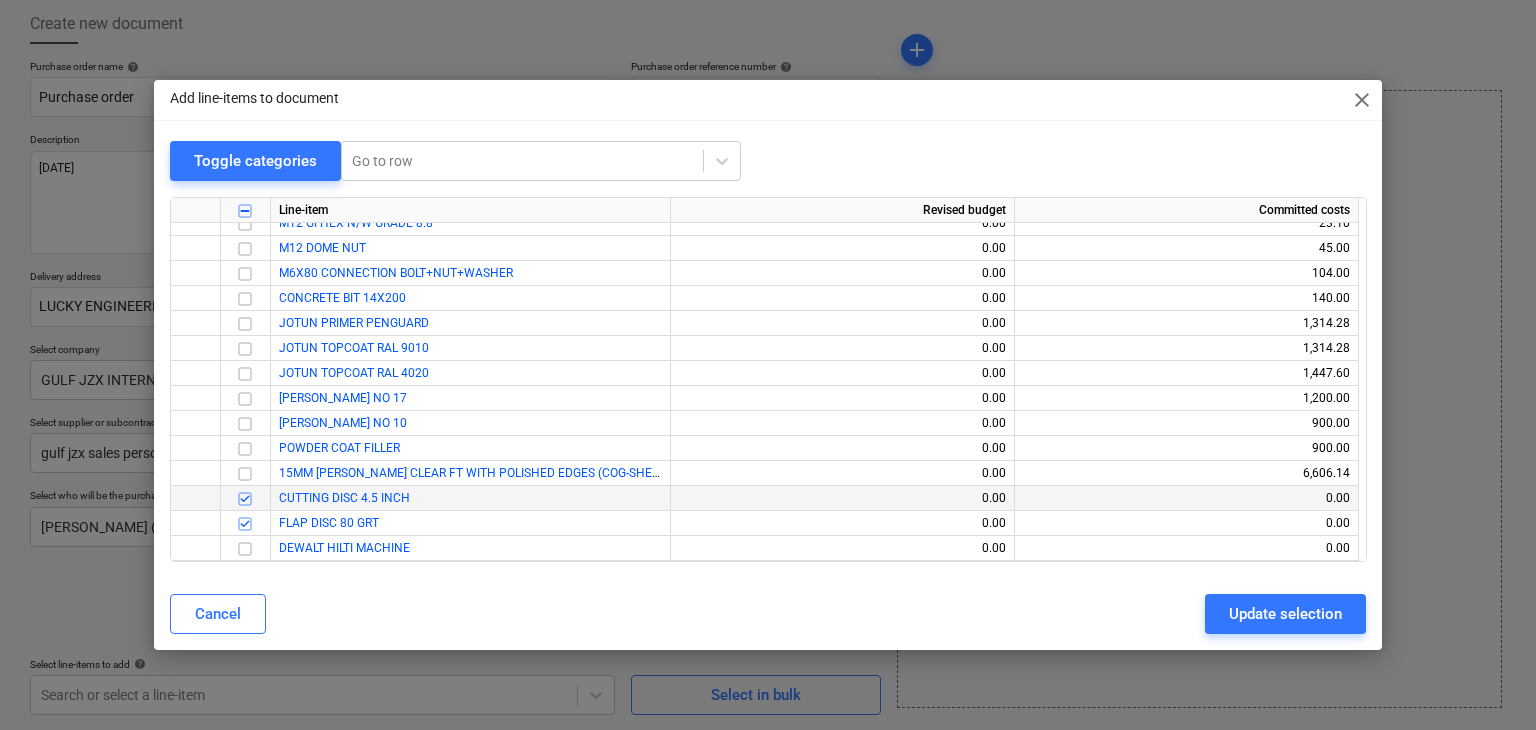 type on "x" 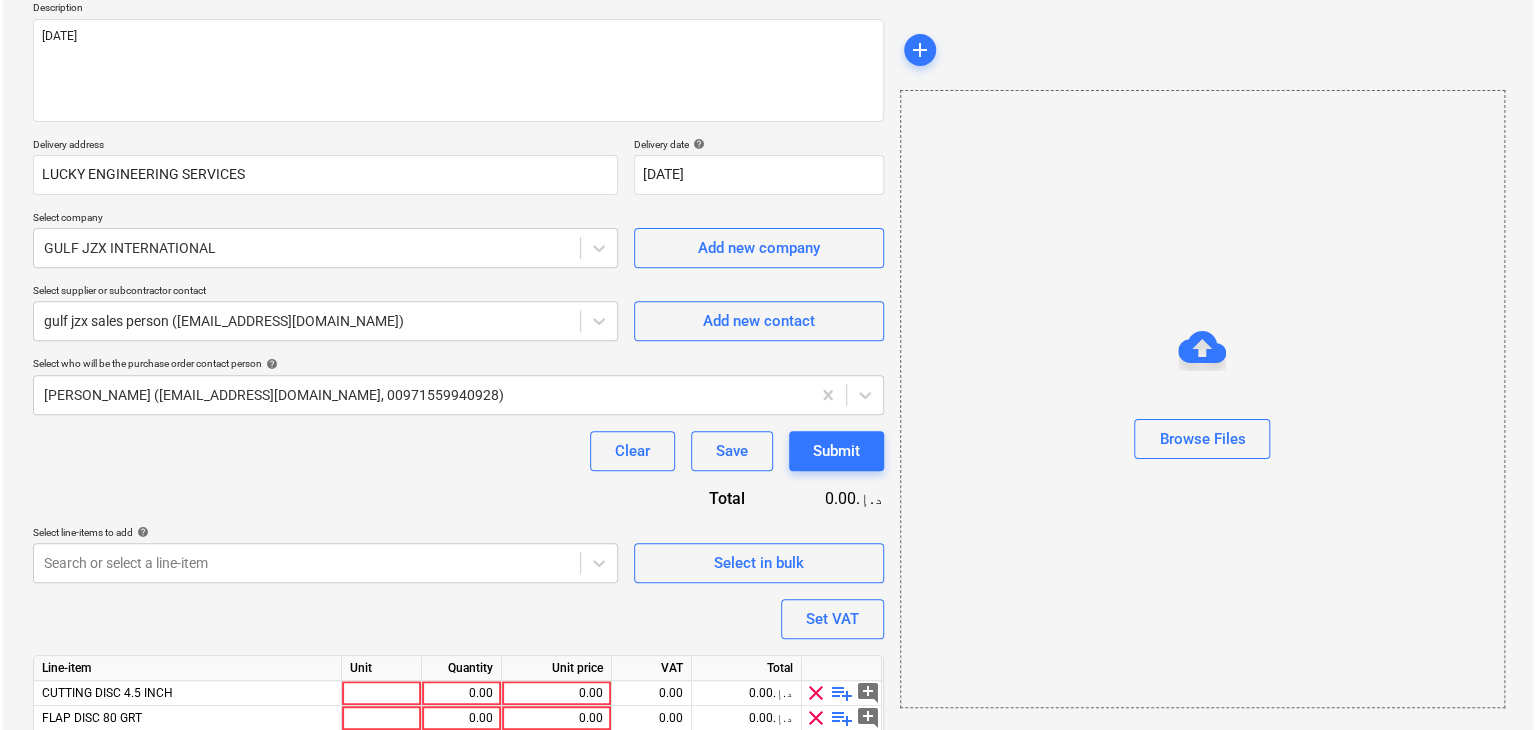 scroll, scrollTop: 317, scrollLeft: 0, axis: vertical 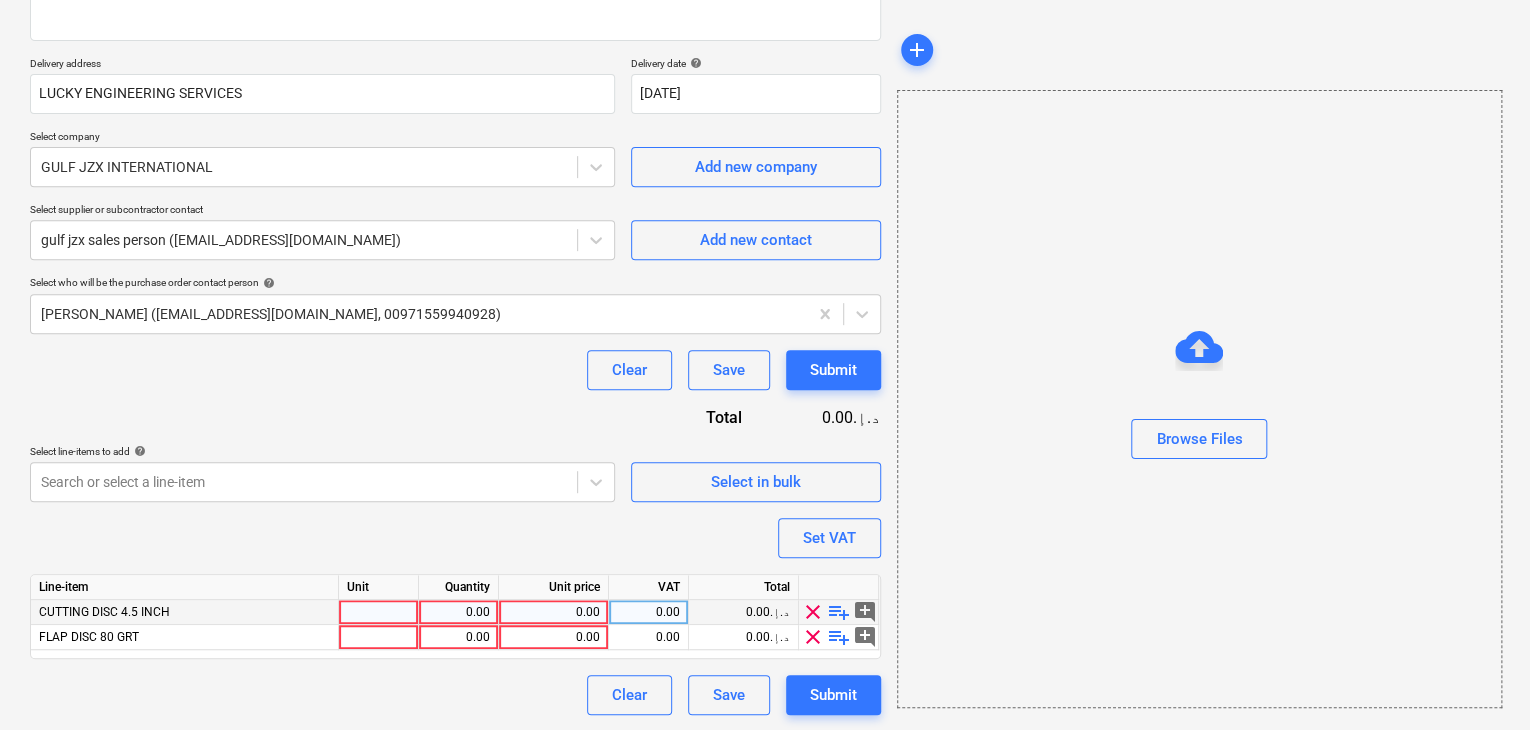 click at bounding box center (379, 612) 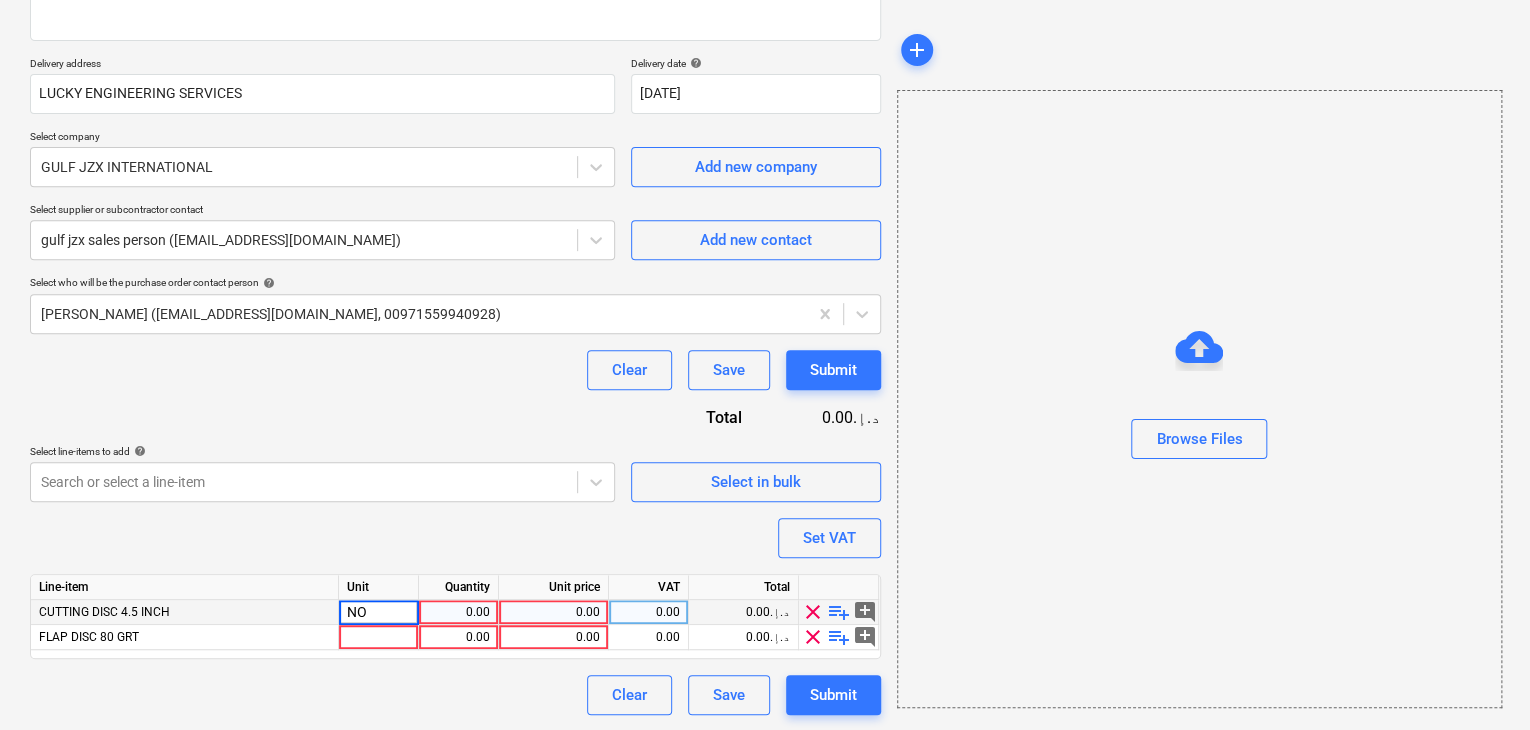 type on "NOS" 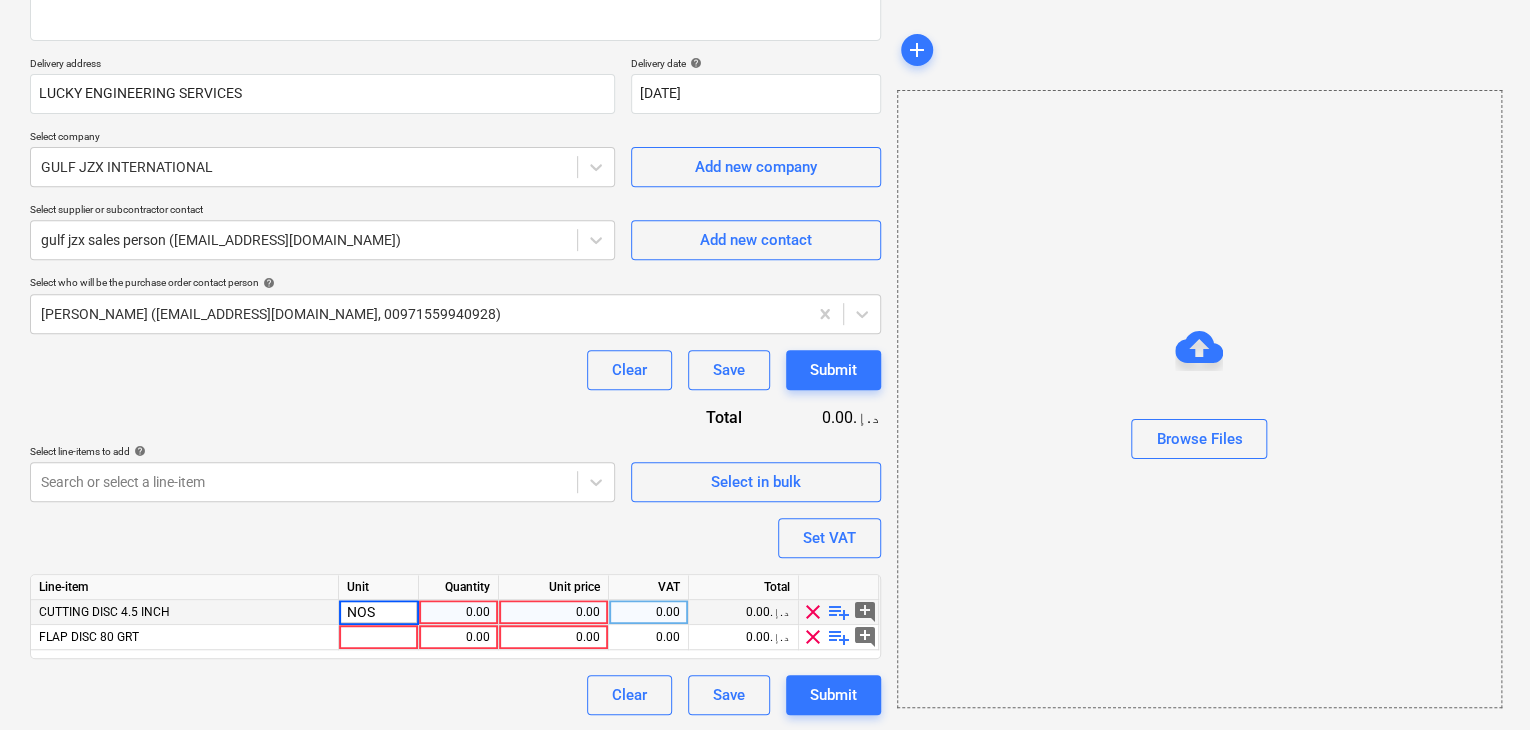 type on "x" 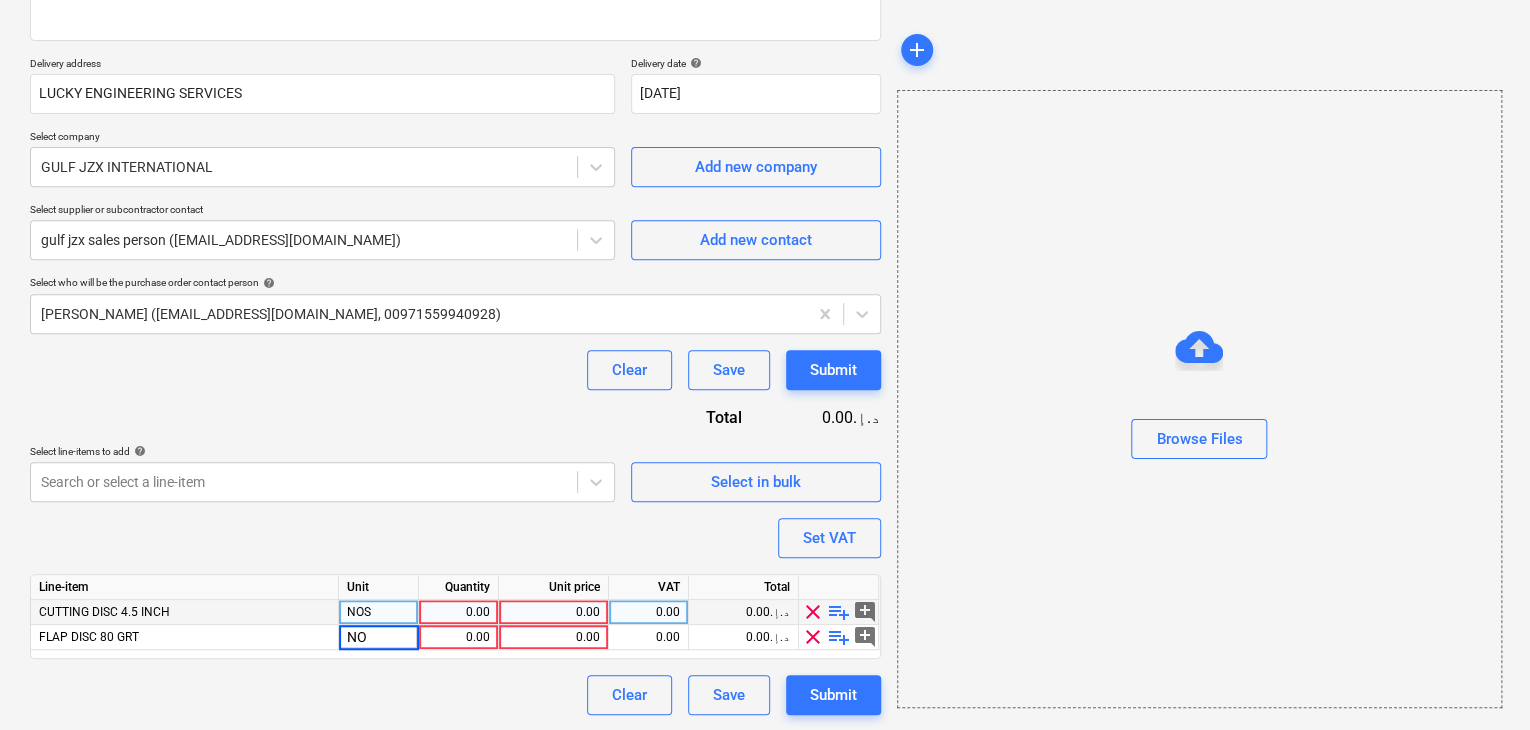 type on "NOS" 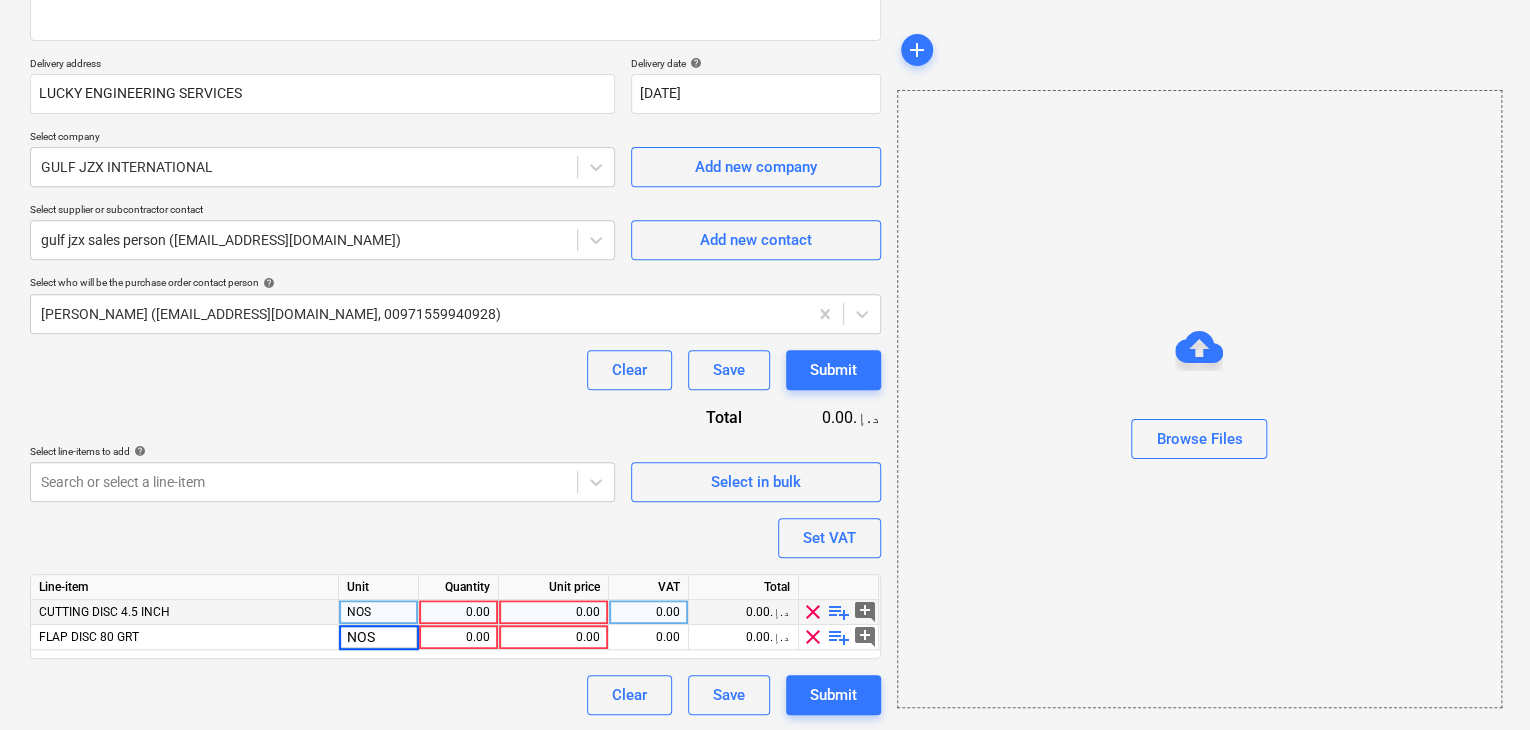 type on "x" 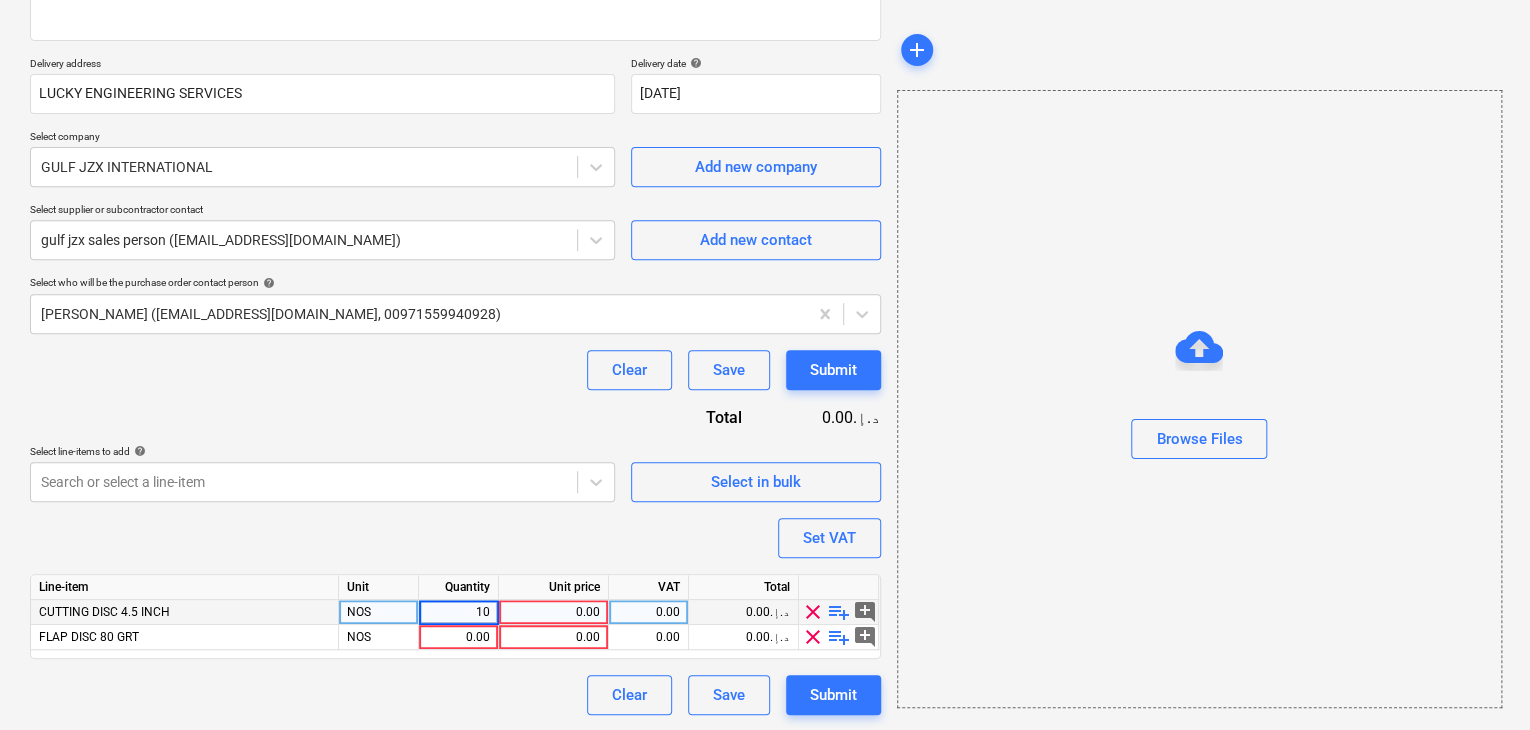 type on "100" 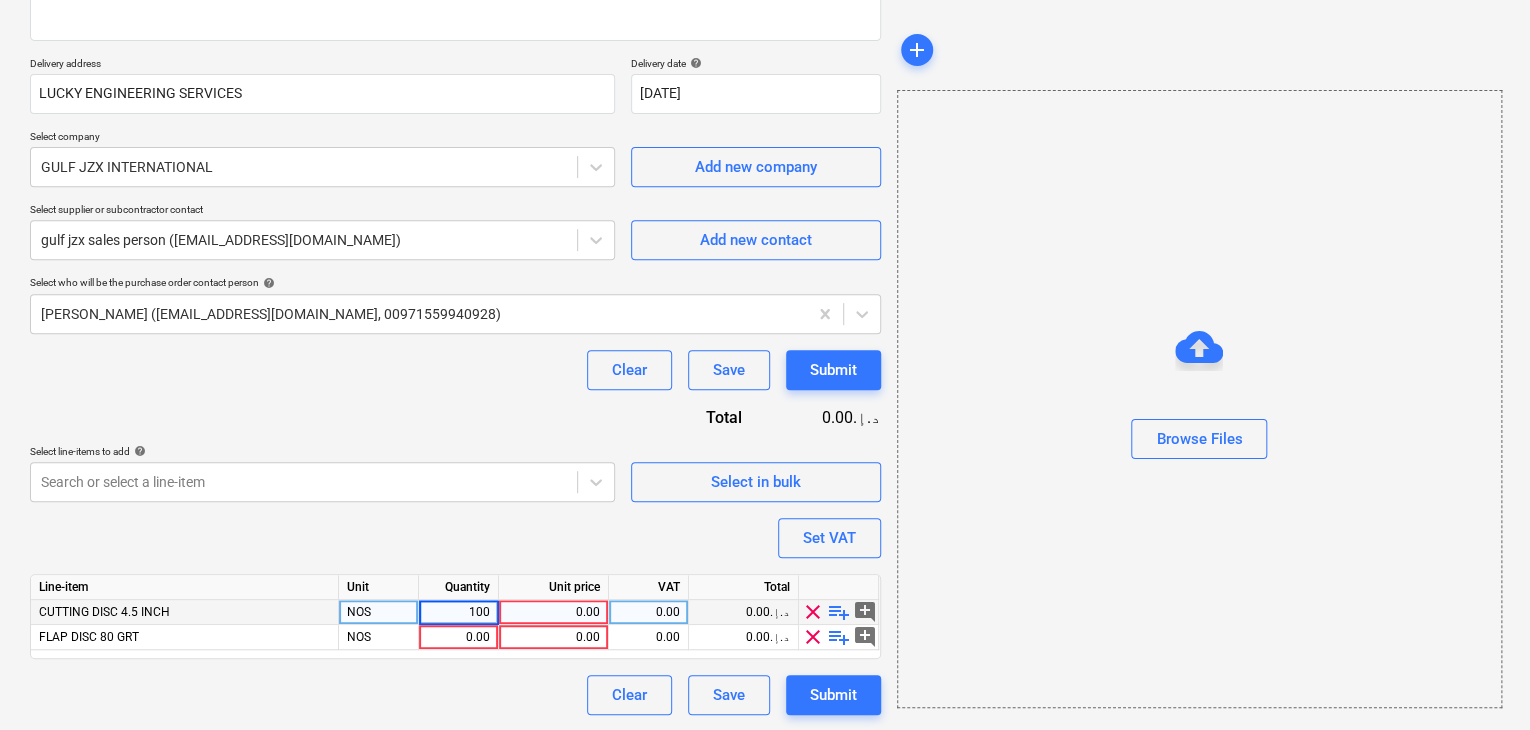 type on "x" 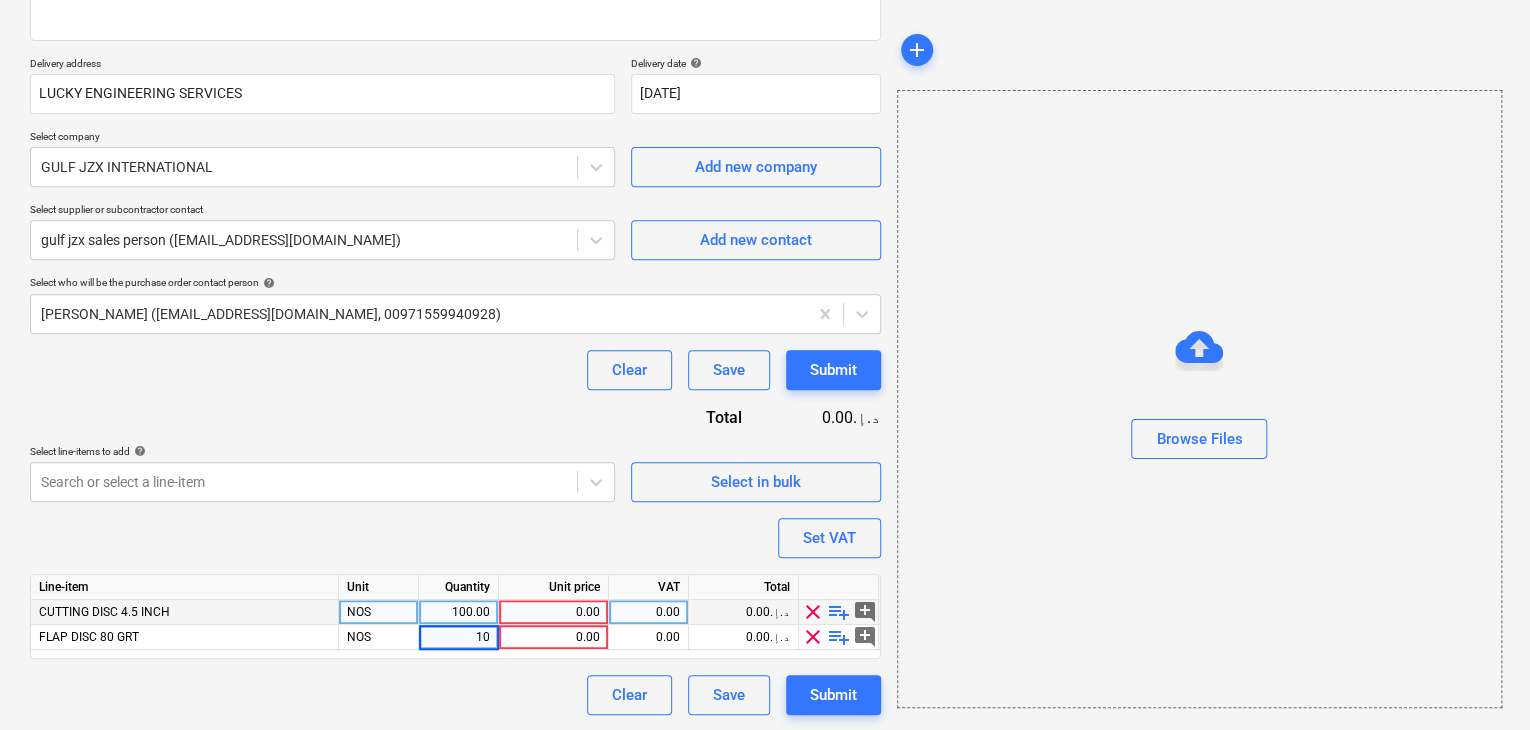 type on "100" 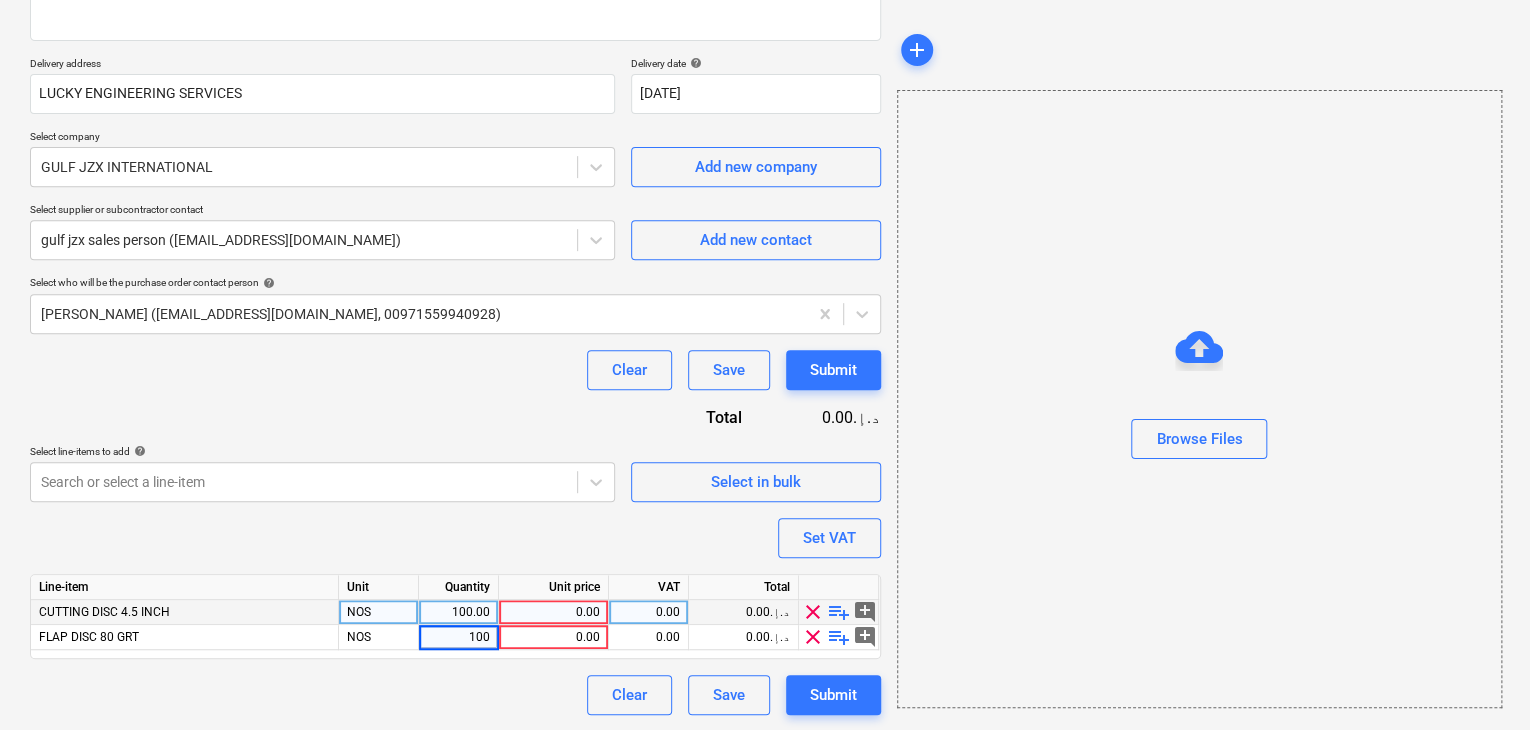 type on "x" 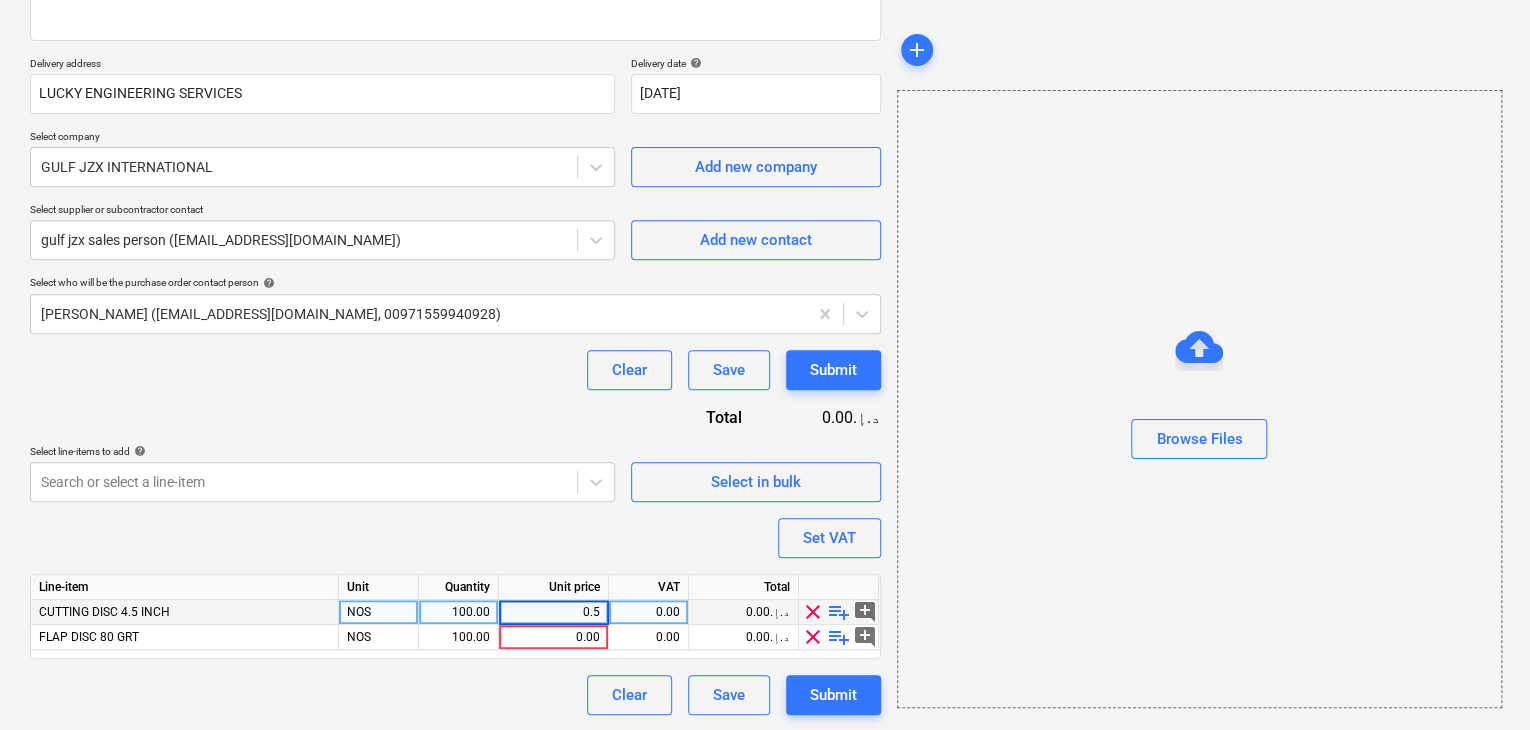 type on "0.50" 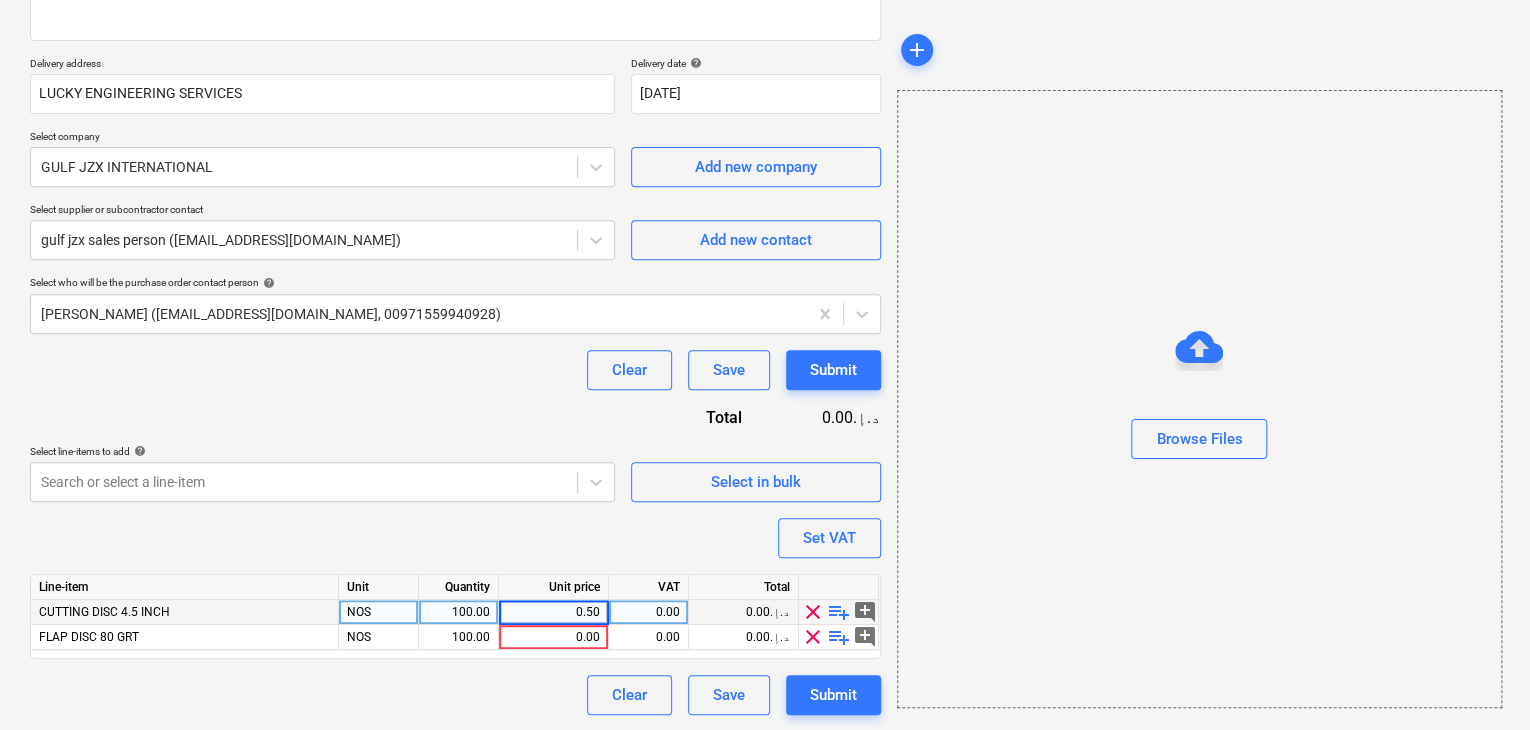 type on "x" 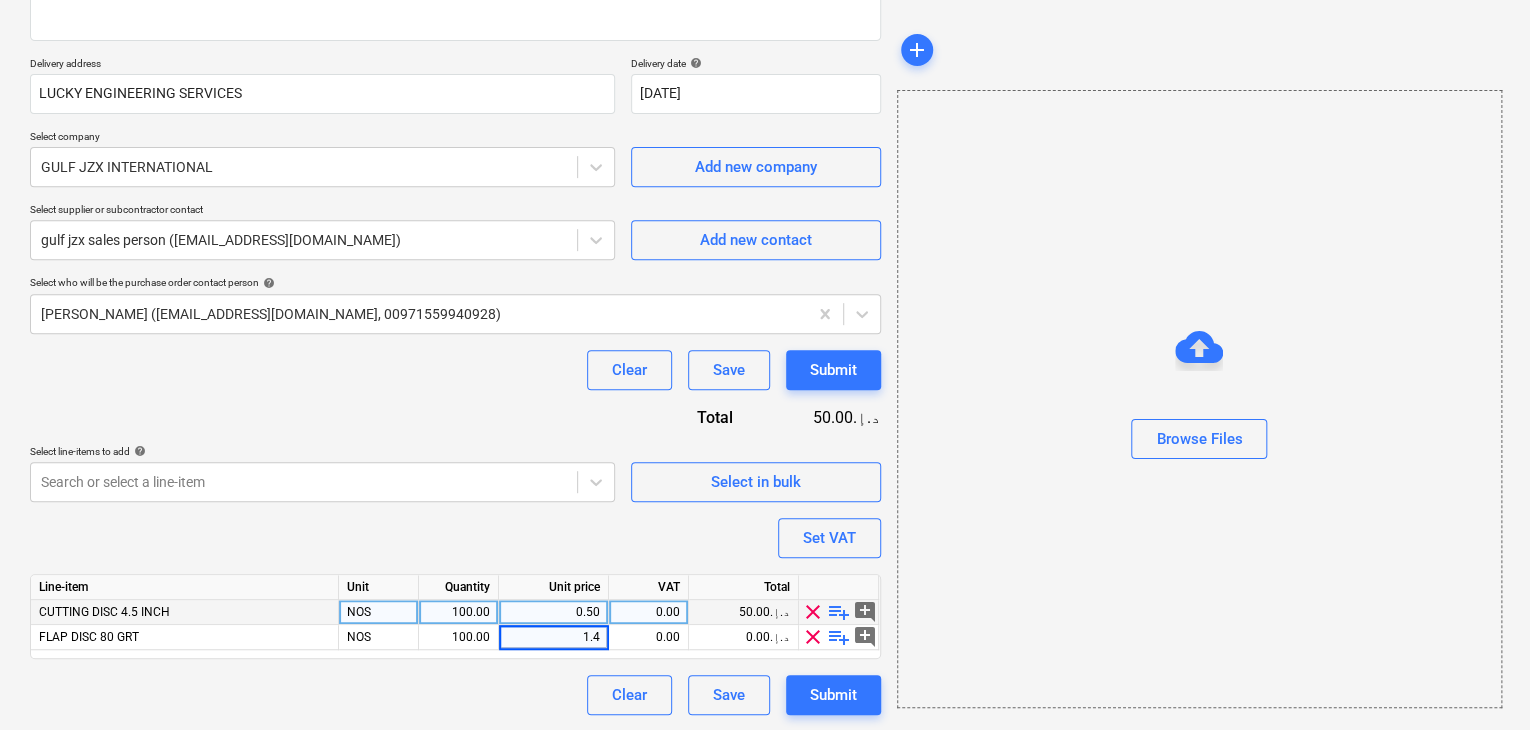 type on "1.40" 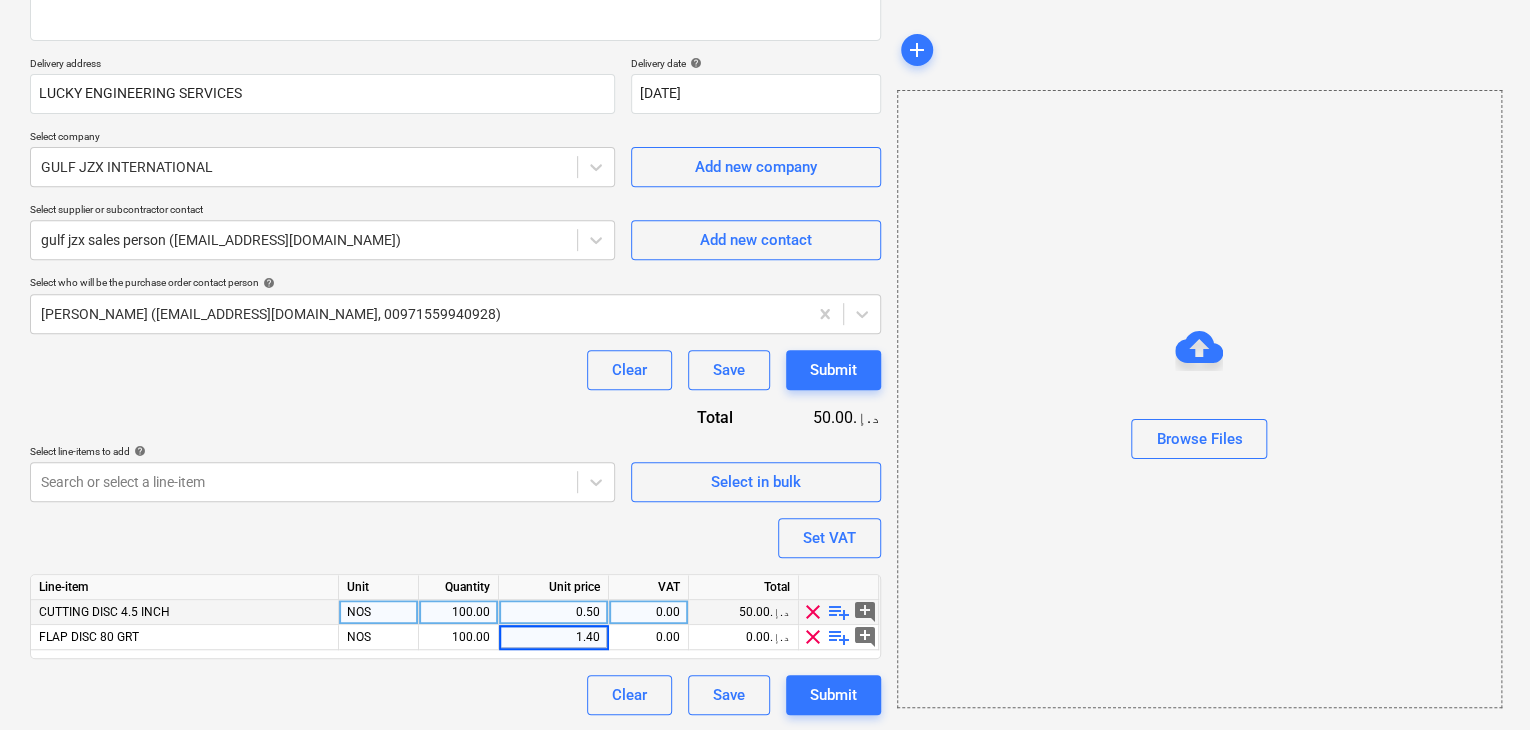 type on "x" 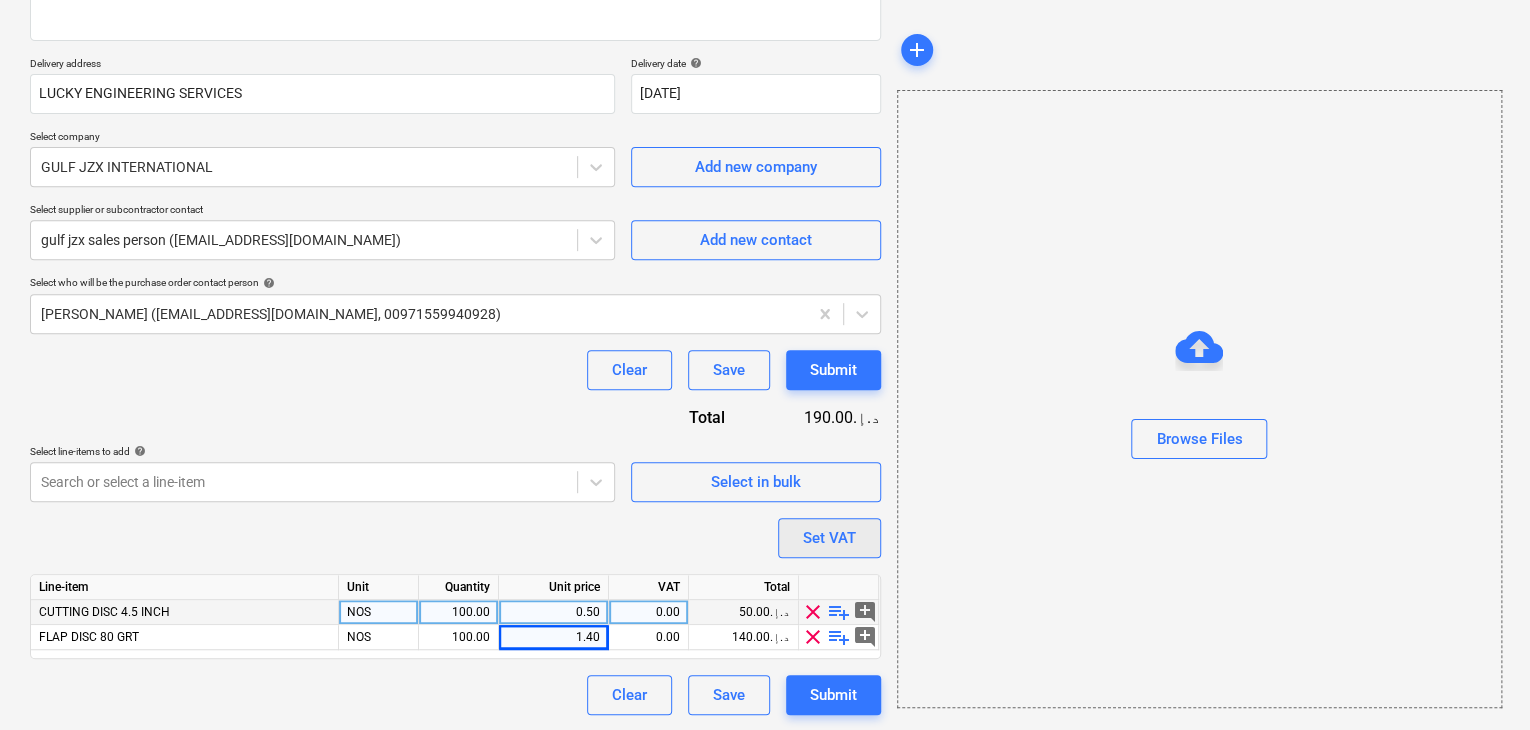 click on "Set VAT" at bounding box center (829, 538) 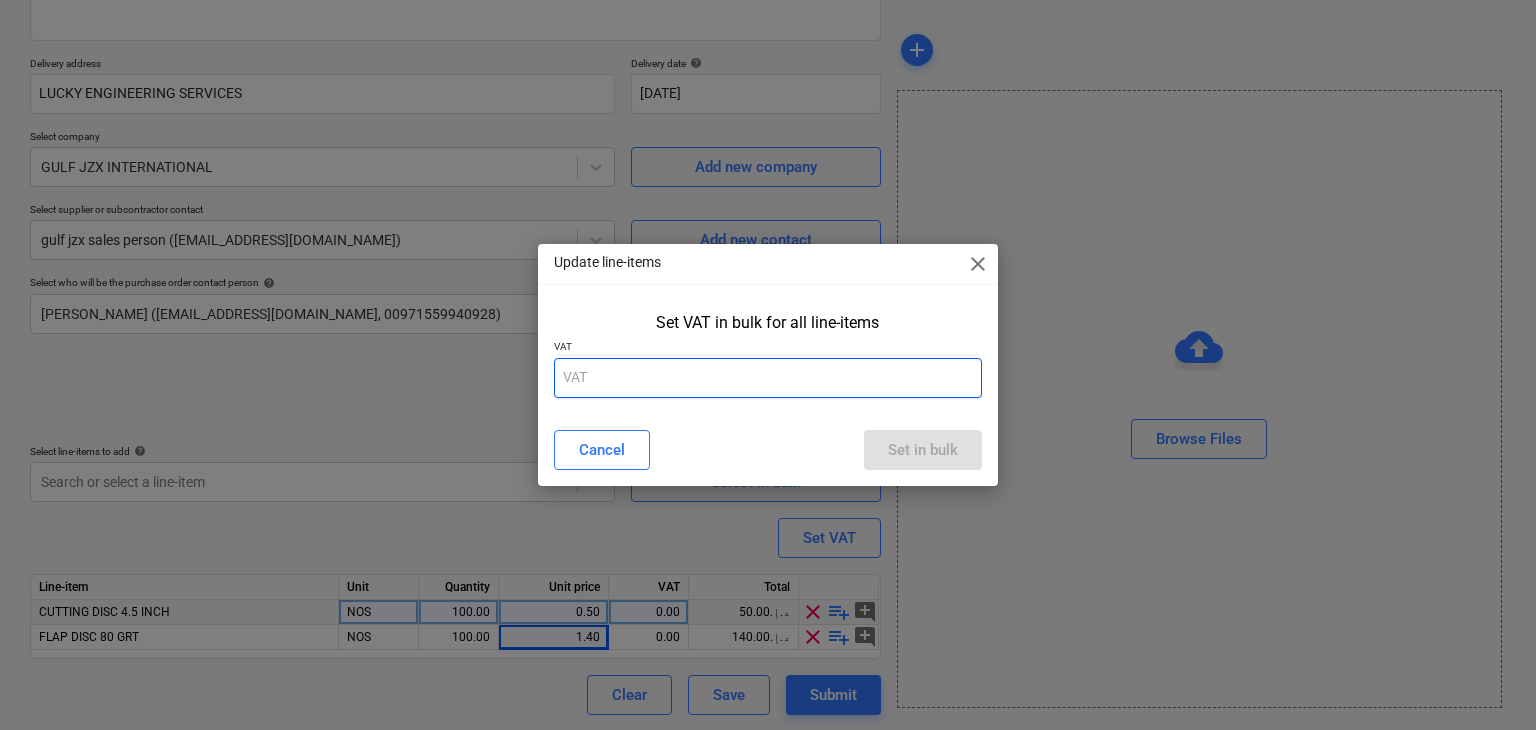 click at bounding box center [768, 378] 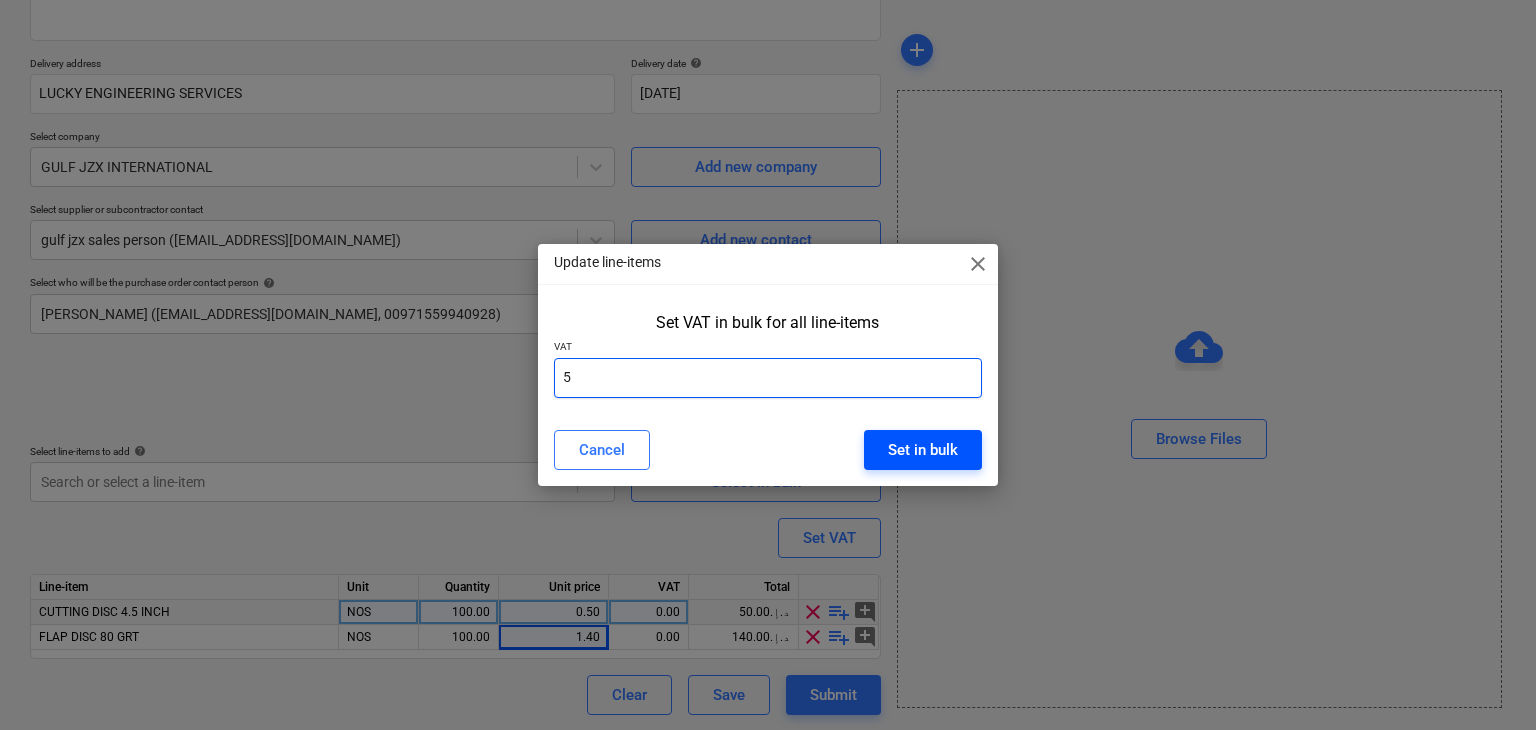 type on "5" 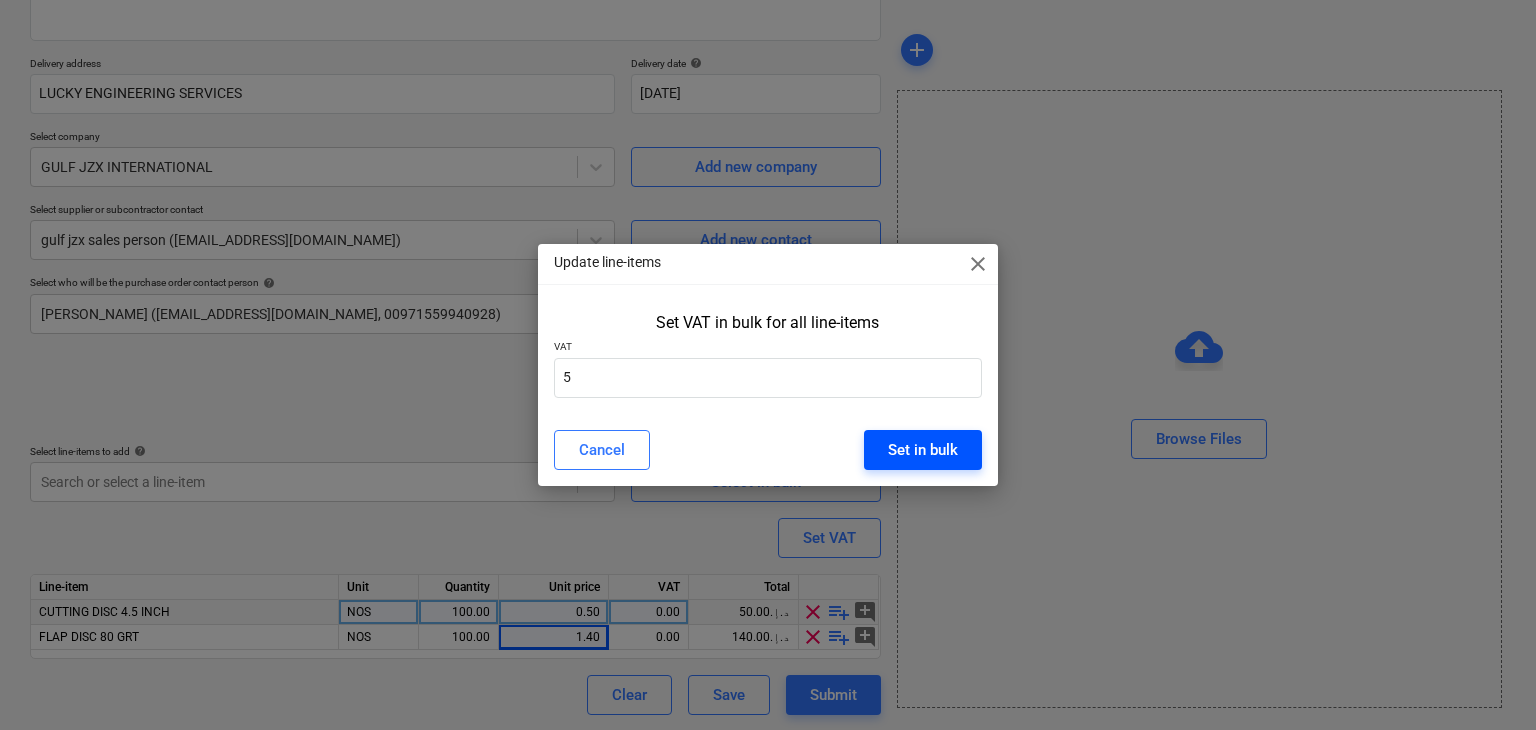 click on "Set in bulk" at bounding box center (923, 450) 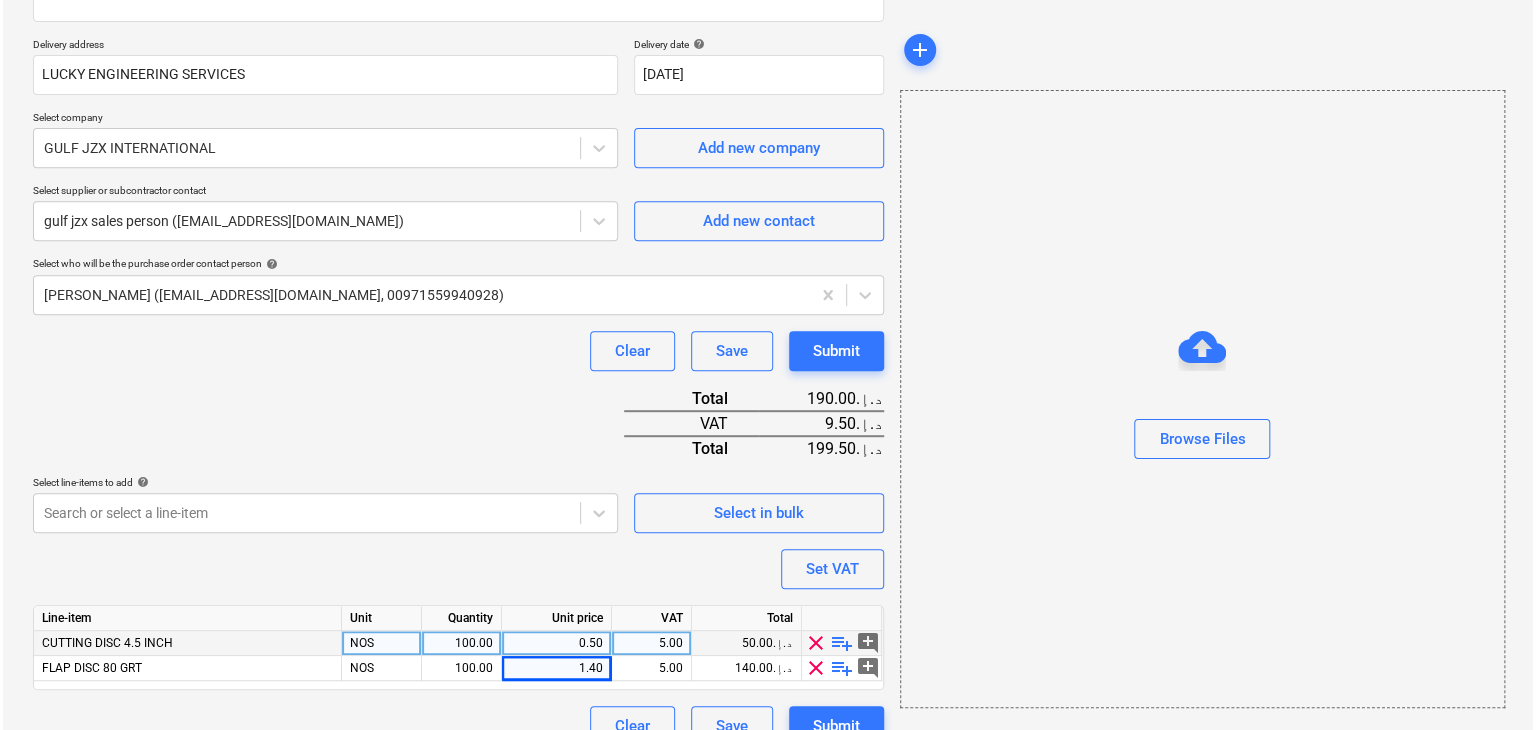 scroll, scrollTop: 367, scrollLeft: 0, axis: vertical 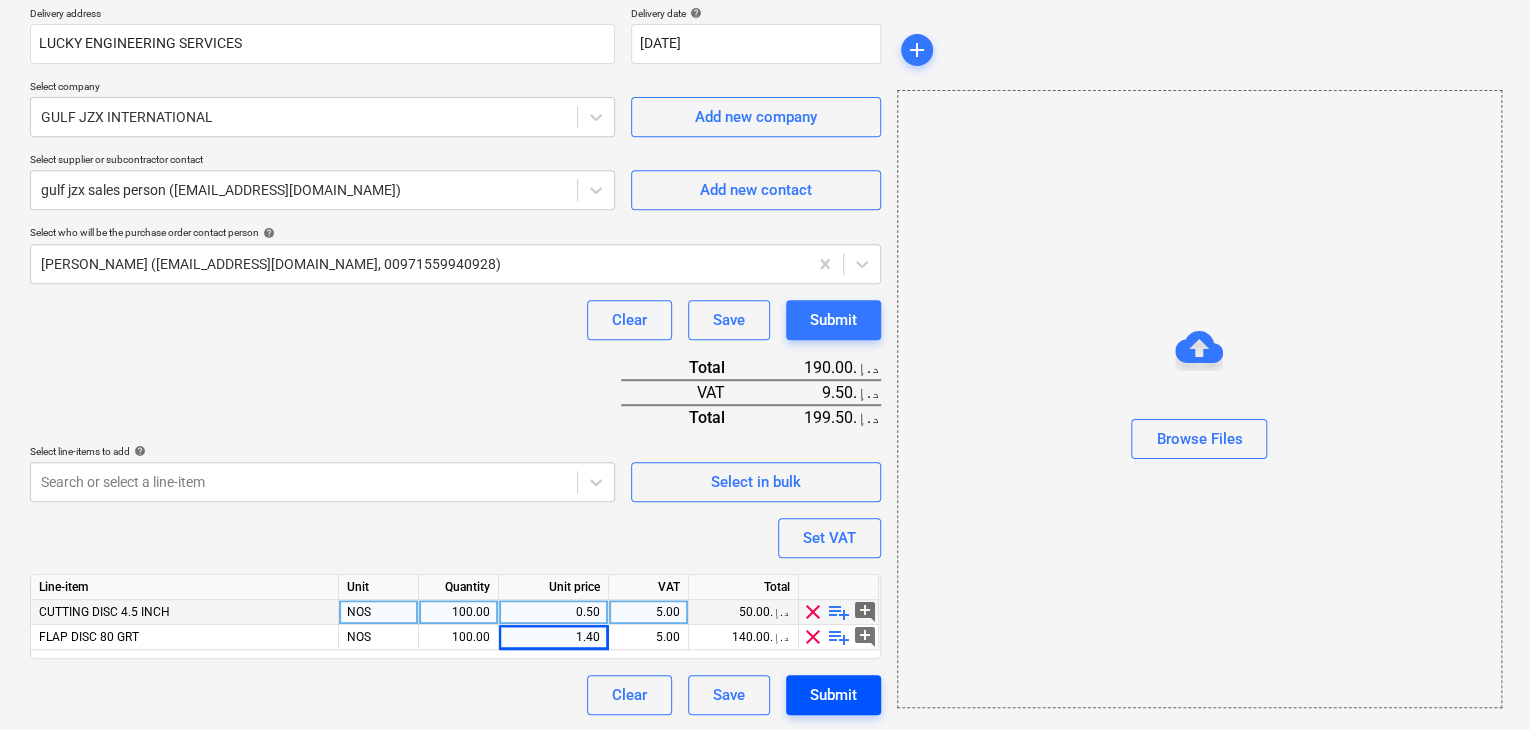 click on "Submit" at bounding box center (833, 695) 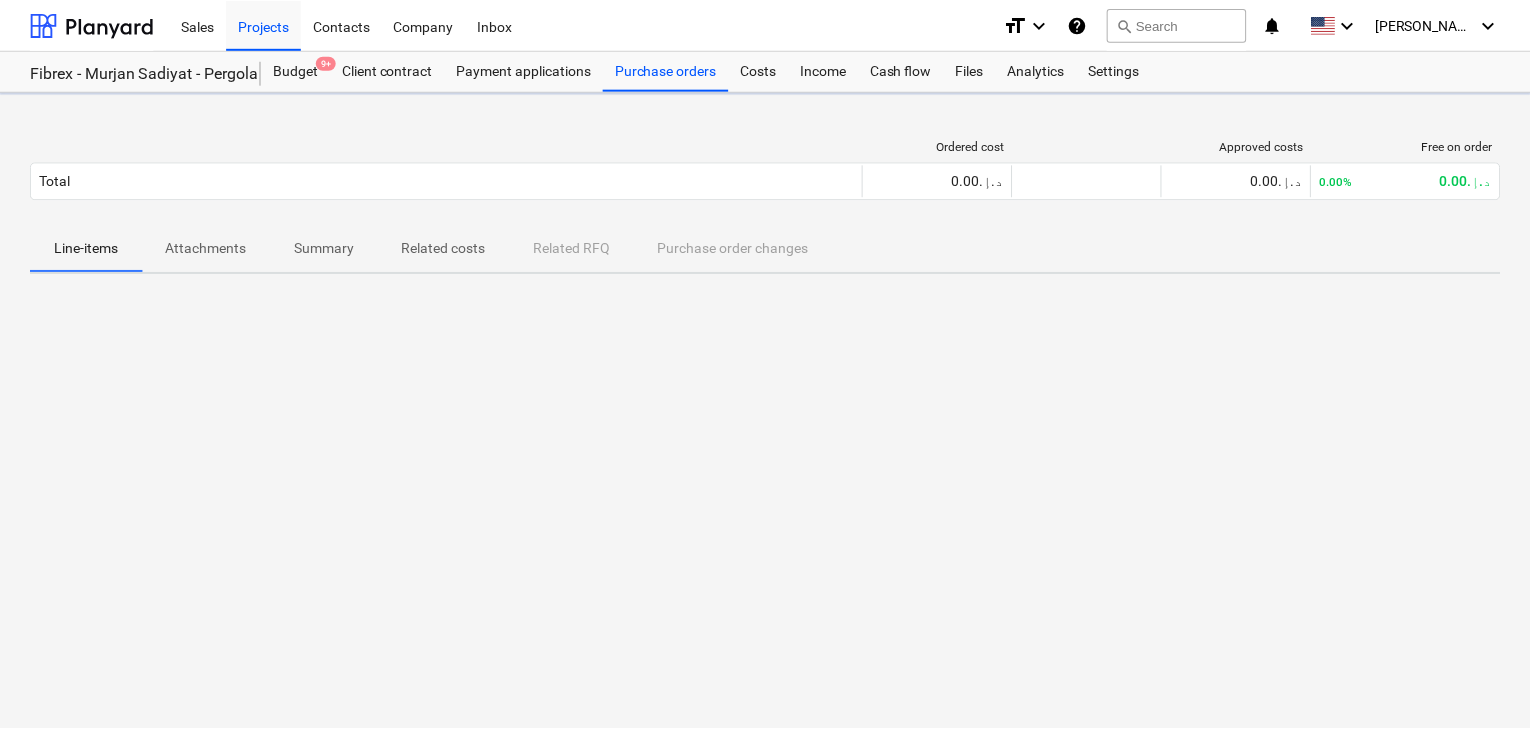 scroll, scrollTop: 0, scrollLeft: 0, axis: both 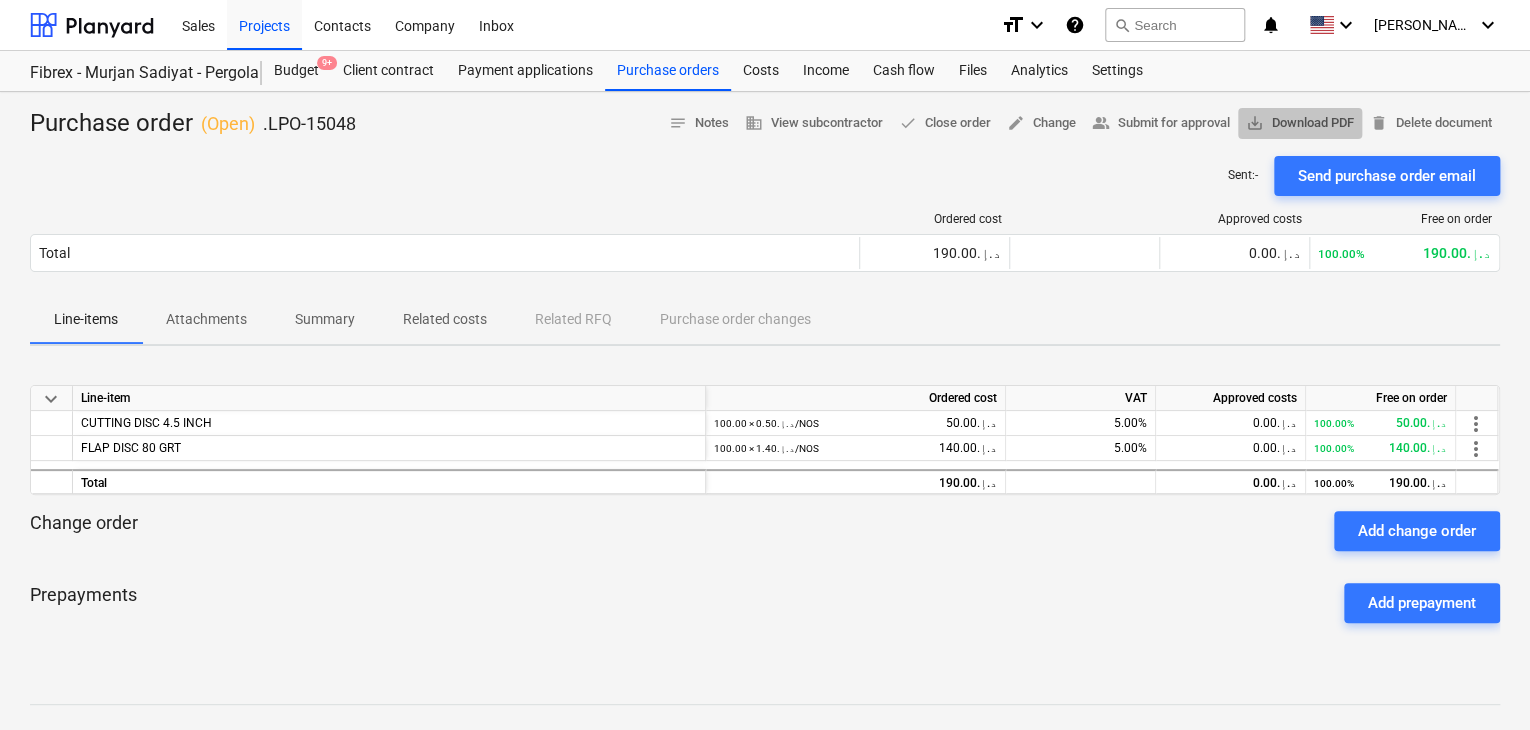click on "save_alt Download PDF" at bounding box center [1300, 123] 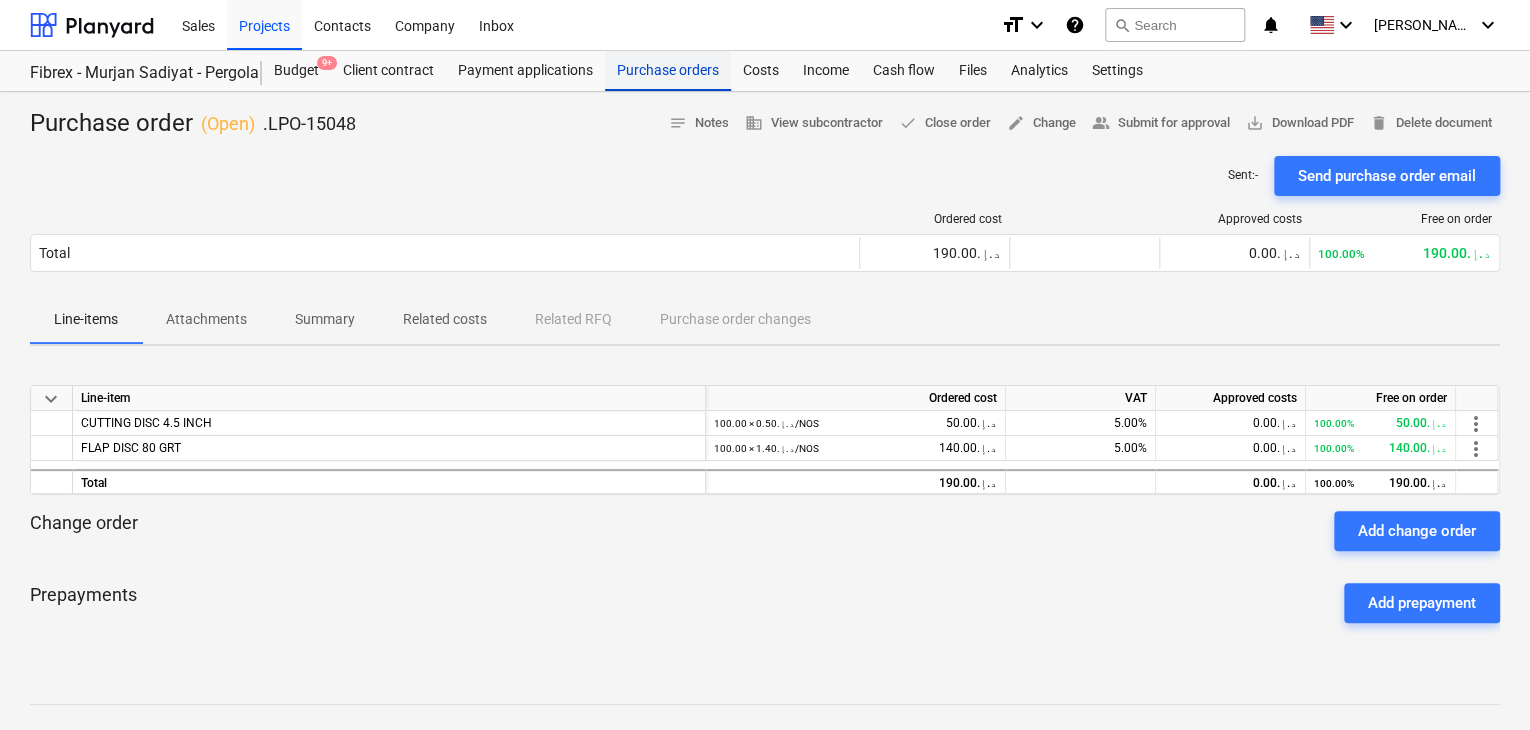 click on "Purchase orders" at bounding box center (668, 71) 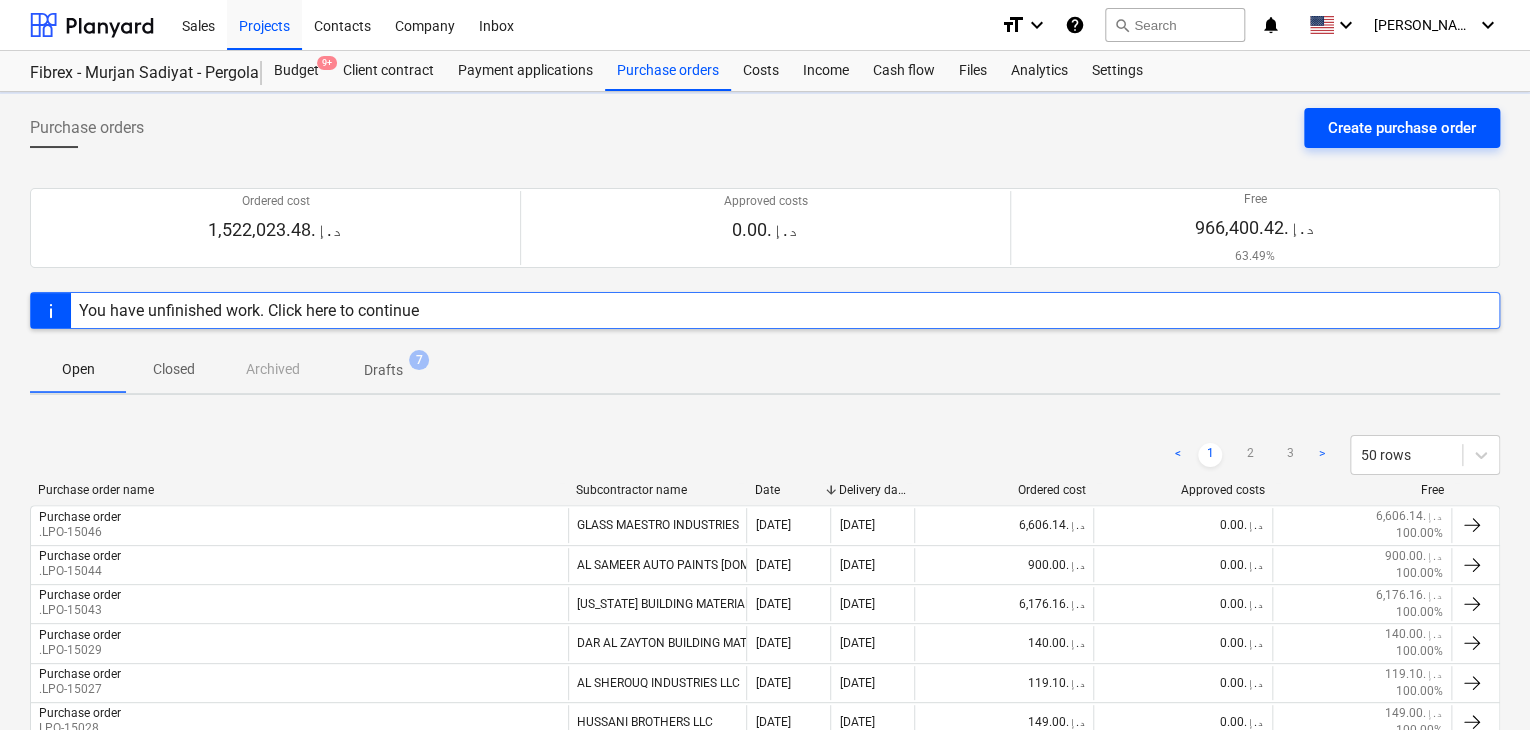 click on "Create purchase order" at bounding box center (1402, 128) 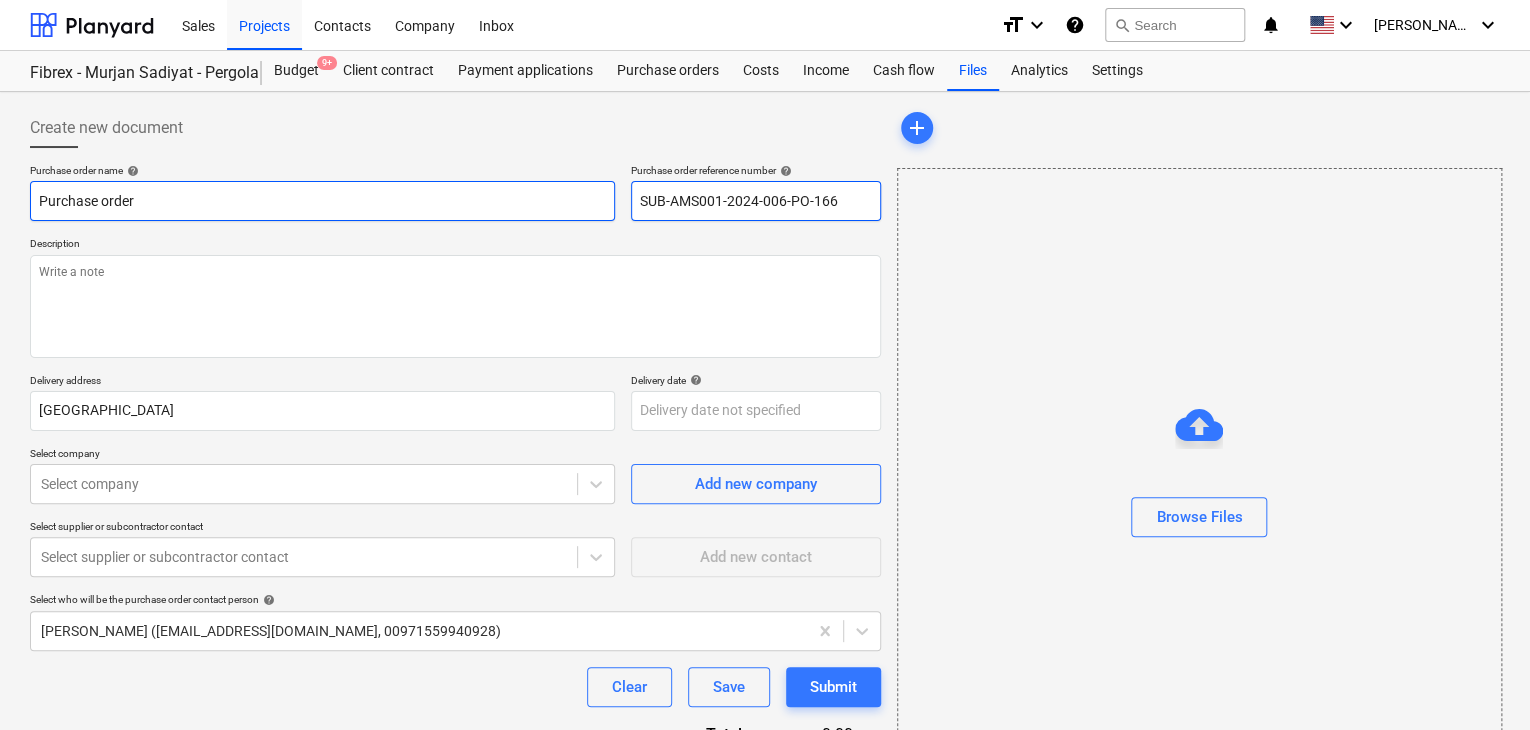 drag, startPoint x: 868, startPoint y: 202, endPoint x: 578, endPoint y: 201, distance: 290.0017 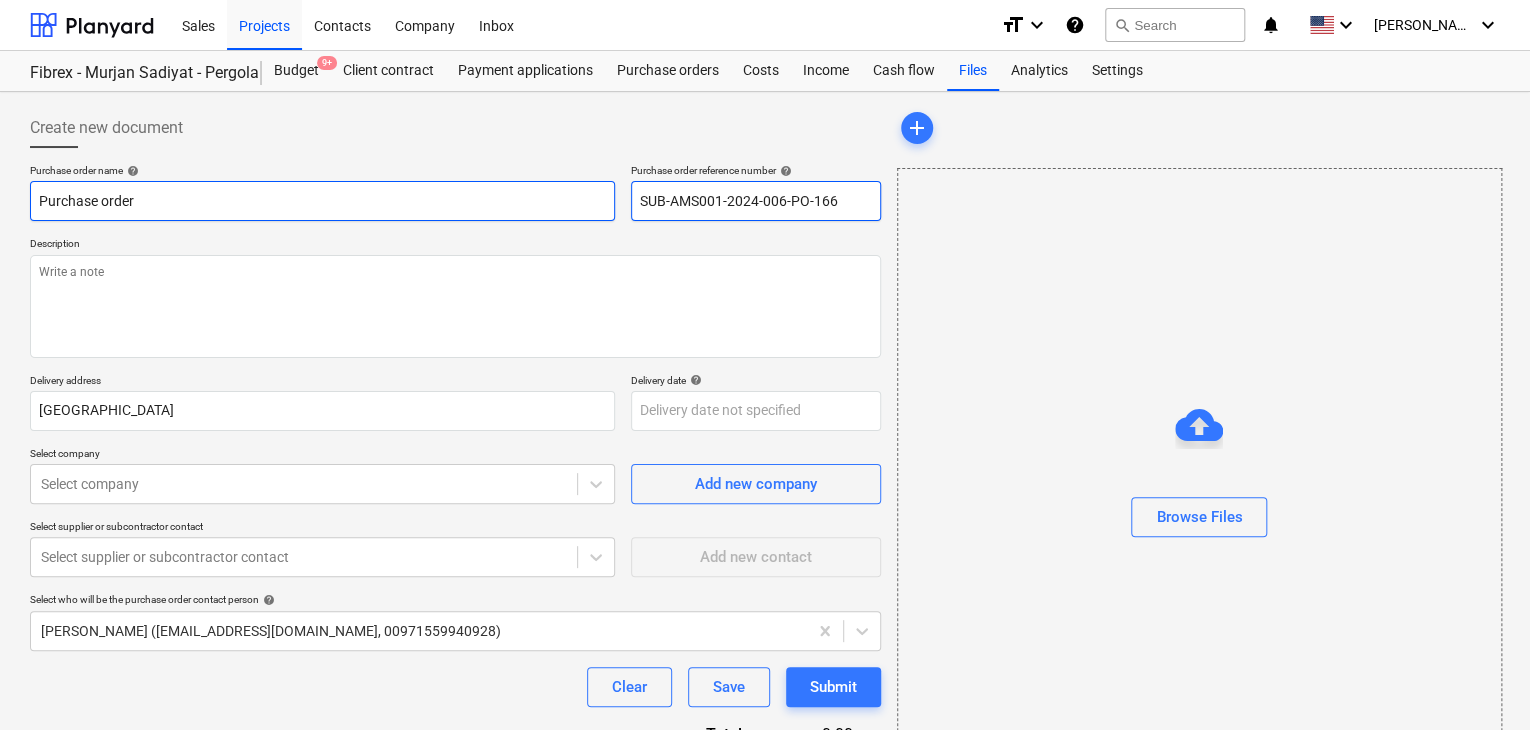 click on "Purchase order name help Purchase order Purchase order reference number help SUB-AMS001-2024-006-PO-166" at bounding box center [455, 192] 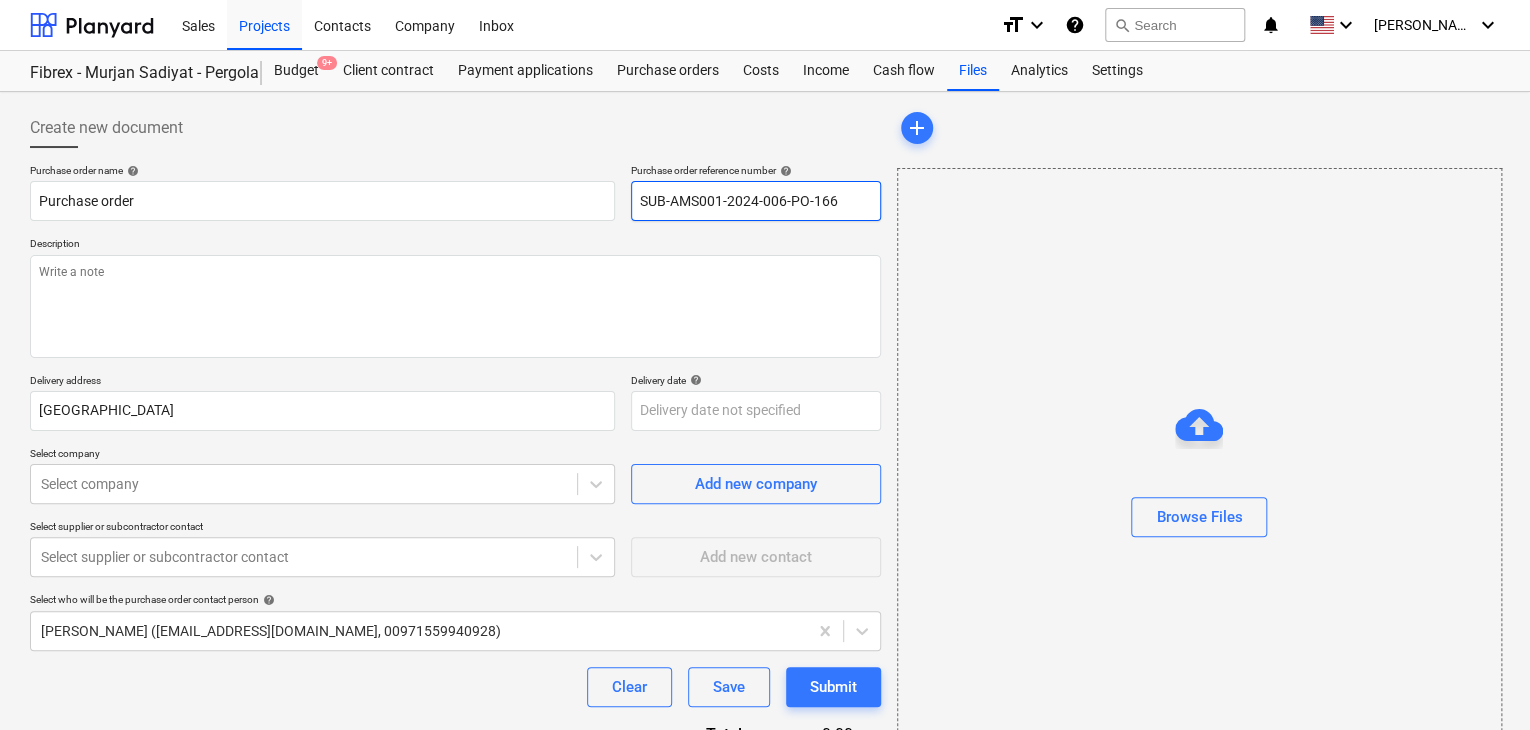 type on "x" 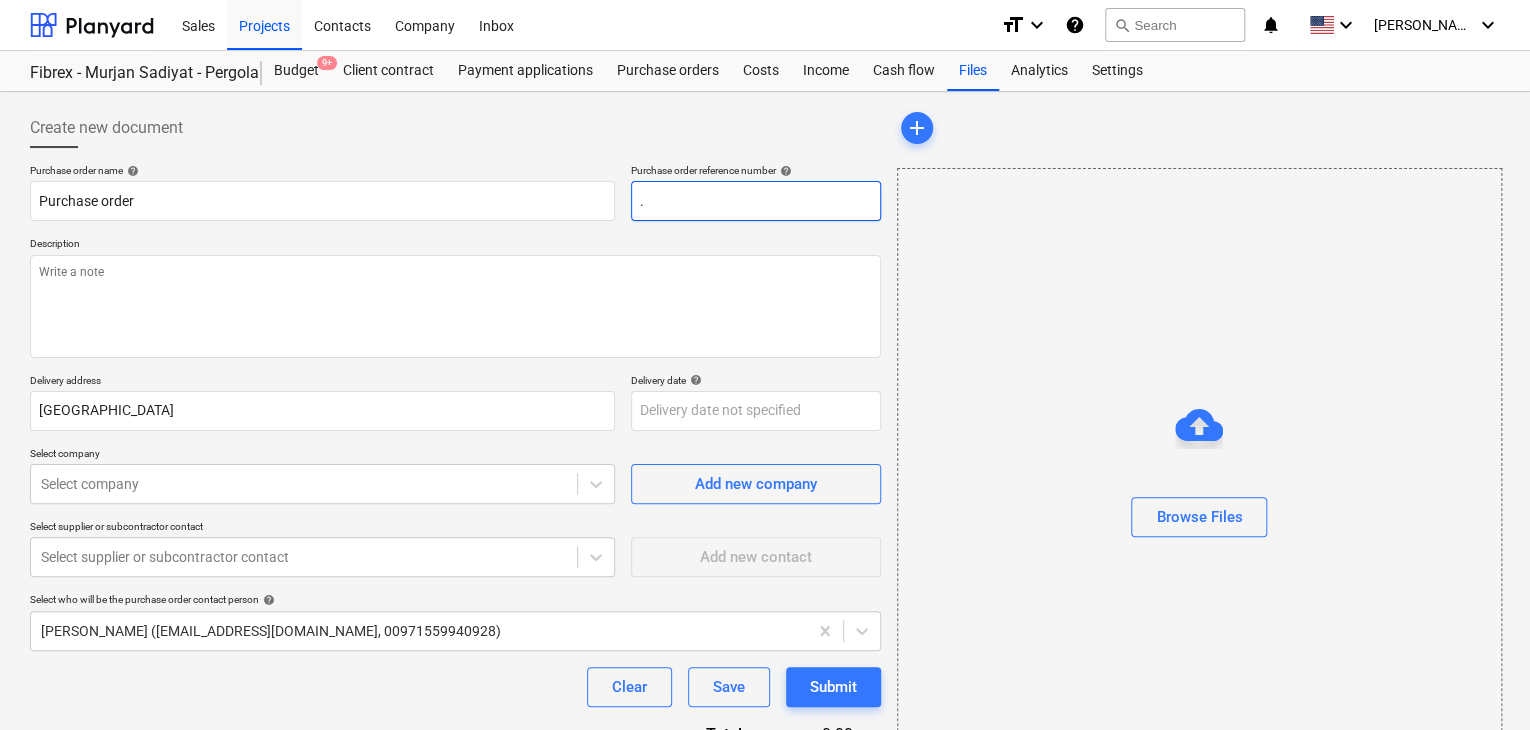 type on "x" 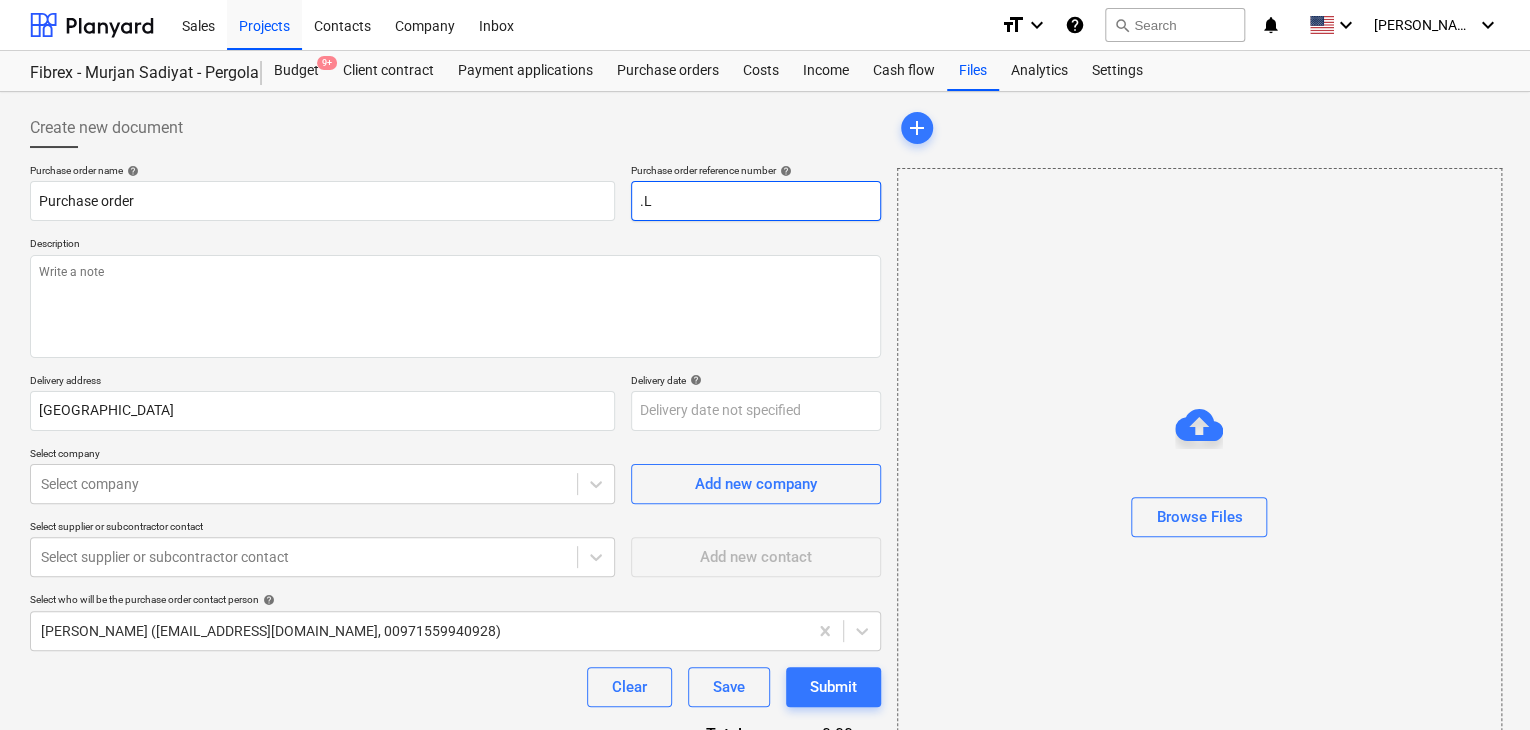 type on "x" 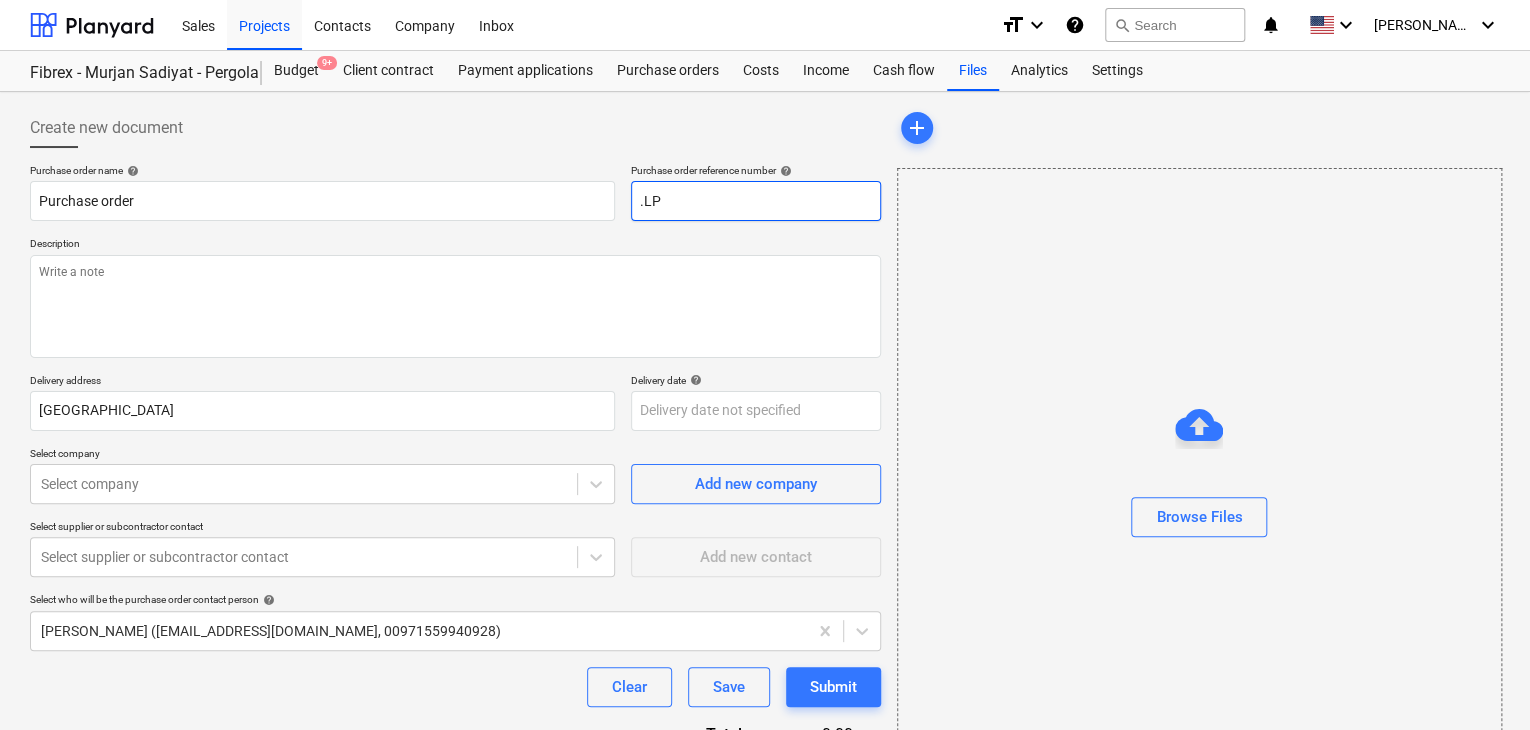 type on "x" 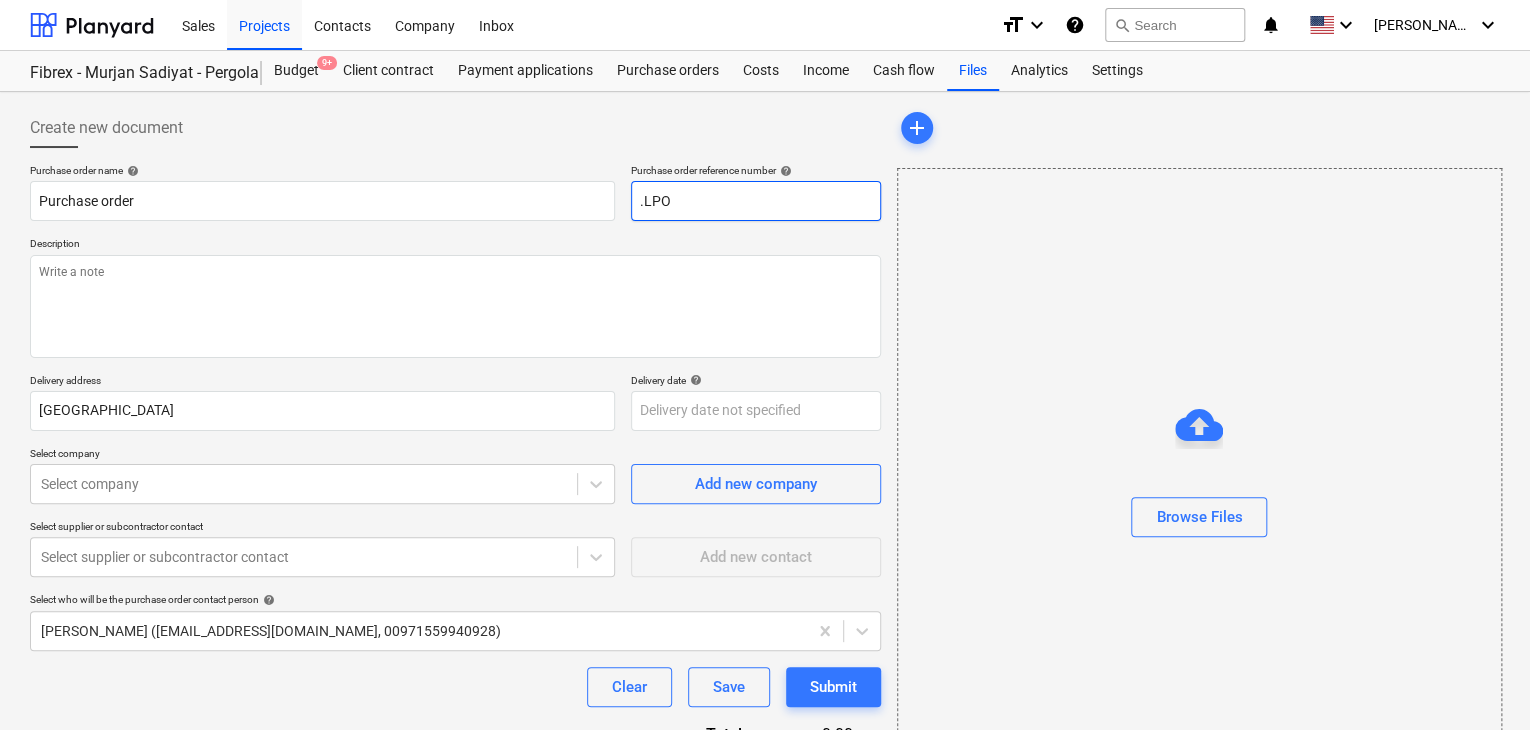 type on "x" 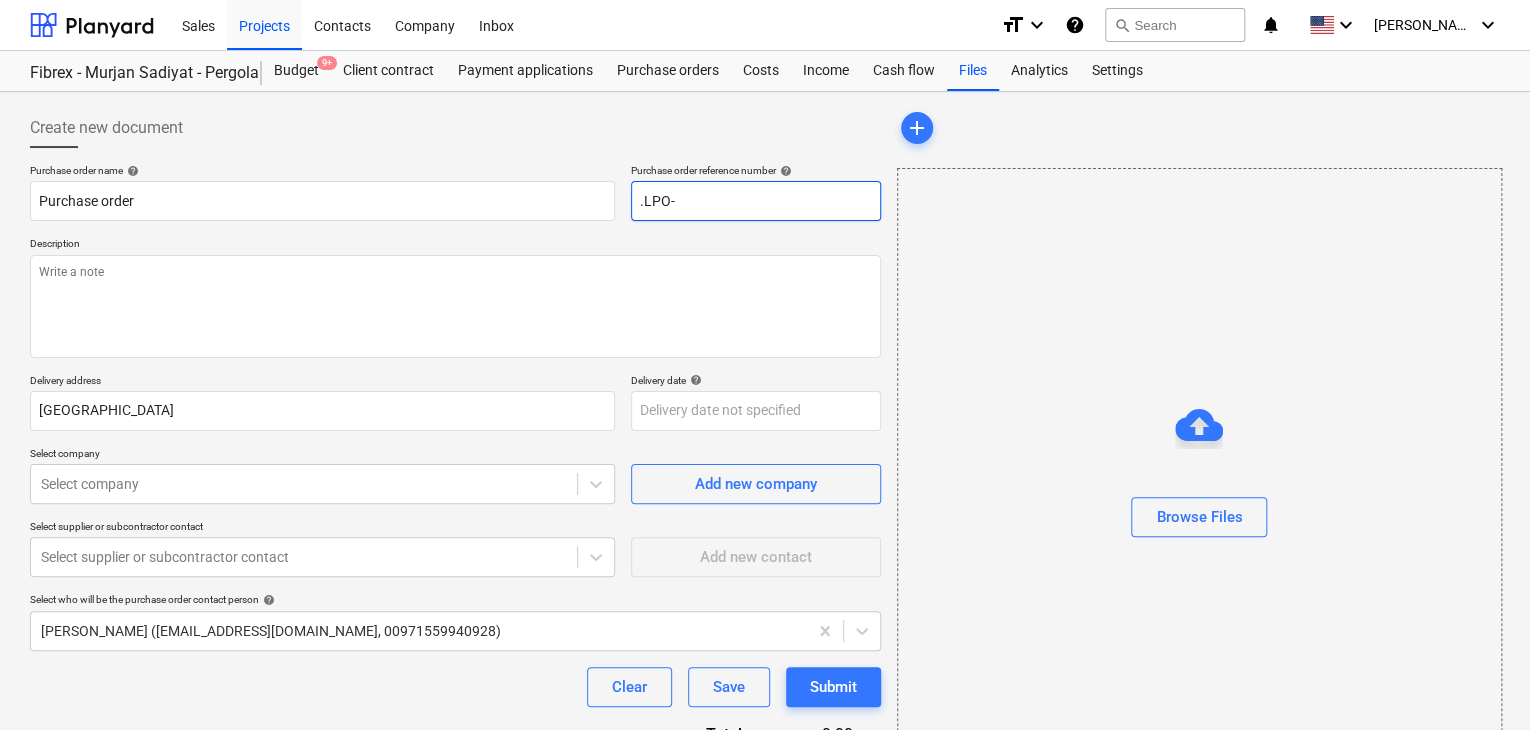 type on "x" 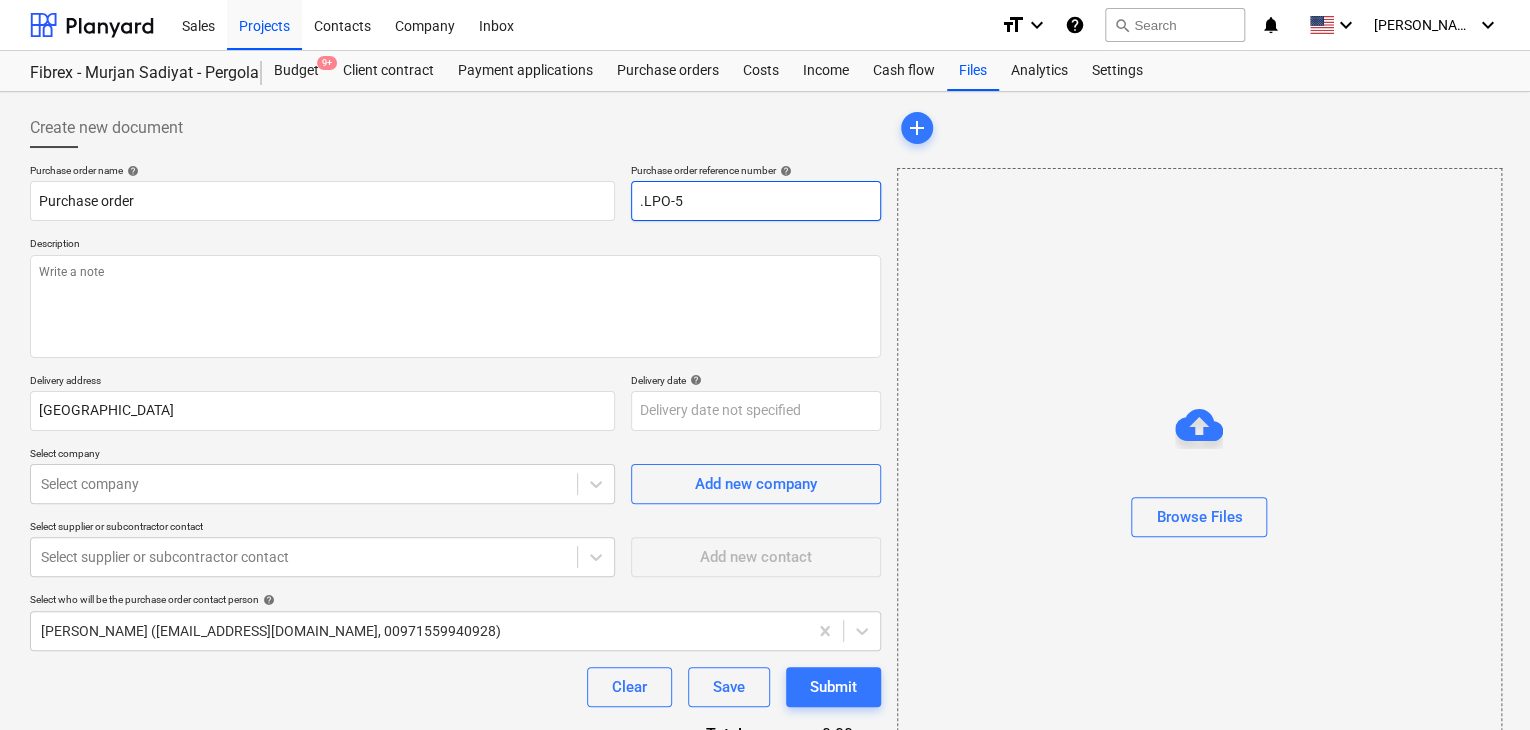 type on "x" 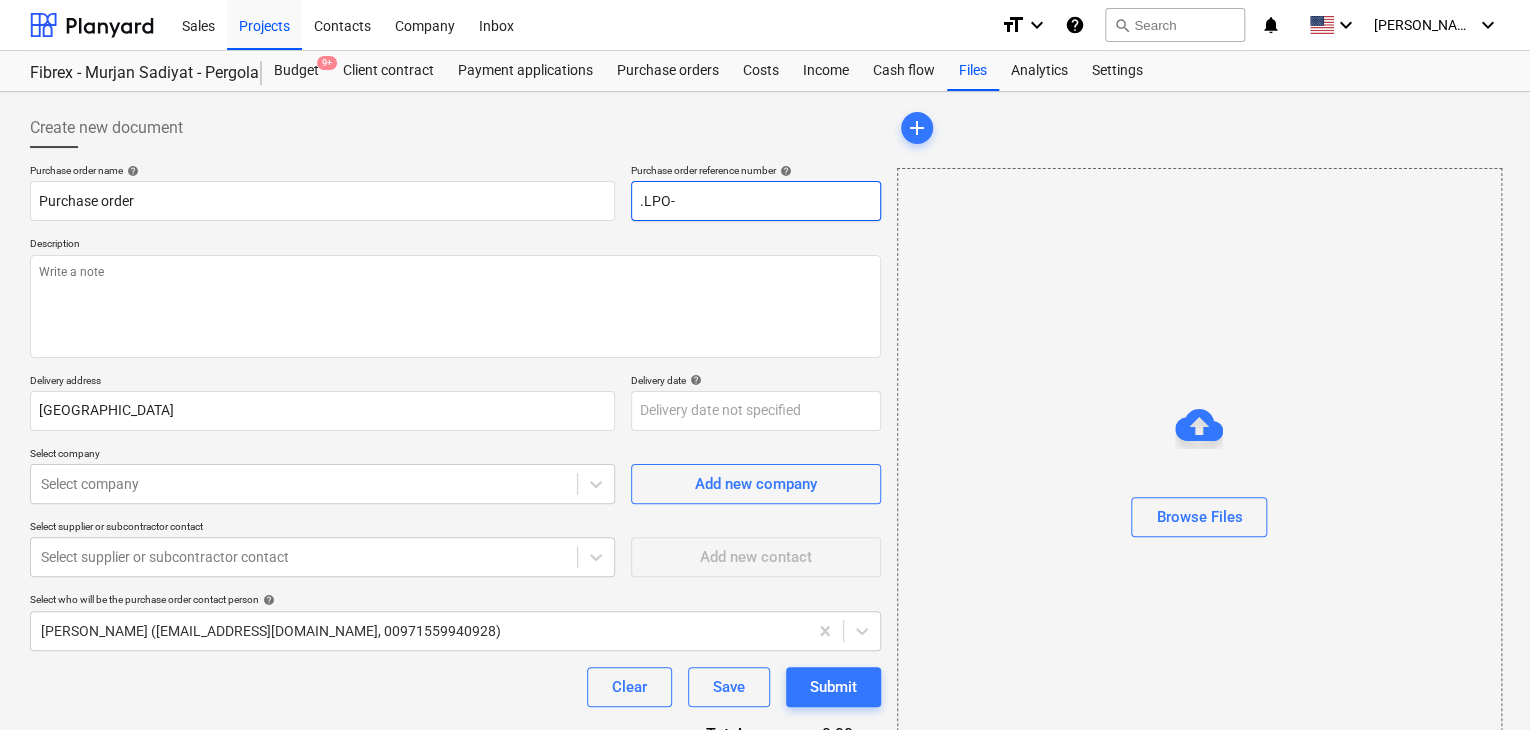 type on "x" 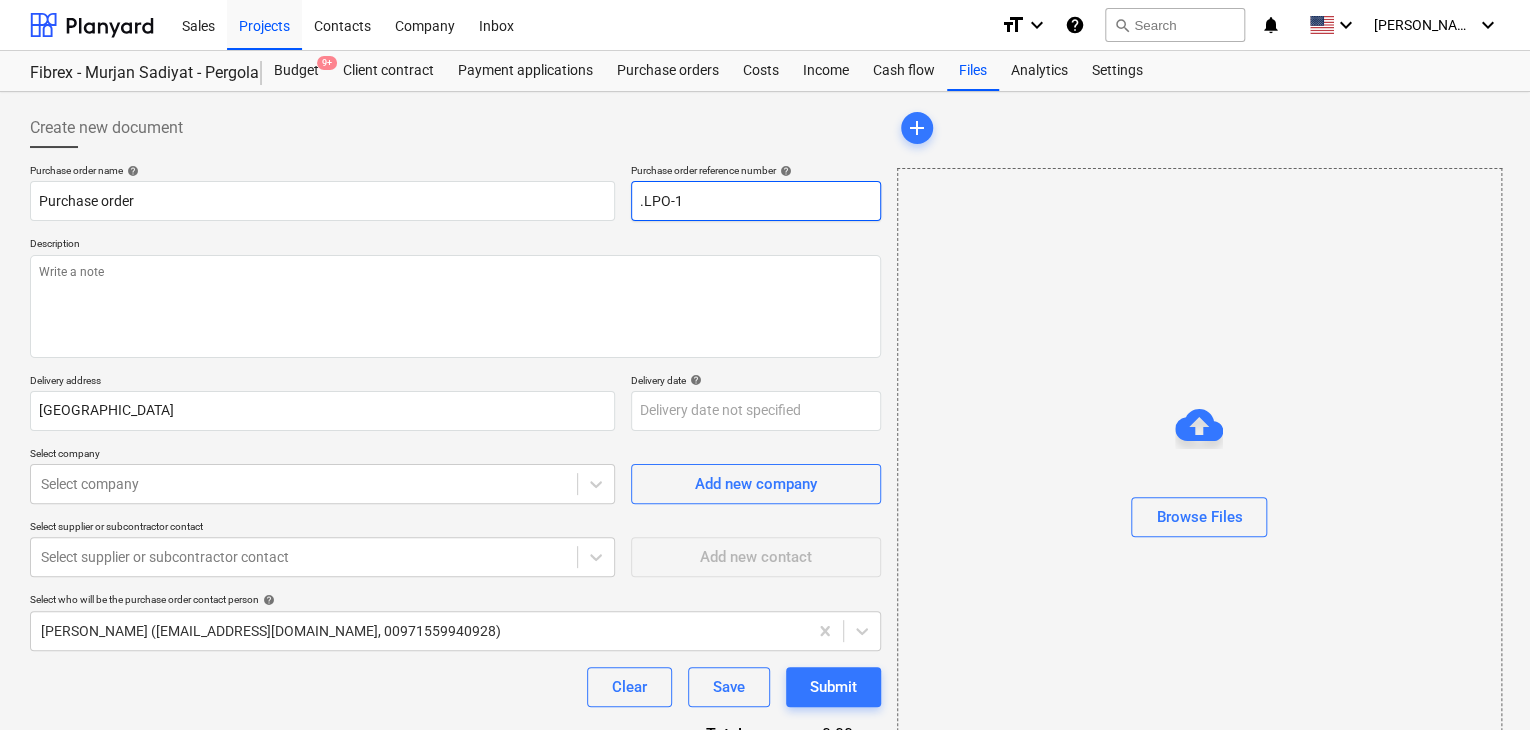 type on "x" 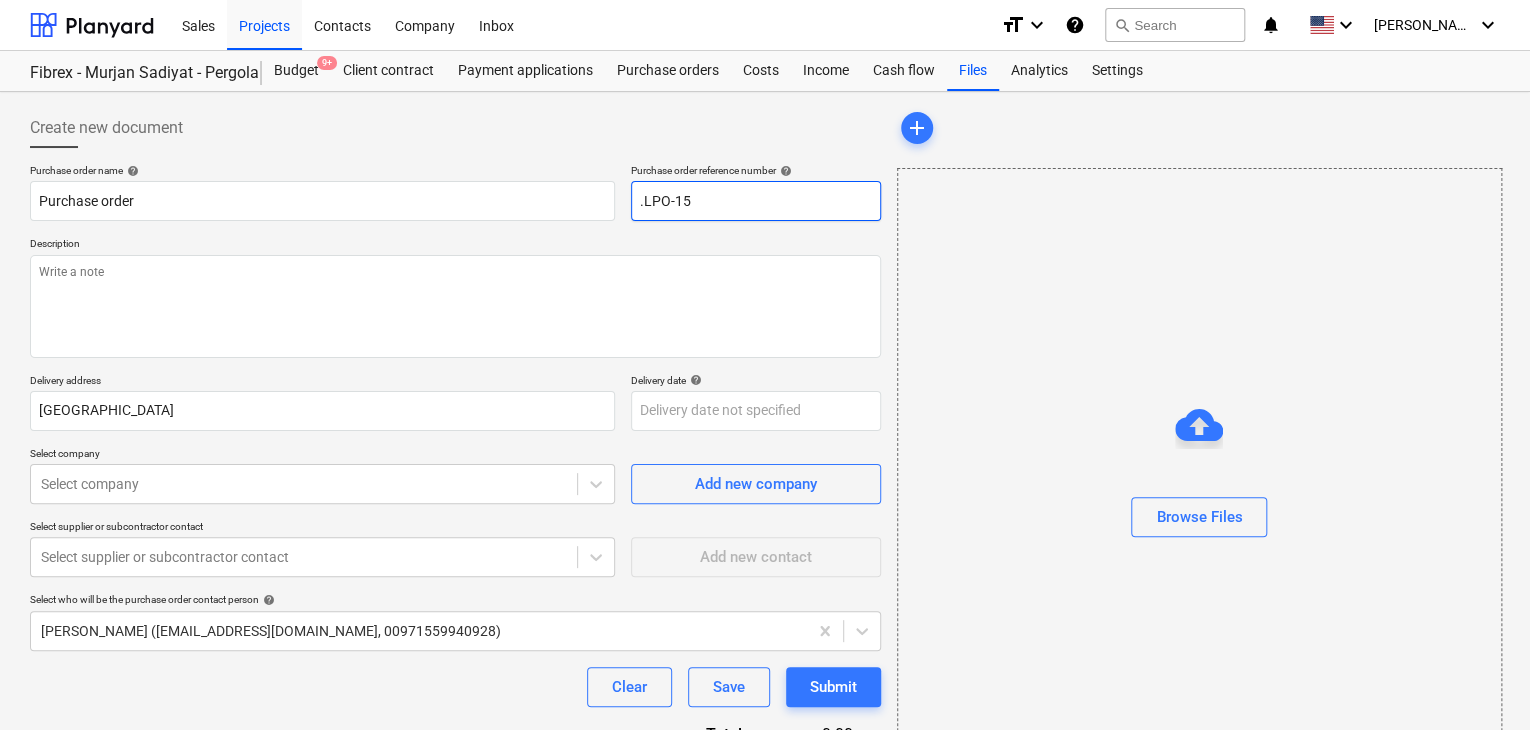 type on "x" 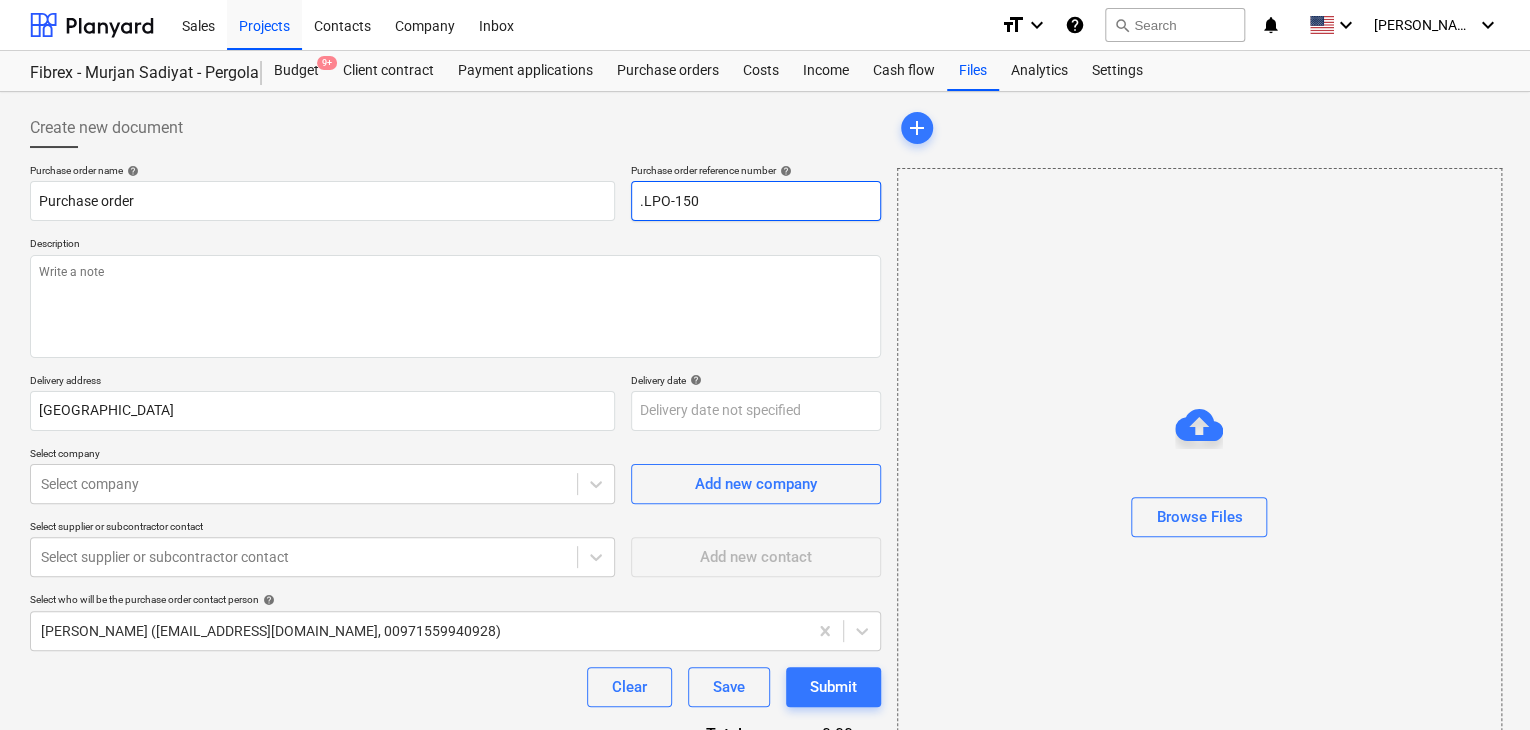 type on ".LPO-1504" 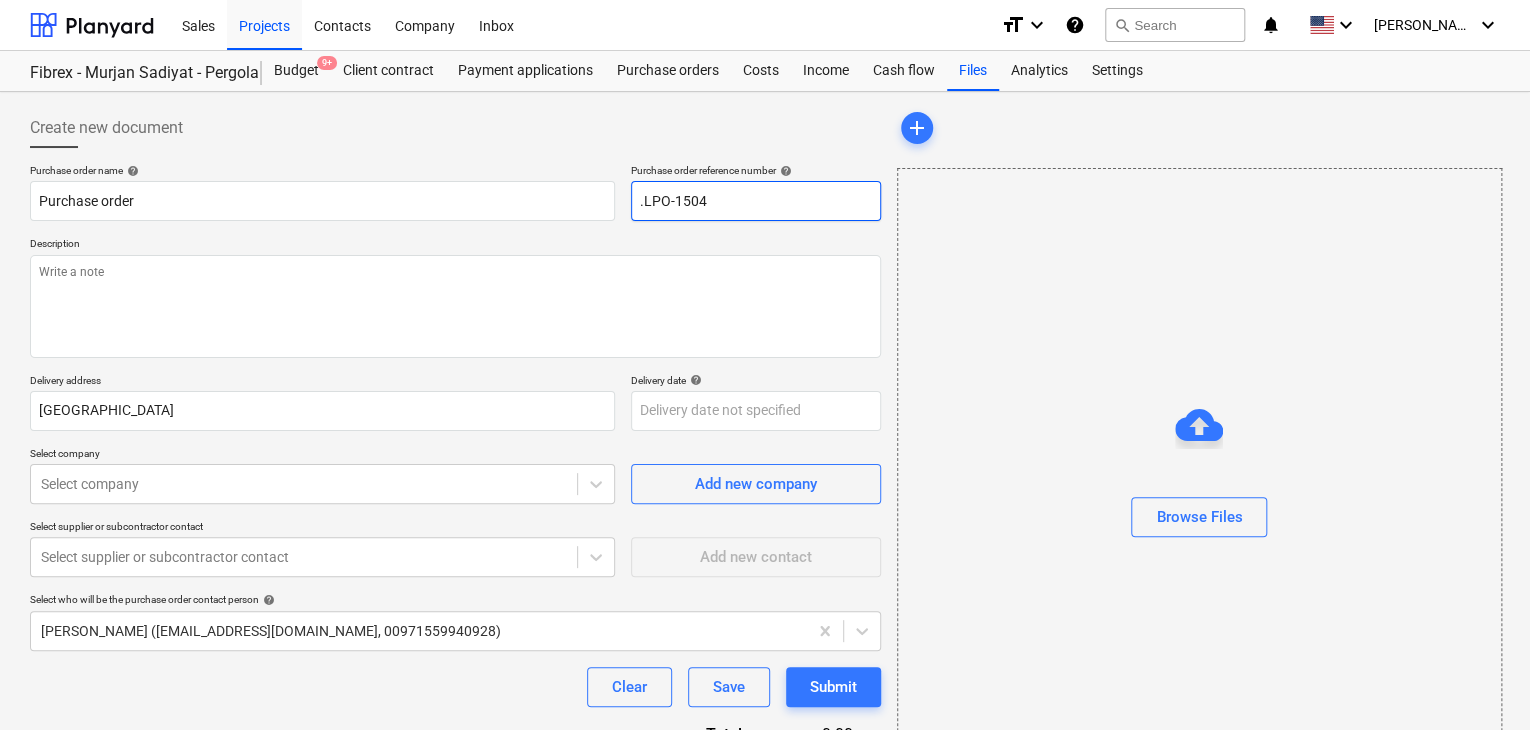 type on "x" 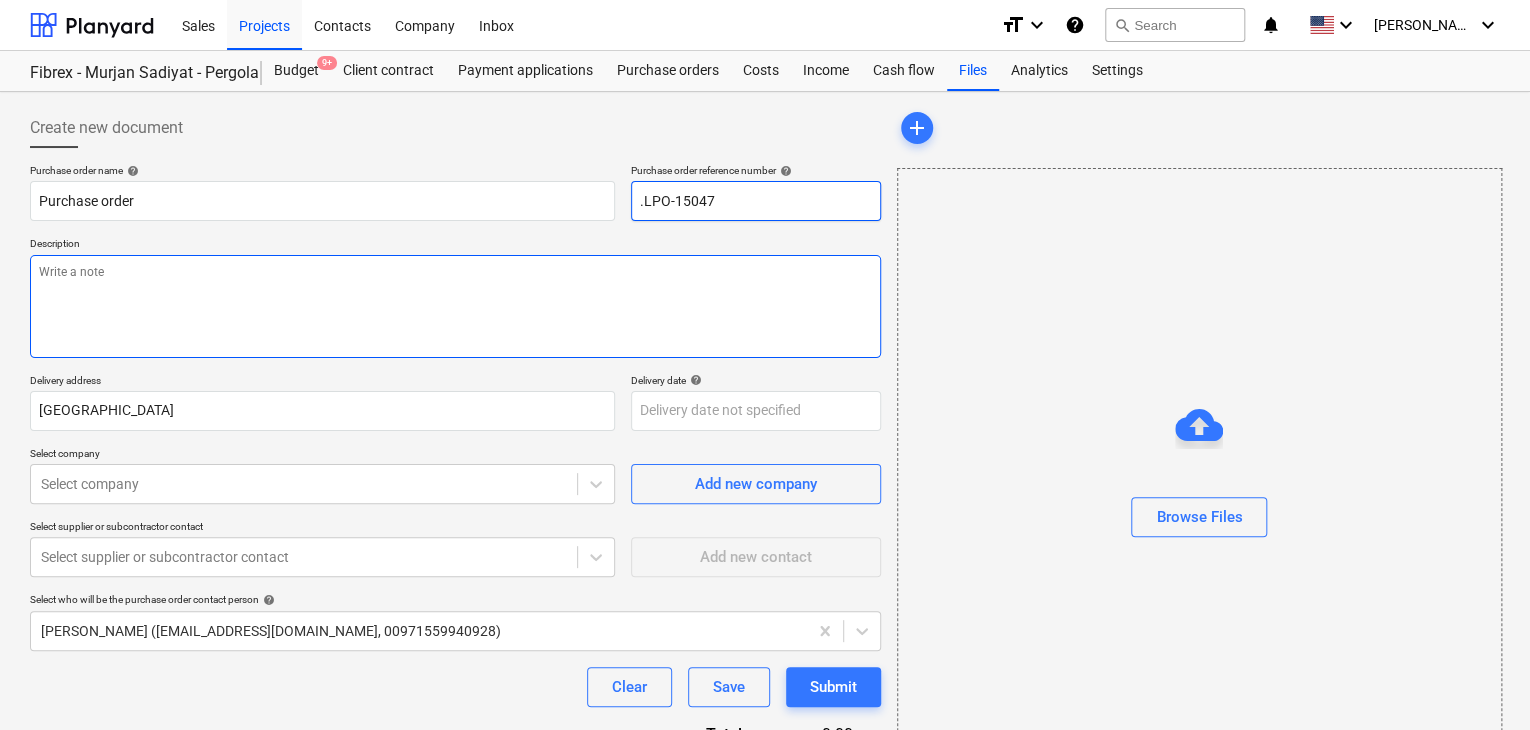 type on ".LPO-15047" 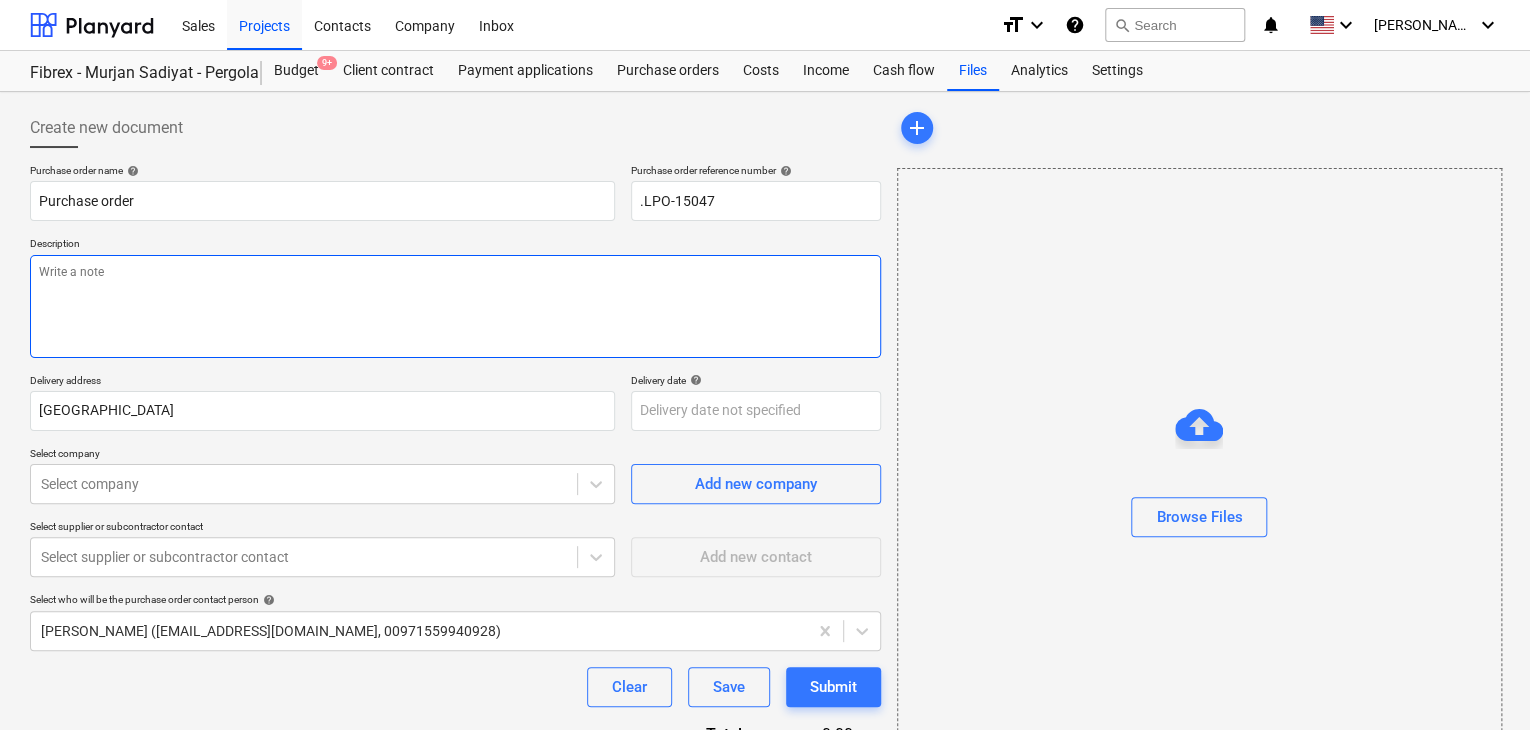 click at bounding box center [455, 306] 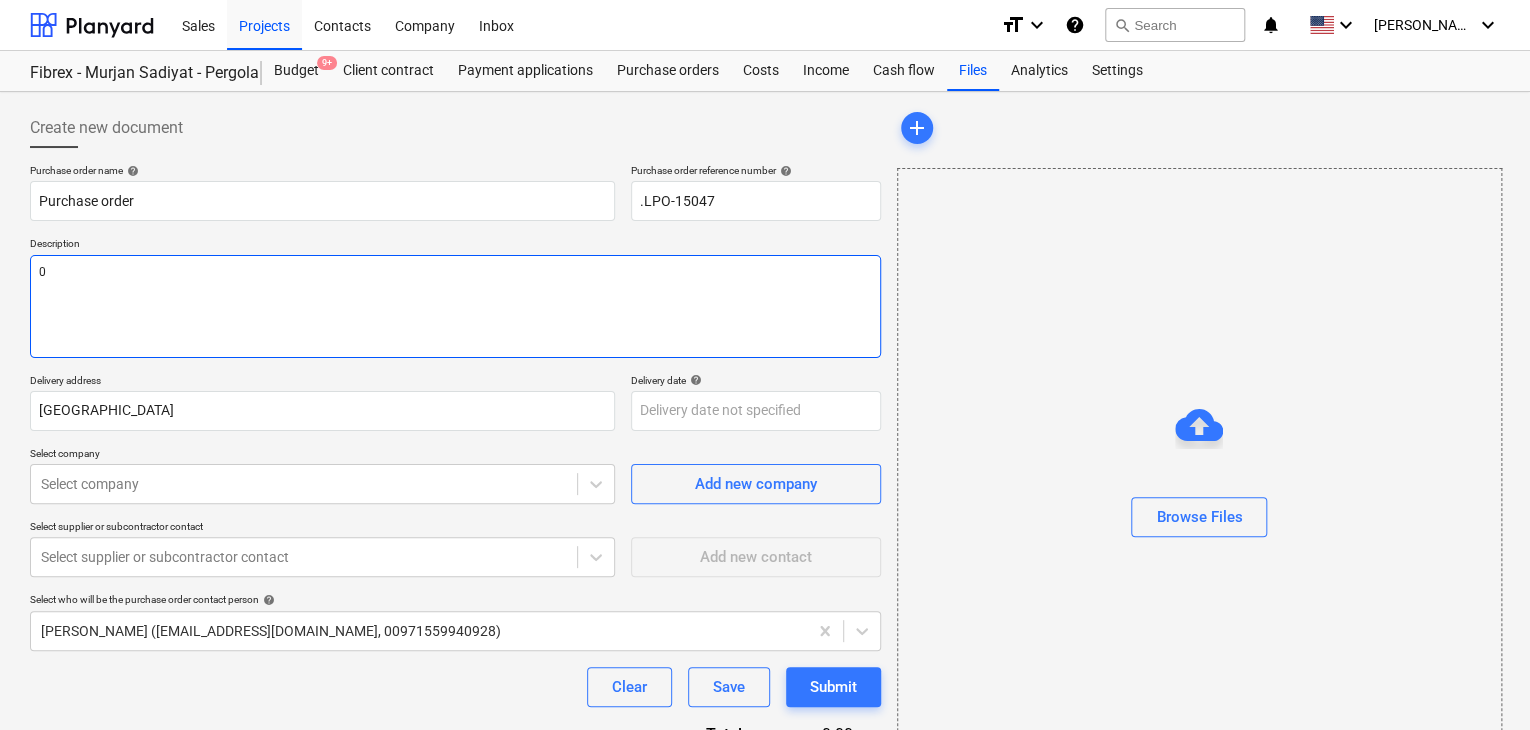 type on "x" 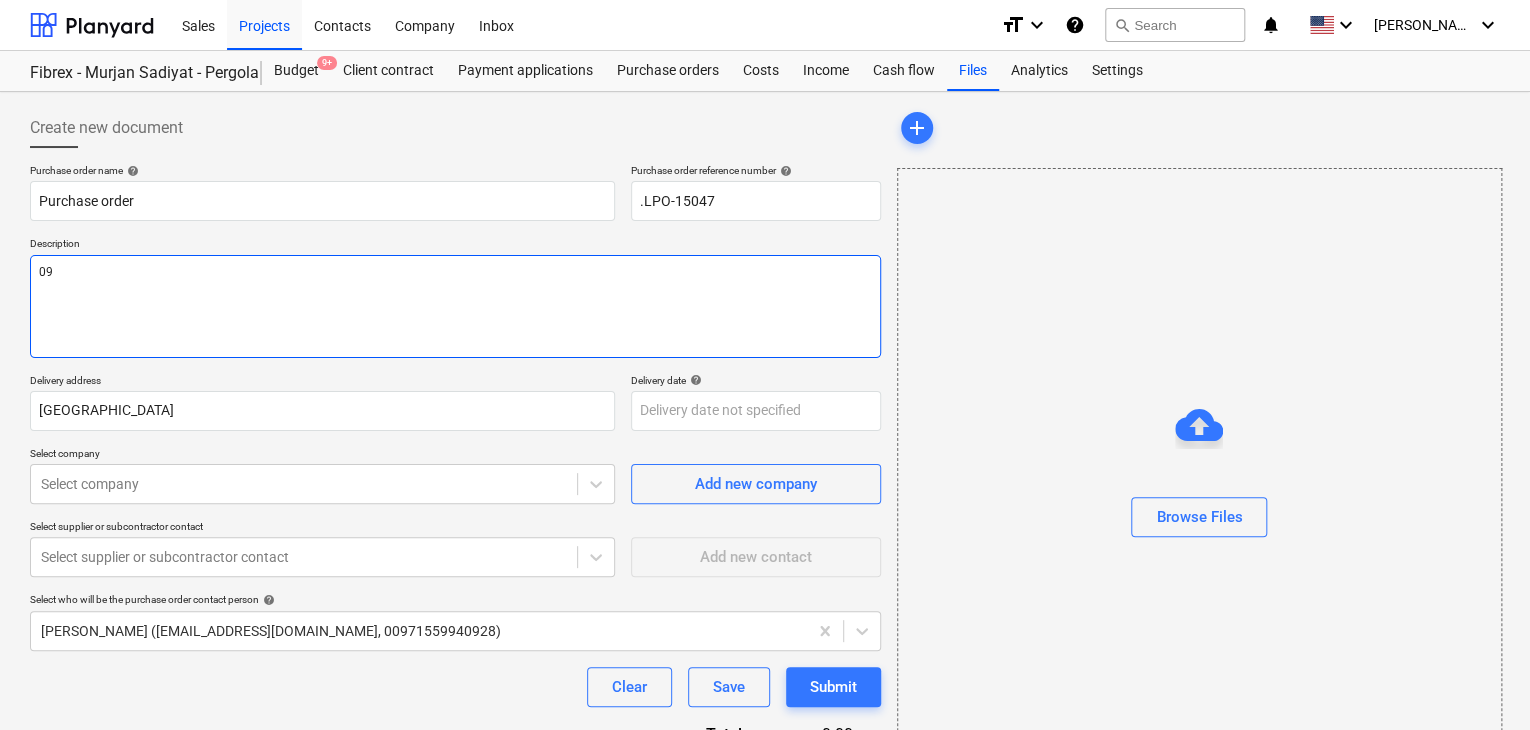 type on "x" 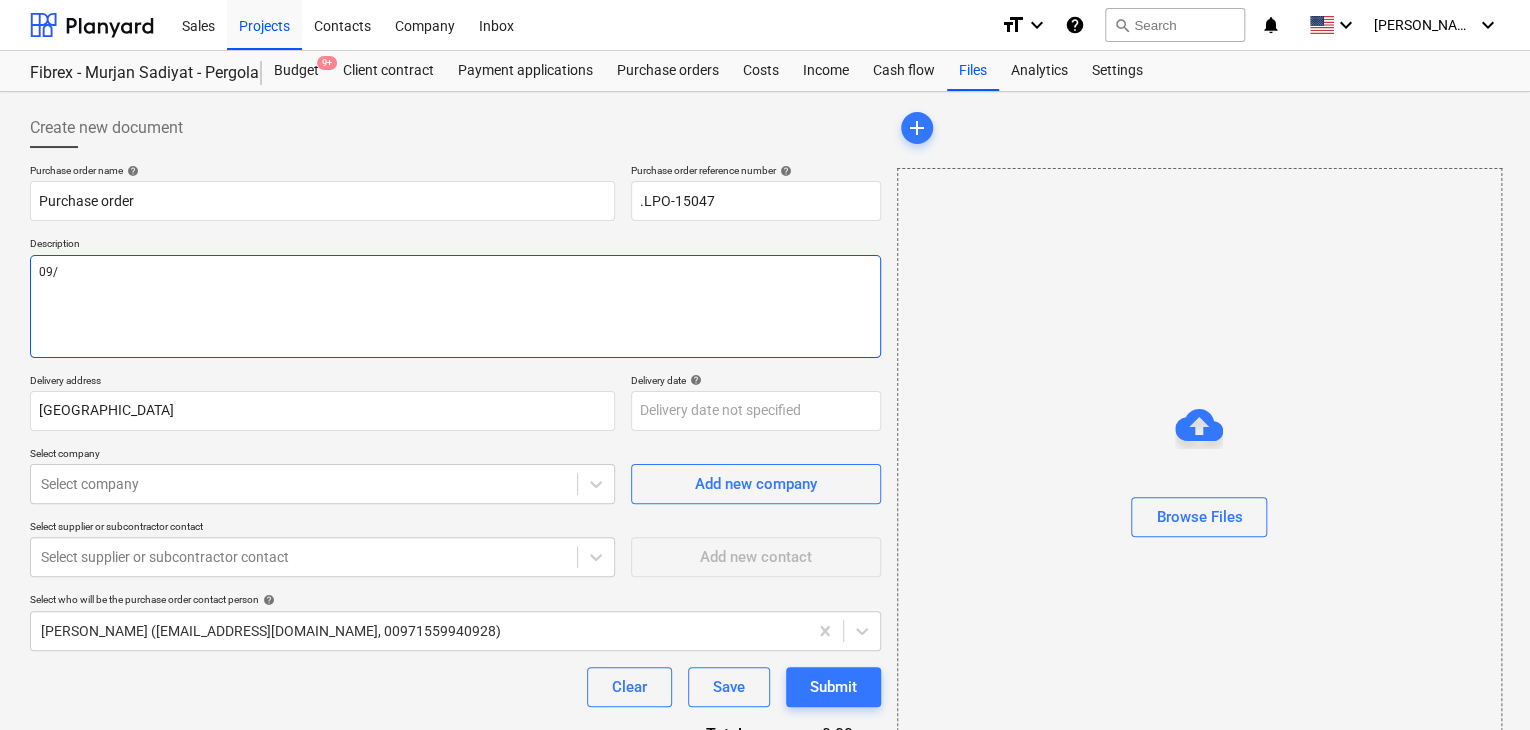type on "x" 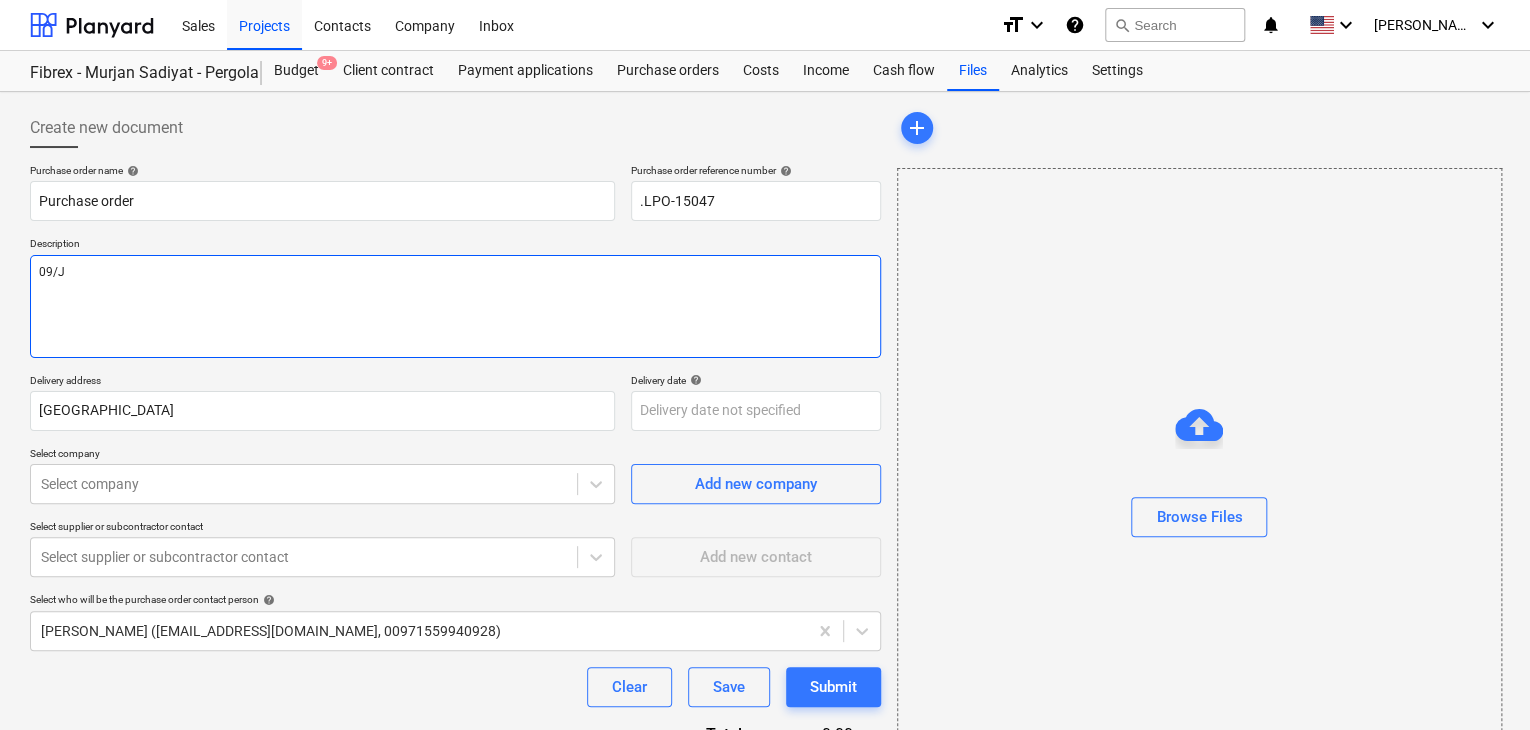 type on "x" 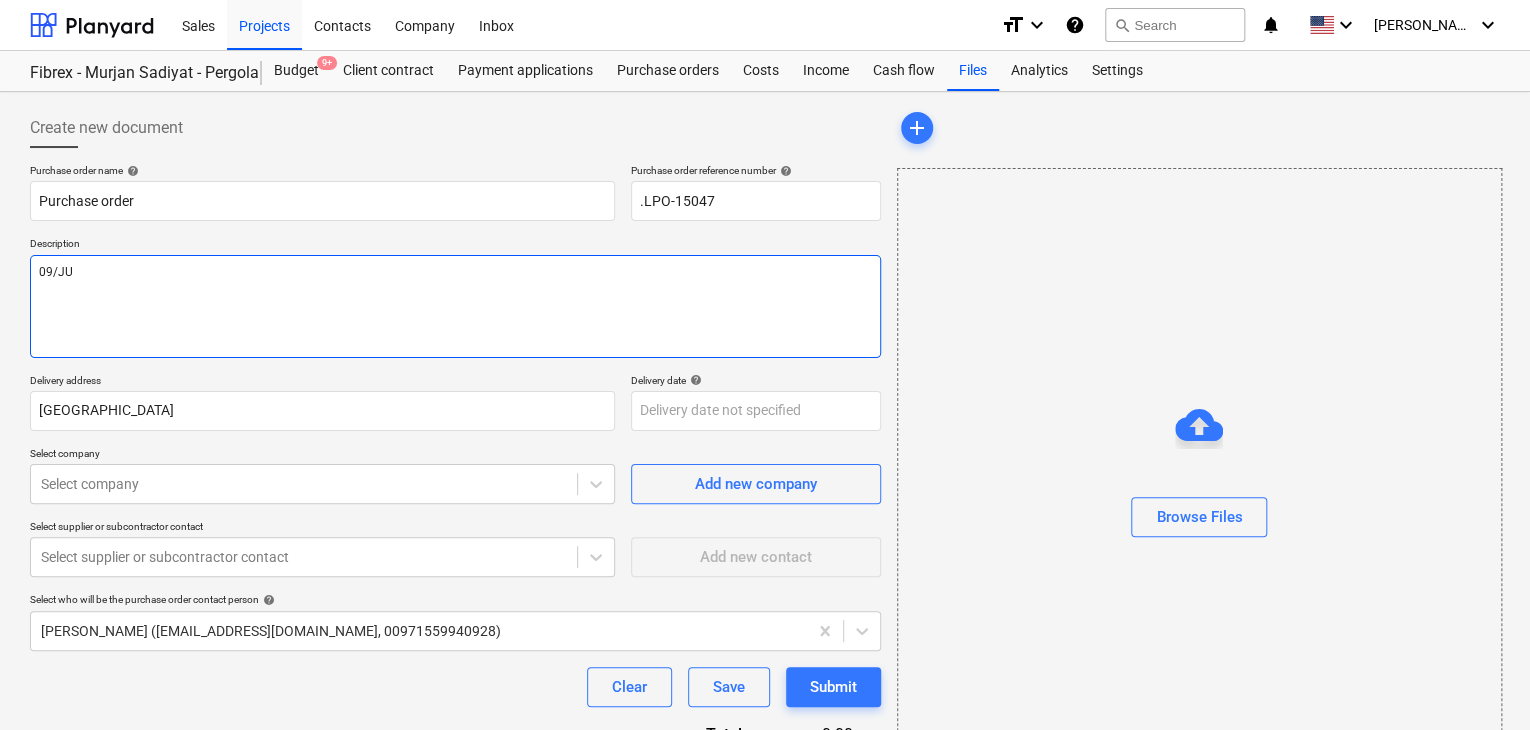 type on "x" 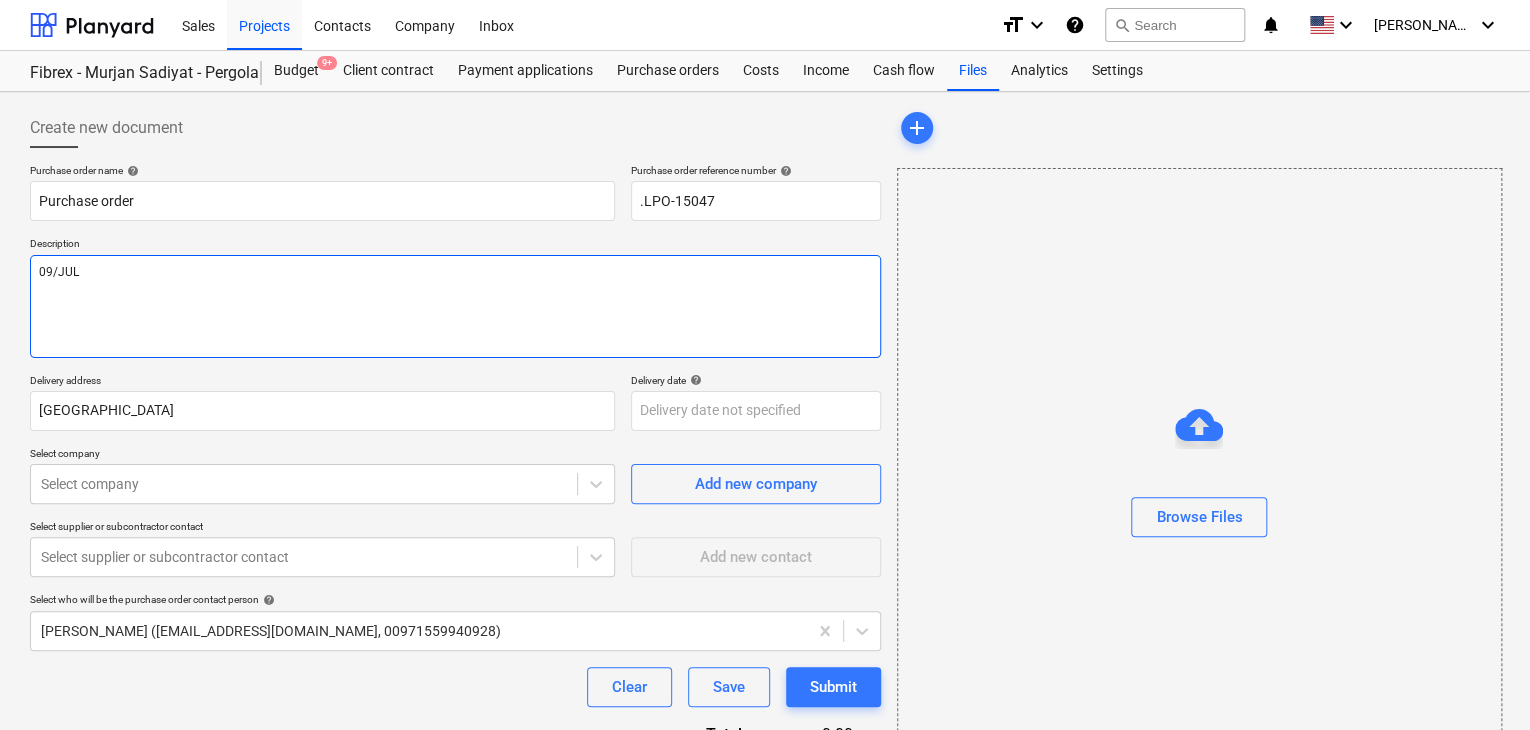 type on "x" 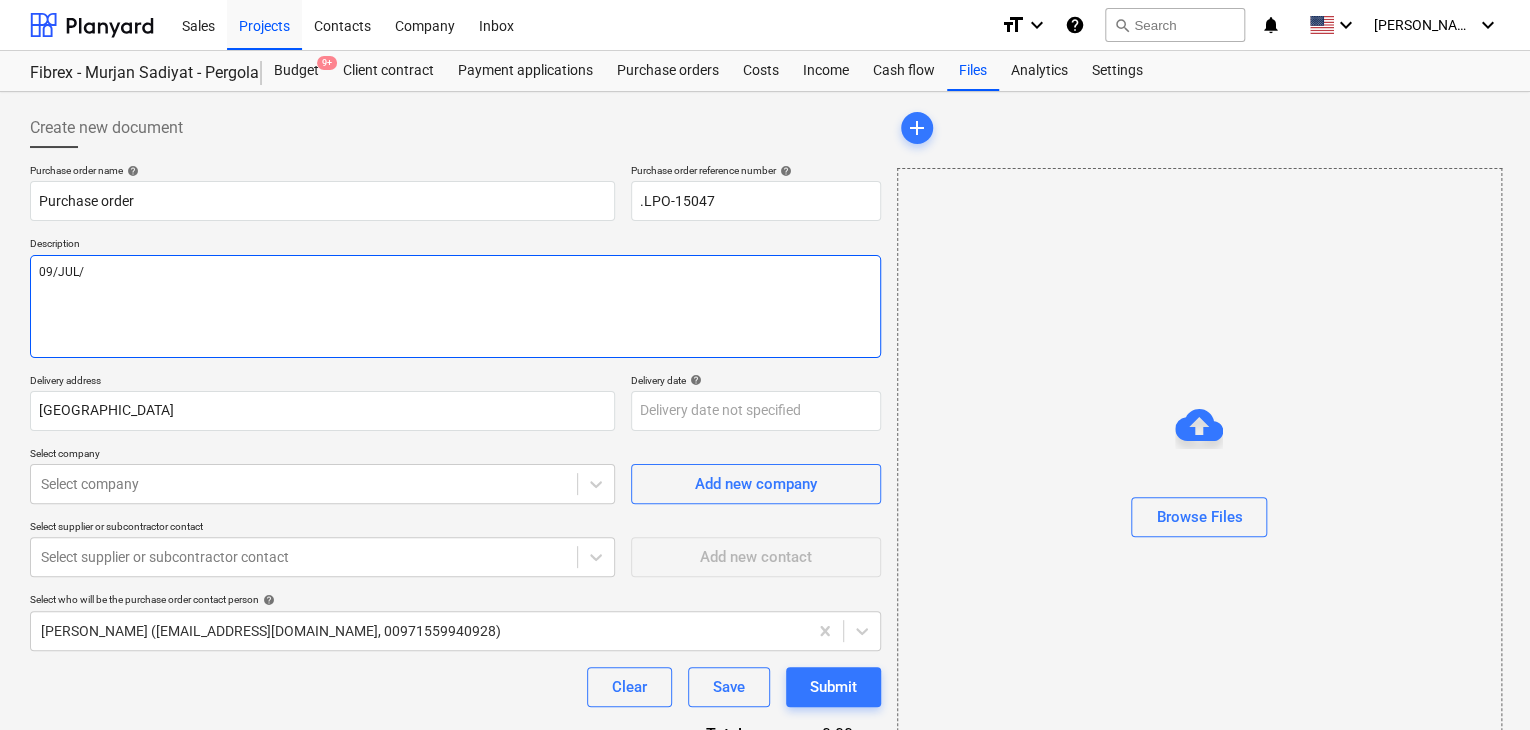 type on "x" 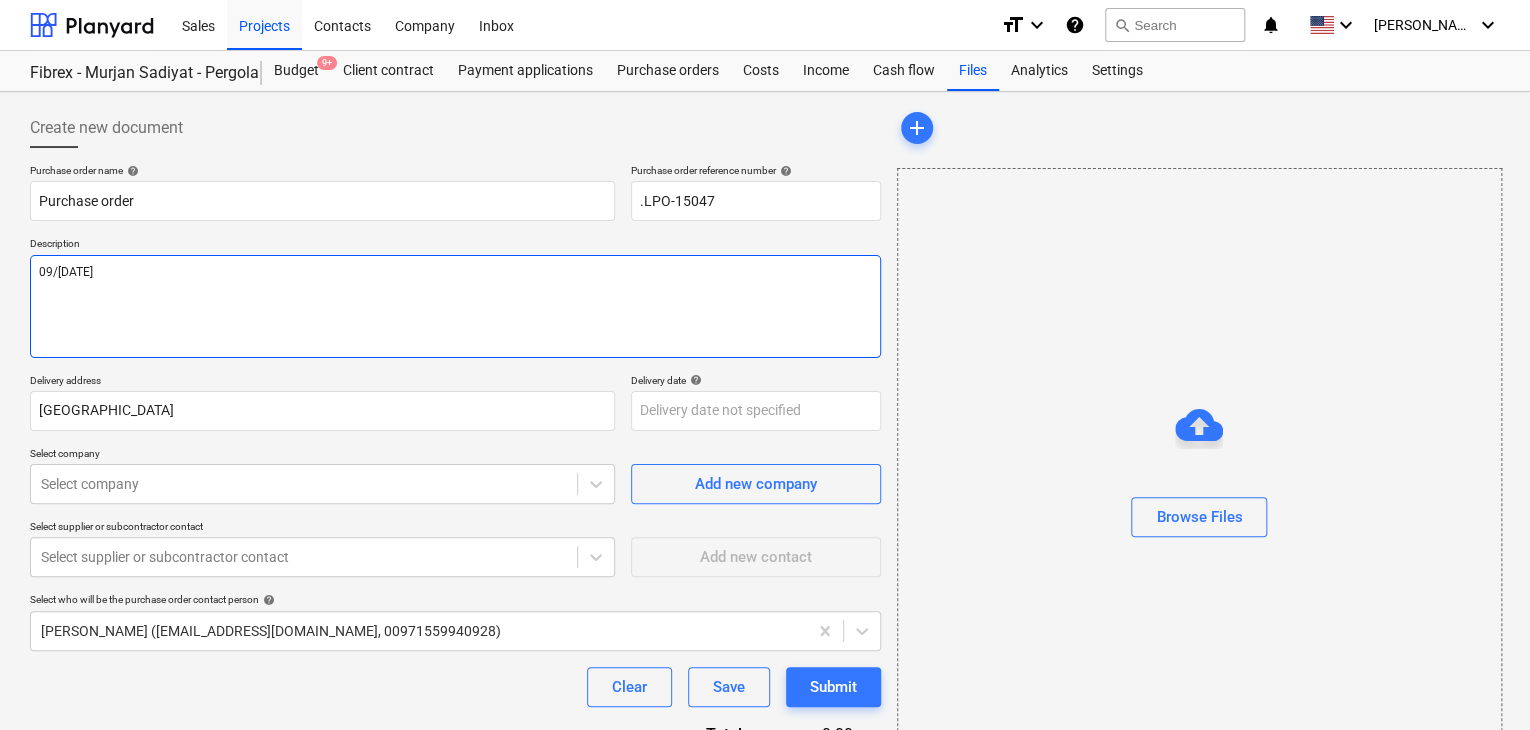 type on "x" 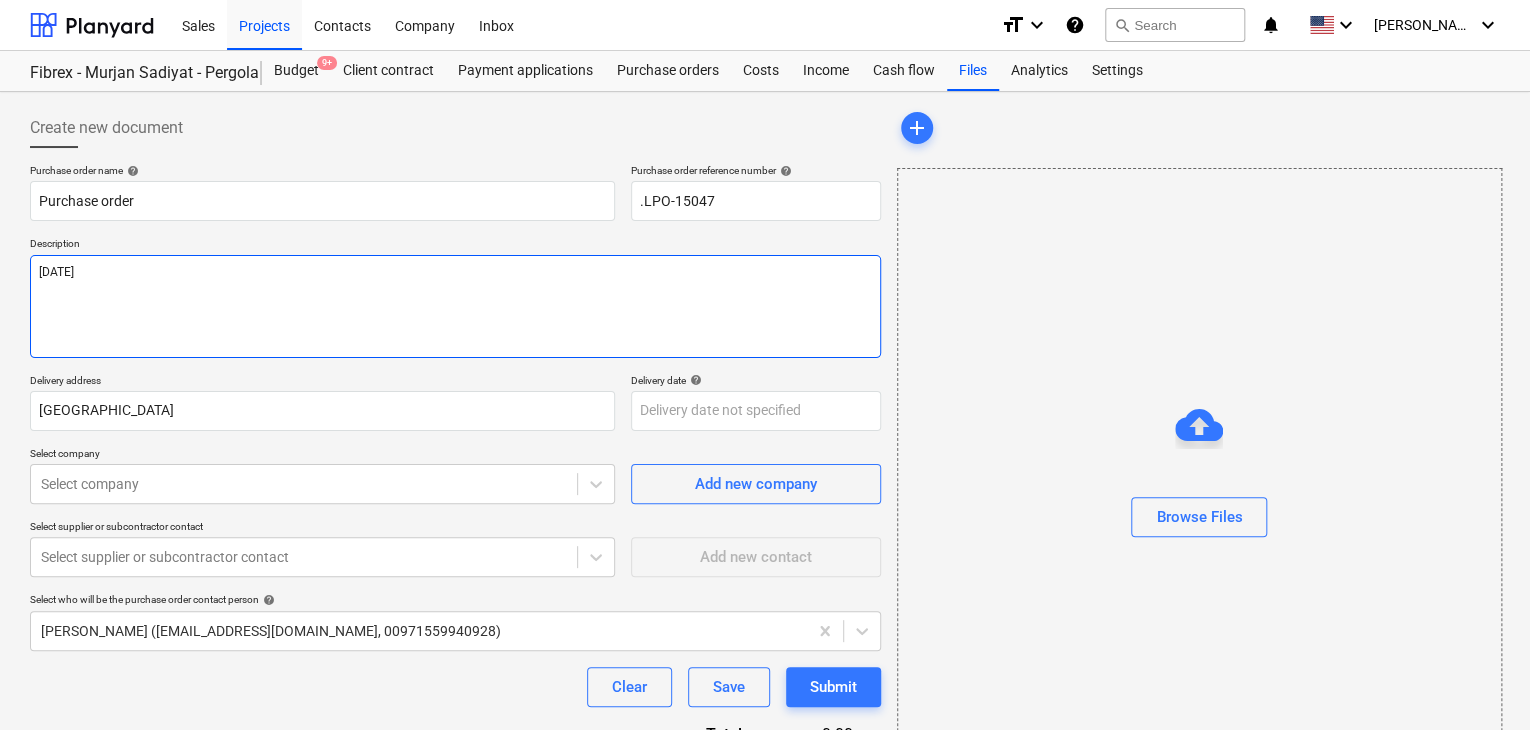 type on "x" 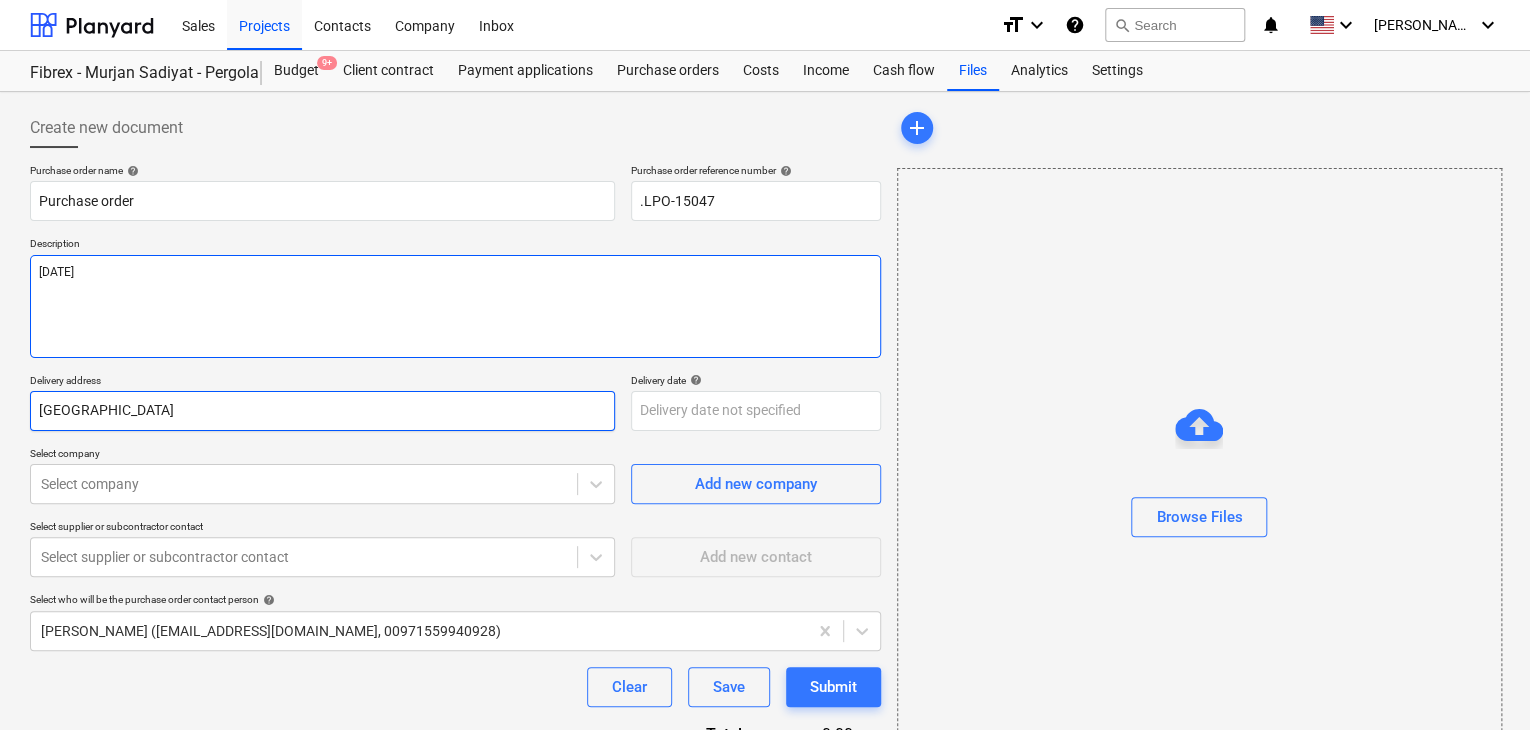type on "[DATE]" 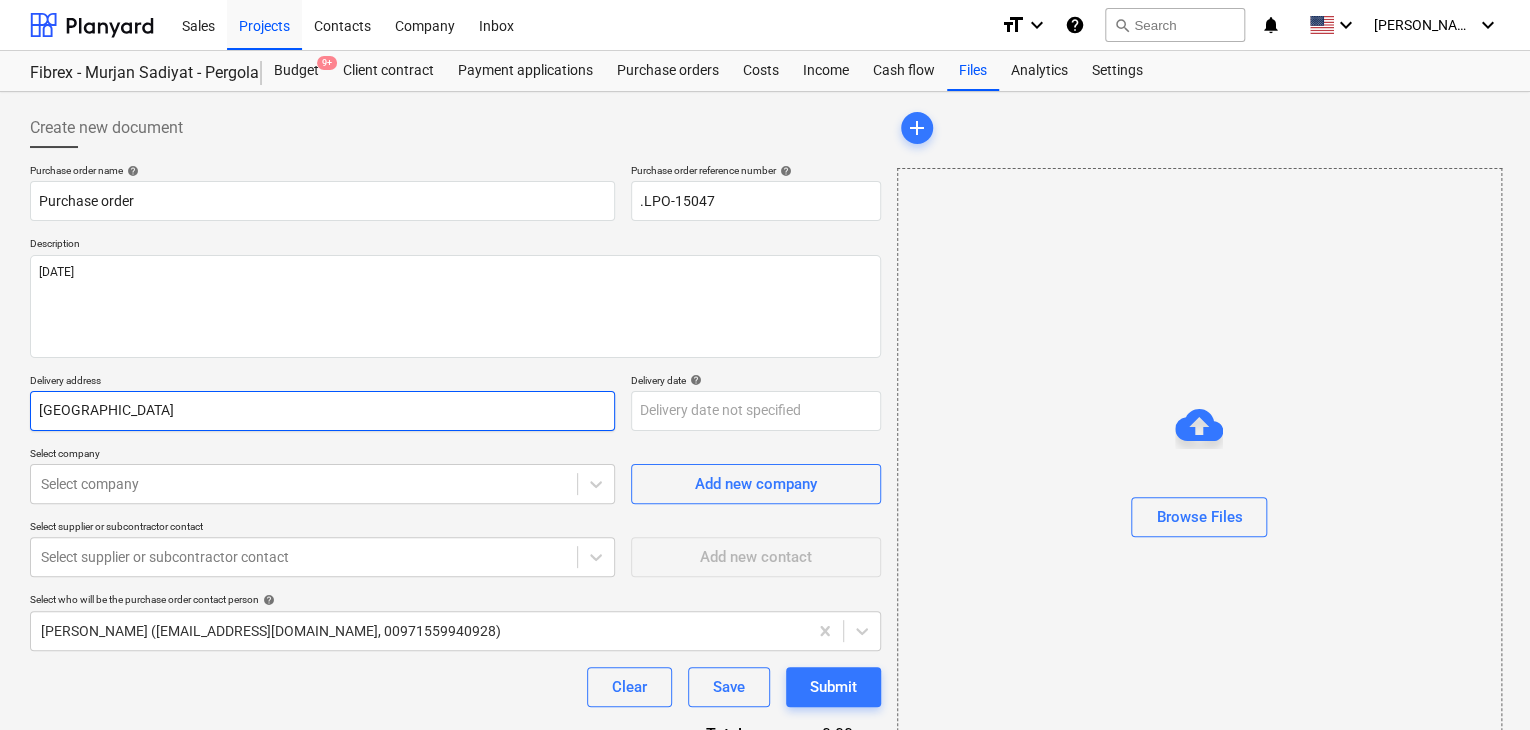 click on "[GEOGRAPHIC_DATA]" at bounding box center (322, 411) 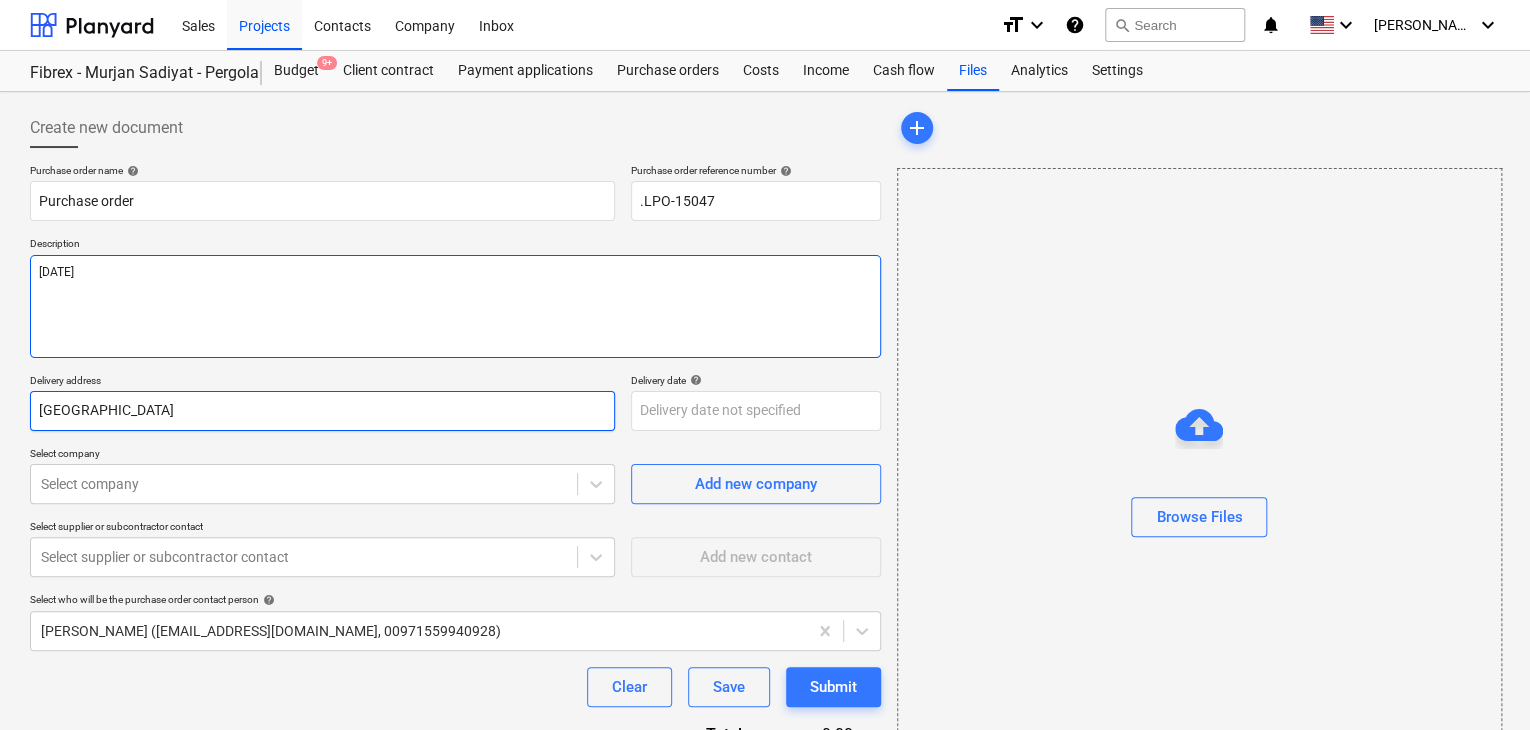 type on "x" 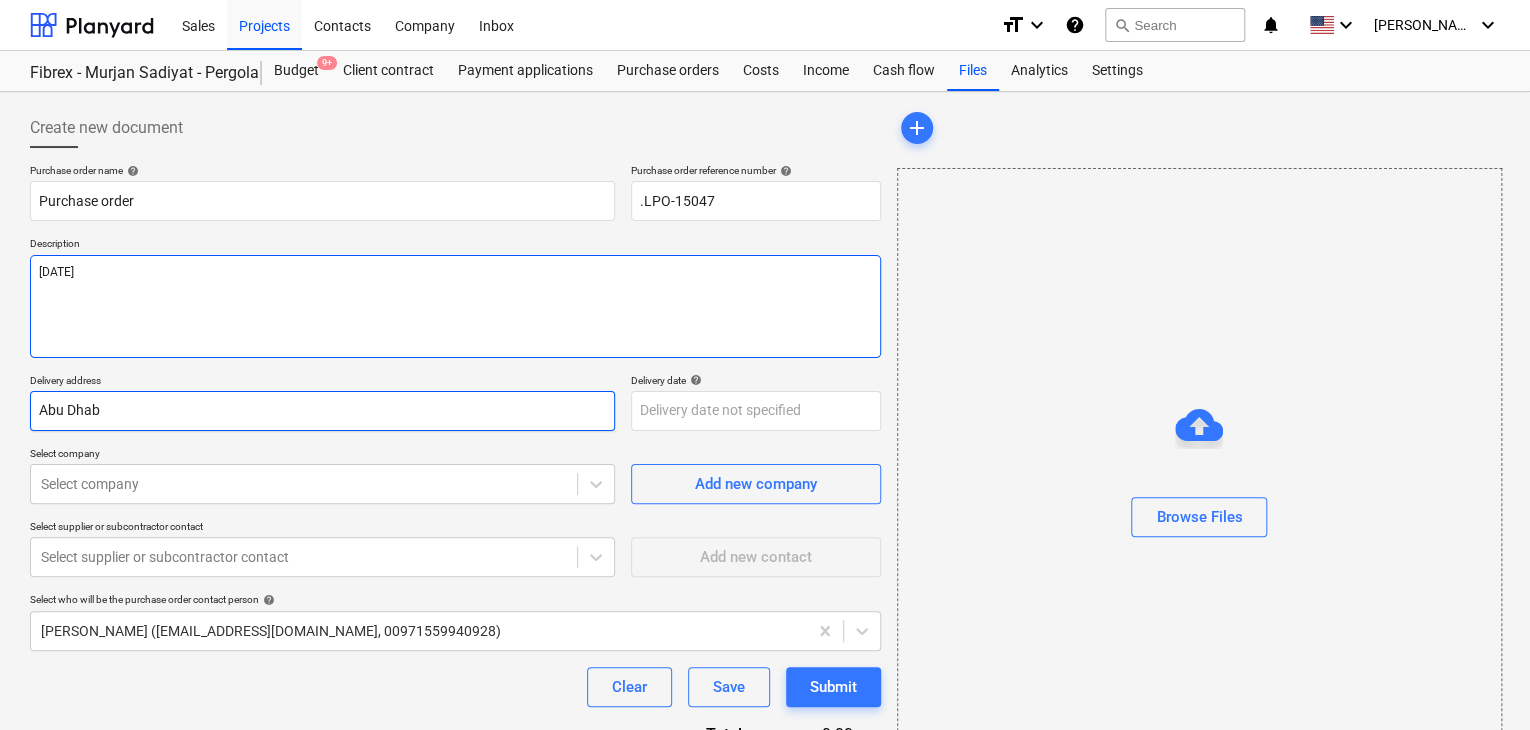 type on "x" 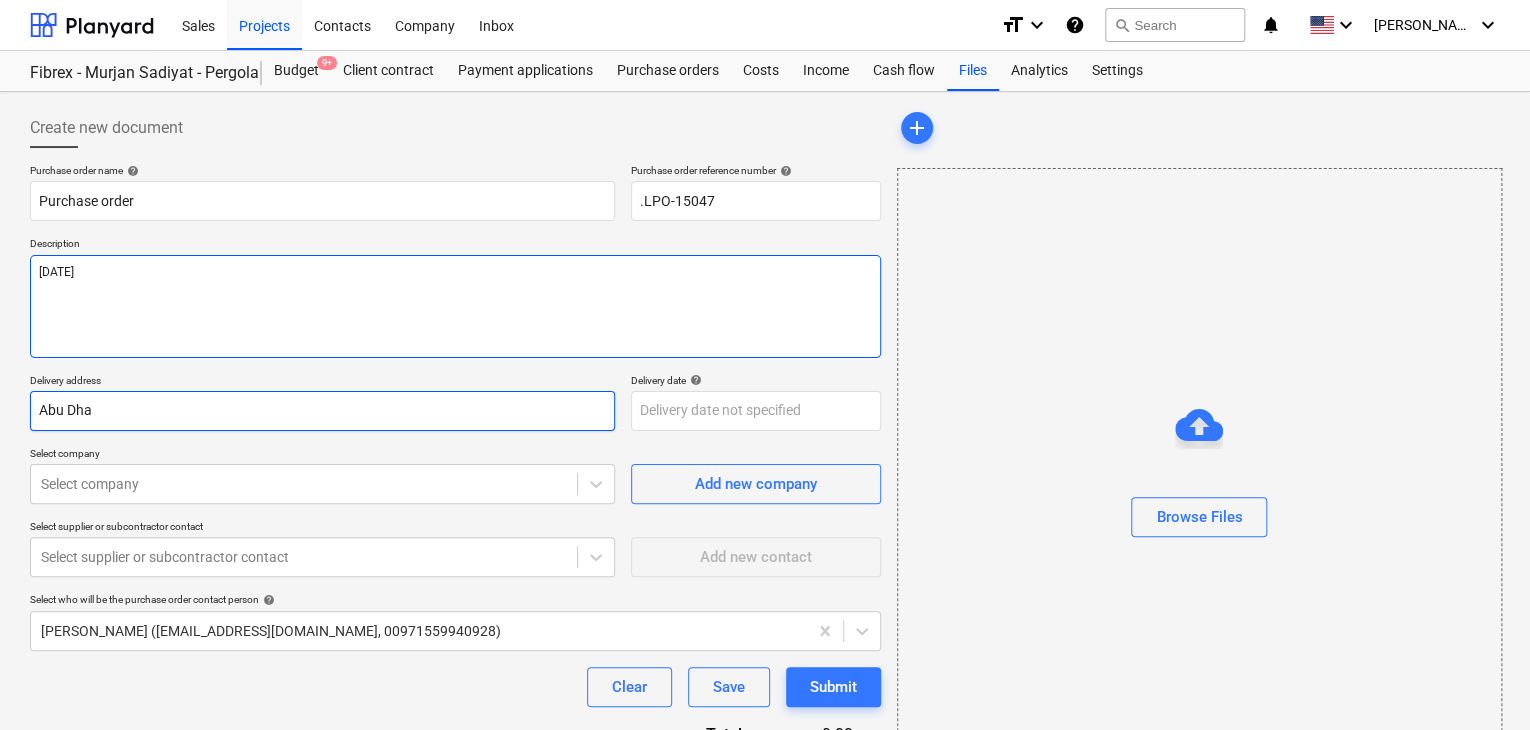 type on "x" 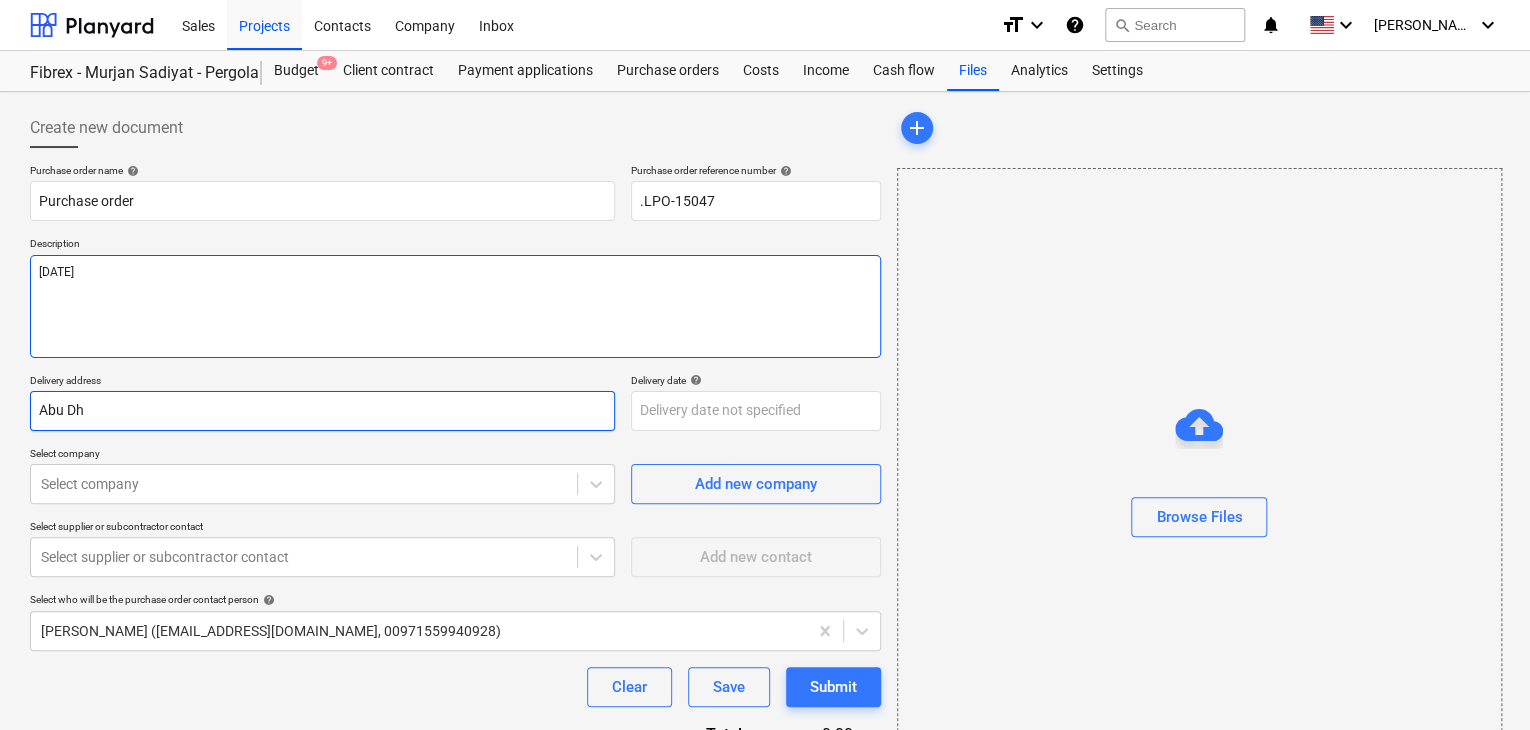 type on "x" 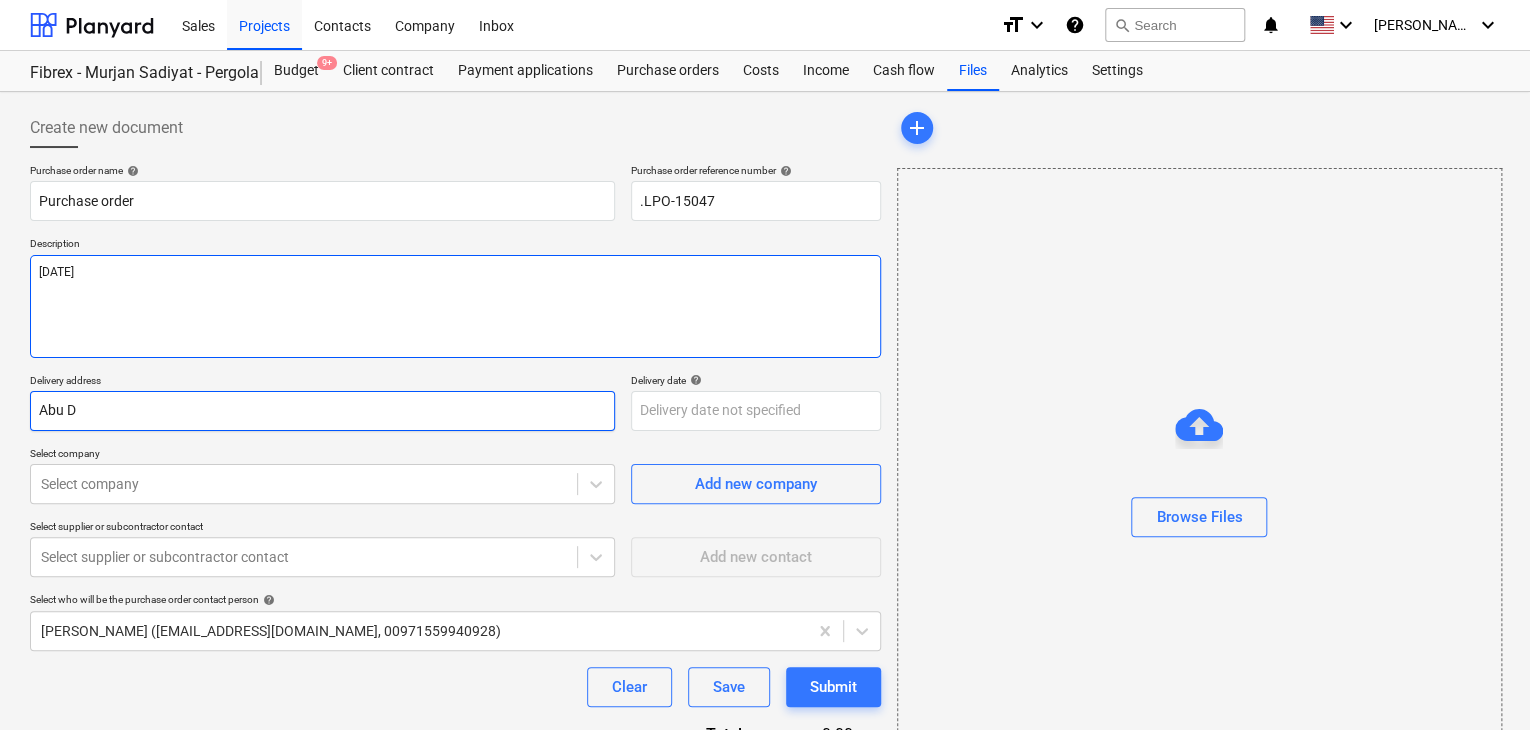 type on "x" 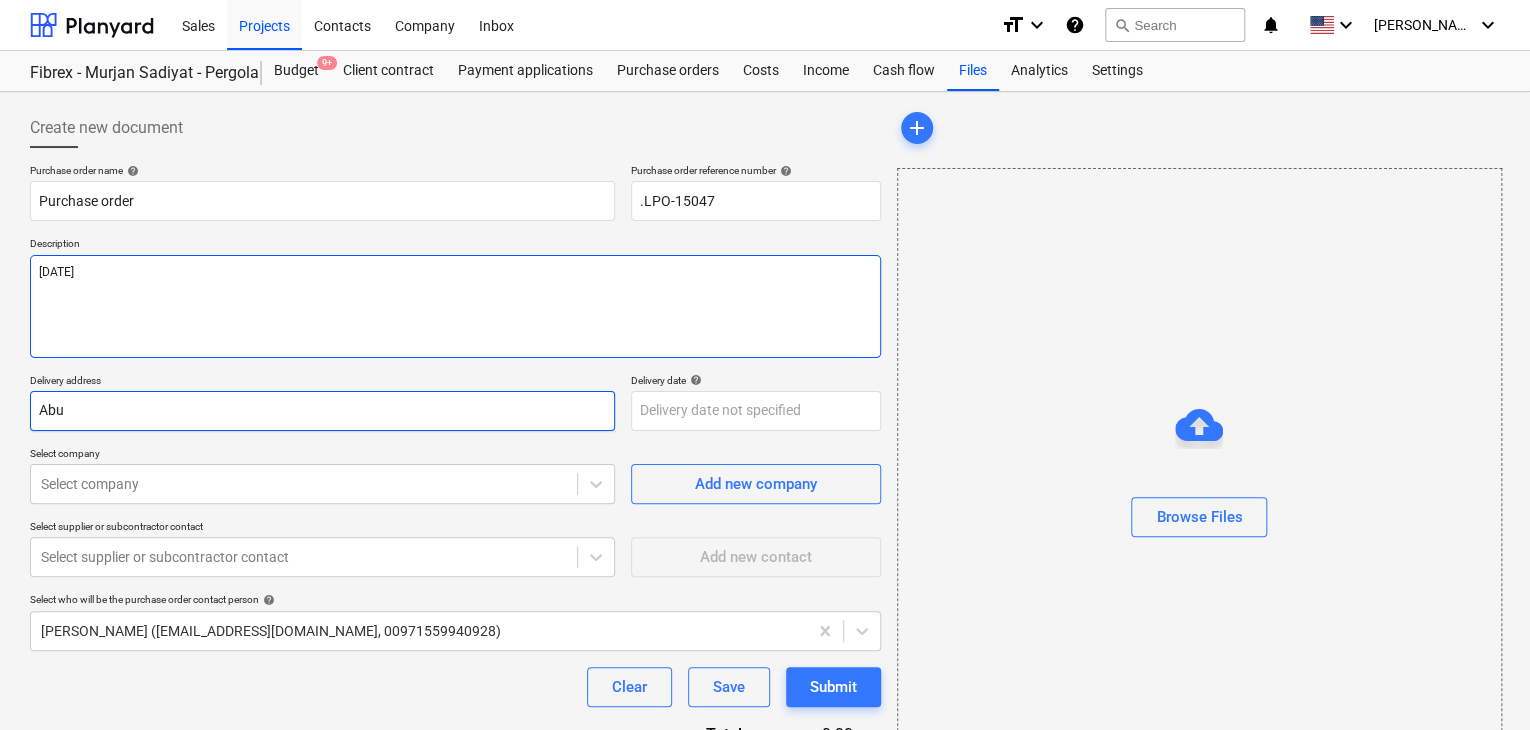 type on "x" 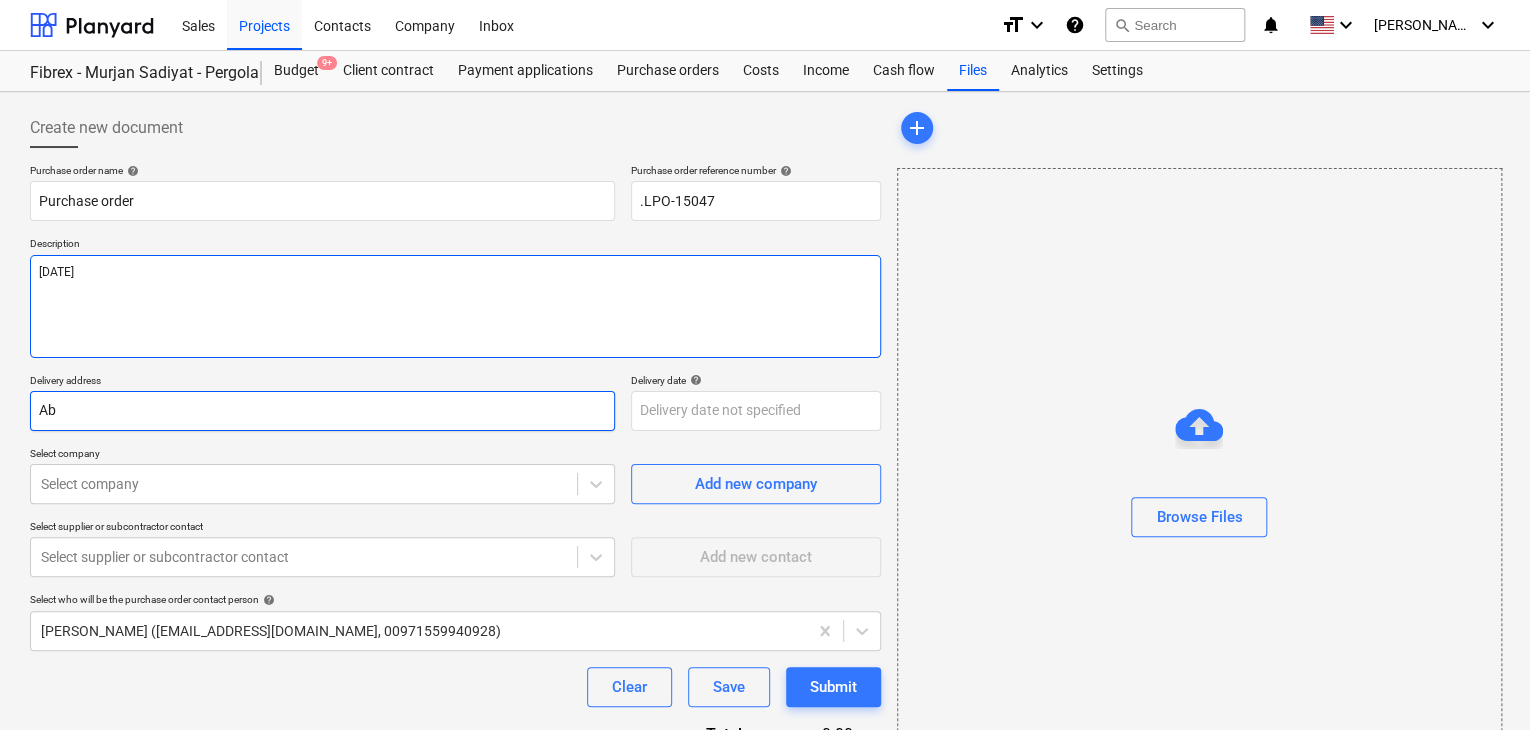 type on "x" 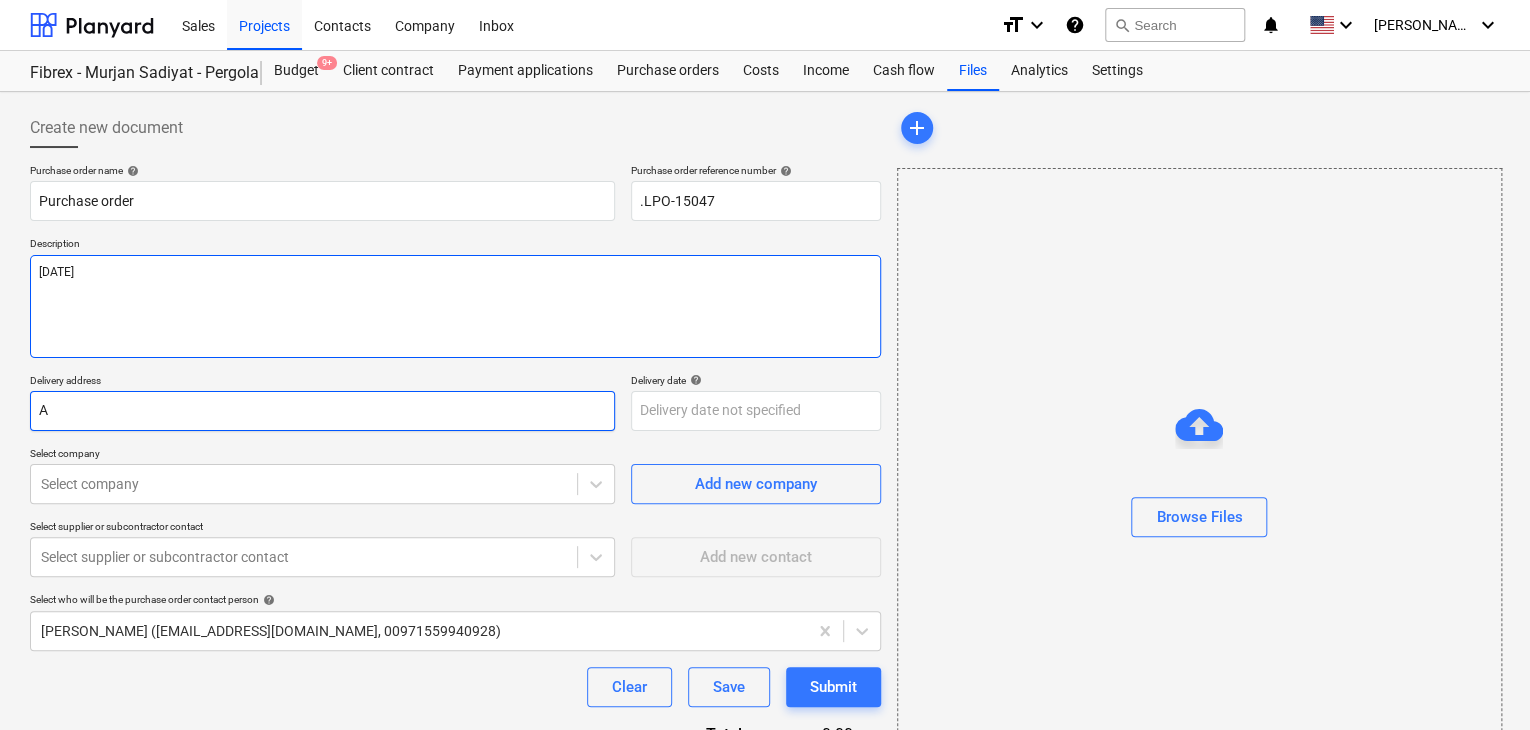 type on "x" 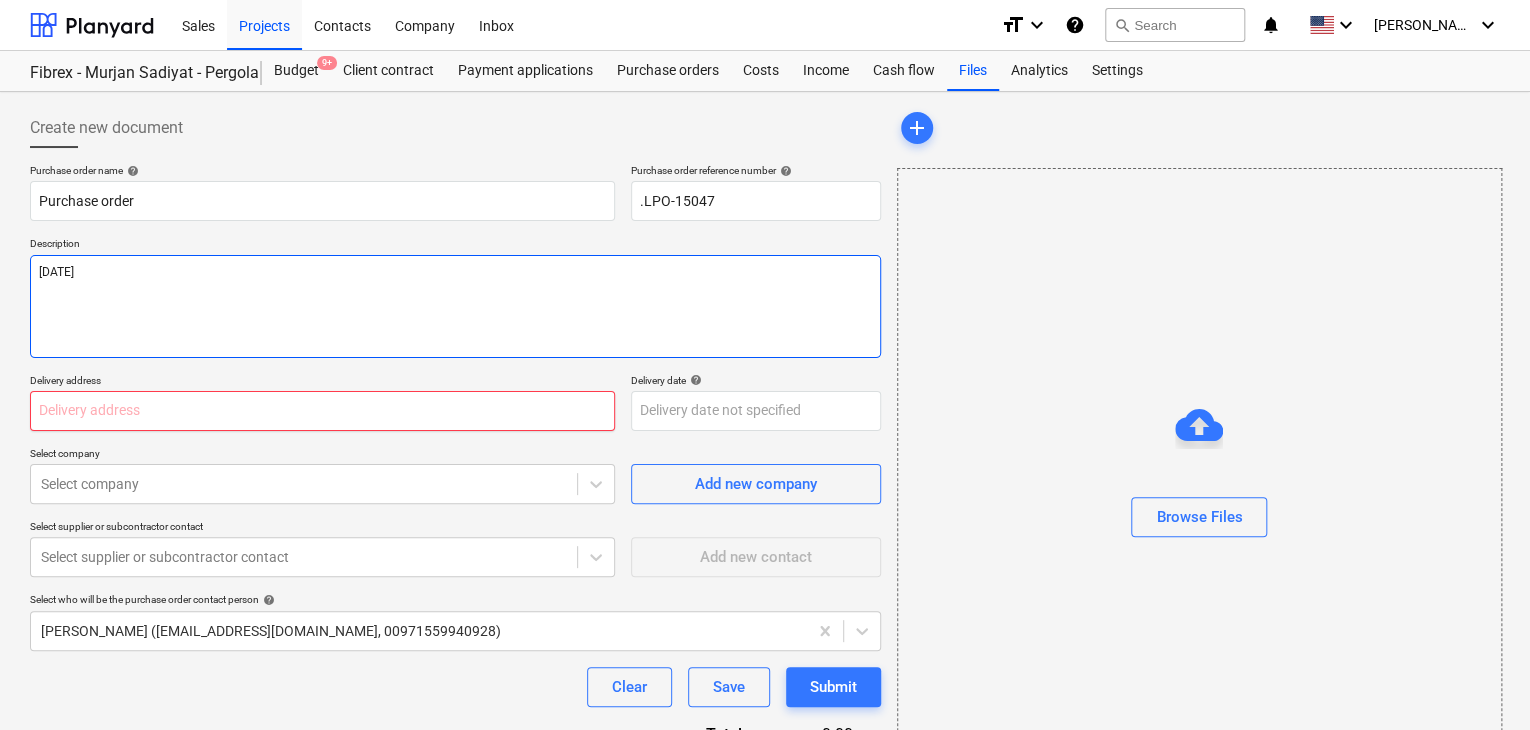 type on "x" 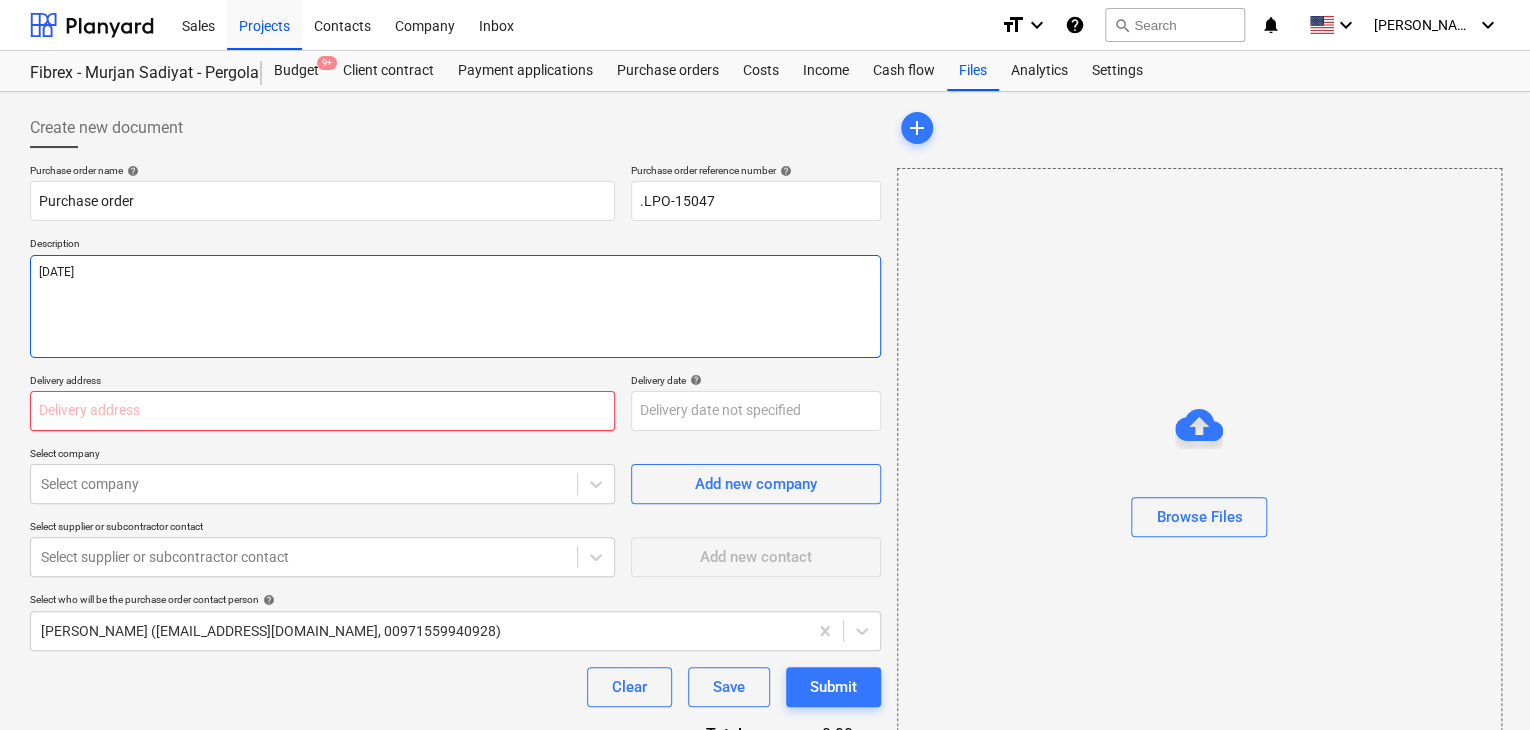 type on "L" 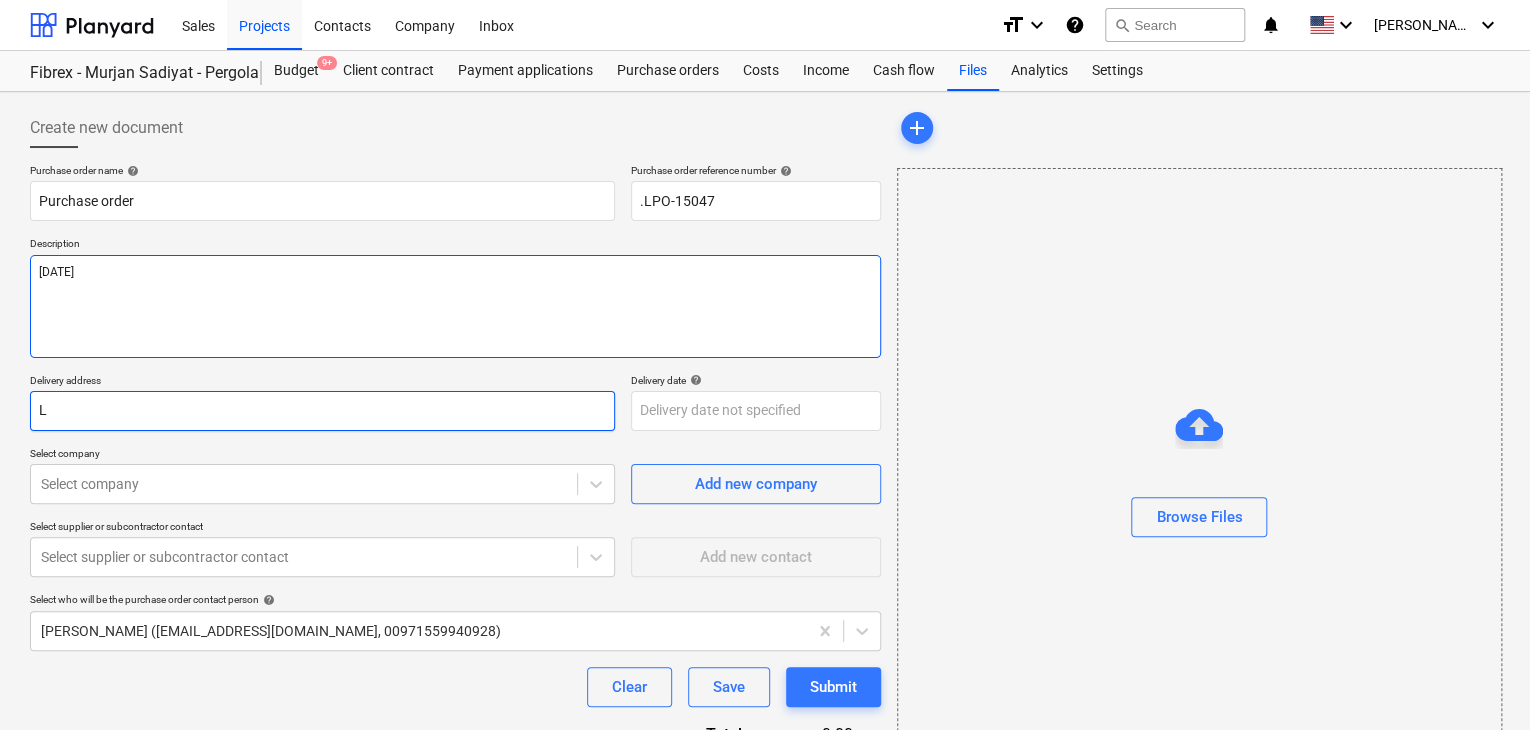 type on "x" 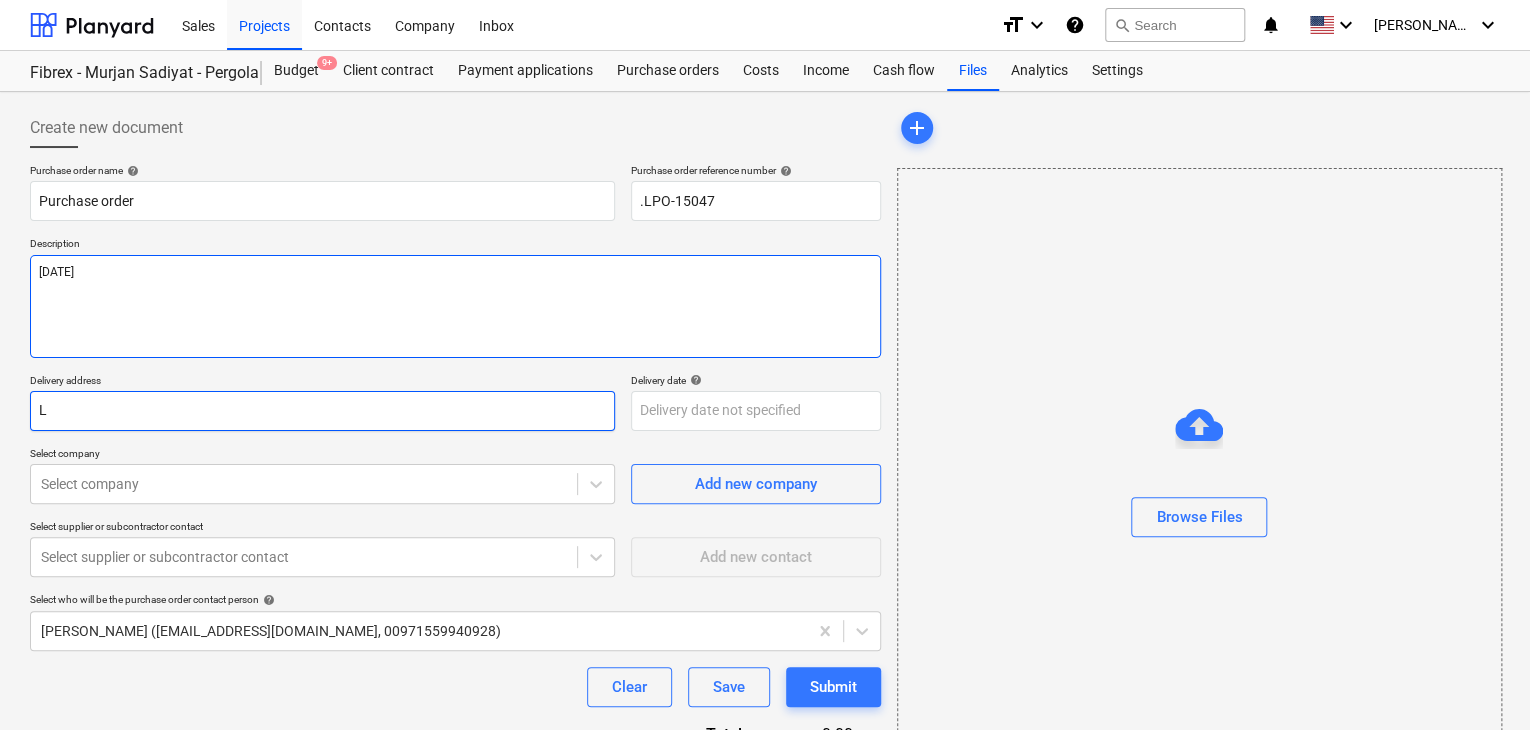 type on "LU" 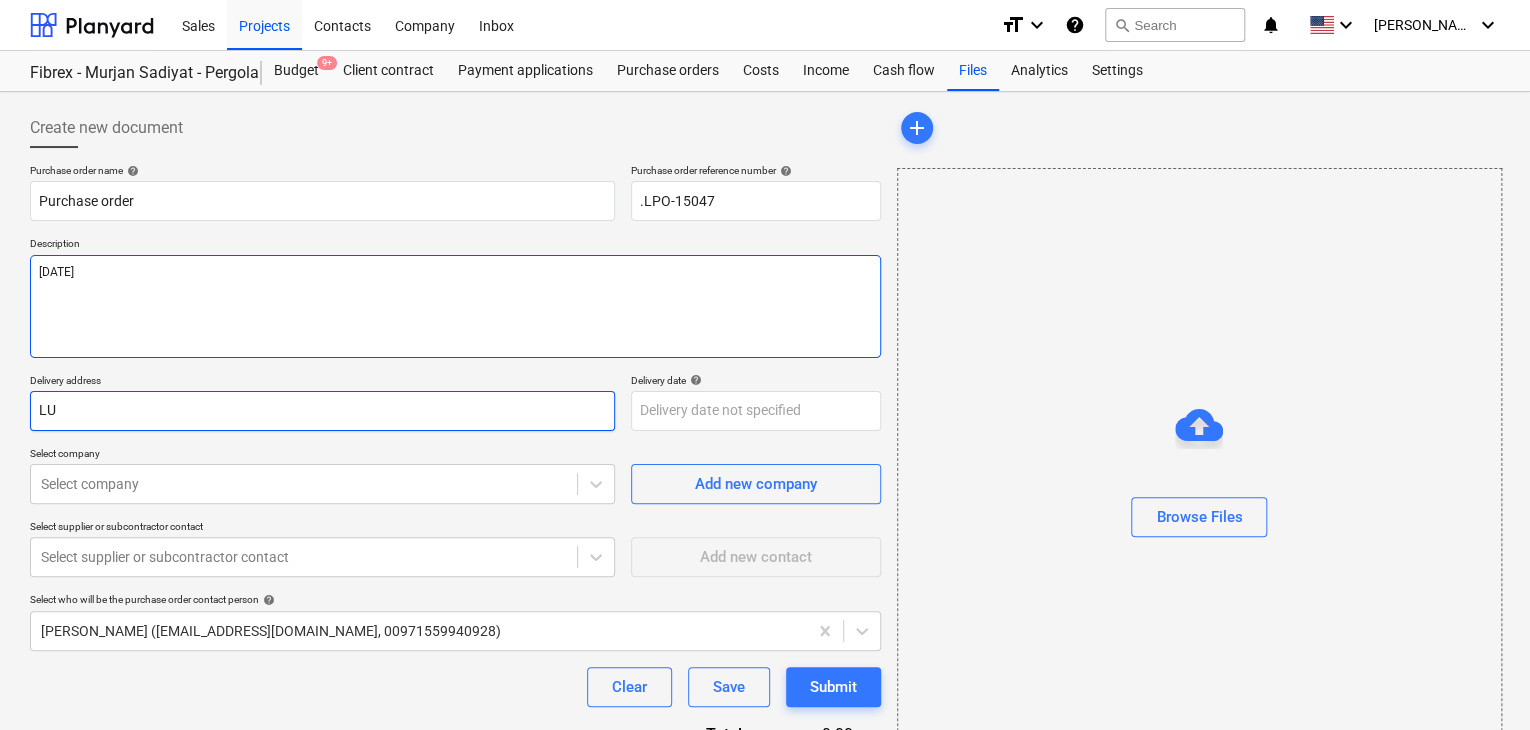 type on "x" 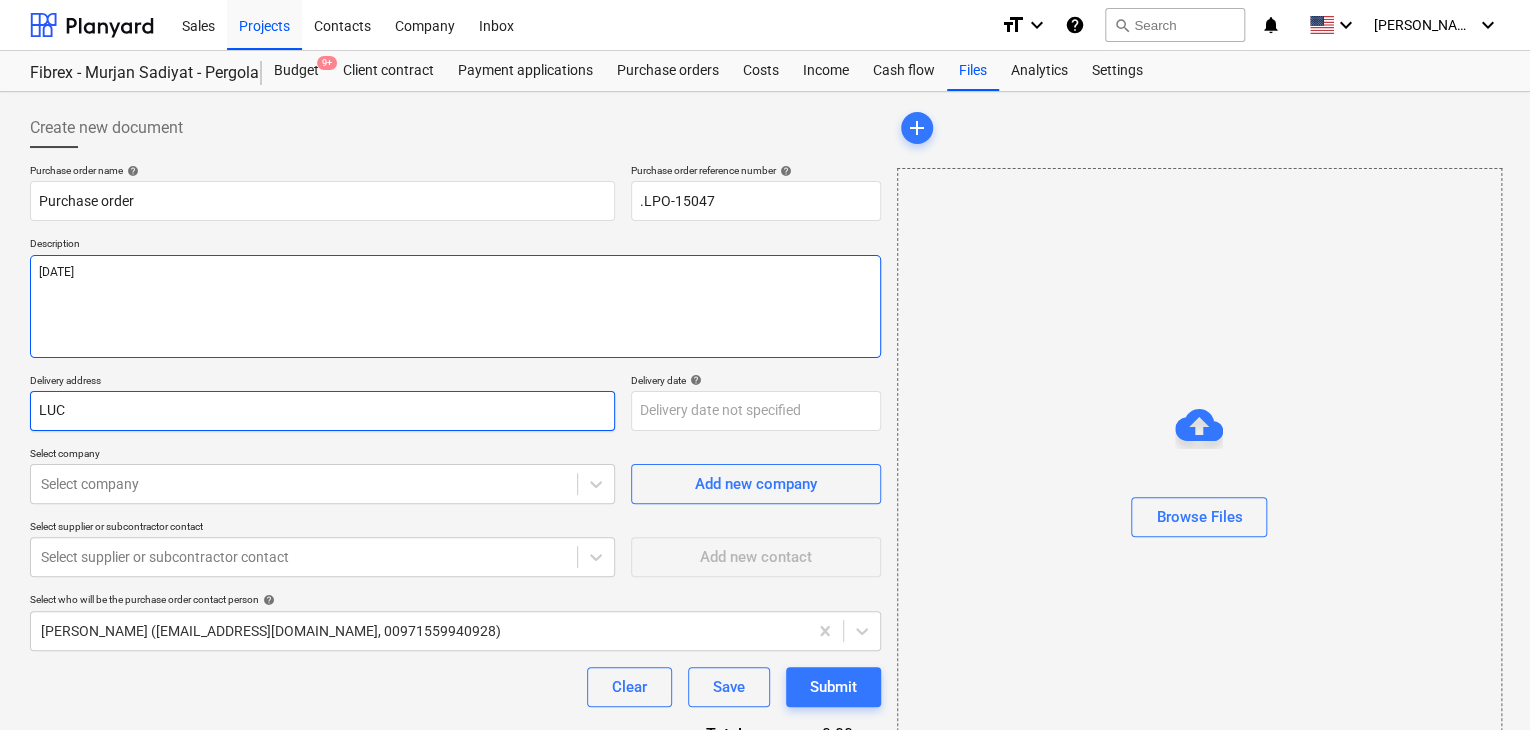 type on "x" 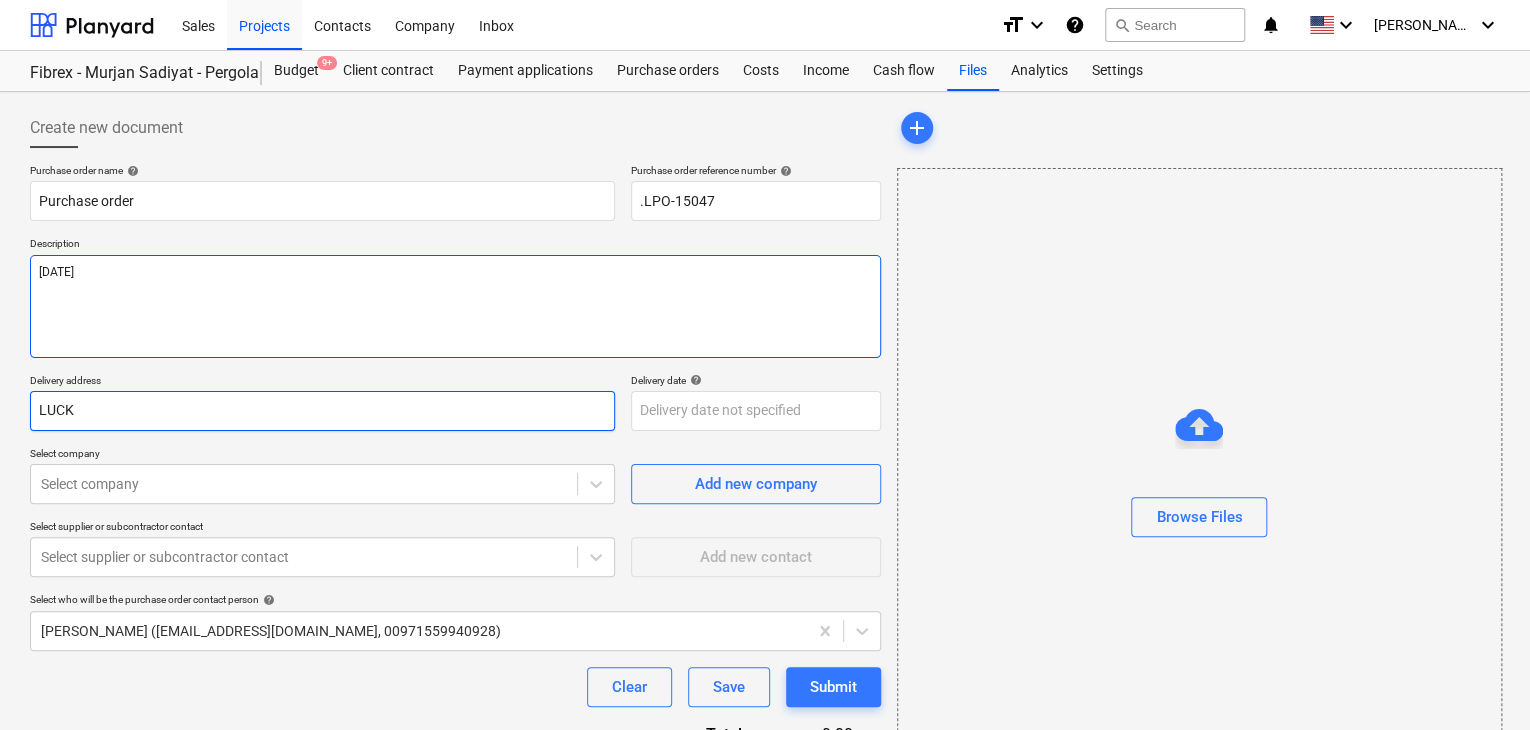 type on "x" 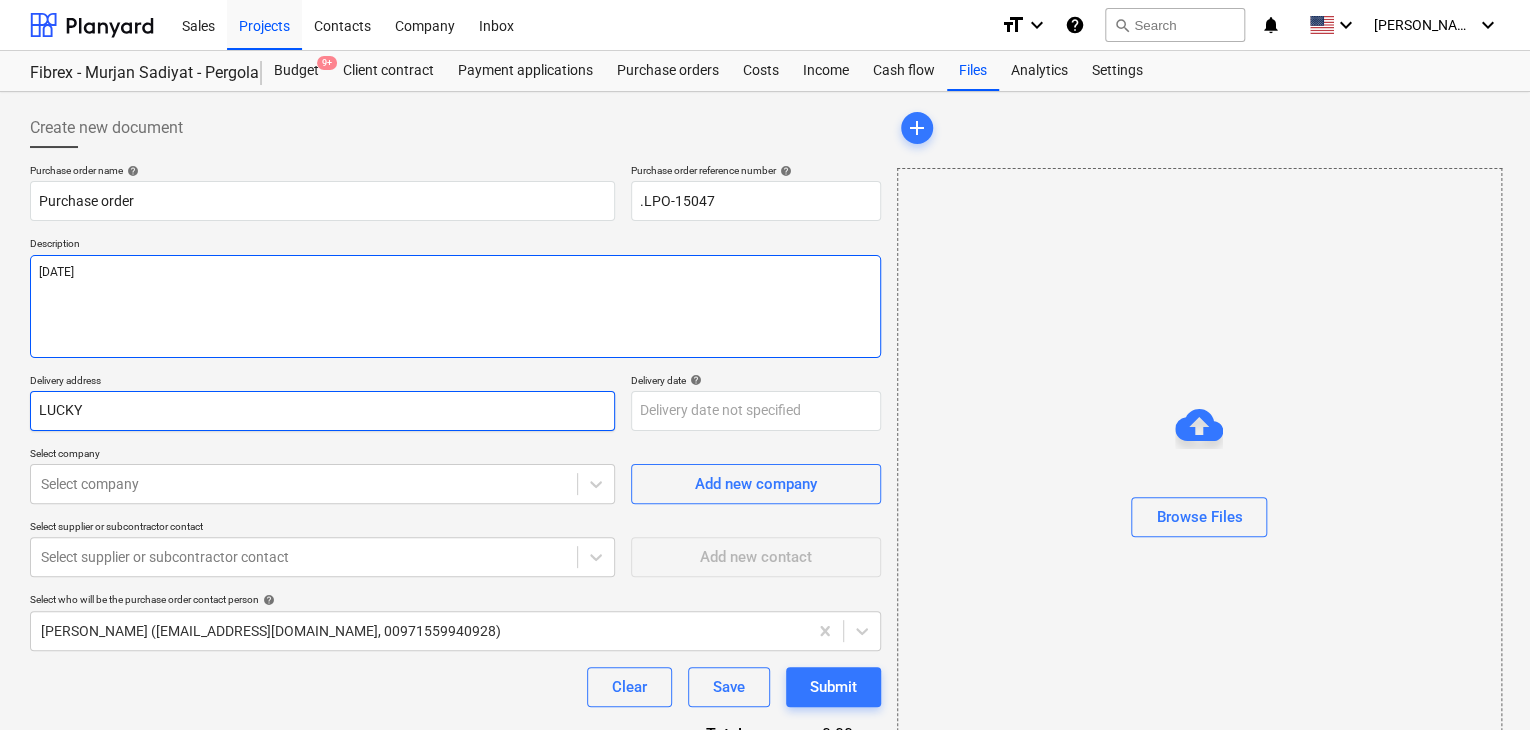 type on "x" 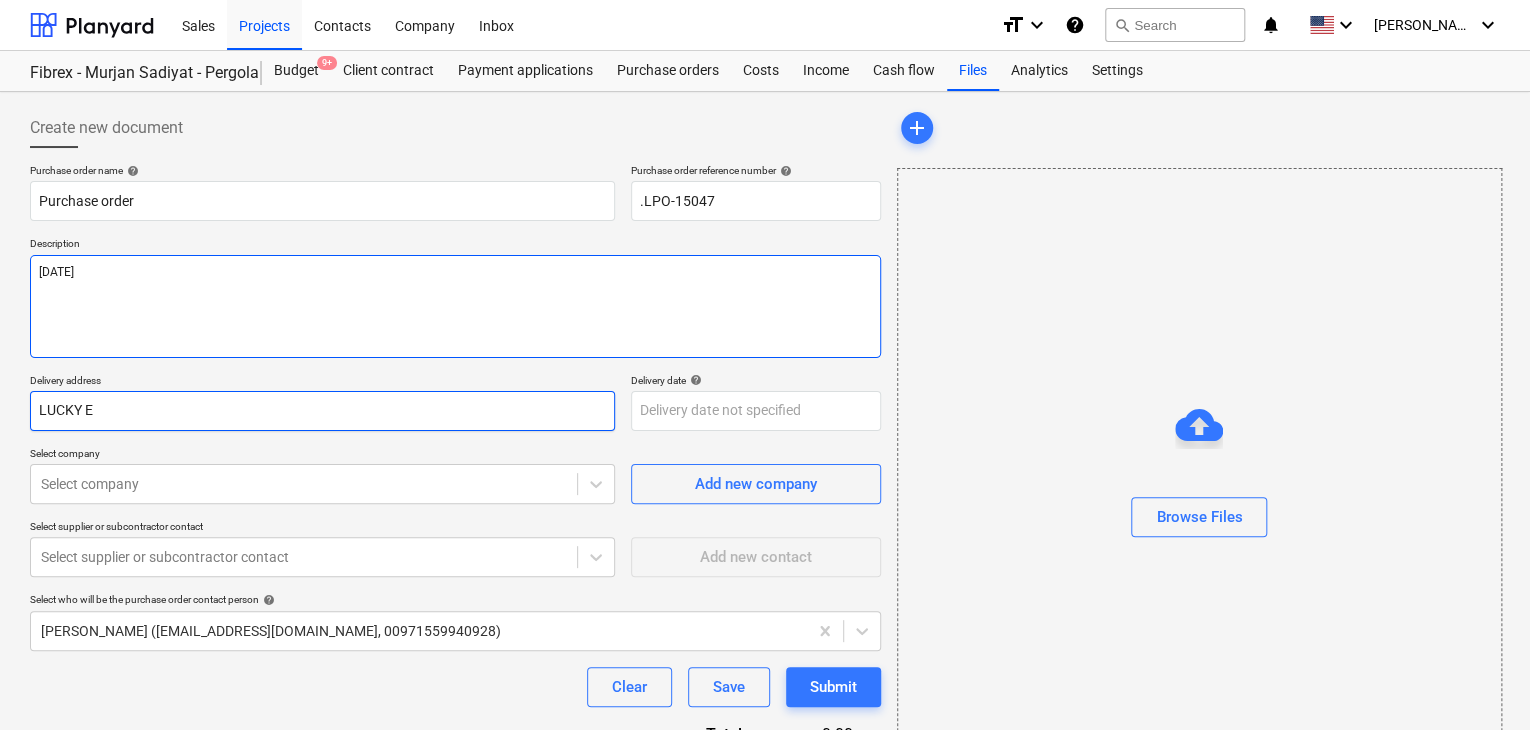 type on "x" 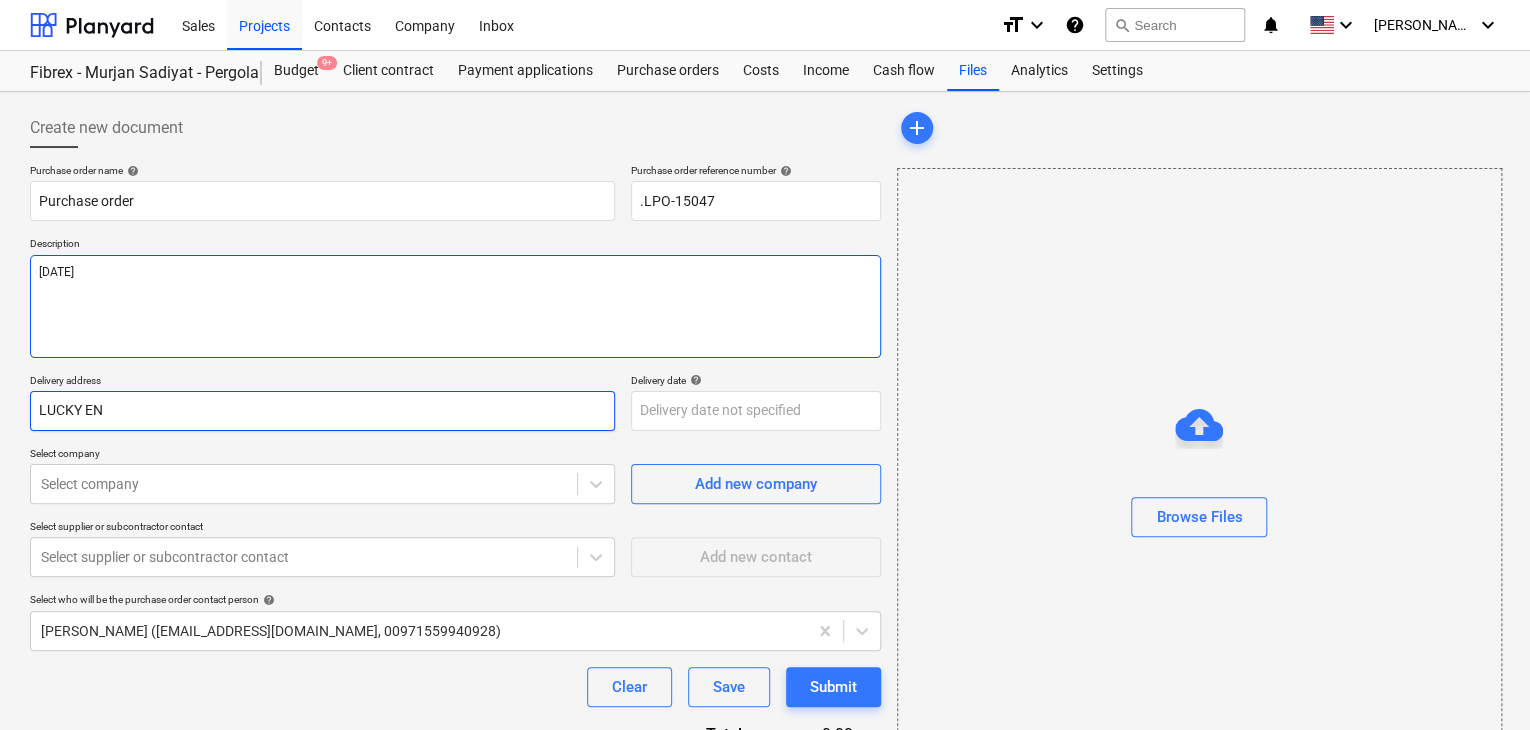 type 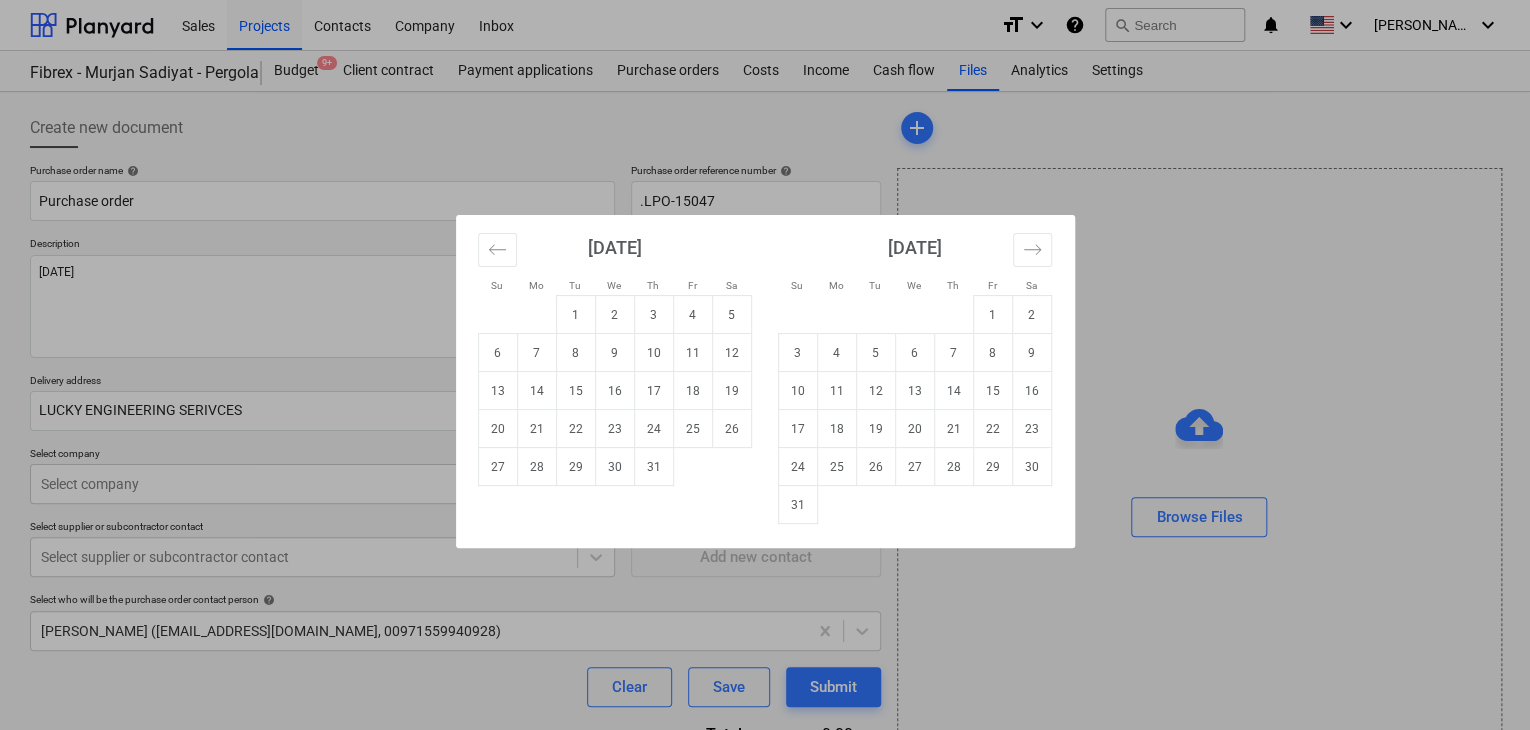 click on "Sales Projects Contacts Company Inbox format_size keyboard_arrow_down help search Search notifications 0 keyboard_arrow_down [PERSON_NAME] keyboard_arrow_down Fibrex - Murjan Sadiyat - Pergola & Canopies Fibrex - Murjan Sadiyat - Pergola & Canopies Budget 9+ Client contract Payment applications Purchase orders Costs Income Cash flow Files Analytics Settings Create new document Purchase order name help Purchase order Purchase order reference number help .LPO-15047 Description [DATE] Delivery address LUCKY ENGINEERING SERIVCES Delivery date help Press the down arrow key to interact with the calendar and
select a date. Press the question mark key to get the keyboard shortcuts for changing dates. Select company Select company Add new company Select supplier or subcontractor contact Select supplier or subcontractor contact Add new contact Select who will be the purchase order contact person help [PERSON_NAME] ([EMAIL_ADDRESS][DOMAIN_NAME], 00971559940928) Clear Save Submit Total 0.00د.إ.‏ help Select in bulk x" at bounding box center (765, 365) 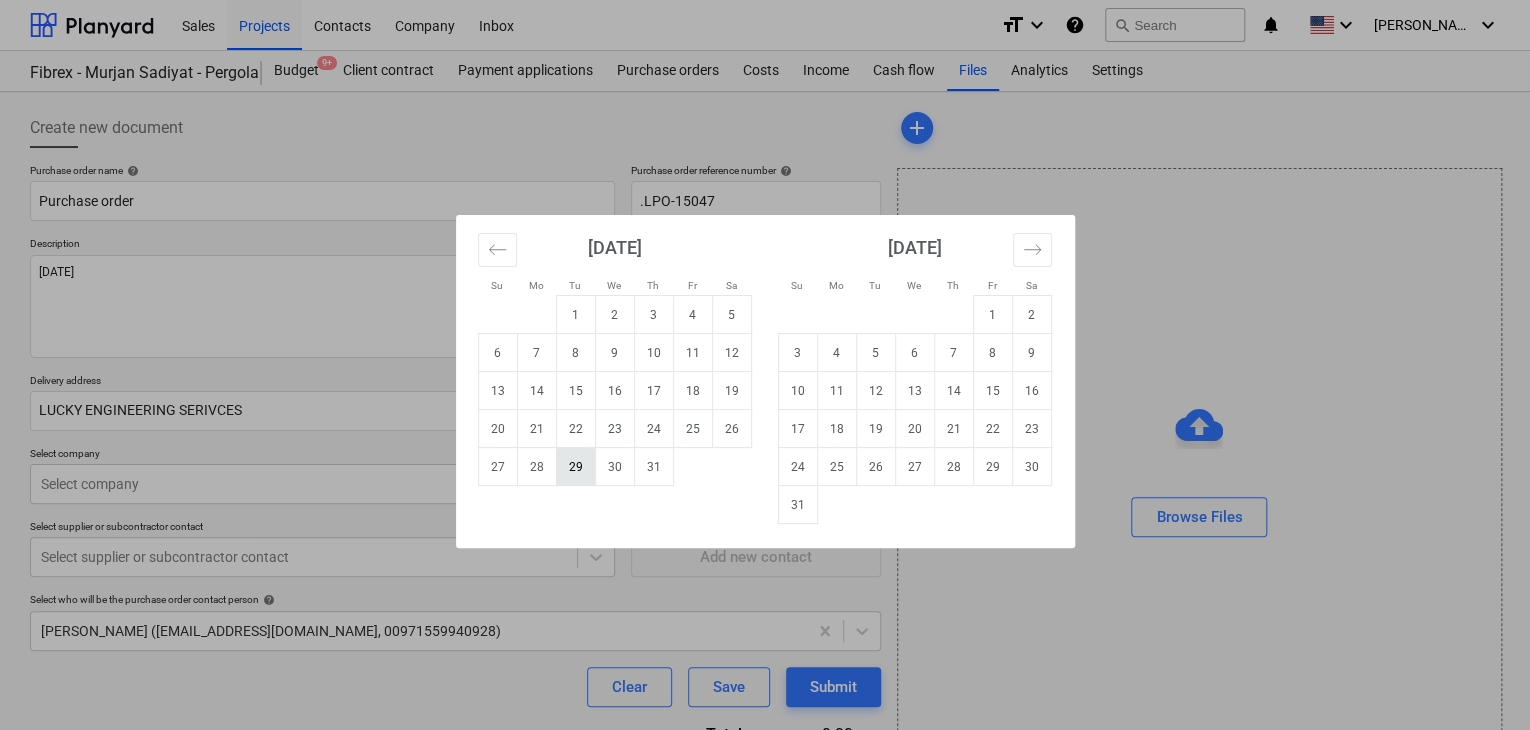 click on "29" at bounding box center [575, 467] 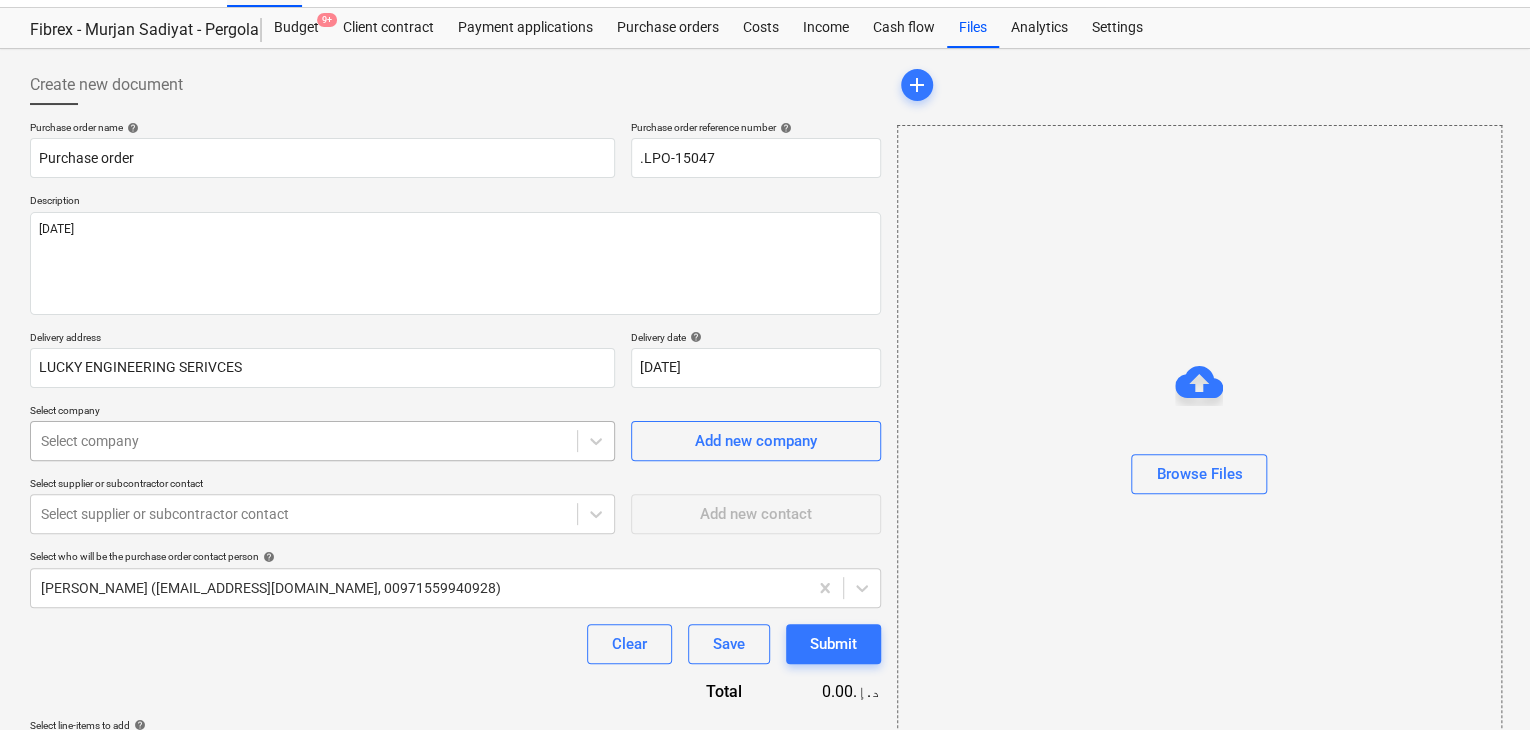 click on "Sales Projects Contacts Company Inbox format_size keyboard_arrow_down help search Search notifications 0 keyboard_arrow_down [PERSON_NAME] keyboard_arrow_down Fibrex - Murjan Sadiyat - Pergola & Canopies Fibrex - Murjan Sadiyat - Pergola & Canopies Budget 9+ Client contract Payment applications Purchase orders Costs Income Cash flow Files Analytics Settings Create new document Purchase order name help Purchase order Purchase order reference number help .LPO-15047 Description [DATE] Delivery address LUCKY ENGINEERING SERIVCES Delivery date help [DATE] [DATE] Press the down arrow key to interact with the calendar and
select a date. Press the question mark key to get the keyboard shortcuts for changing dates. Select company Select company Add new company Select supplier or subcontractor contact Select supplier or subcontractor contact Add new contact Select who will be the purchase order contact person help [PERSON_NAME] ([EMAIL_ADDRESS][DOMAIN_NAME], 00971559940928) Clear Save Submit Total help add" at bounding box center (765, 322) 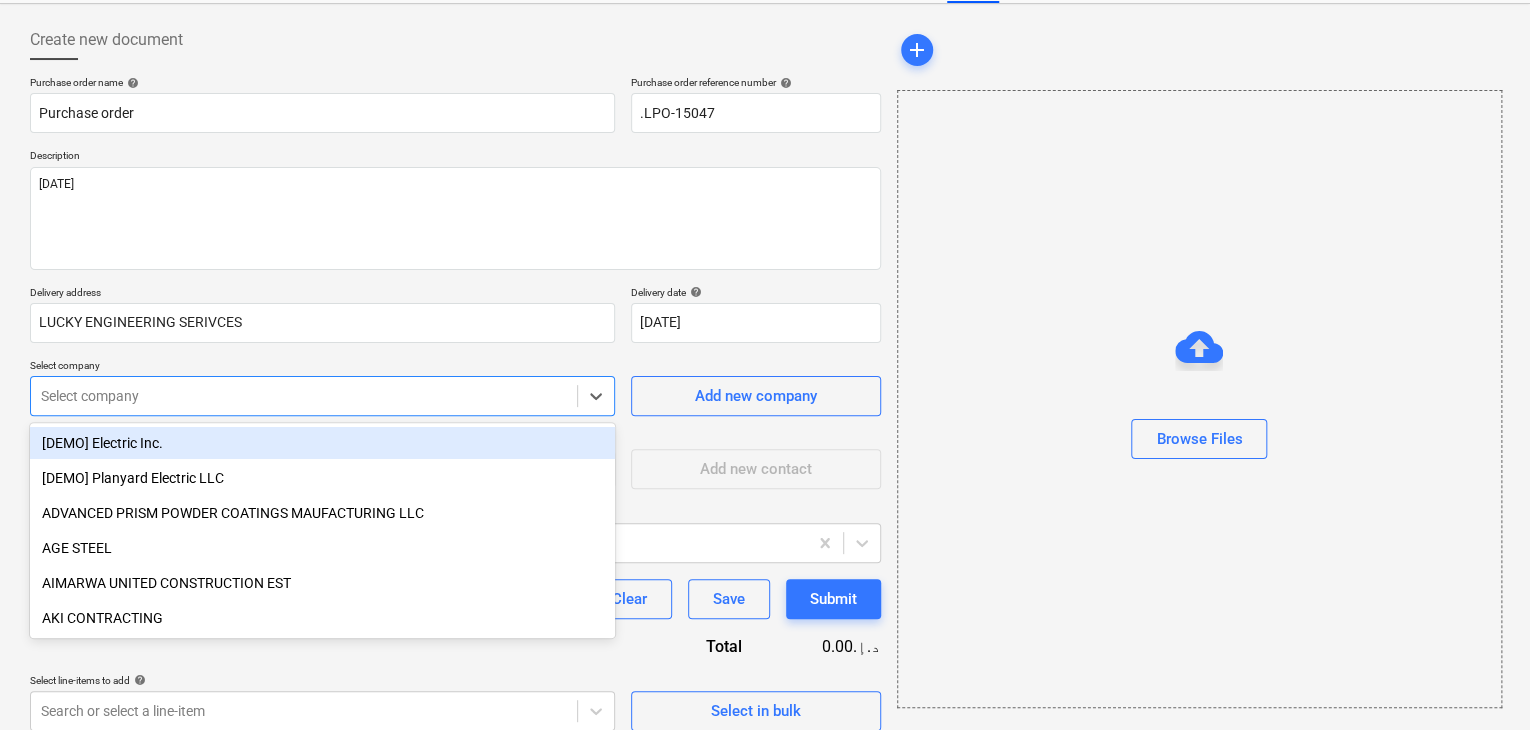 scroll, scrollTop: 93, scrollLeft: 0, axis: vertical 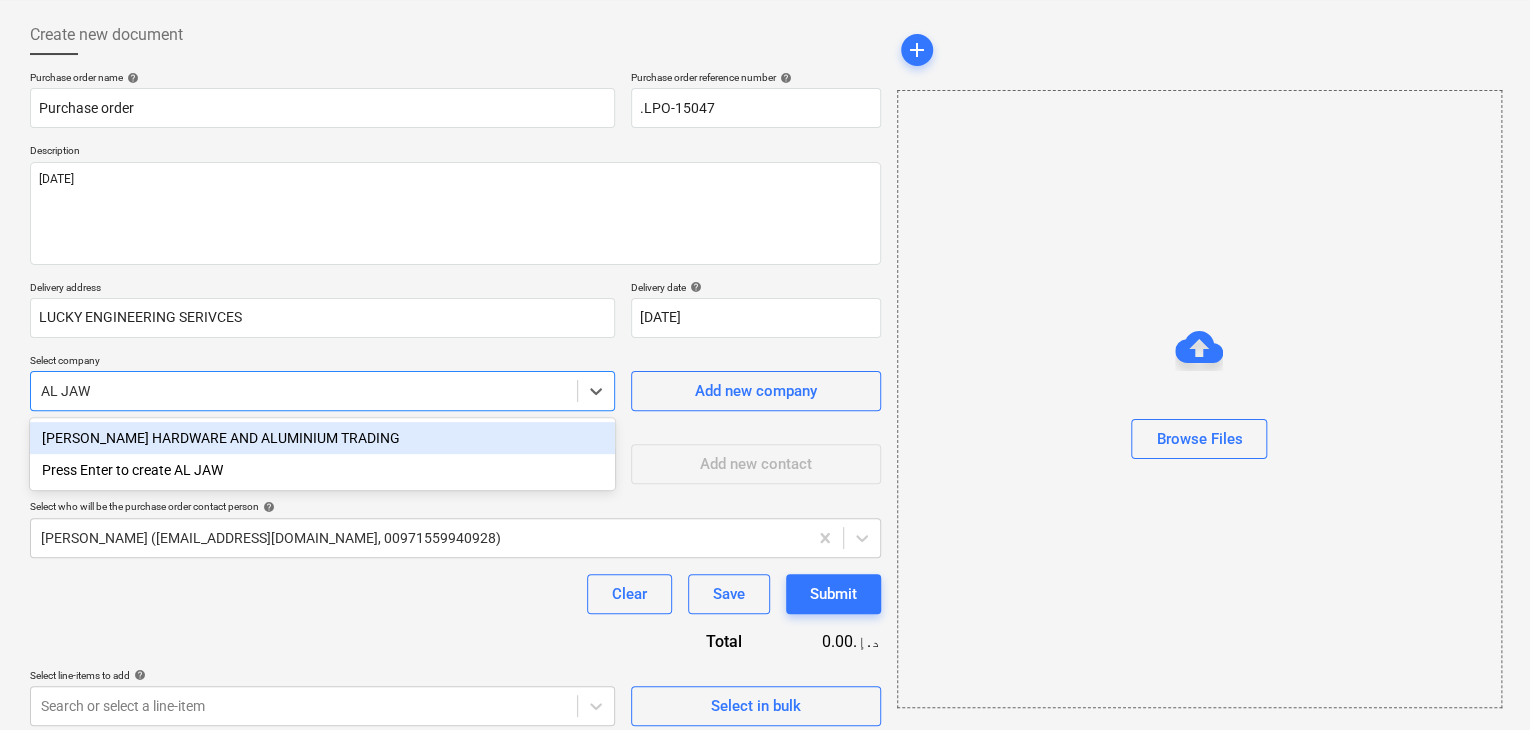 click on "[PERSON_NAME] HARDWARE AND ALUMINIUM TRADING" at bounding box center (322, 438) 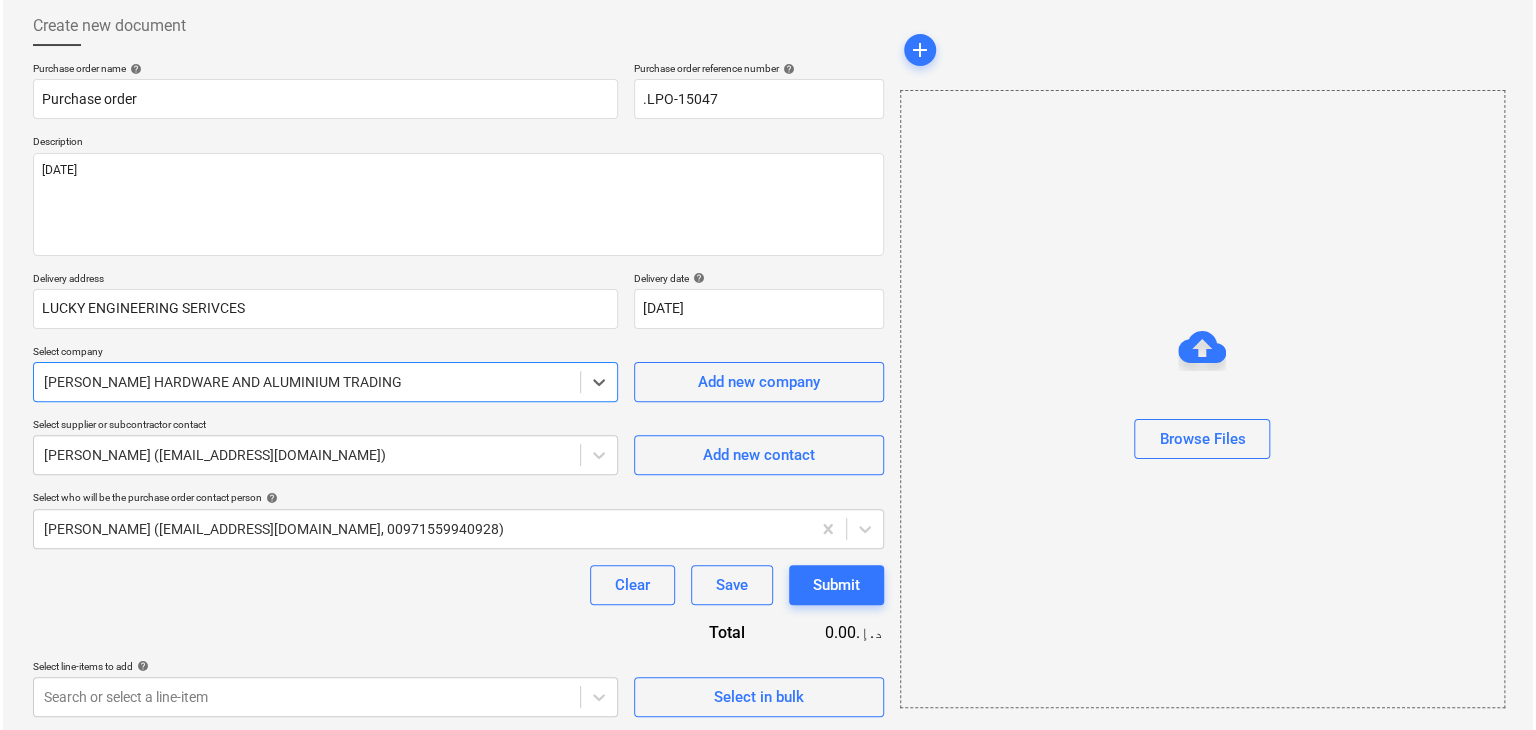 scroll, scrollTop: 104, scrollLeft: 0, axis: vertical 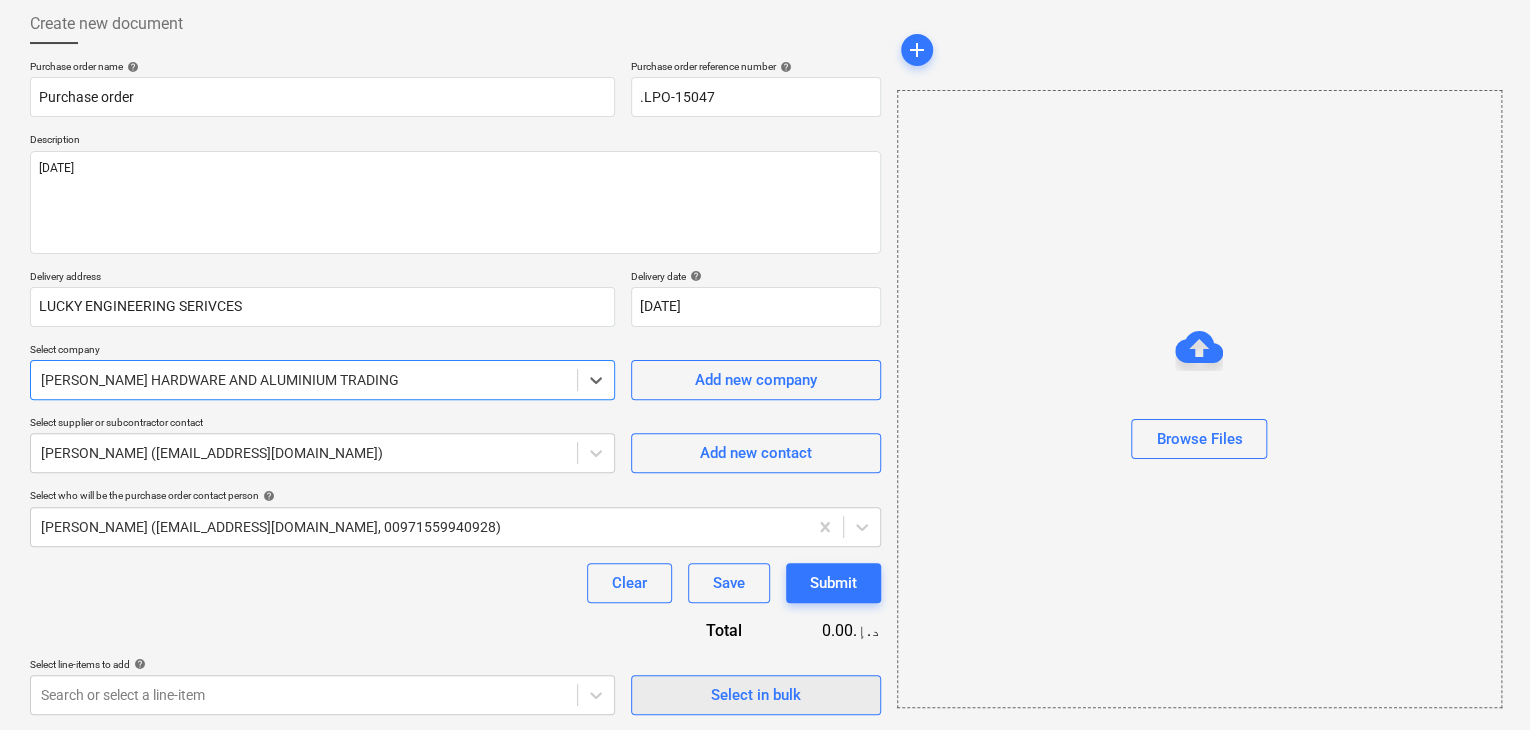 click on "Select in bulk" at bounding box center (756, 695) 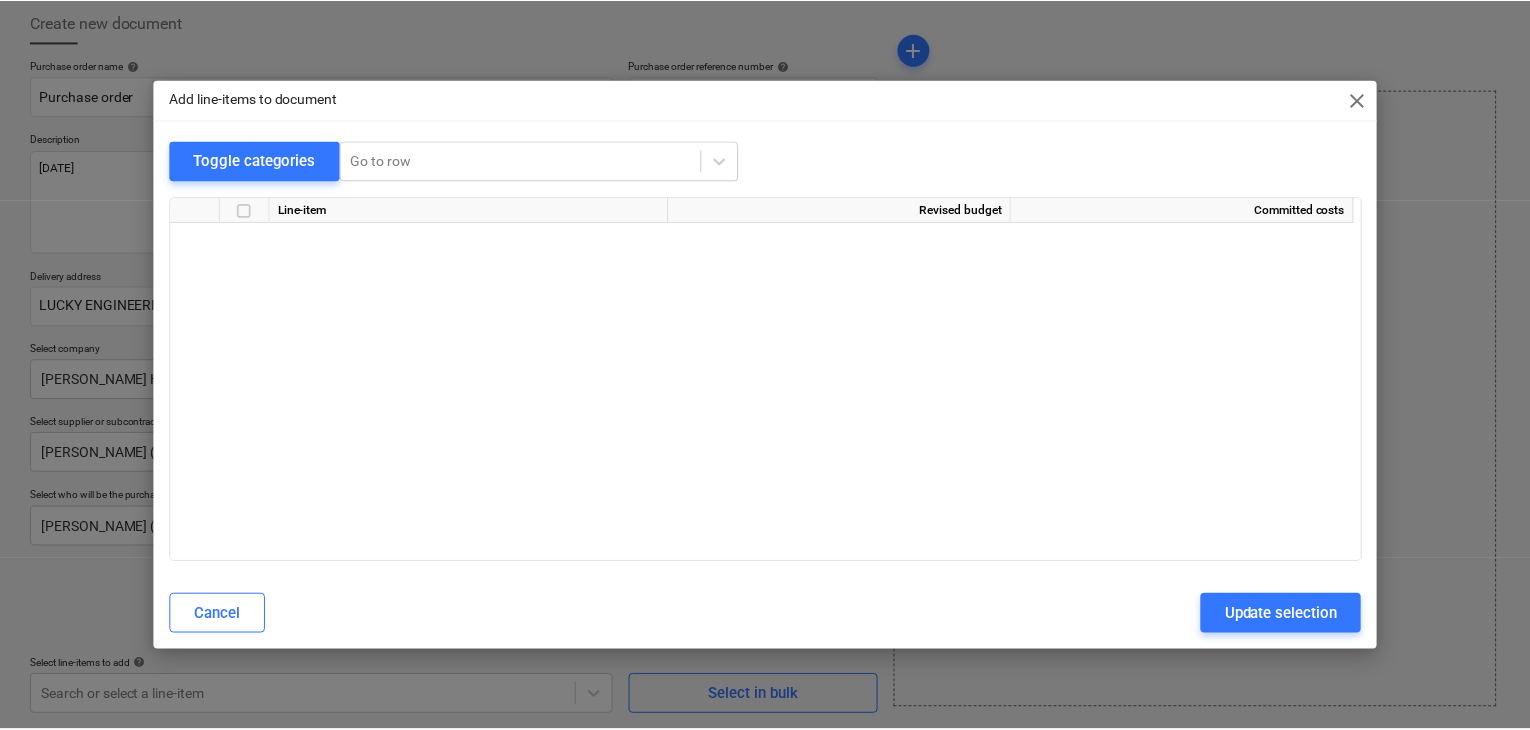 scroll, scrollTop: 6612, scrollLeft: 0, axis: vertical 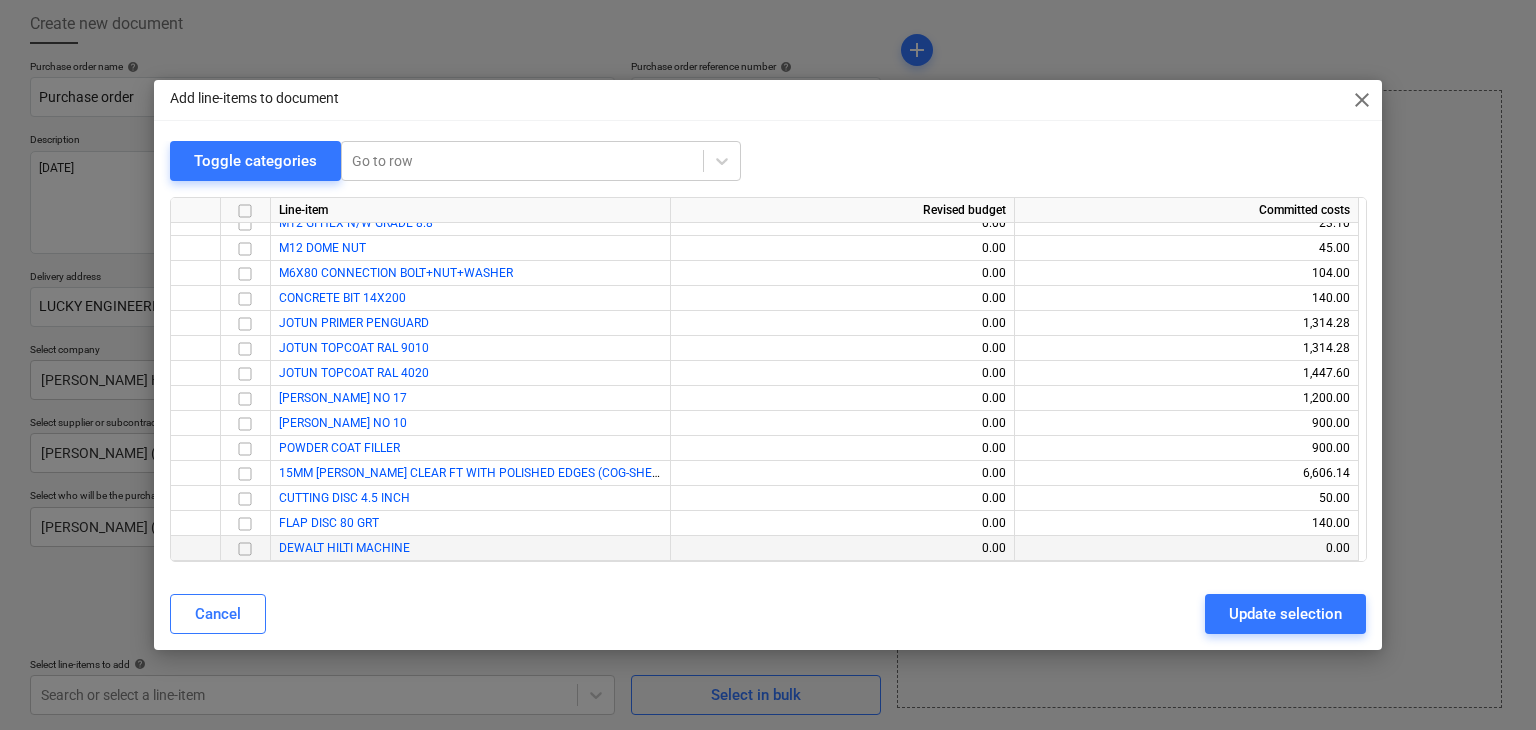 click at bounding box center [245, 549] 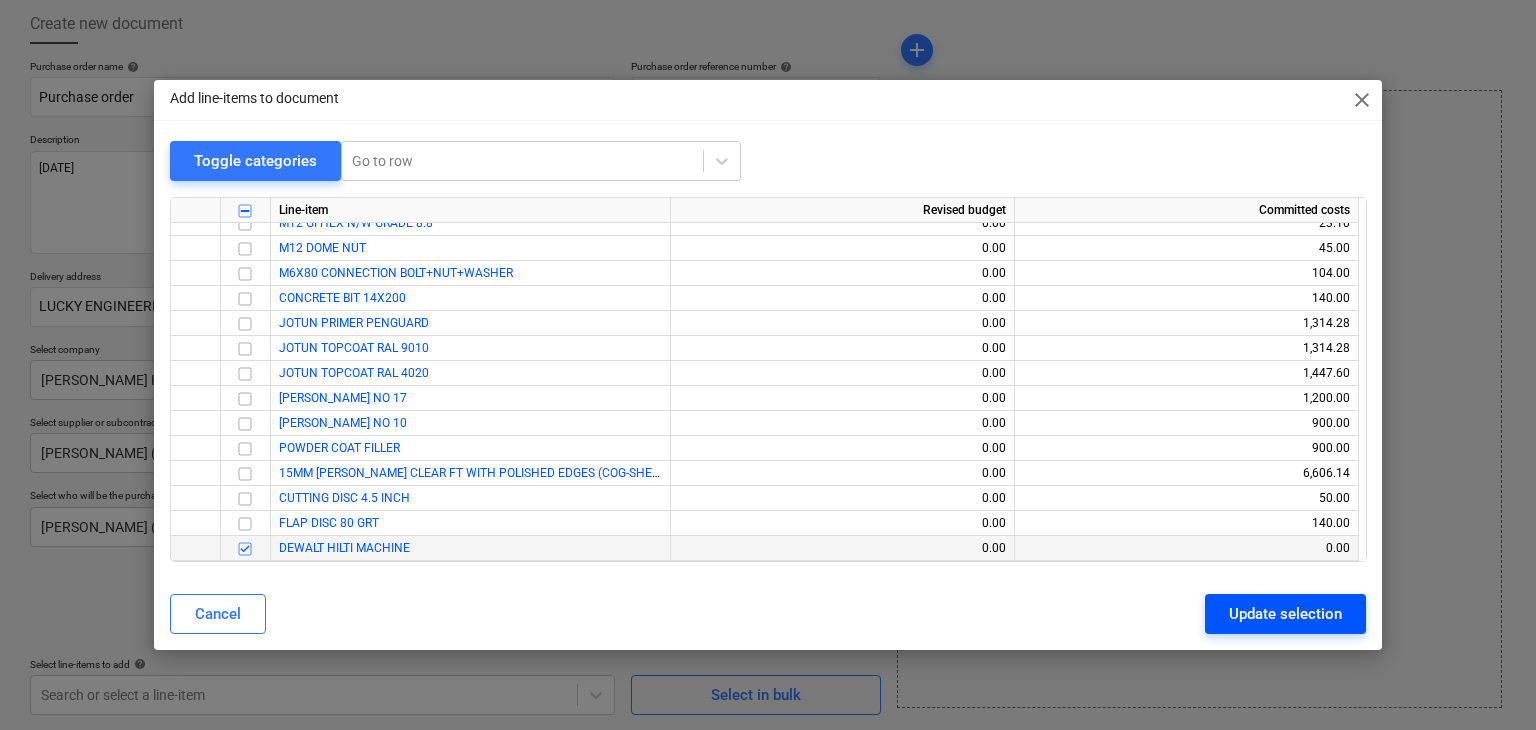 click on "Update selection" at bounding box center [1285, 614] 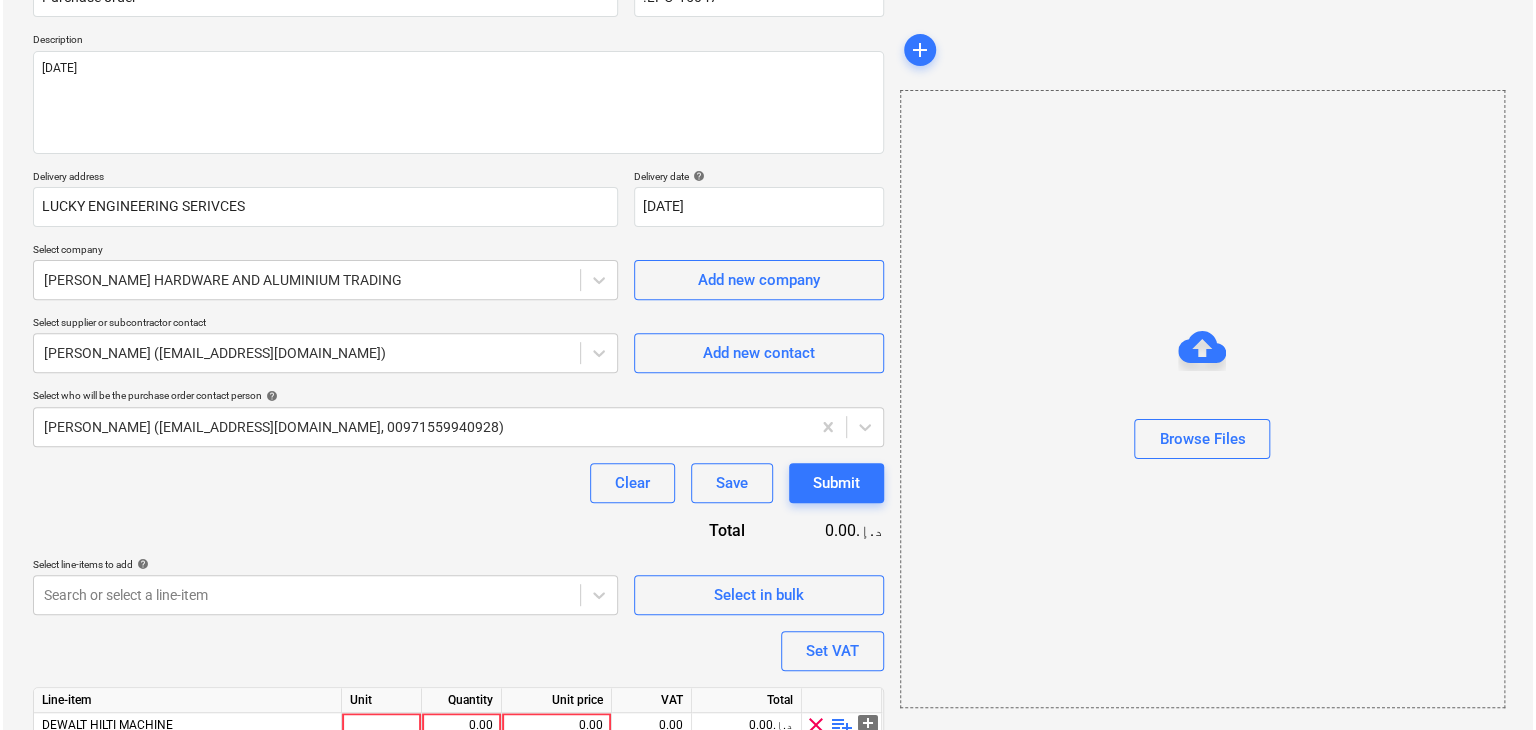 scroll, scrollTop: 292, scrollLeft: 0, axis: vertical 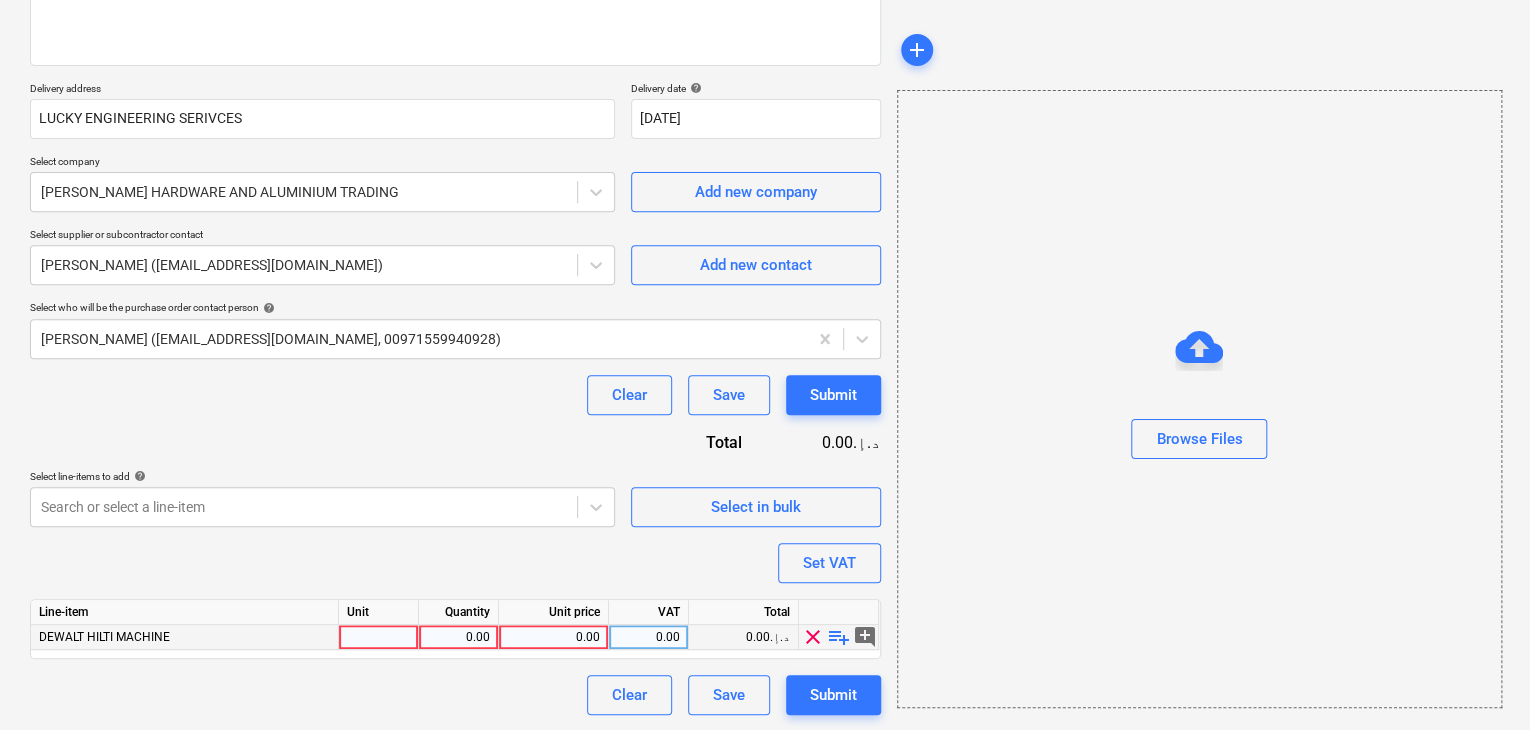 click at bounding box center (379, 637) 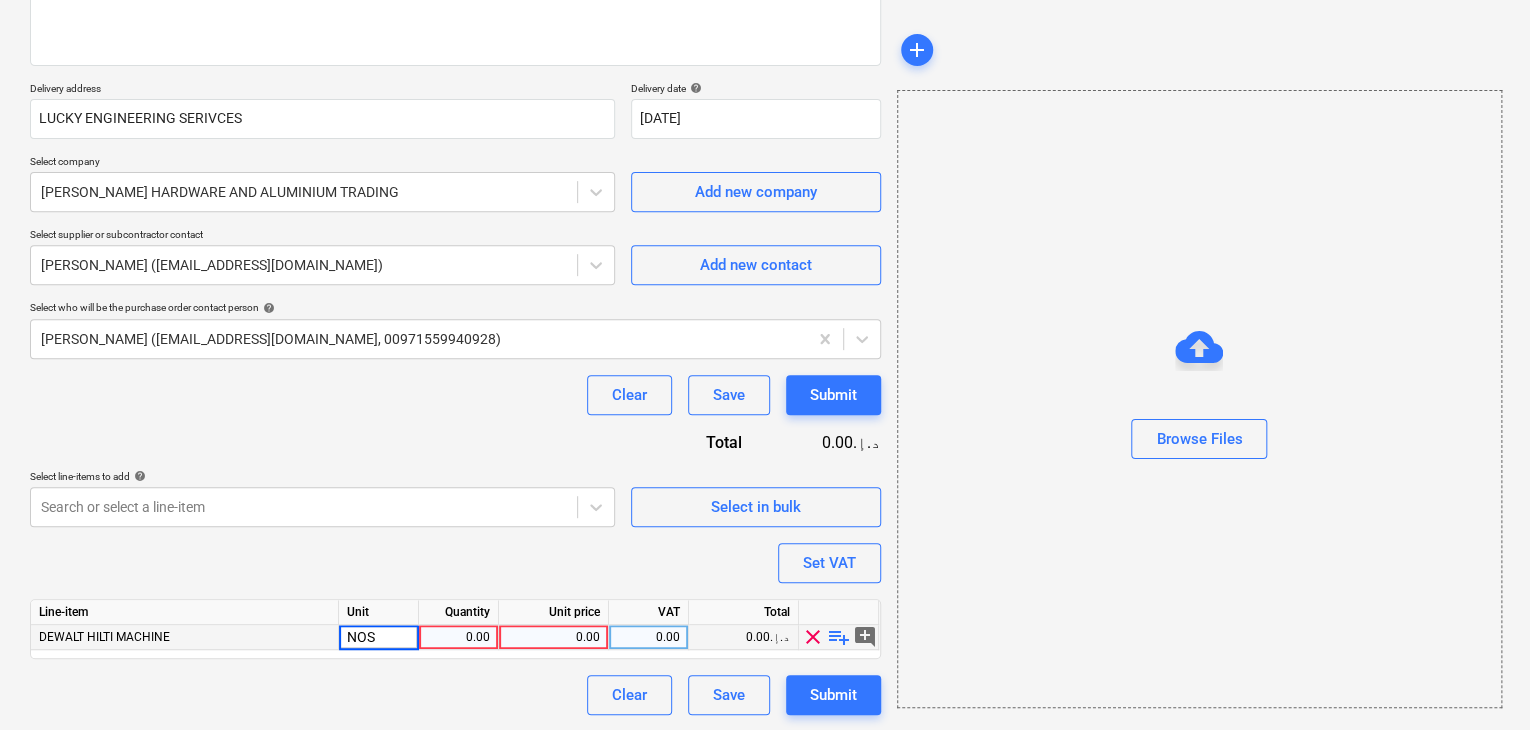 click on "0.00" at bounding box center [458, 637] 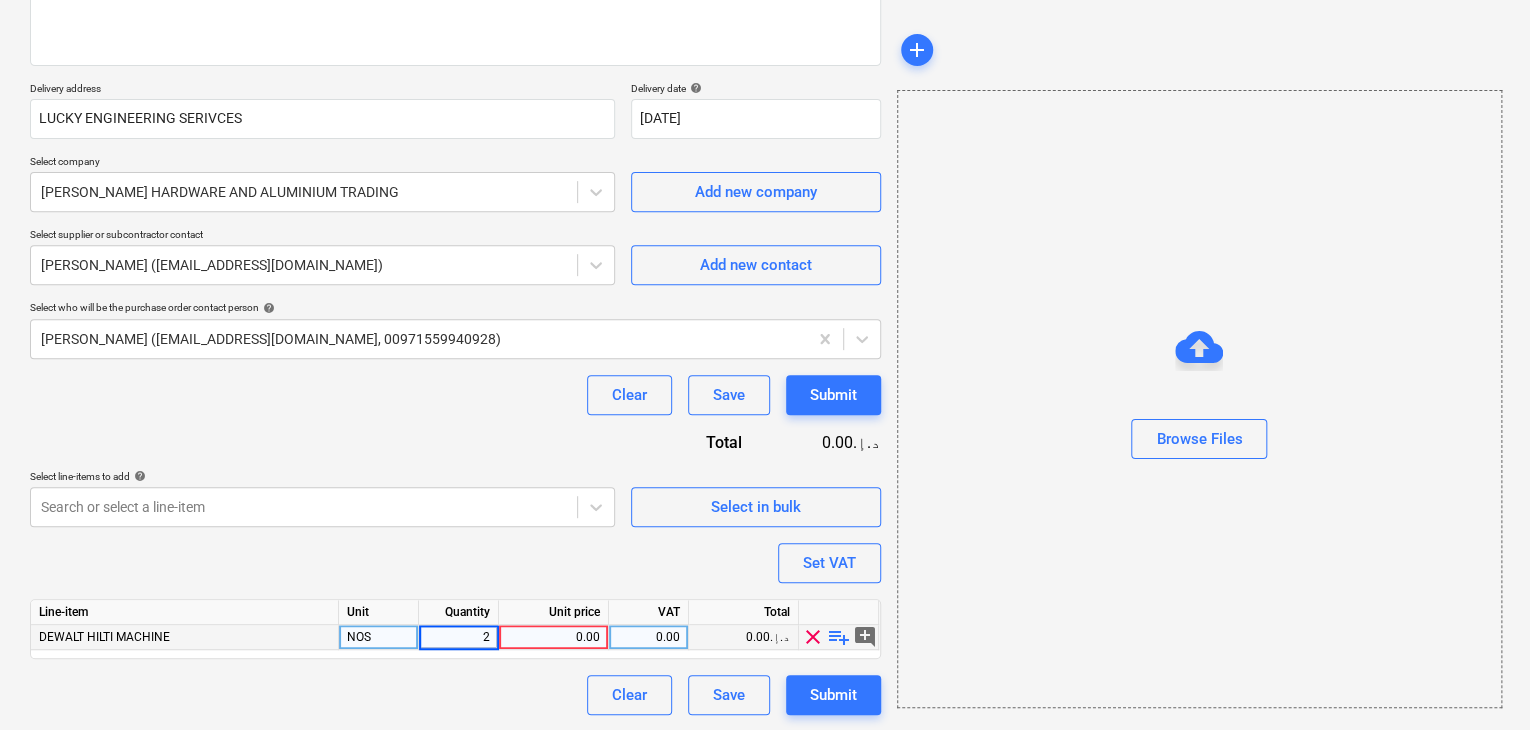 click on "0.00" at bounding box center [553, 637] 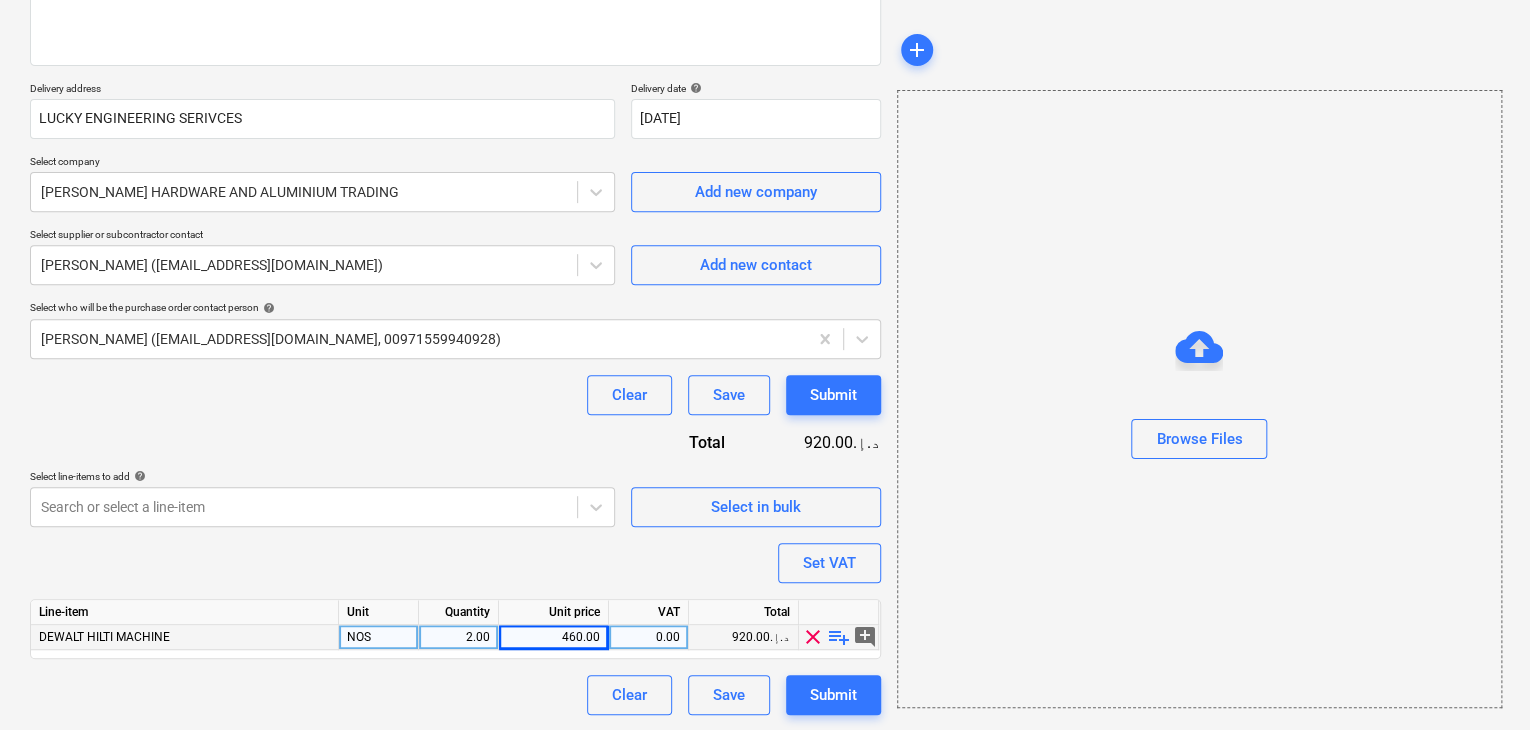 click on "Browse Files" at bounding box center (1199, 399) 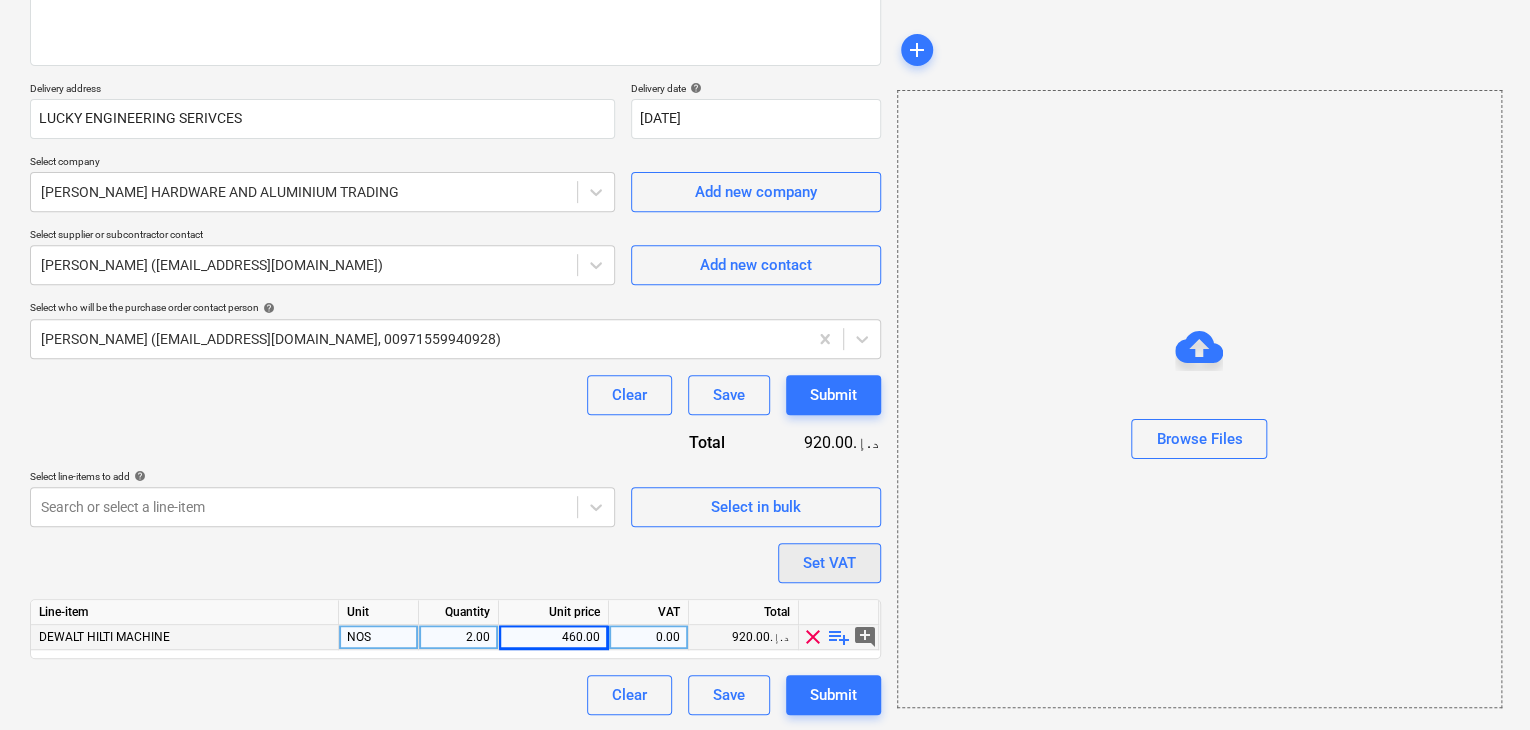 click on "Set VAT" at bounding box center [829, 563] 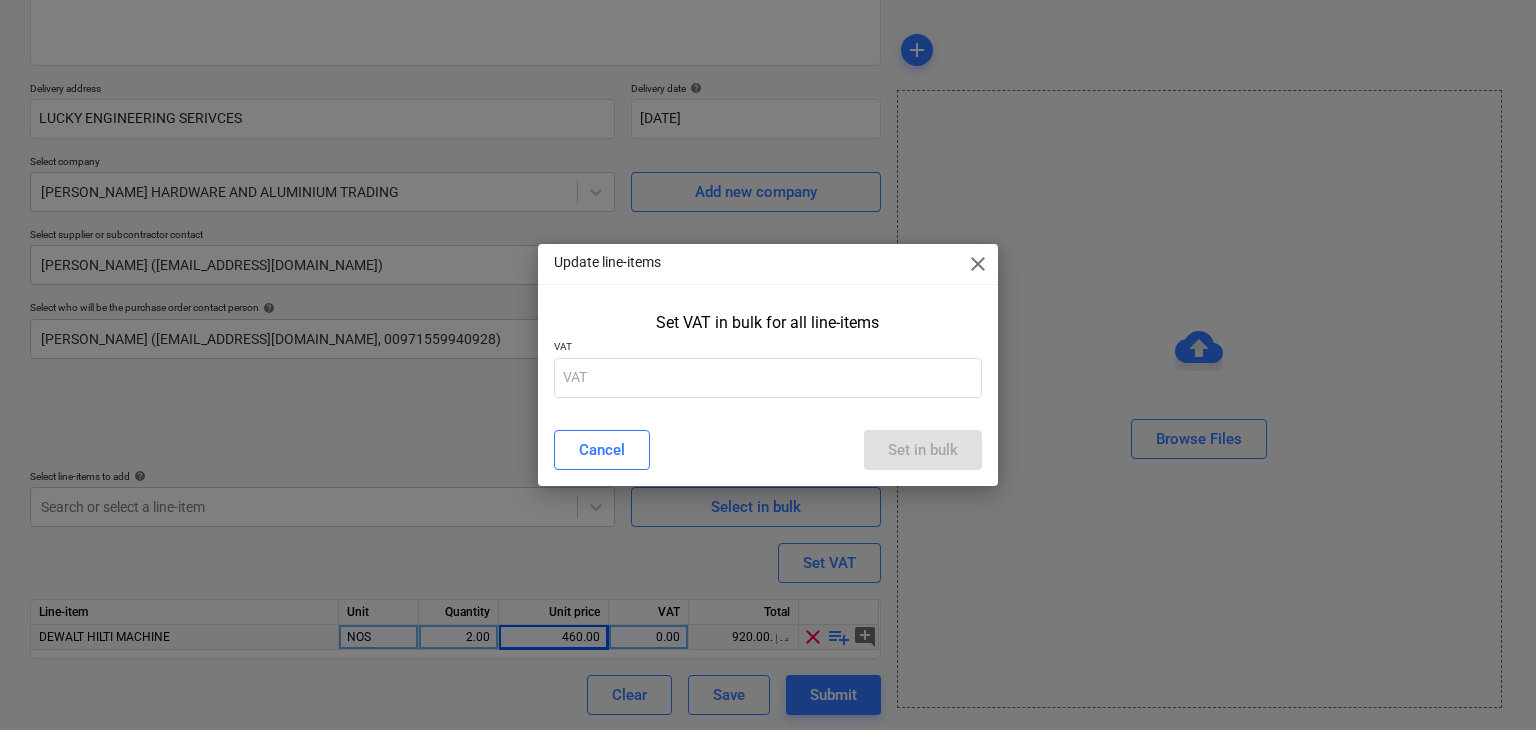 click on "VAT" at bounding box center [768, 348] 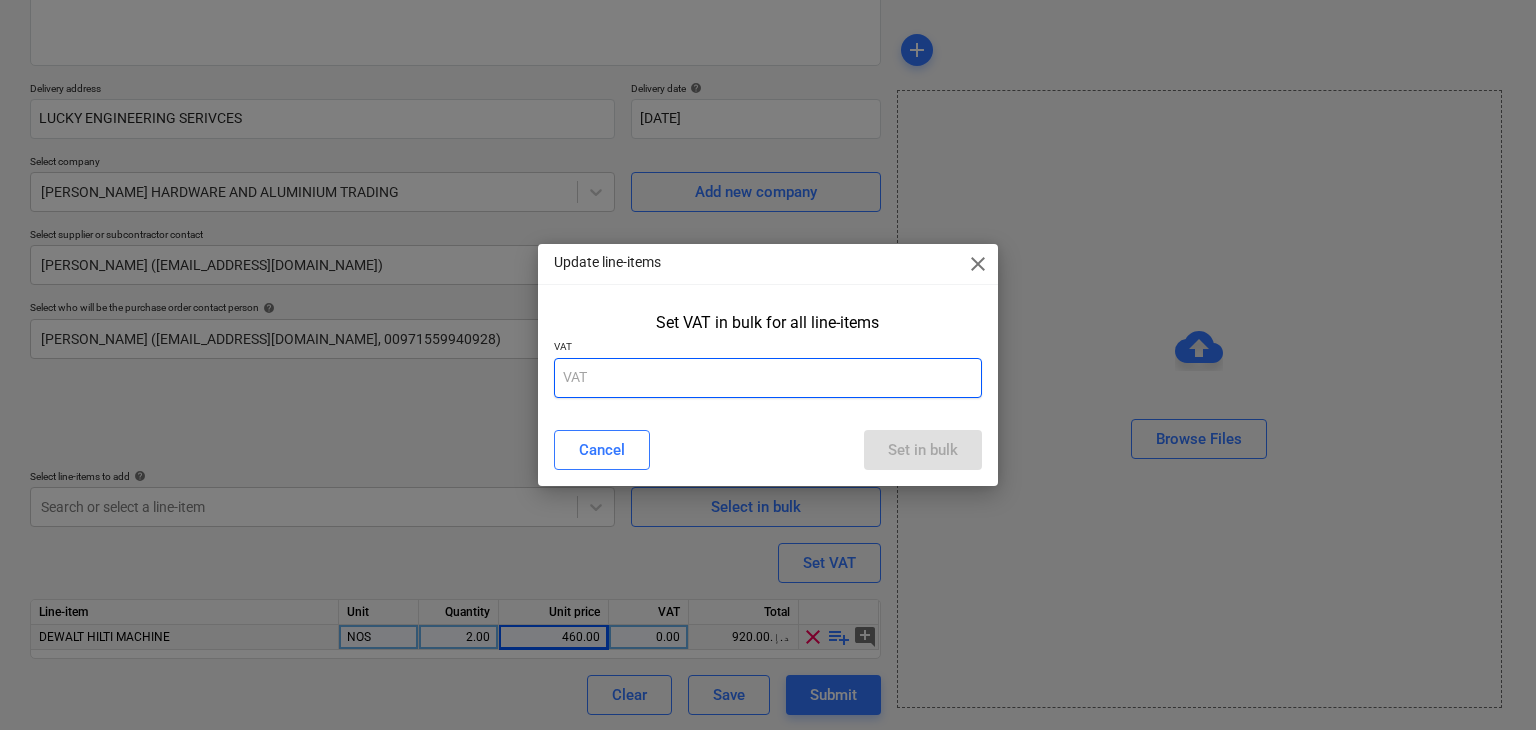 click at bounding box center (768, 378) 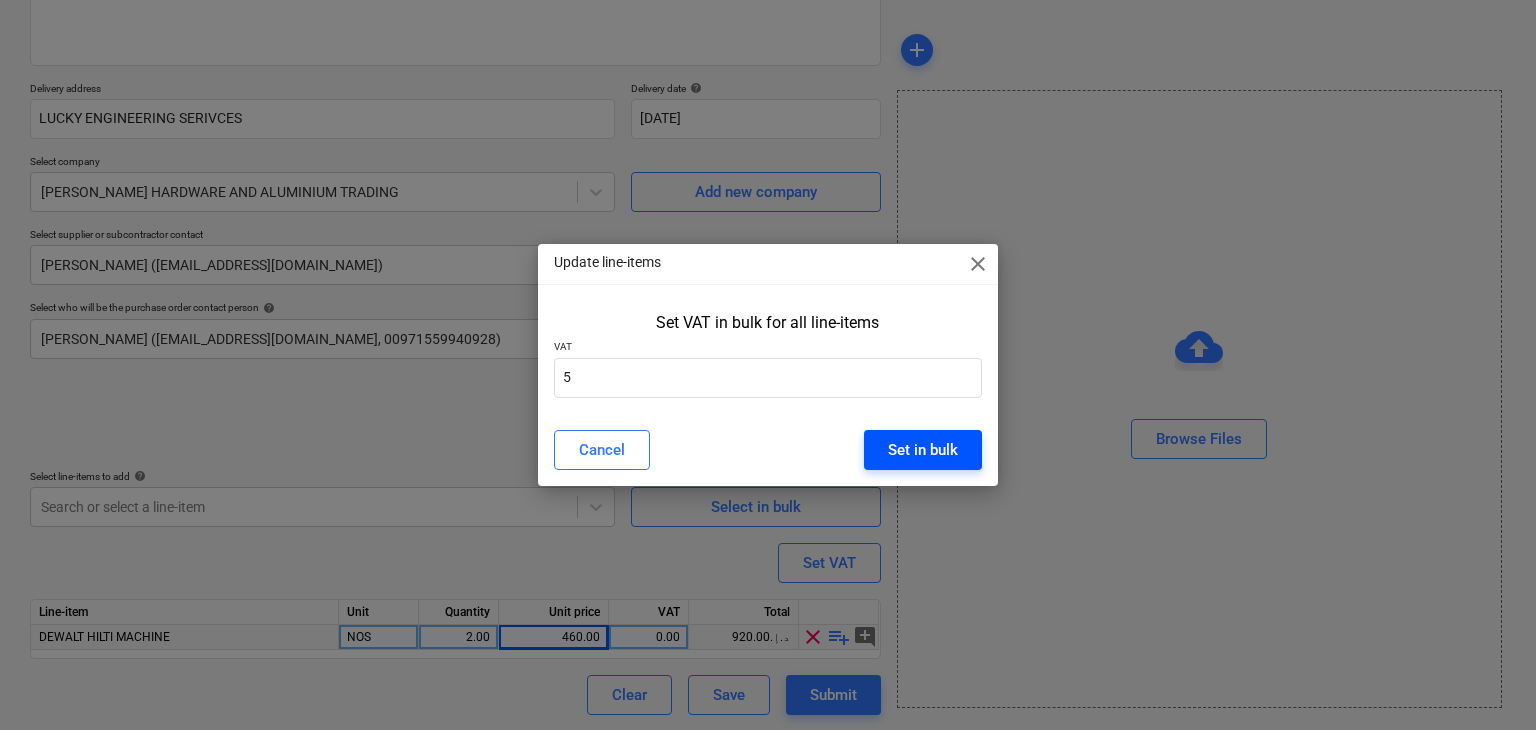 click on "Set in bulk" at bounding box center (923, 450) 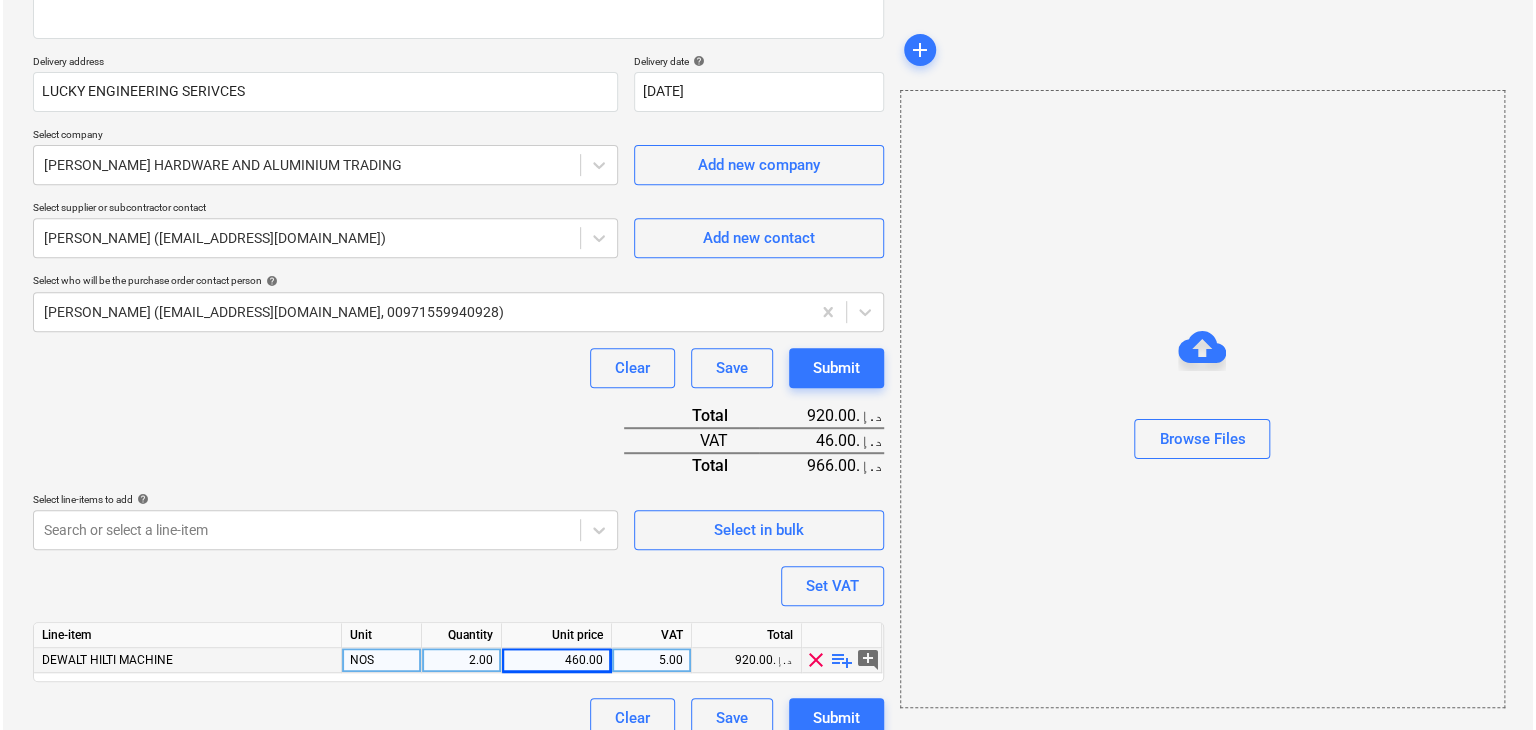 scroll, scrollTop: 342, scrollLeft: 0, axis: vertical 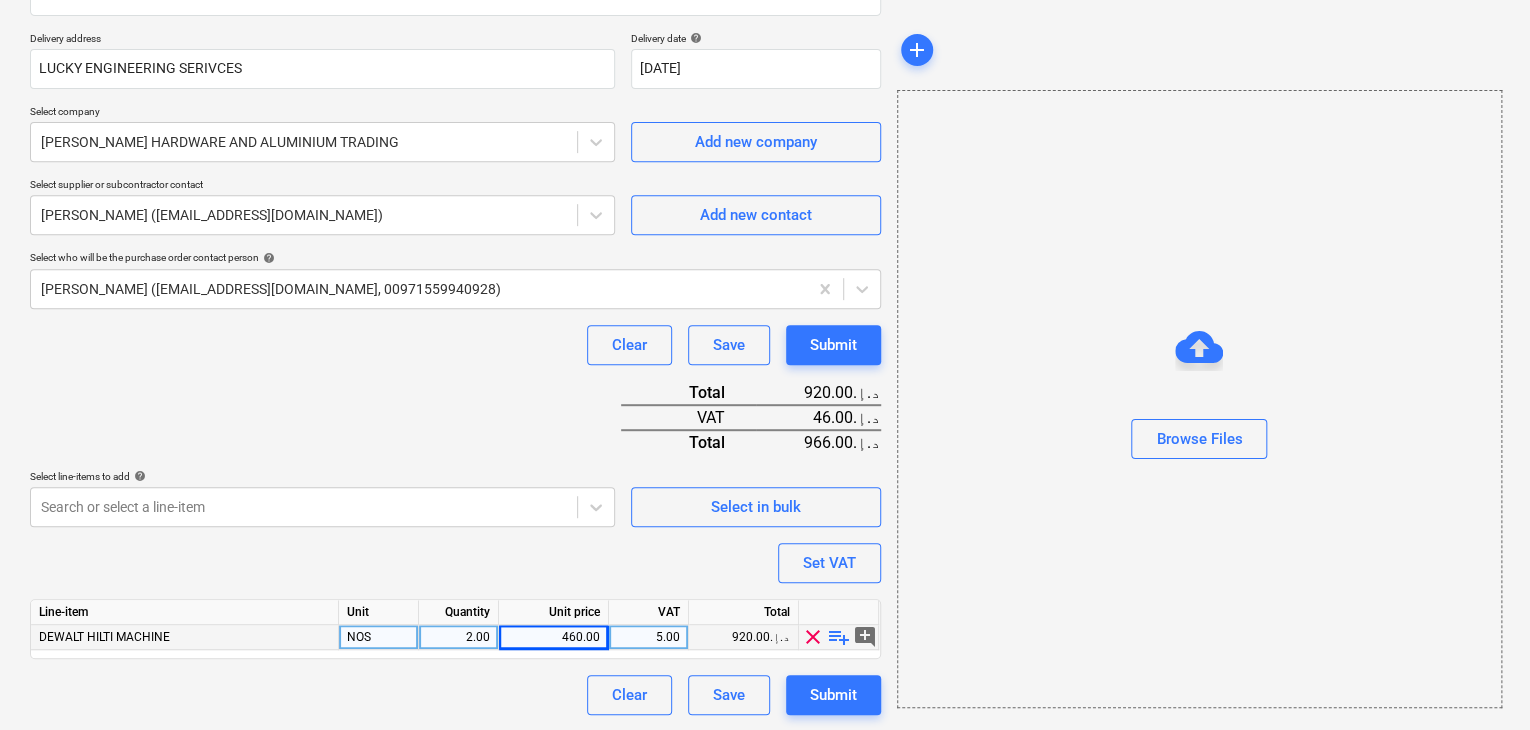 click on "Line-item Unit Quantity Unit price VAT Total  DEWALT HILTI MACHINE NOS 2.00 460.00 5.00 920.00د.إ.‏ clear playlist_add add_comment" at bounding box center (455, 629) 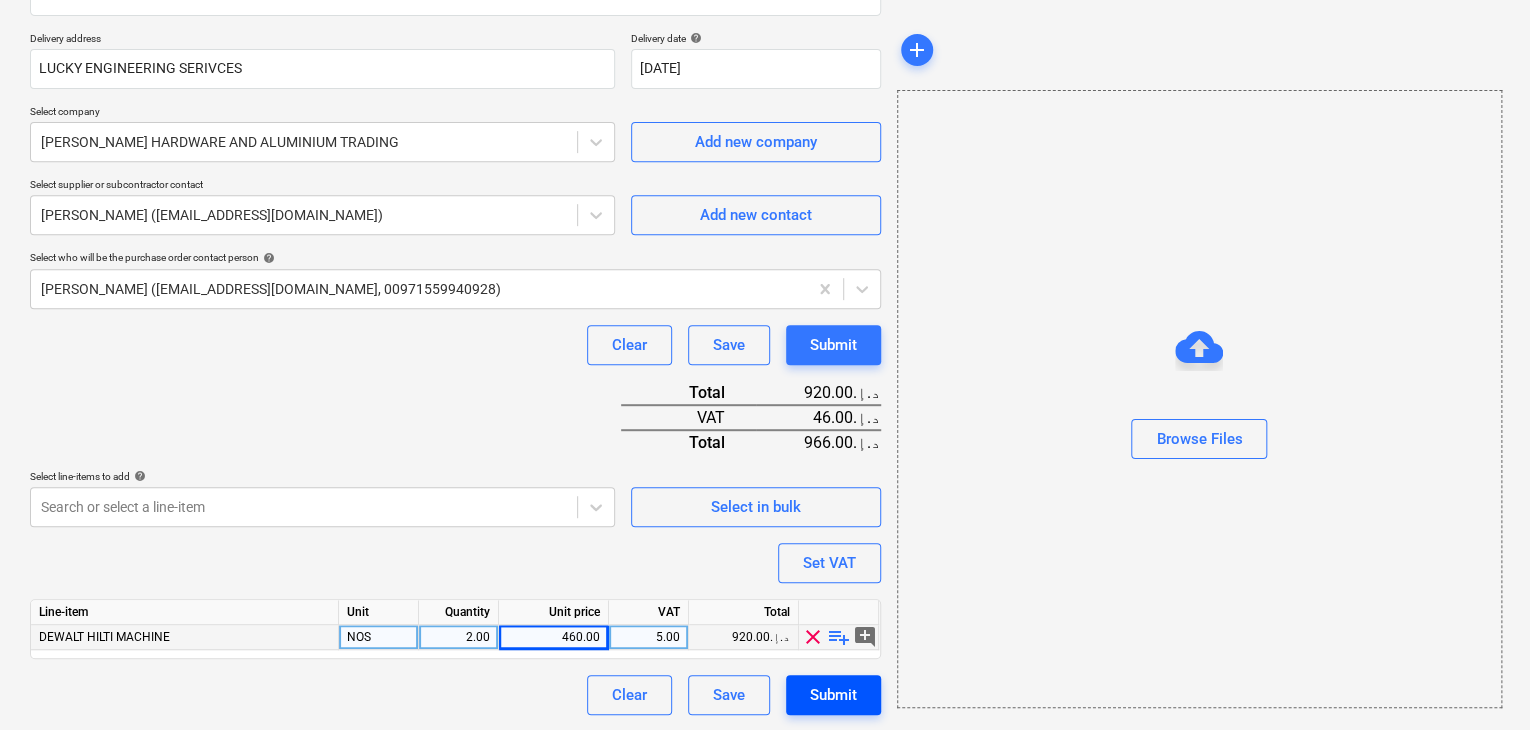click on "Submit" at bounding box center (833, 695) 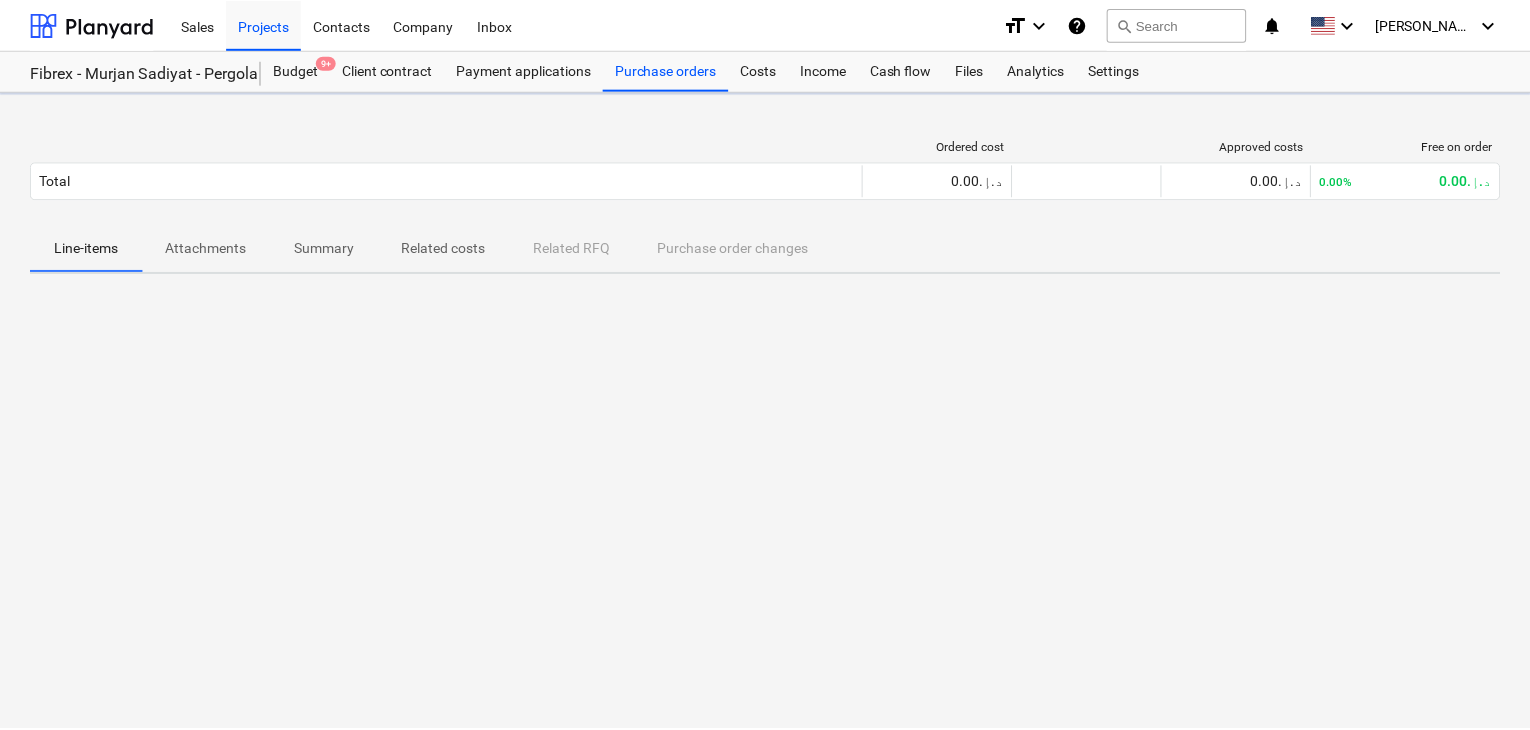 scroll, scrollTop: 0, scrollLeft: 0, axis: both 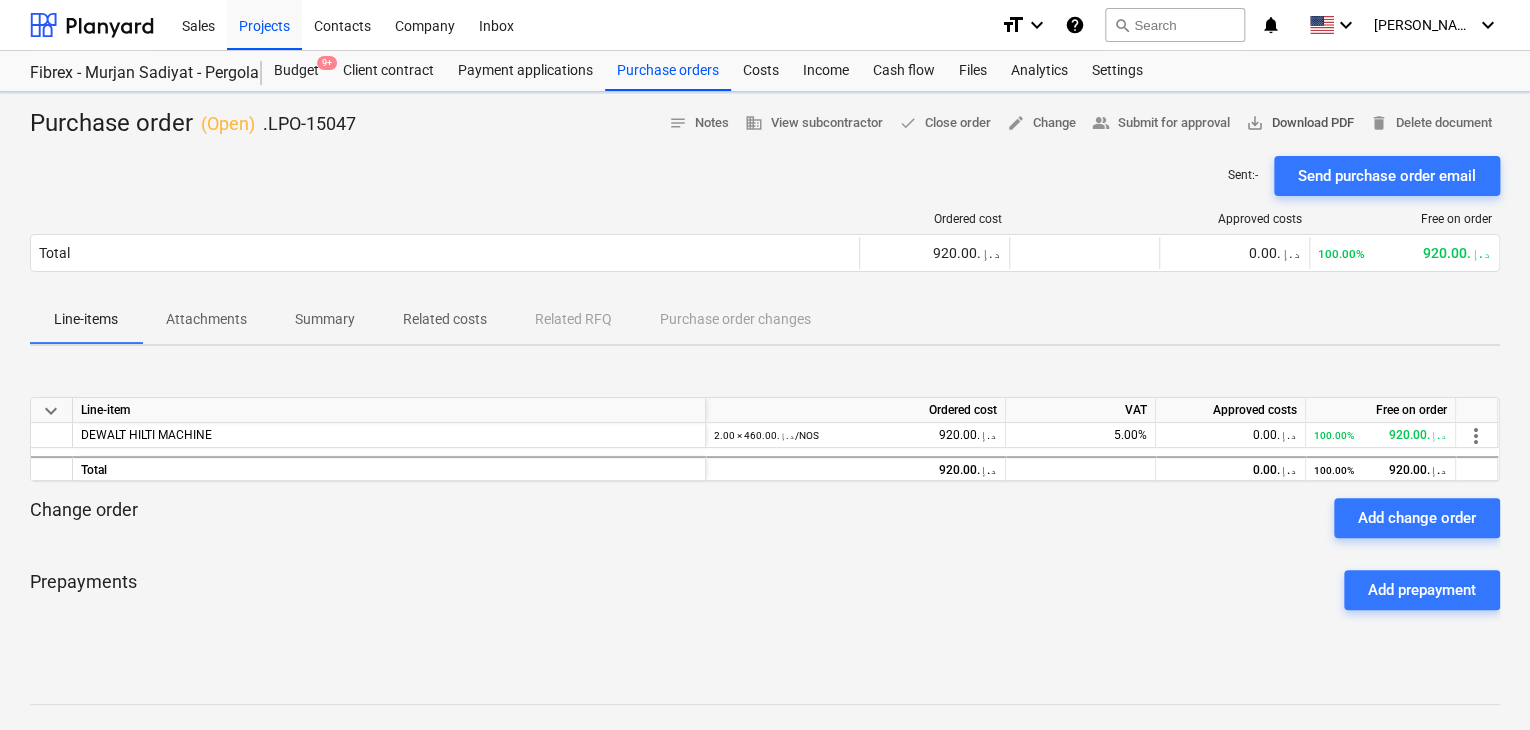 click on "save_alt Download PDF" at bounding box center [1300, 123] 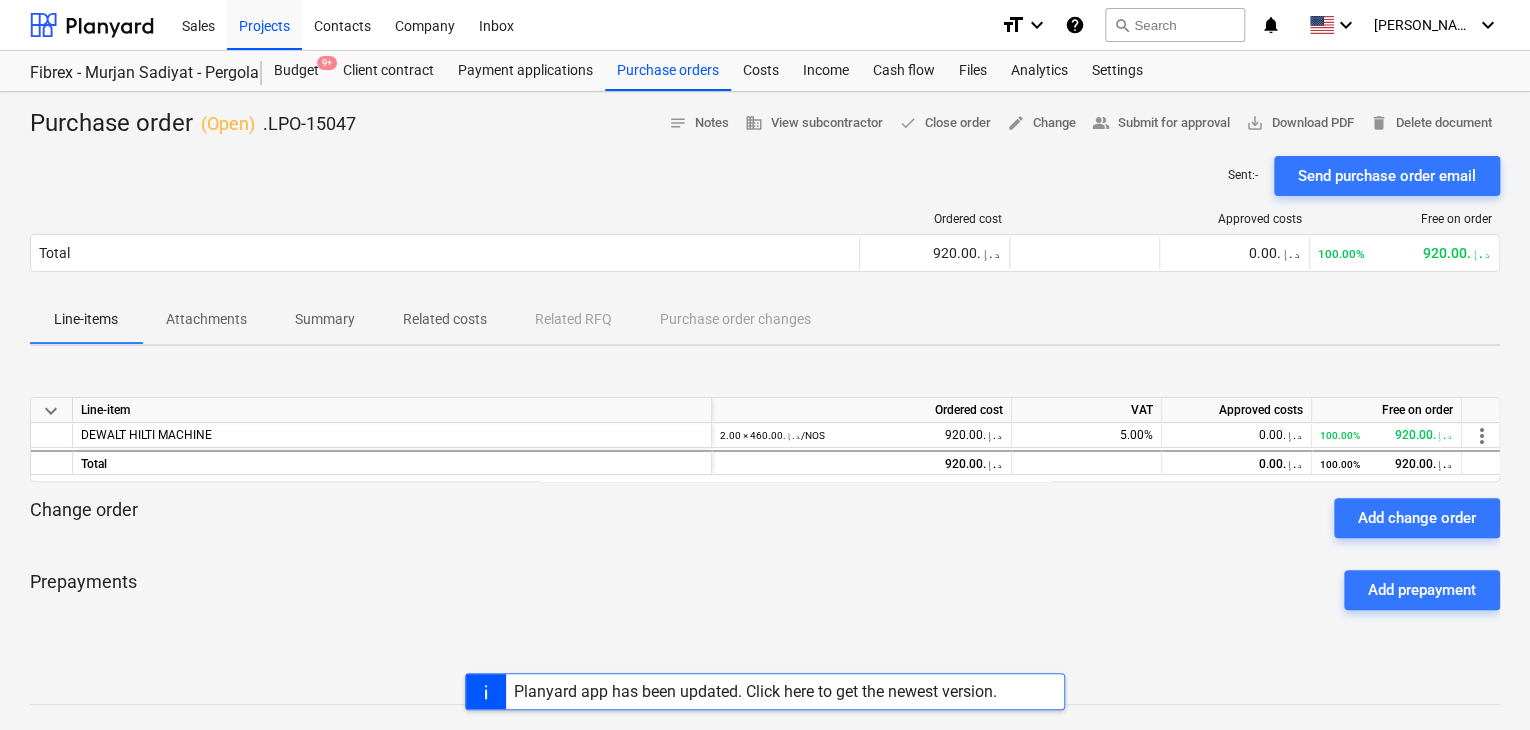 click on "Planyard app has been updated. Click here to get the newest version." at bounding box center (755, 691) 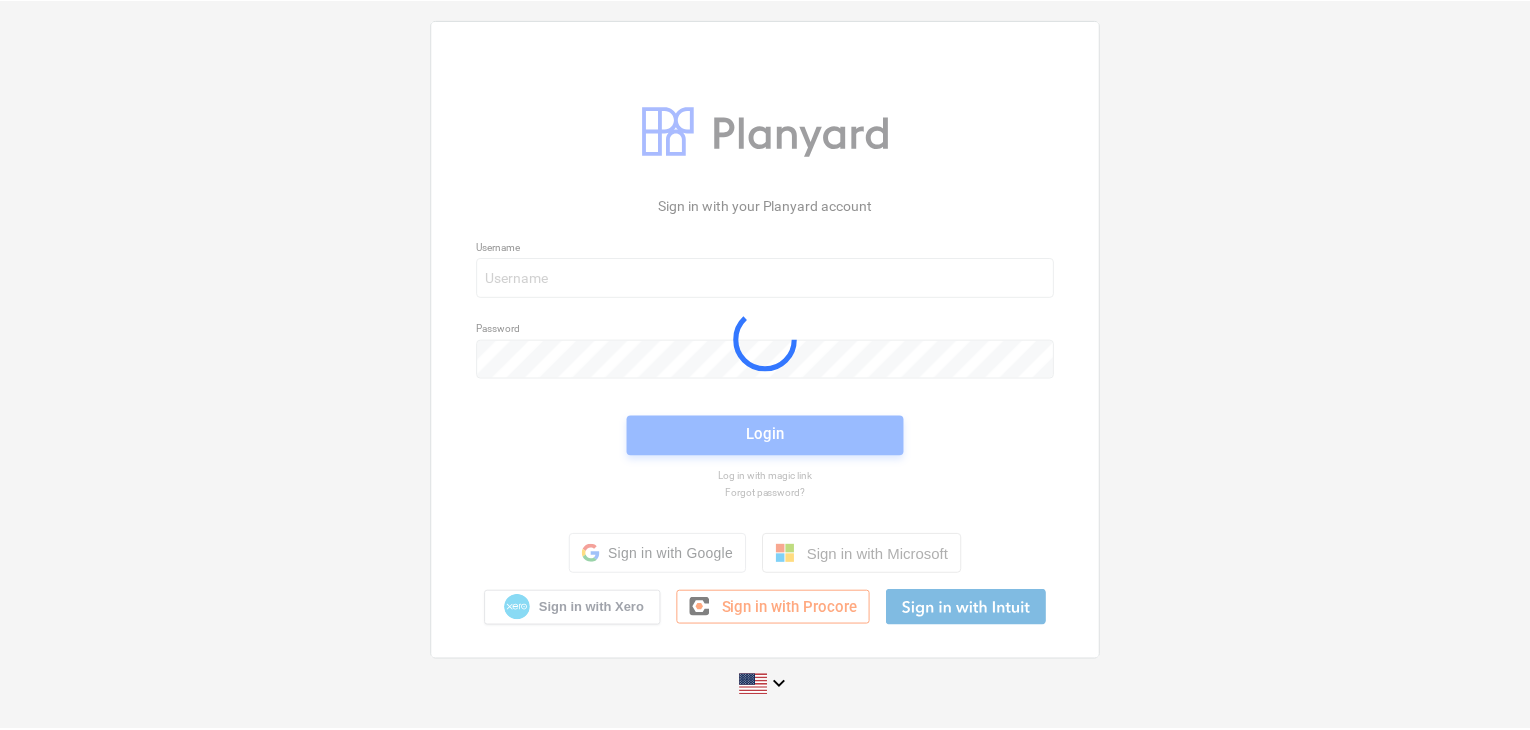 scroll, scrollTop: 0, scrollLeft: 0, axis: both 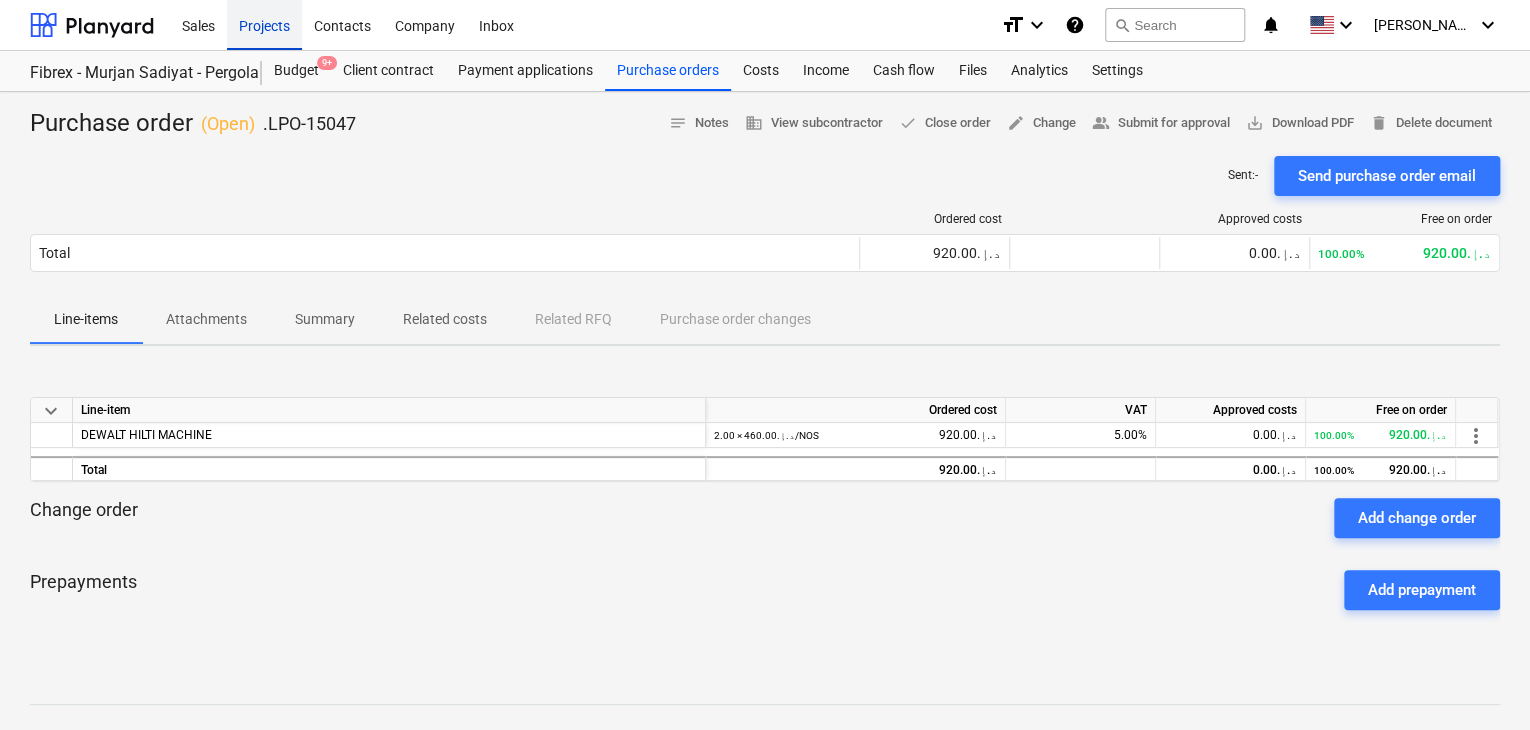 click on "Projects" at bounding box center [264, 24] 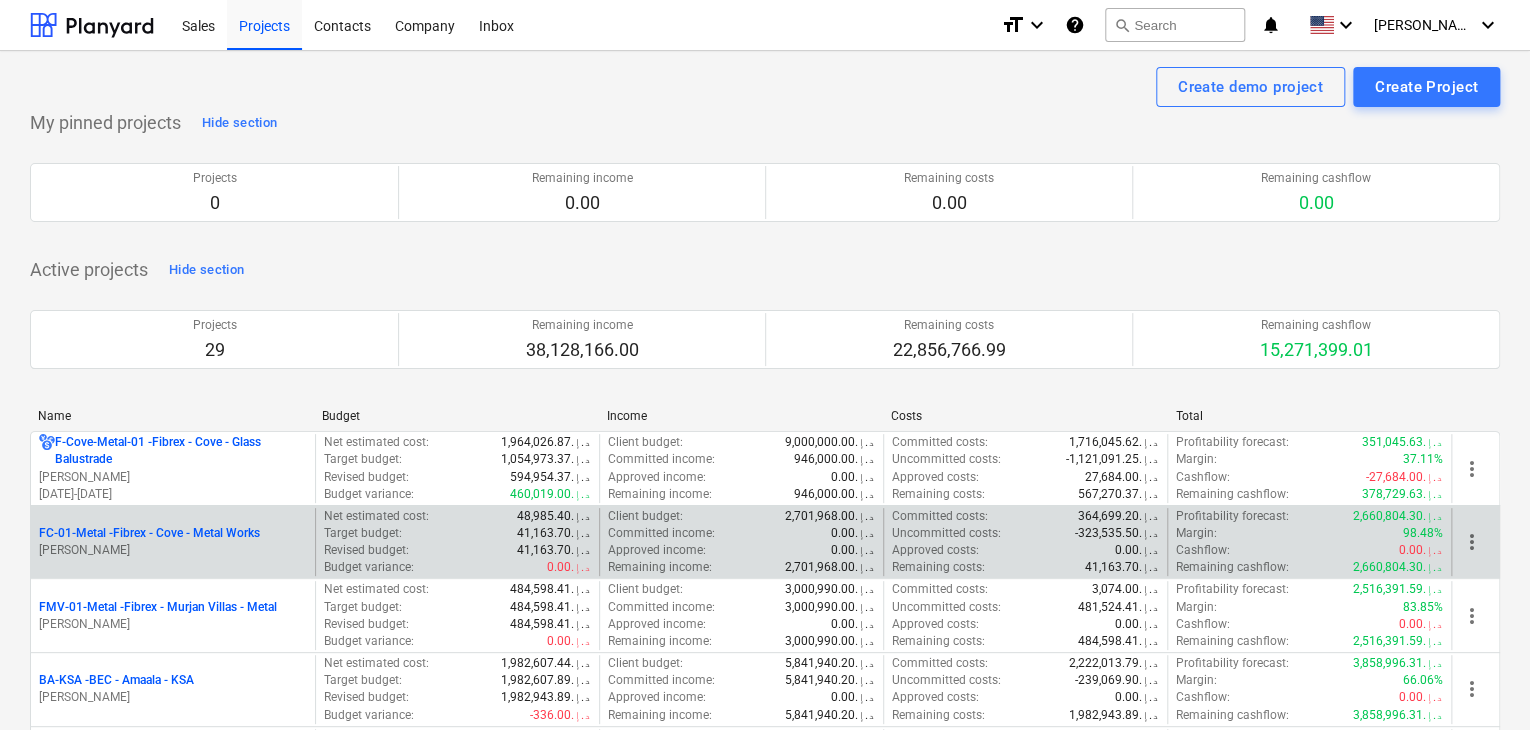 click on "0.00د.إ.‏" at bounding box center [853, 533] 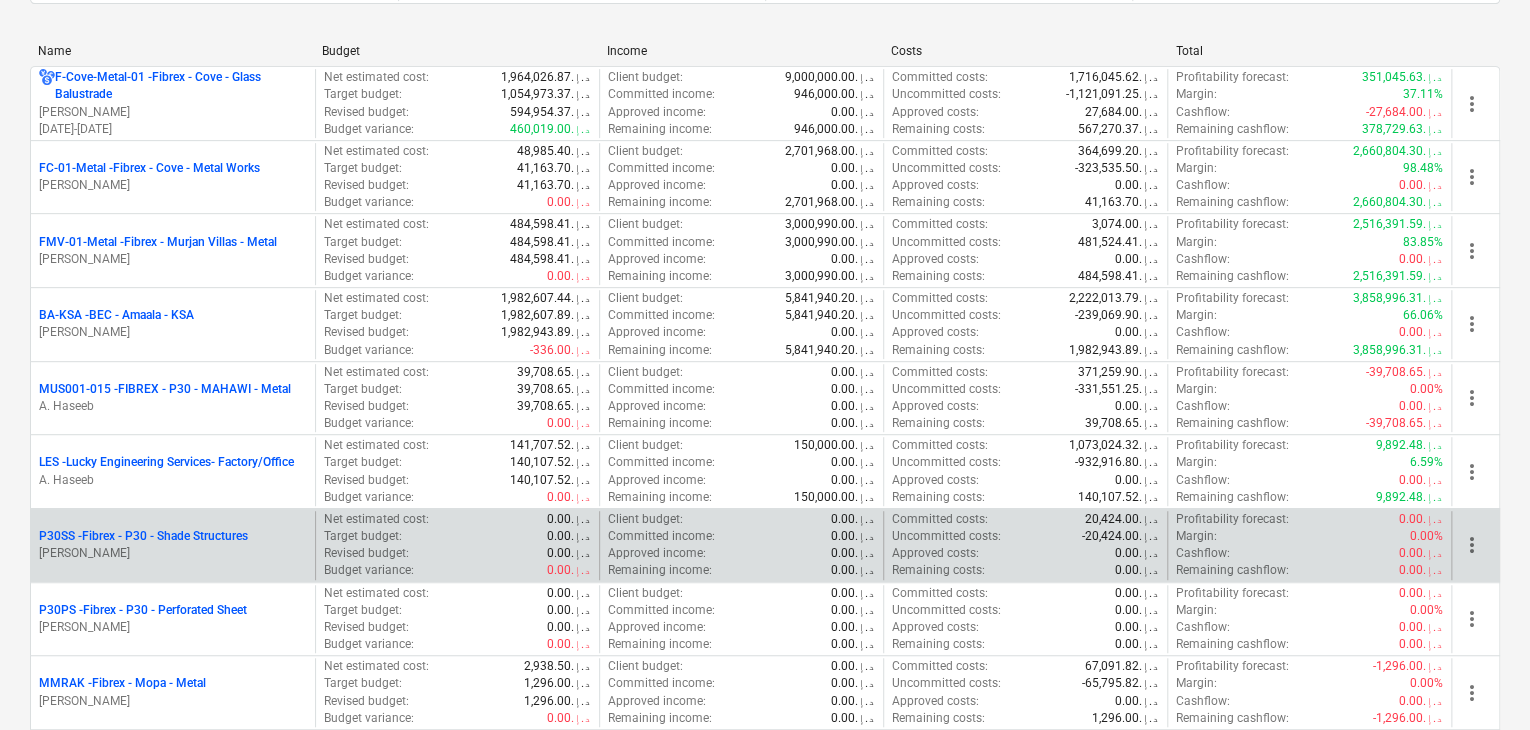 scroll, scrollTop: 400, scrollLeft: 0, axis: vertical 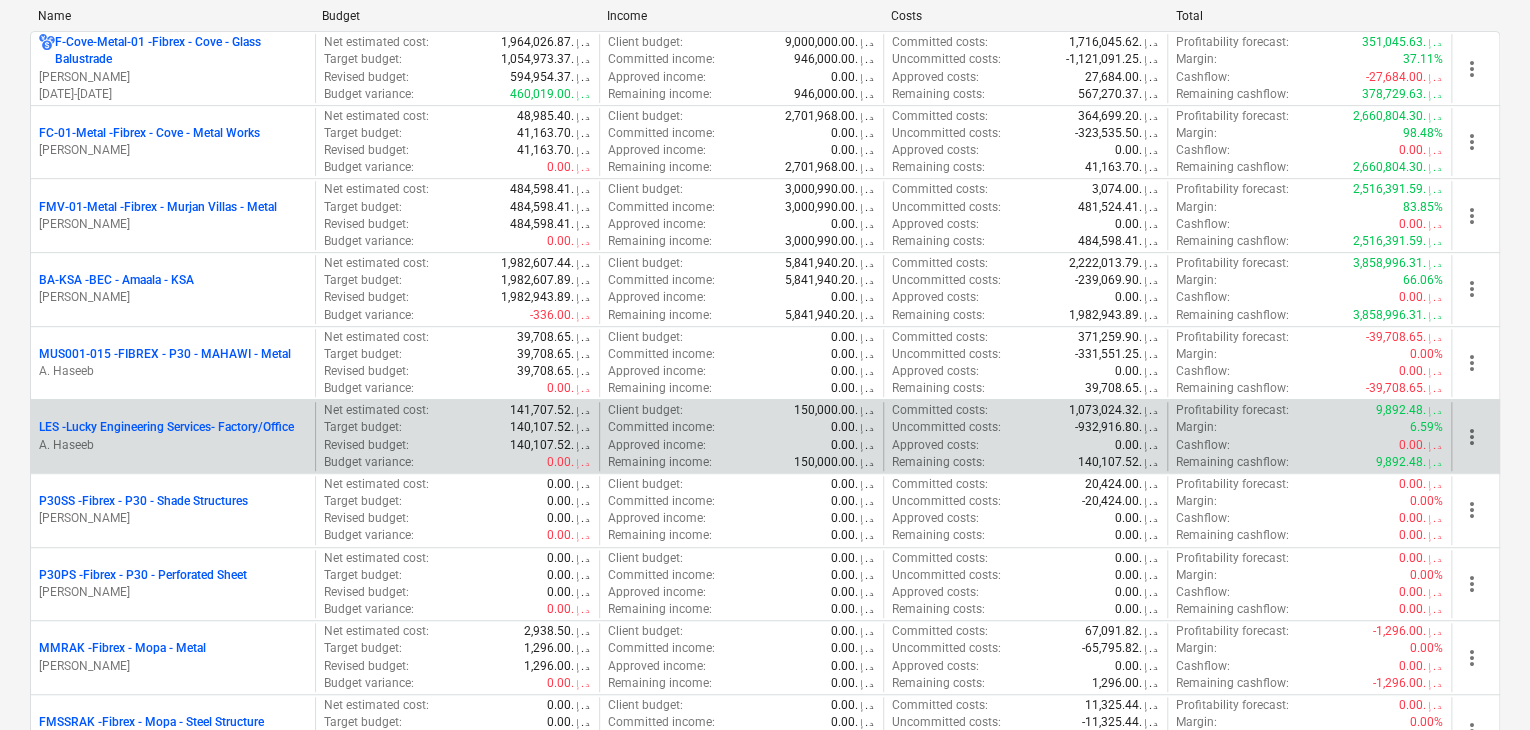 click on "A. Haseeb" at bounding box center (173, 445) 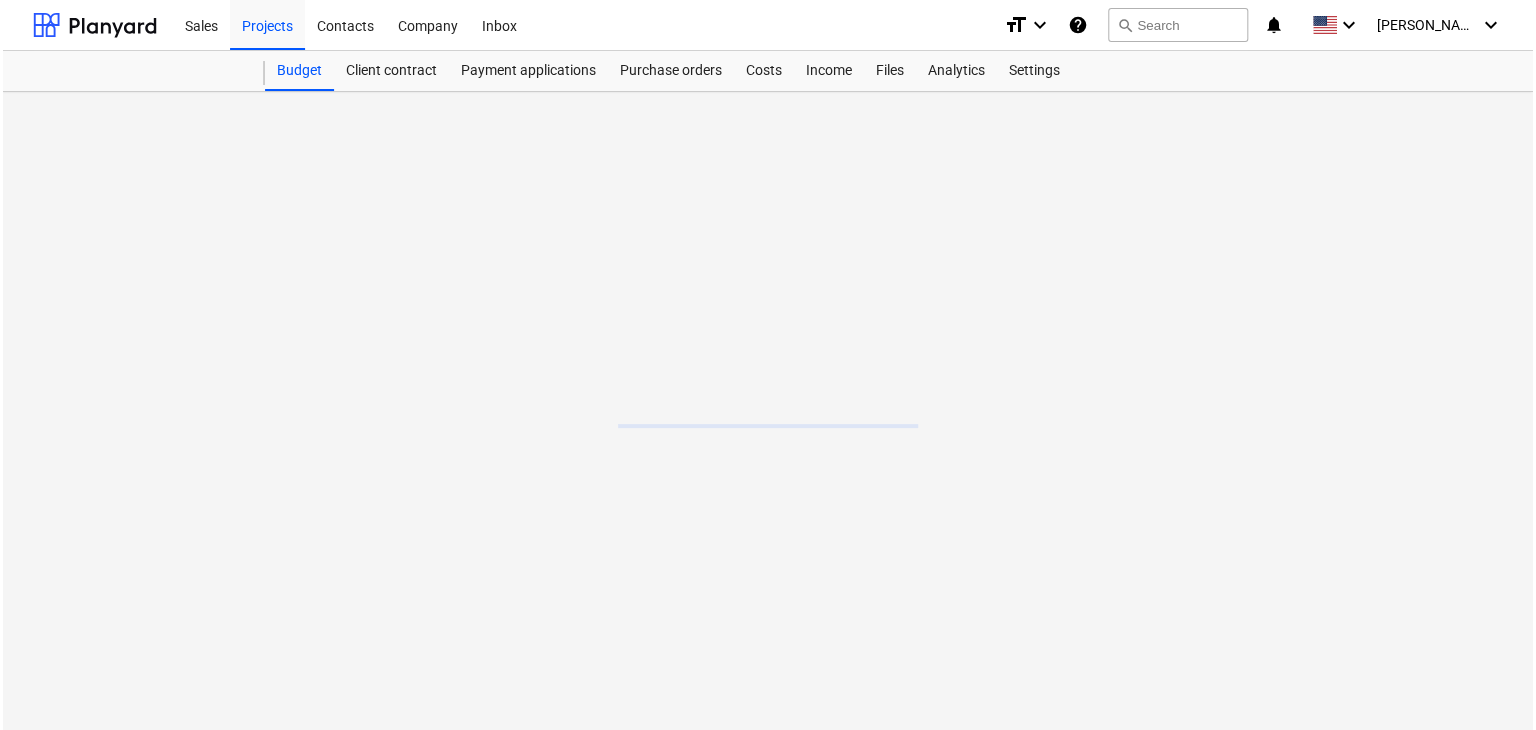 scroll, scrollTop: 0, scrollLeft: 0, axis: both 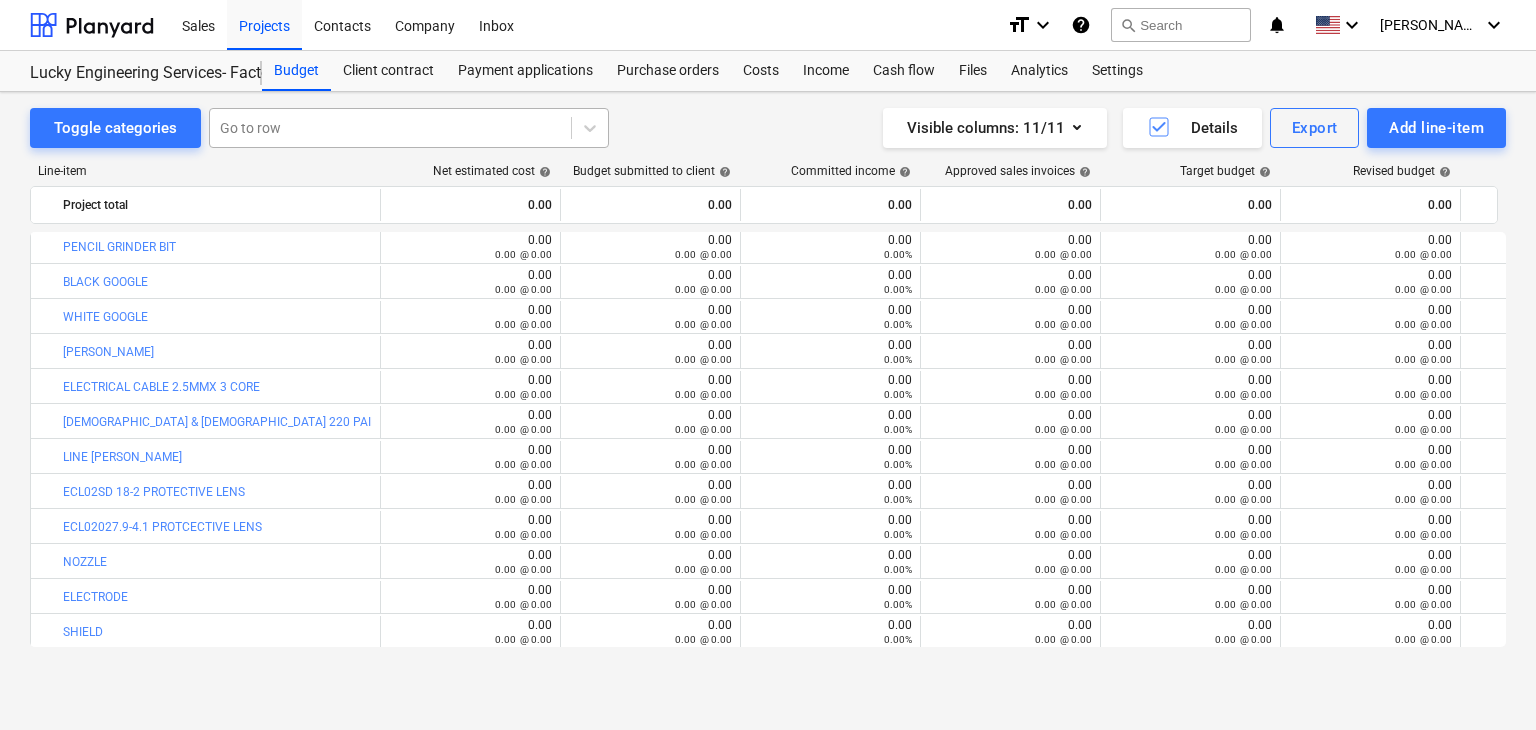 click at bounding box center (390, 128) 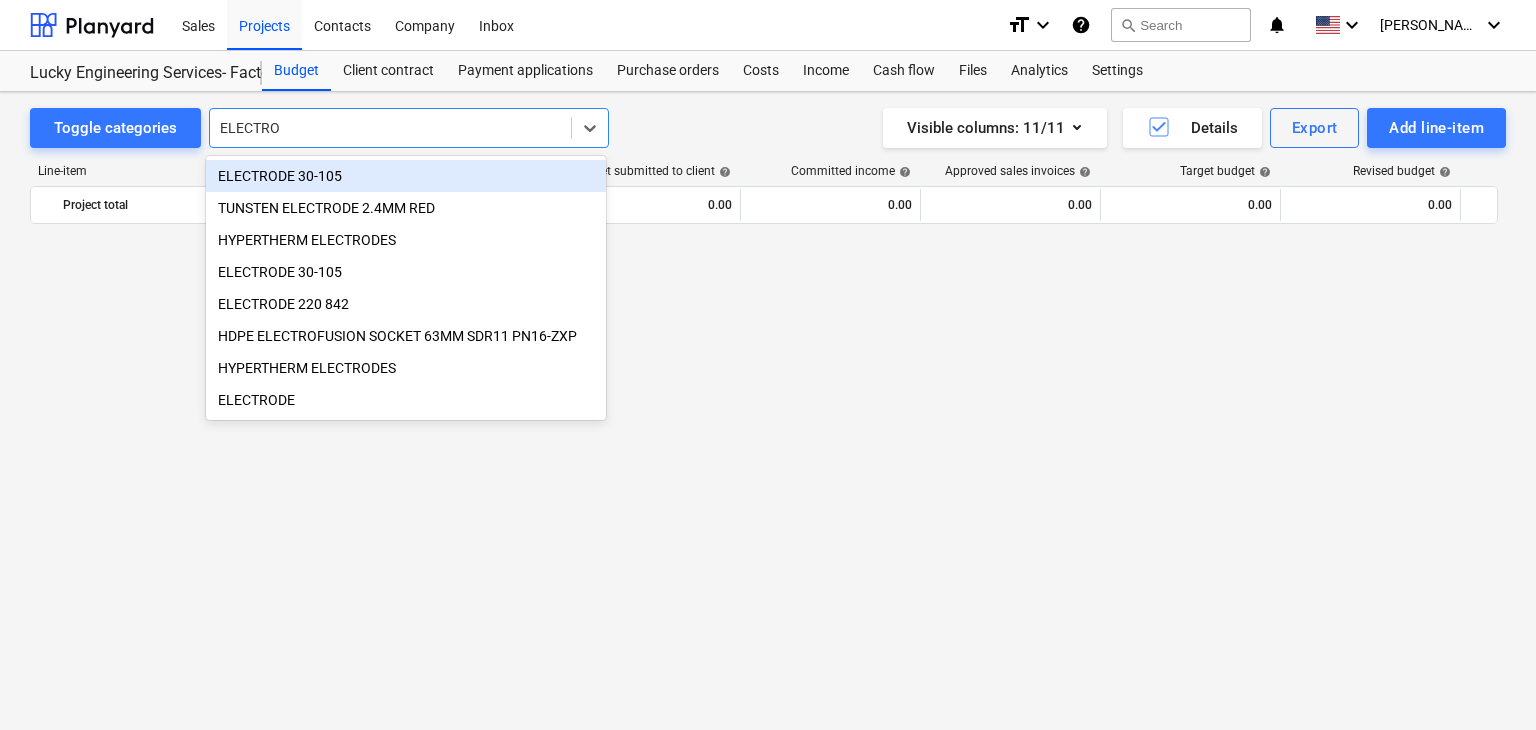 scroll, scrollTop: 46624, scrollLeft: 0, axis: vertical 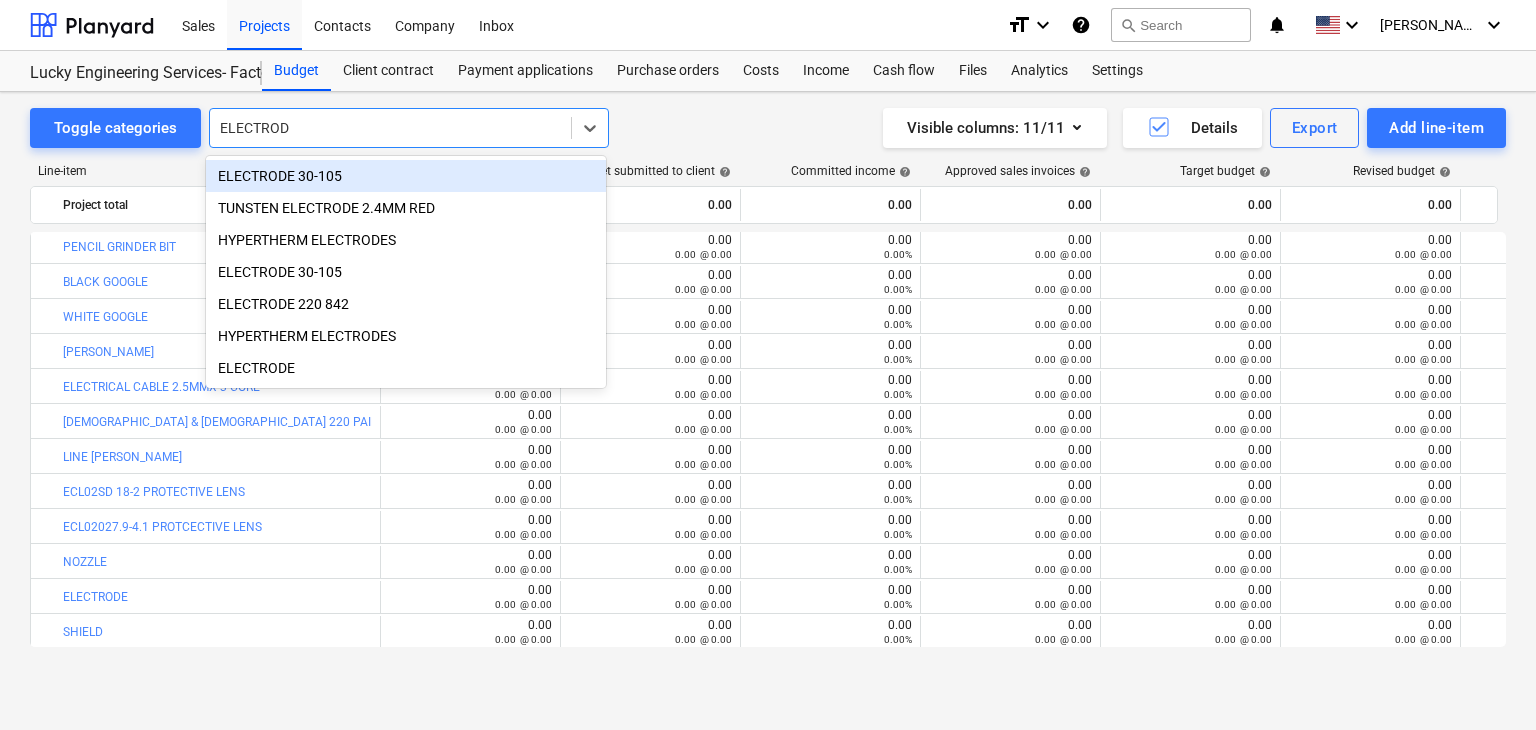 type on "ELECTRODE" 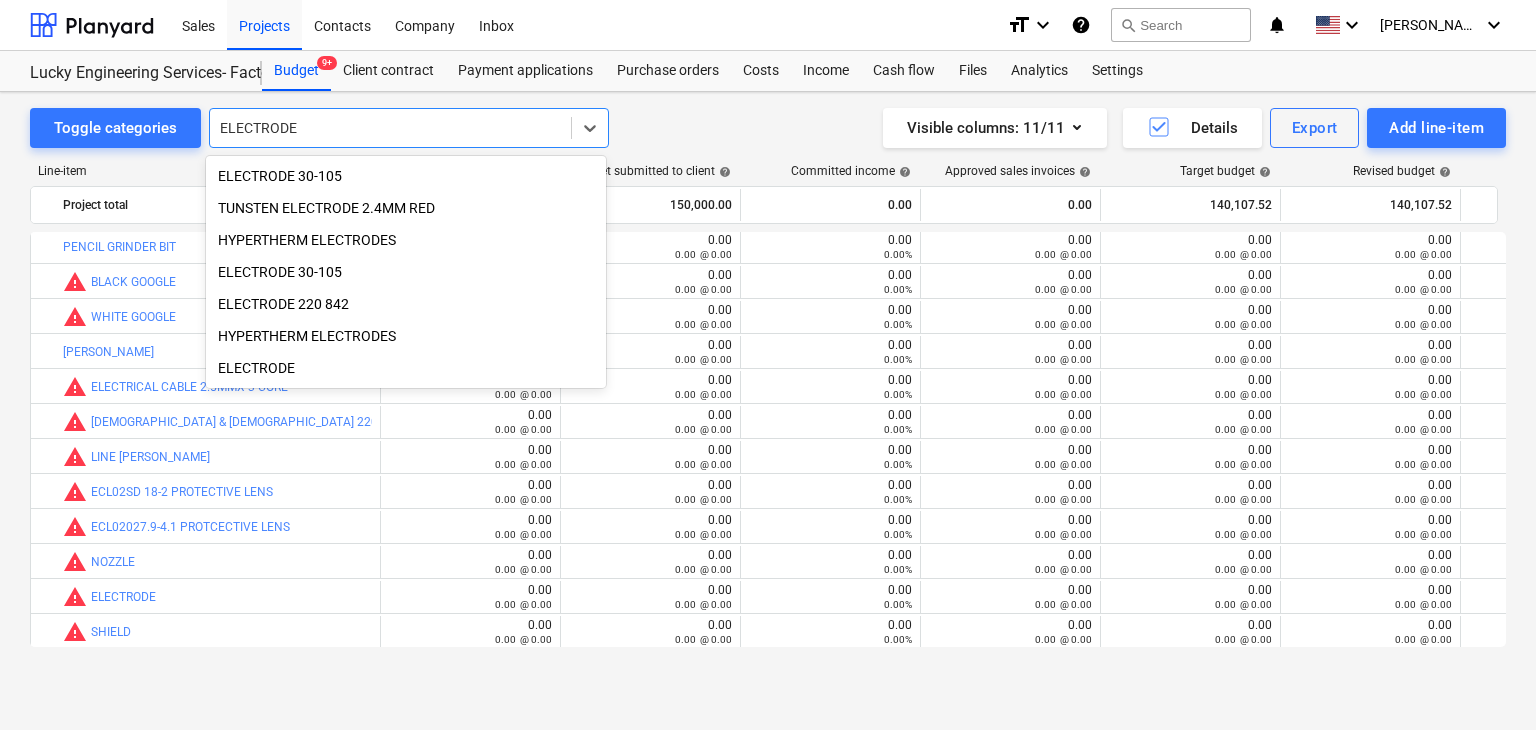 click on "HYPERTHERM ELECTRODES" at bounding box center (406, 336) 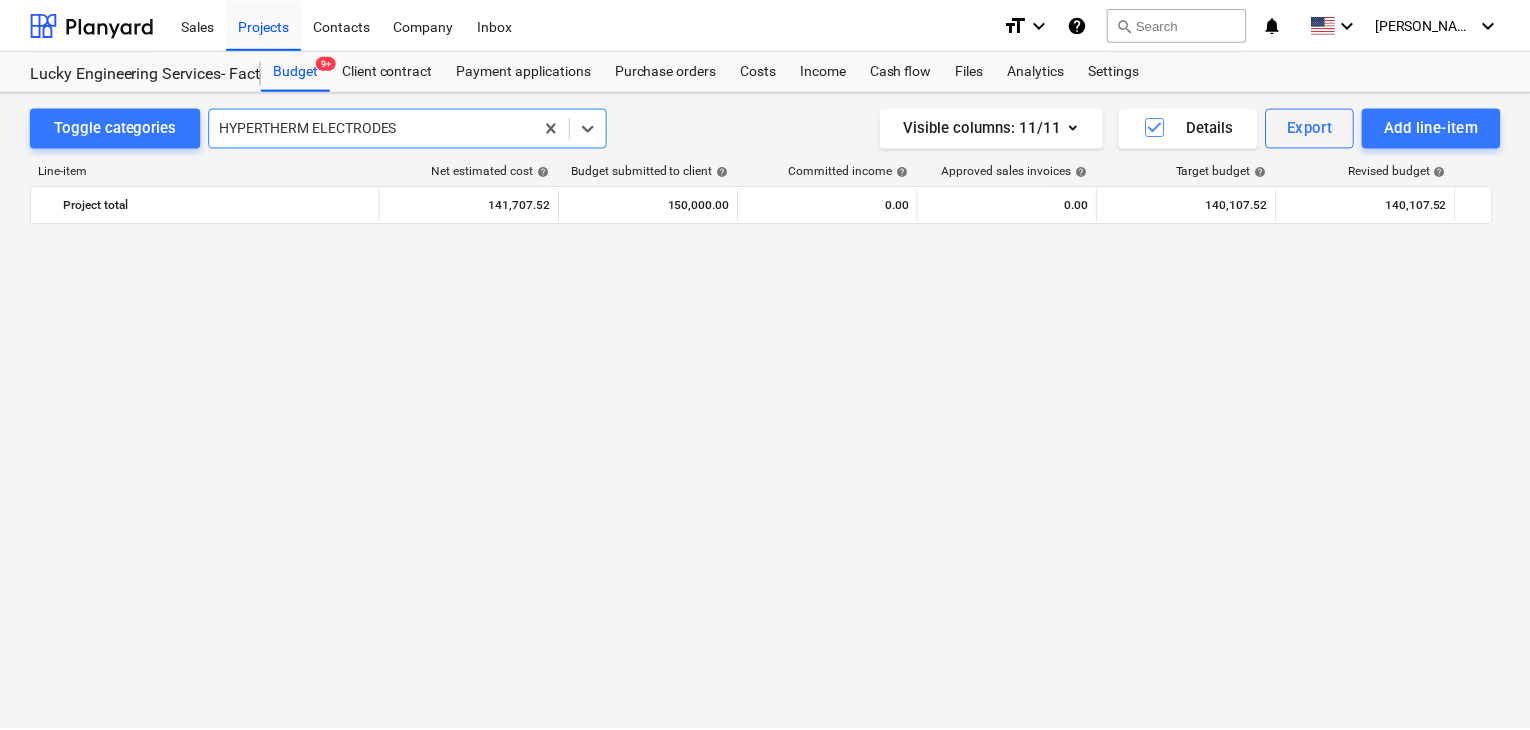scroll, scrollTop: 1900, scrollLeft: 0, axis: vertical 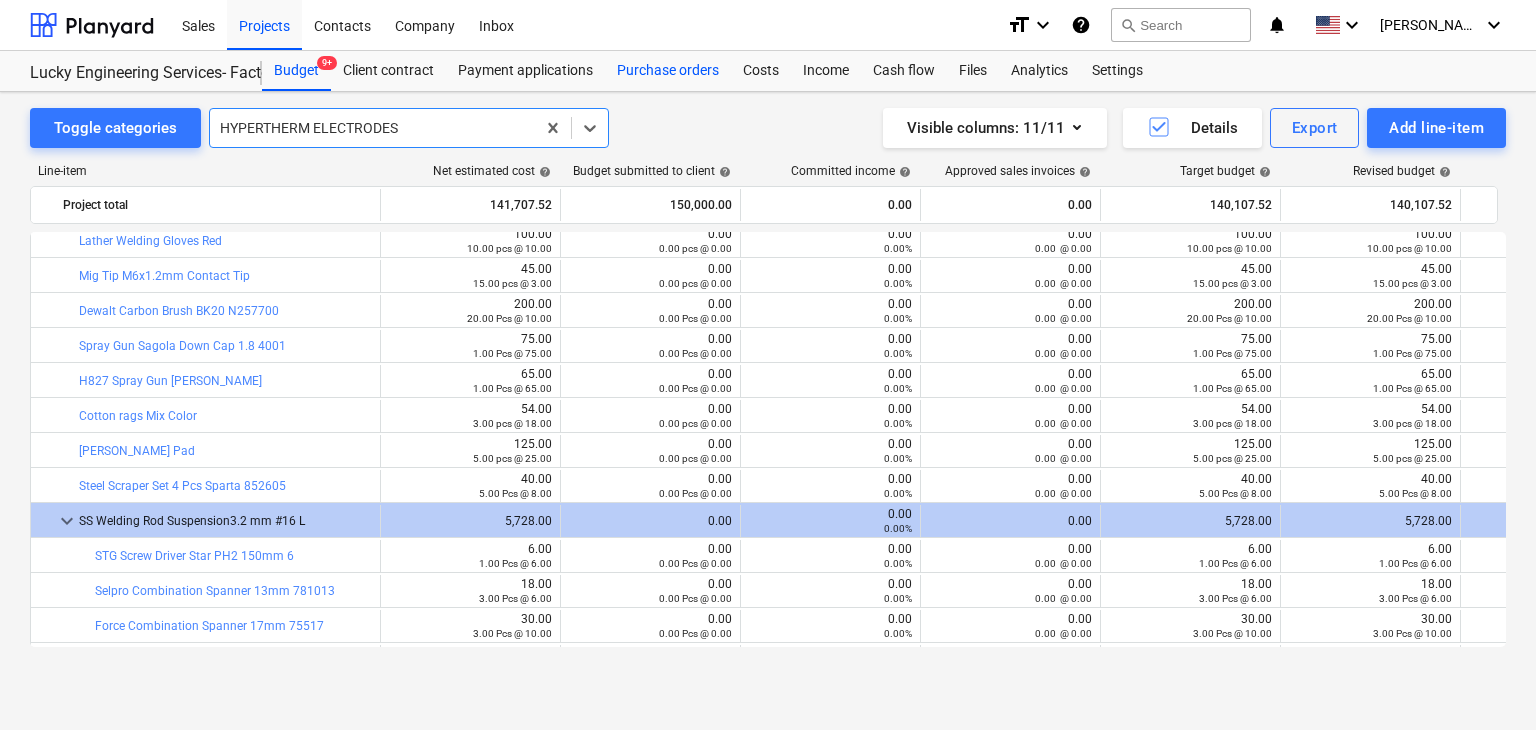 click on "Purchase orders" at bounding box center (668, 71) 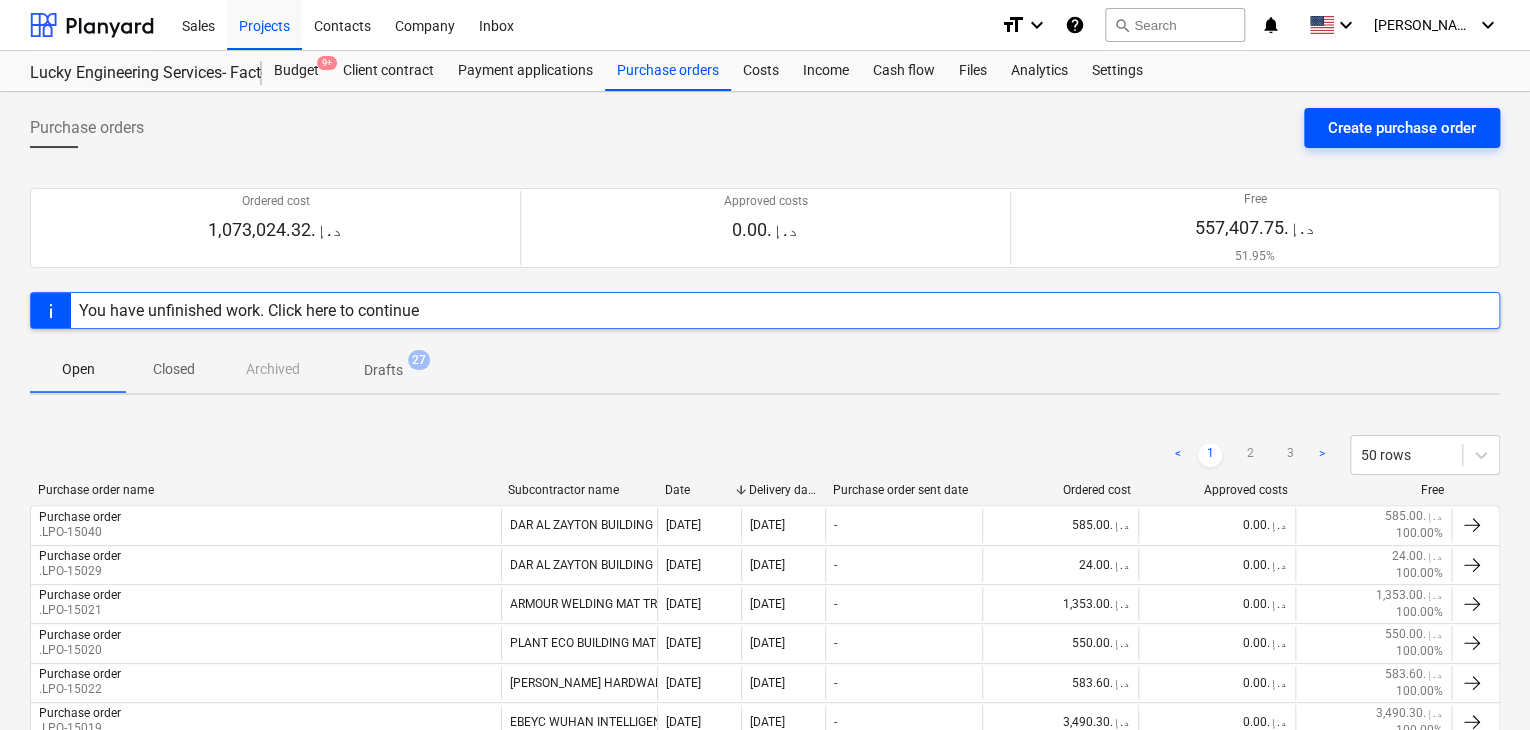 click on "Create purchase order" at bounding box center (1402, 128) 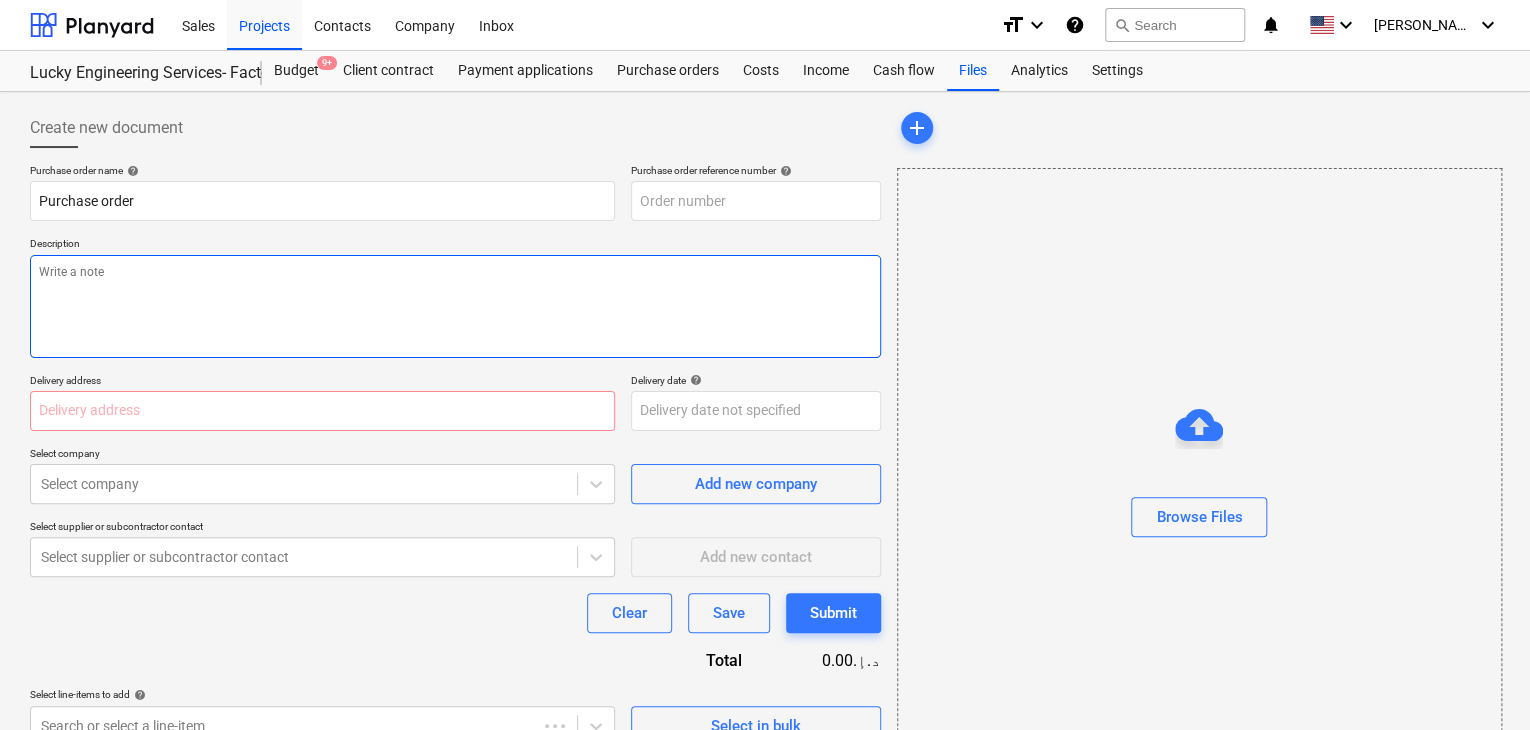 click at bounding box center (455, 306) 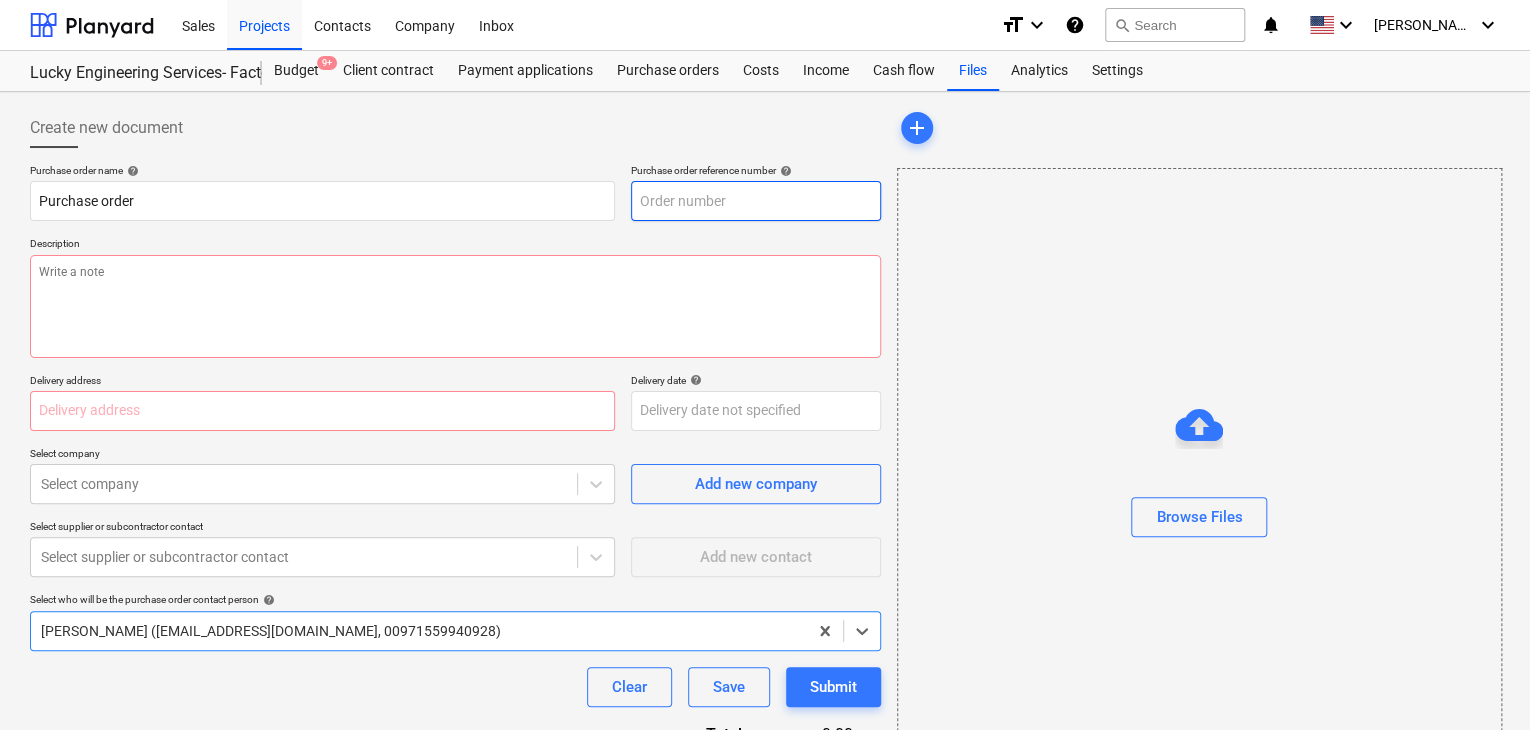 type on "x" 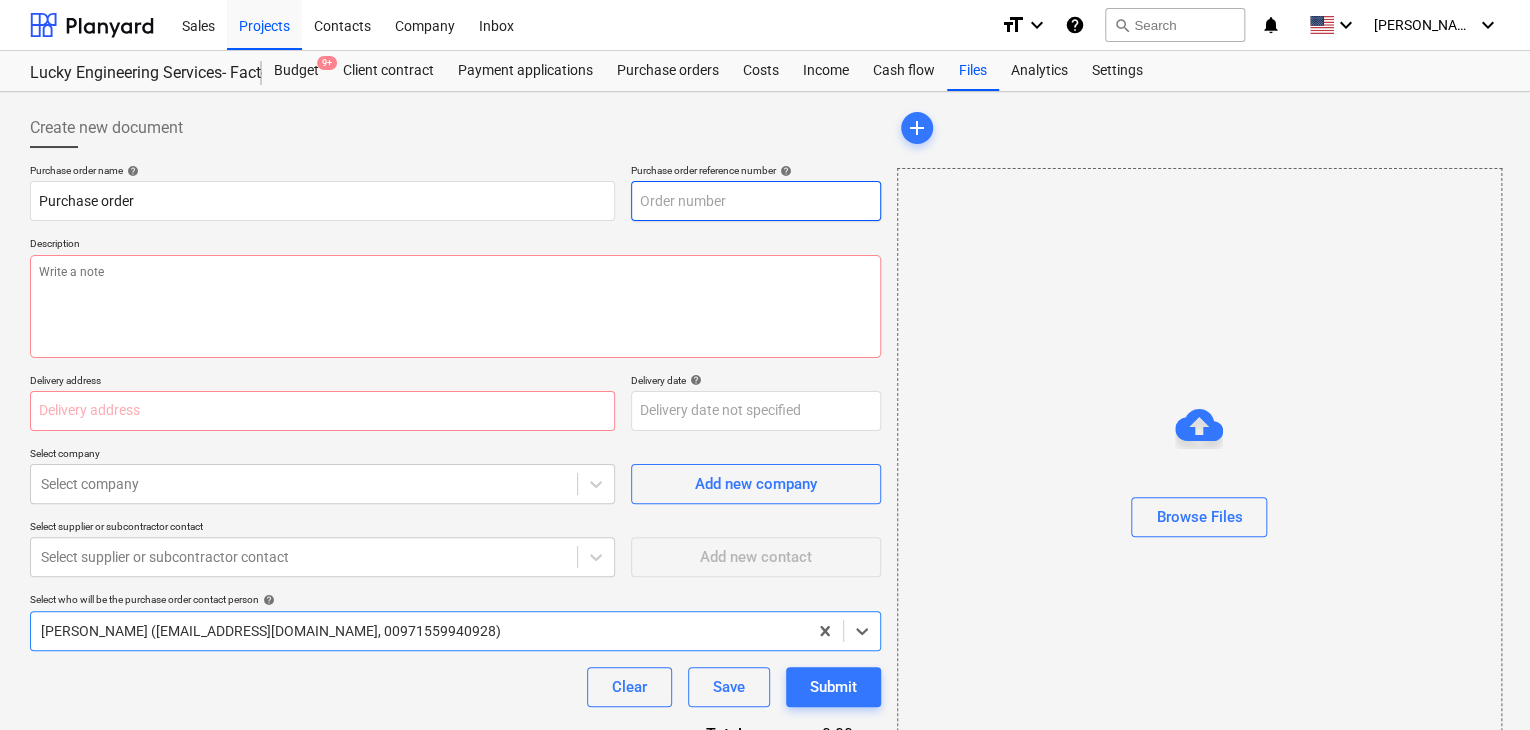 type on "LES-PO-419" 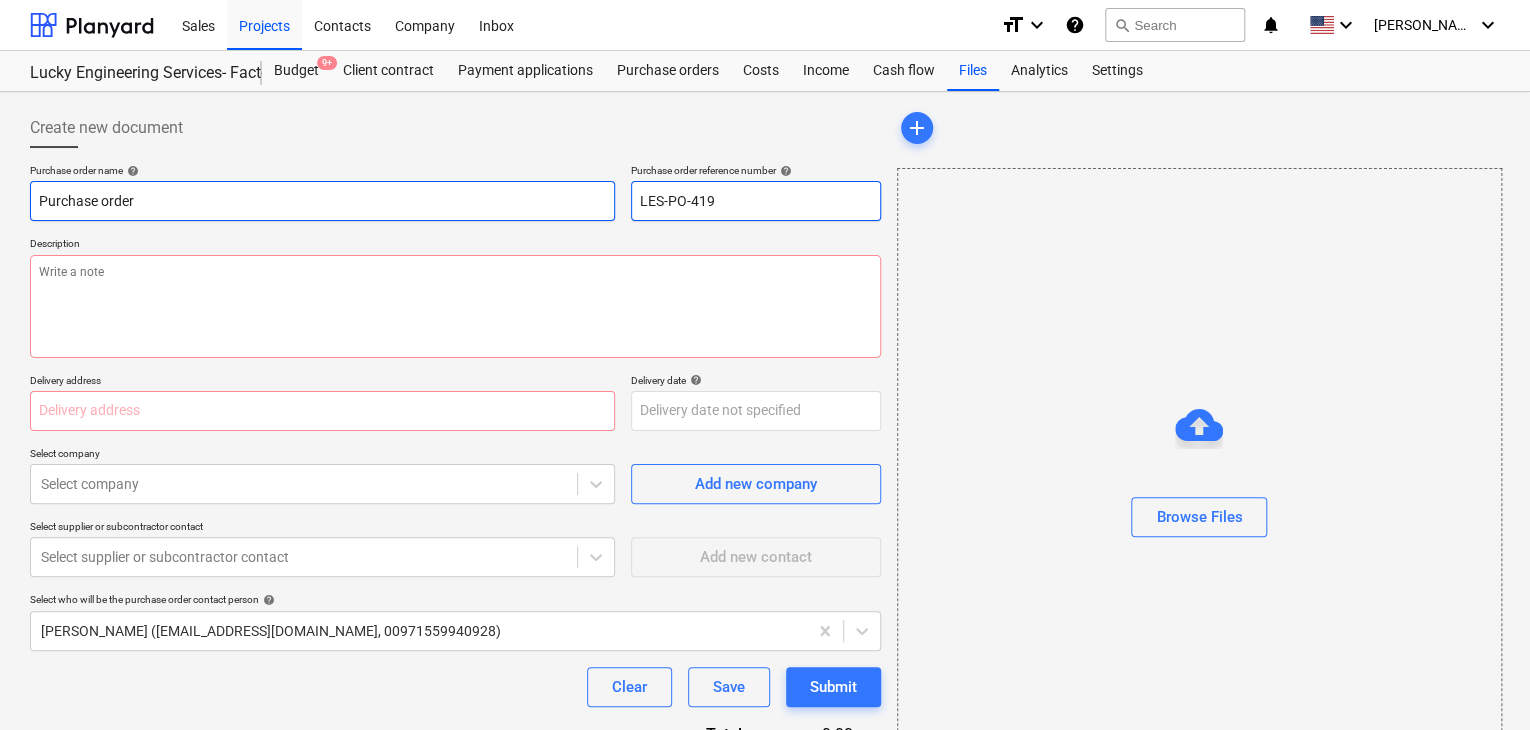 drag, startPoint x: 774, startPoint y: 202, endPoint x: 600, endPoint y: 195, distance: 174.14075 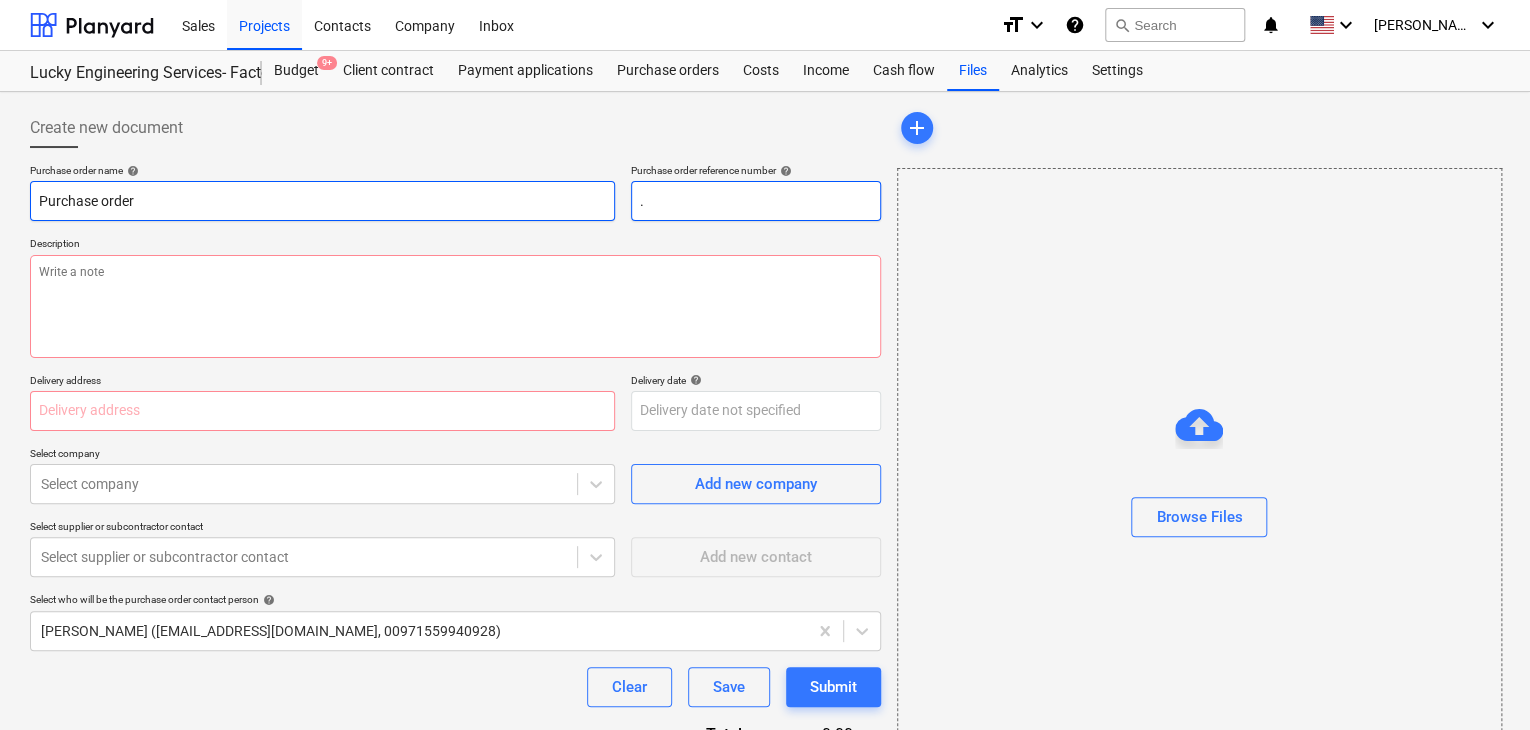 type on "x" 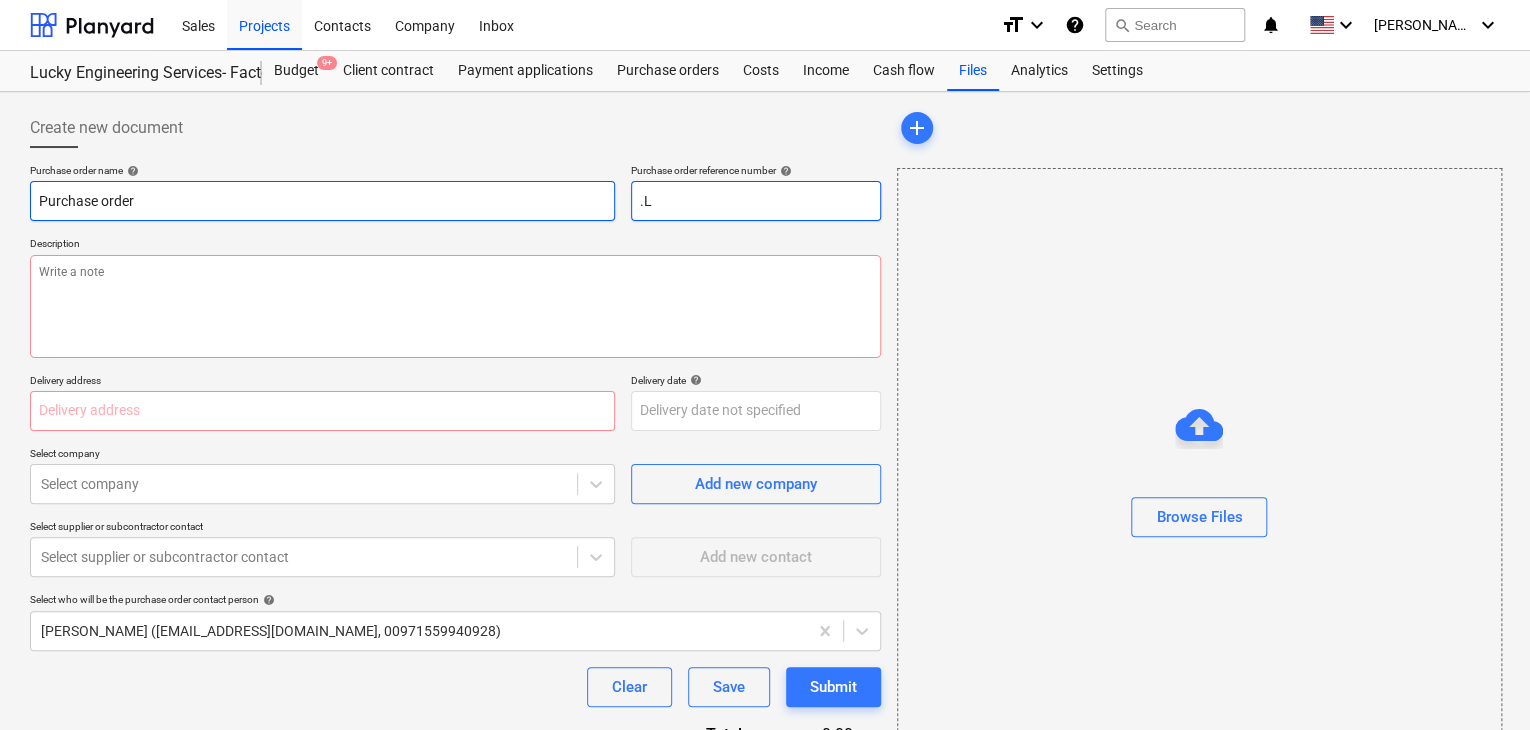 type on "x" 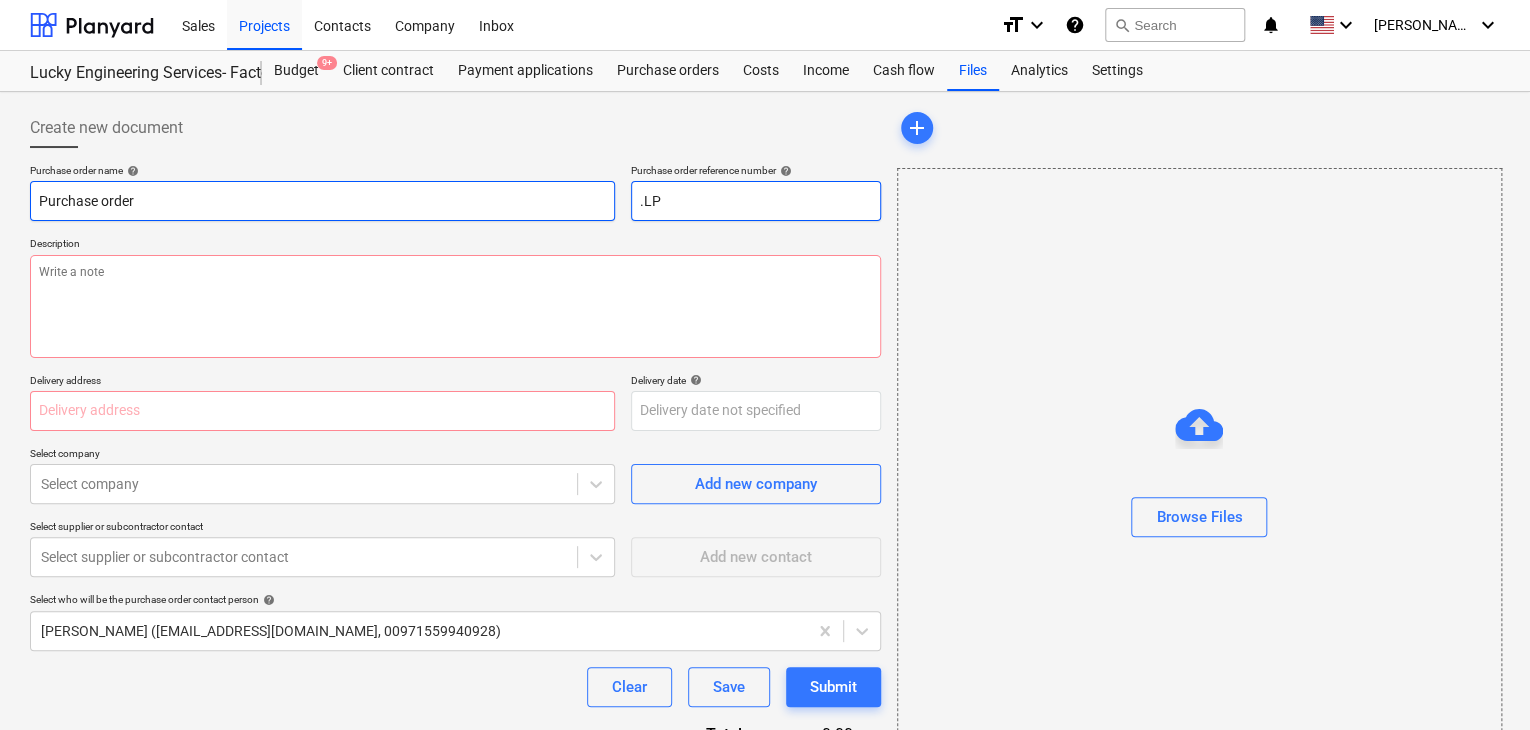 type on "x" 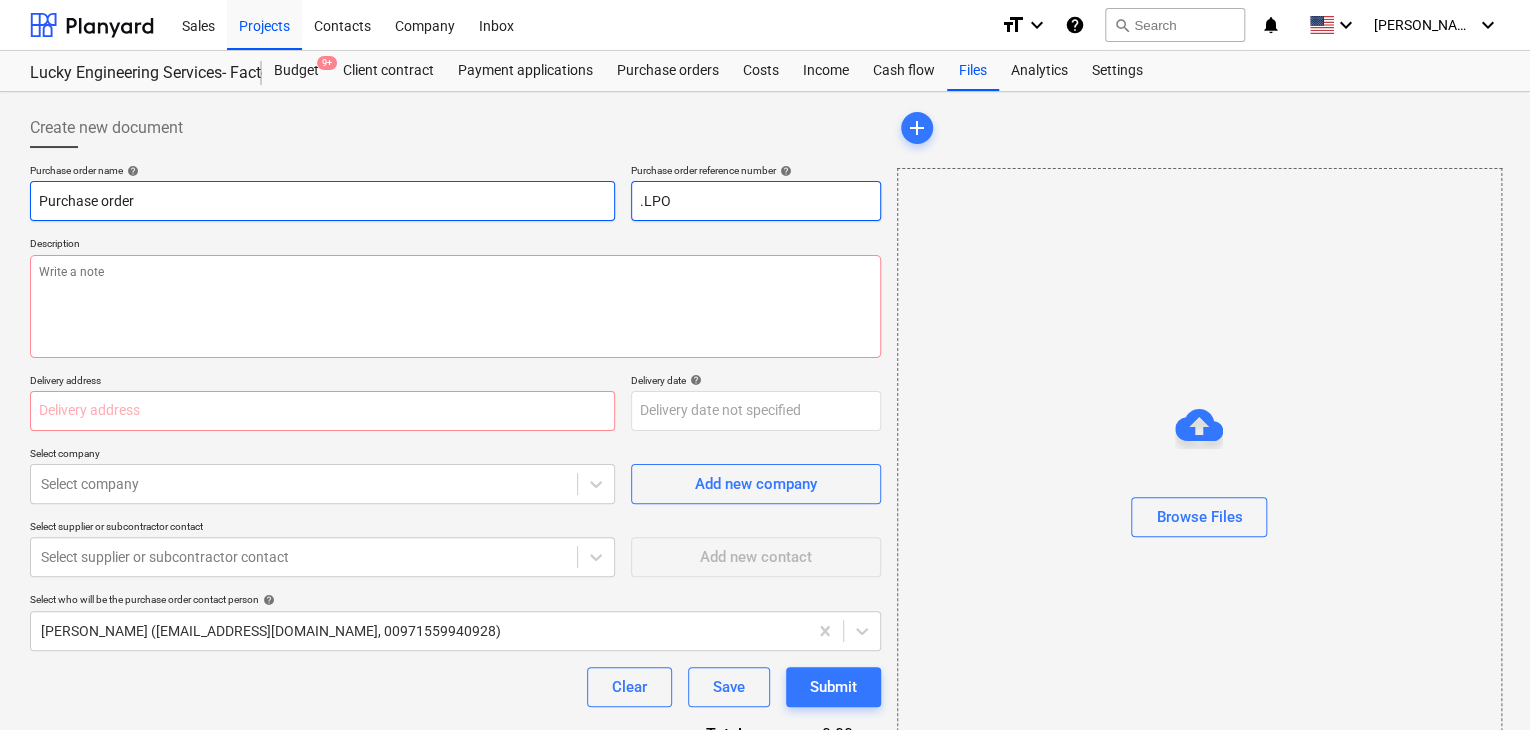 type on "x" 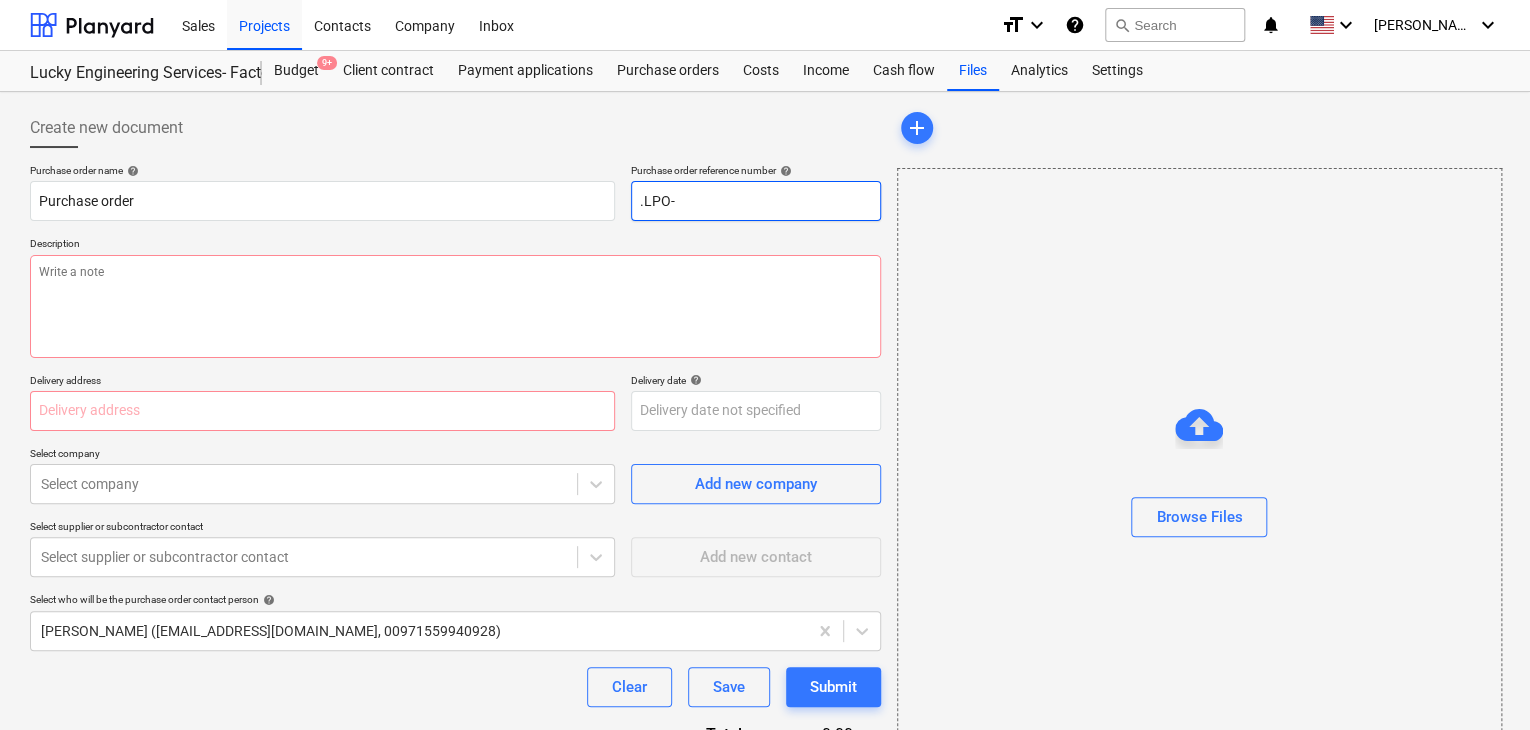 type on ".LPO-" 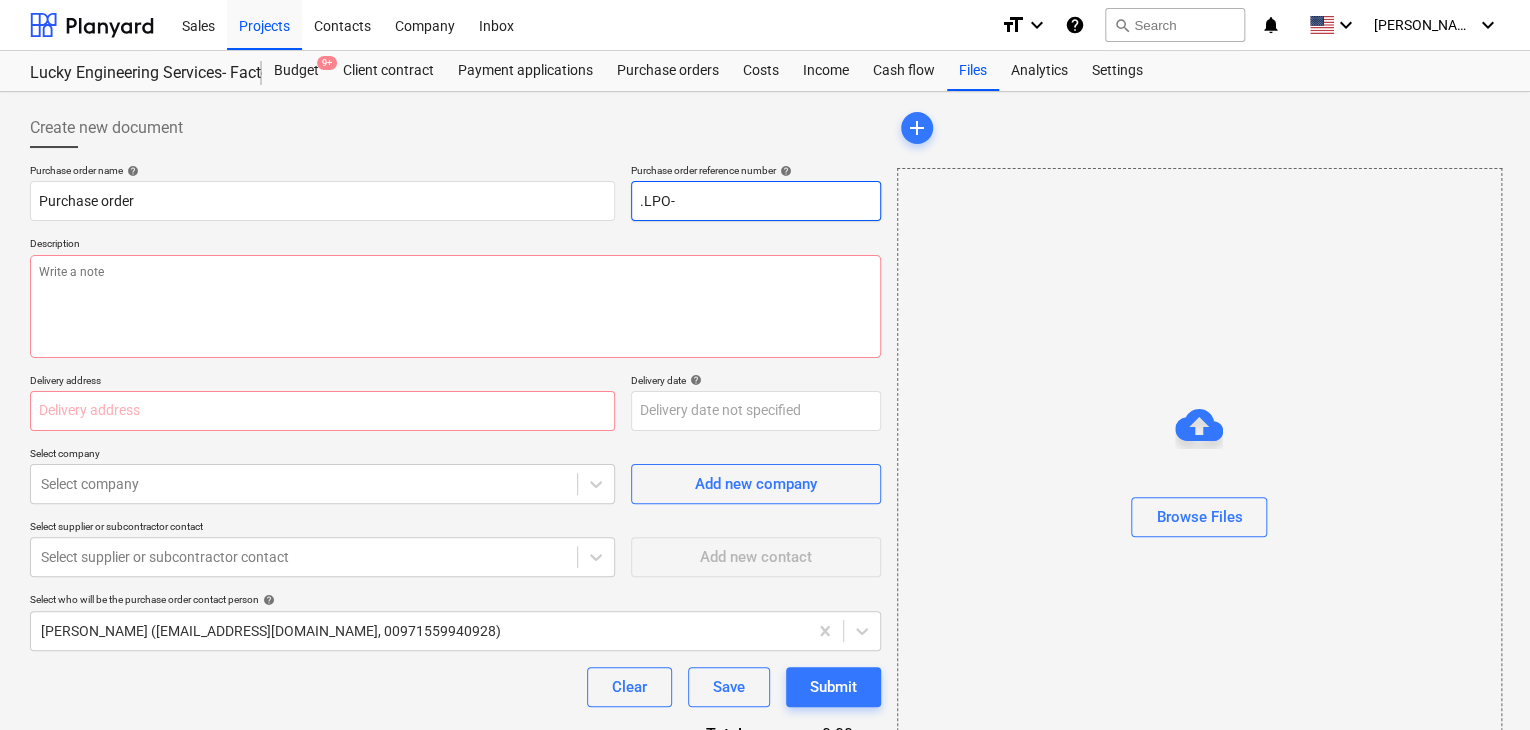 type on "x" 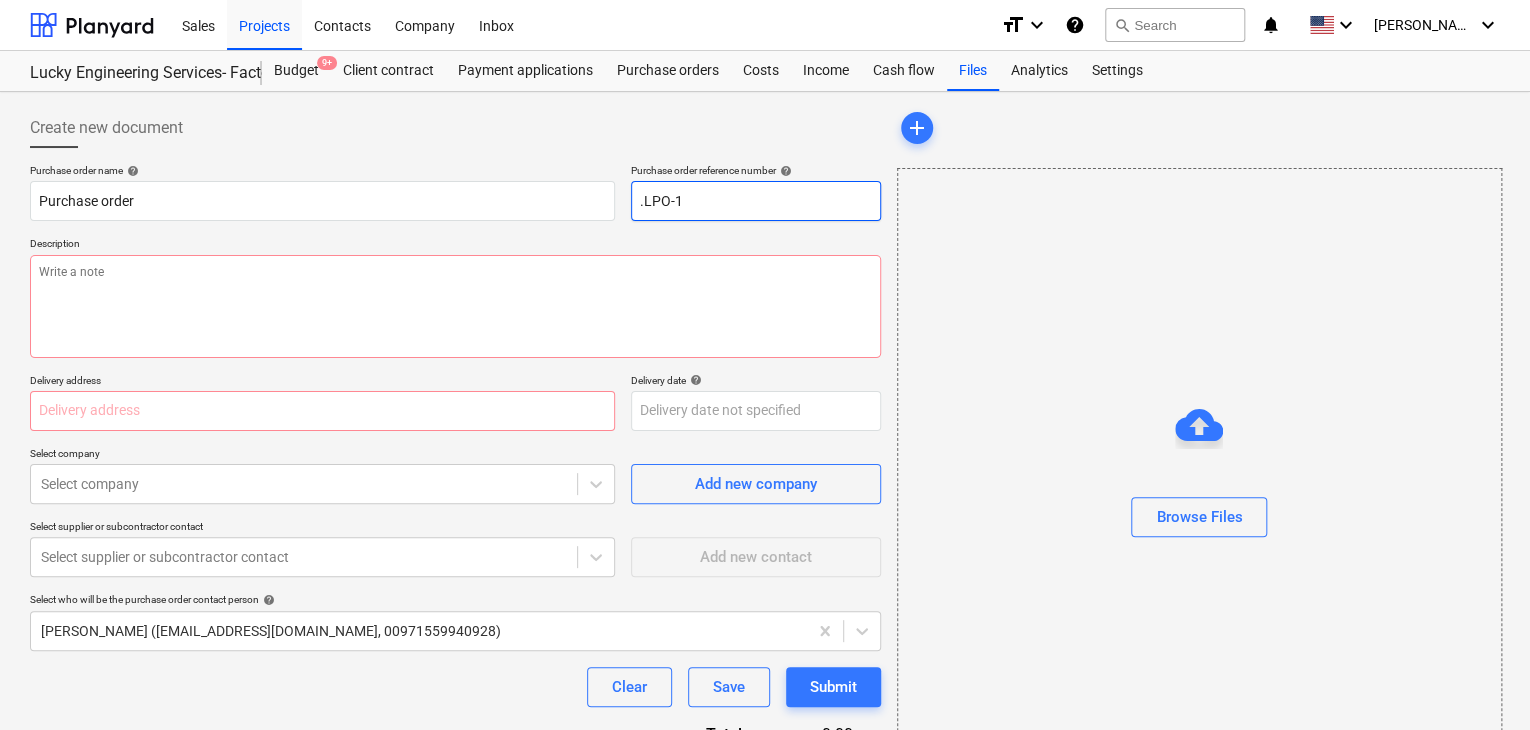 type on "x" 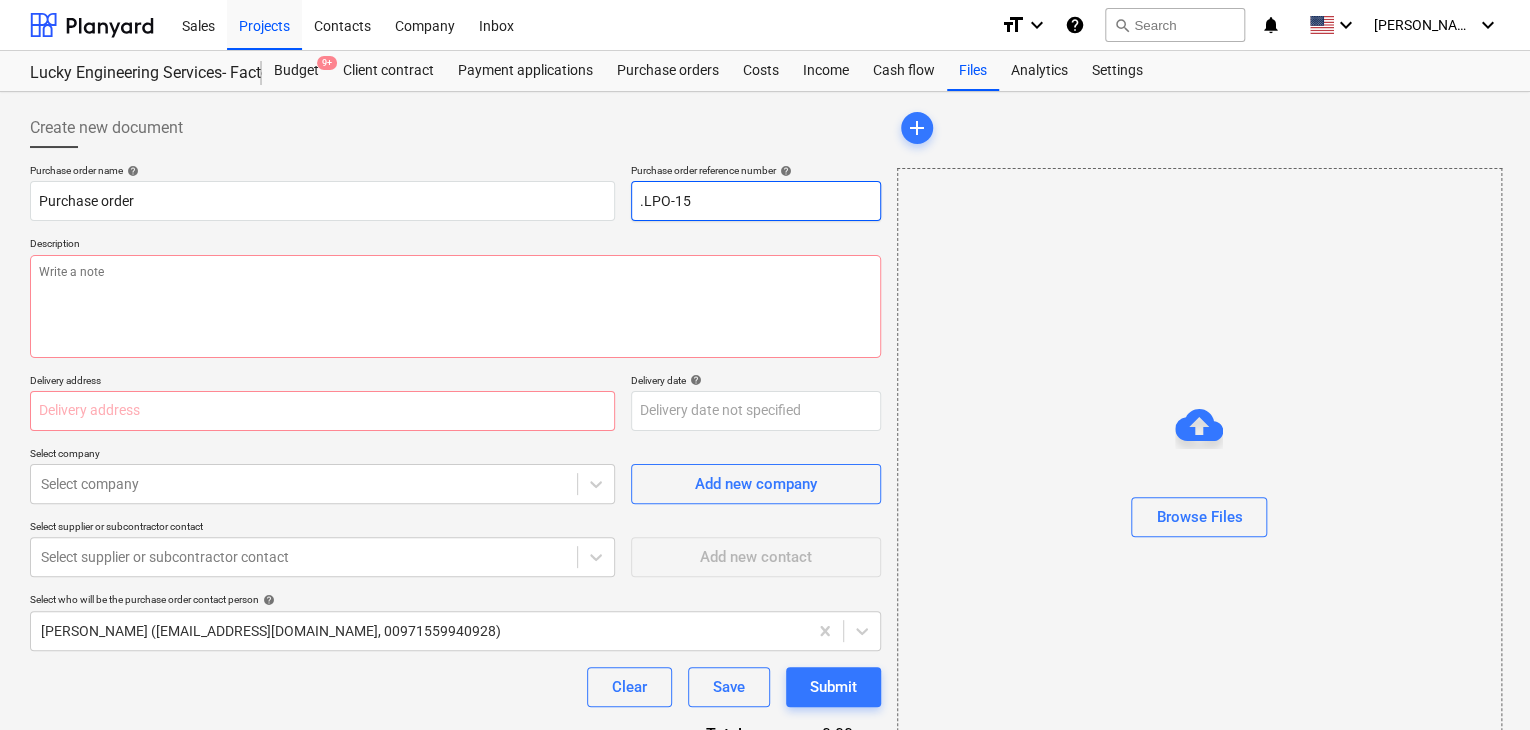 type on "x" 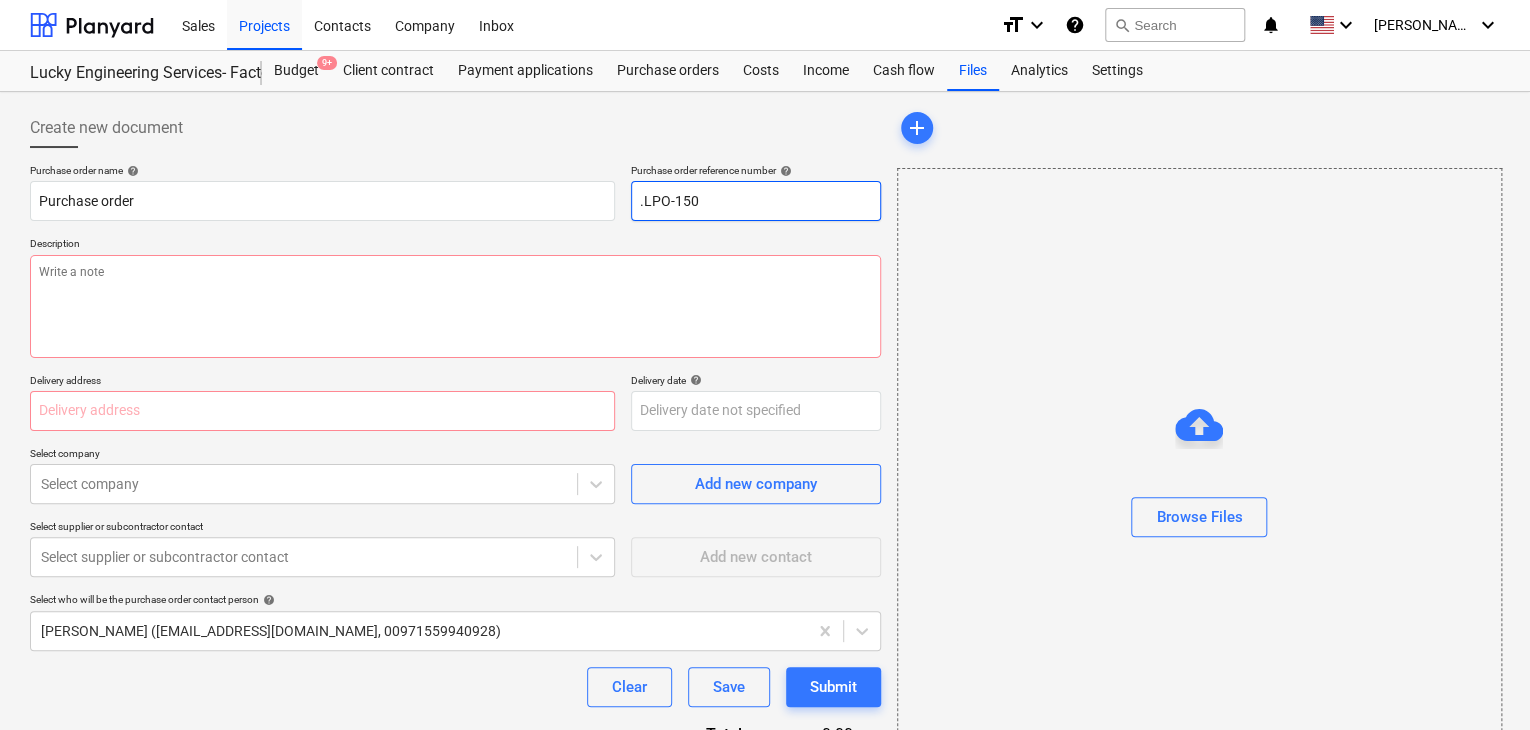 type on "x" 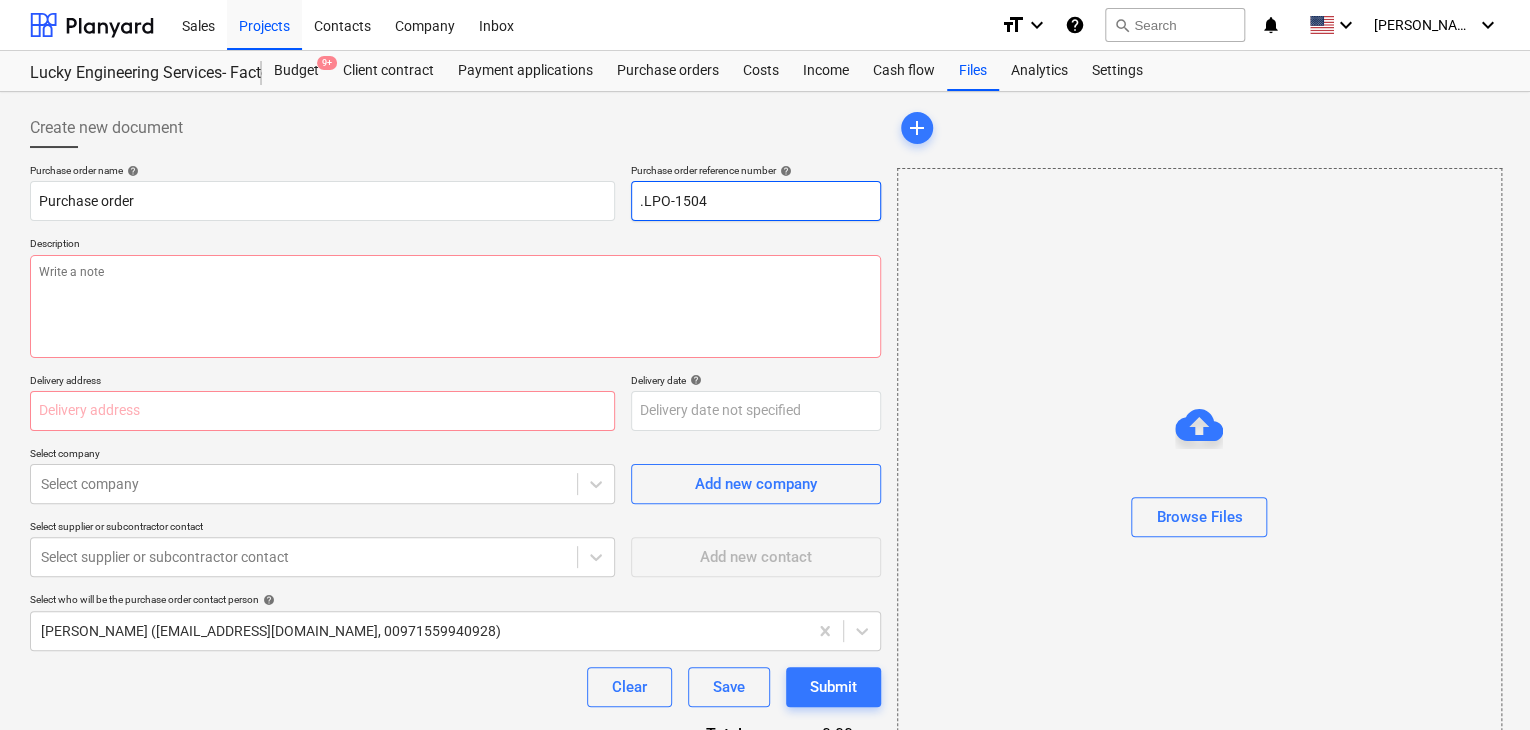 type on "x" 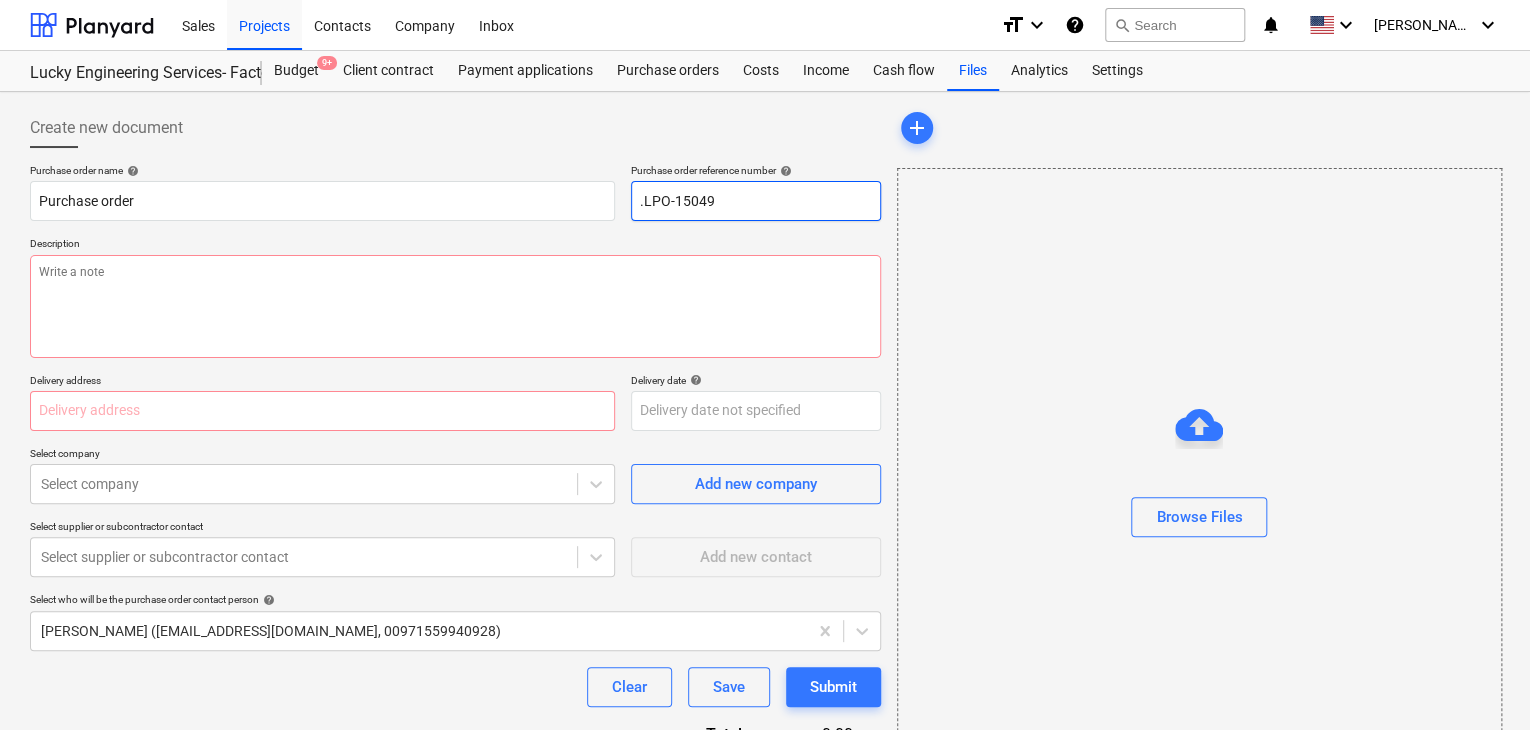 type on "x" 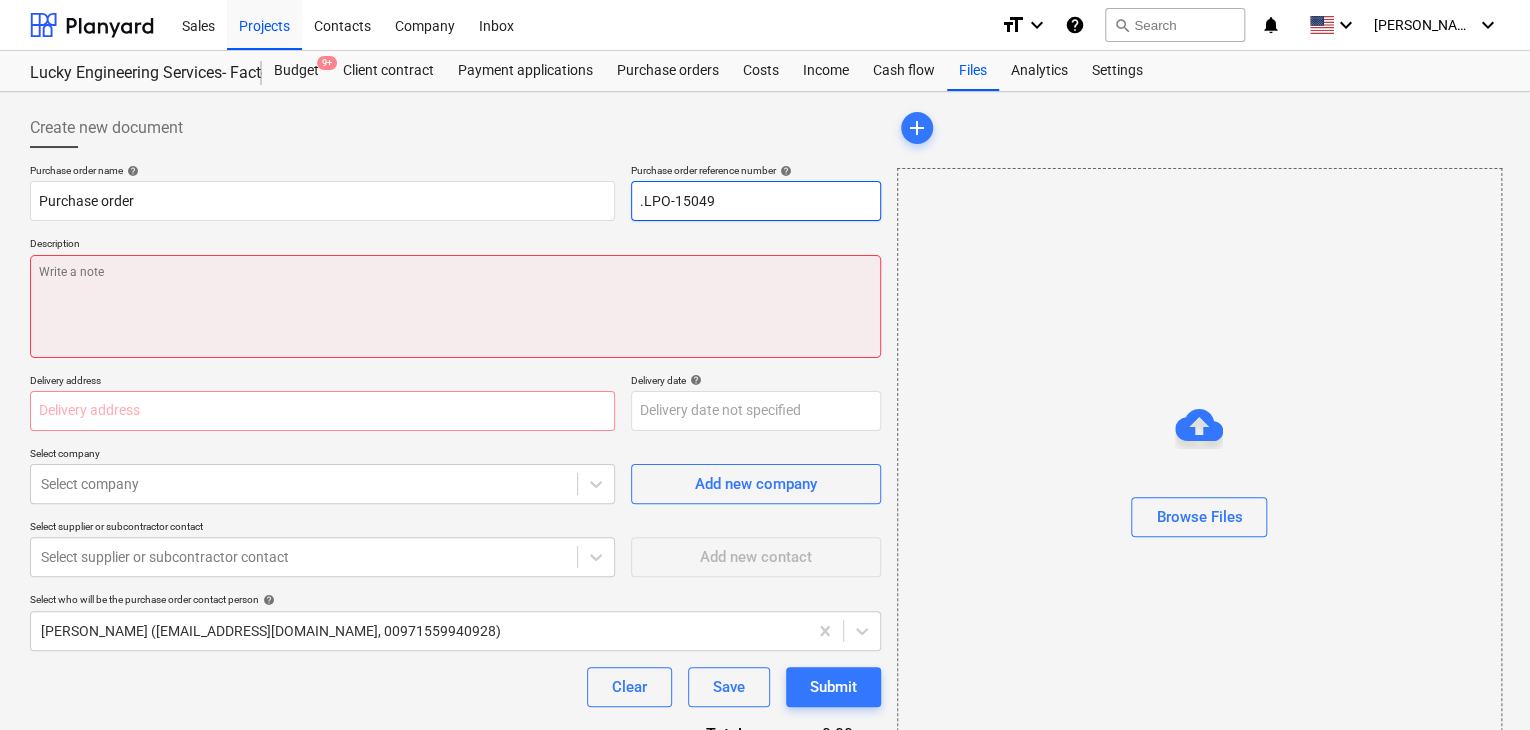 type on ".LPO-15049" 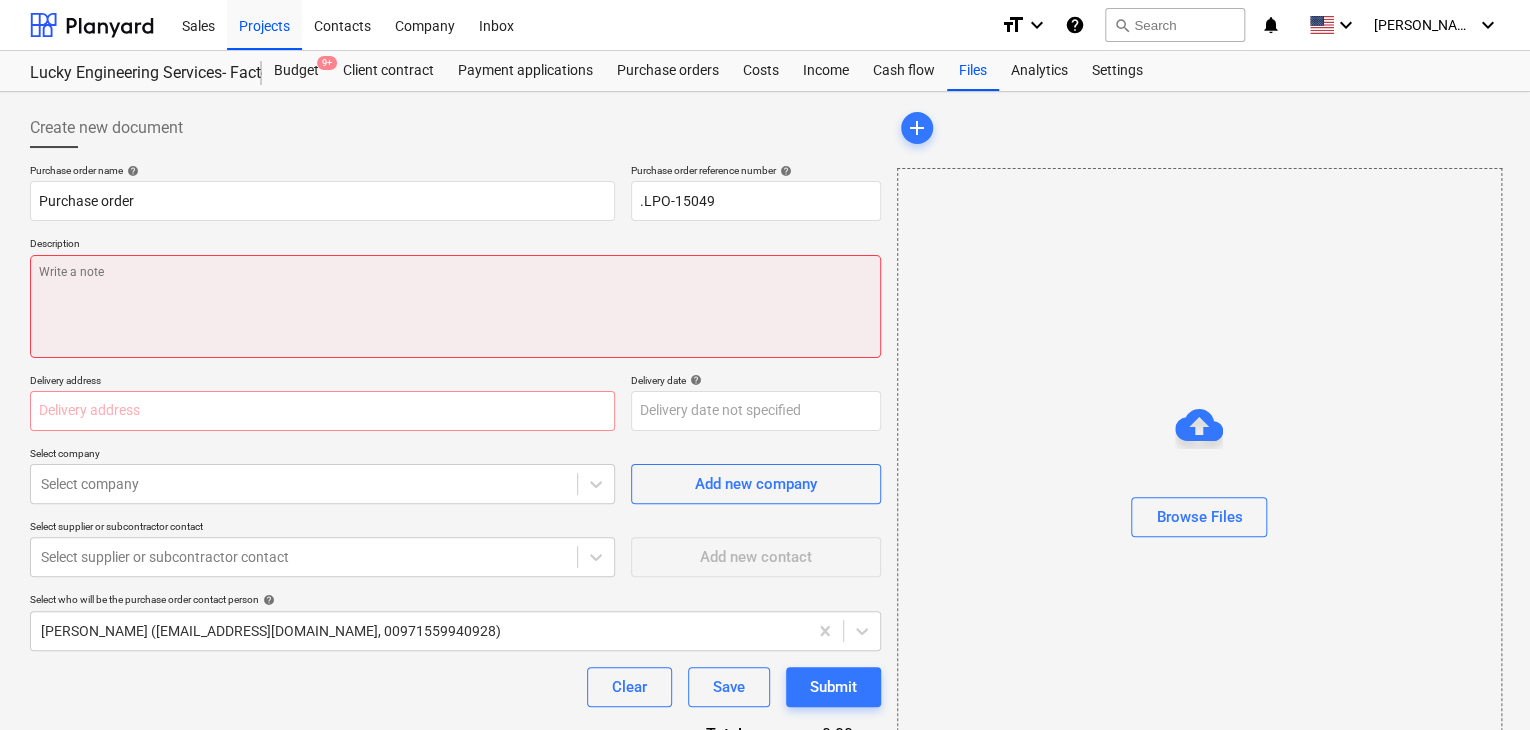 type on "x" 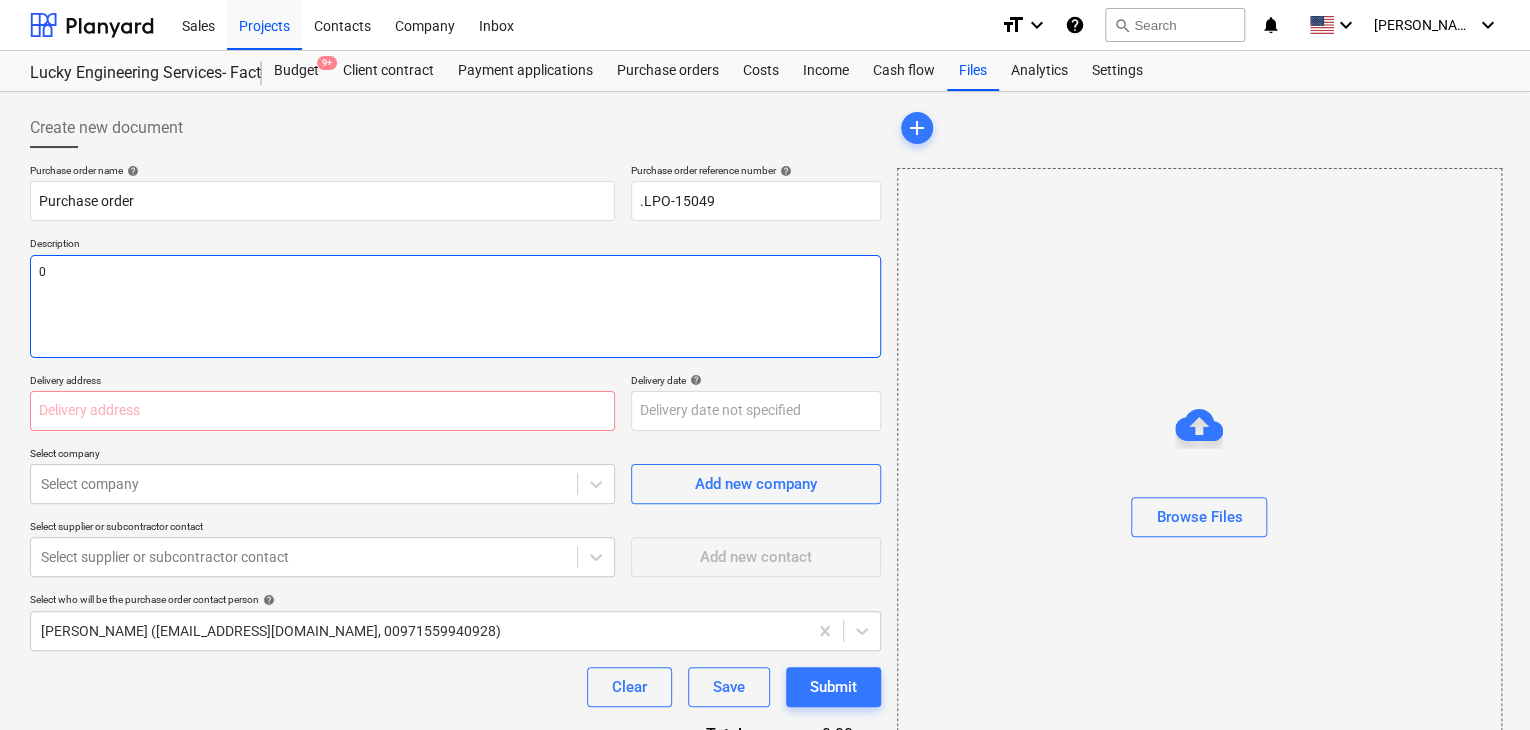 type on "x" 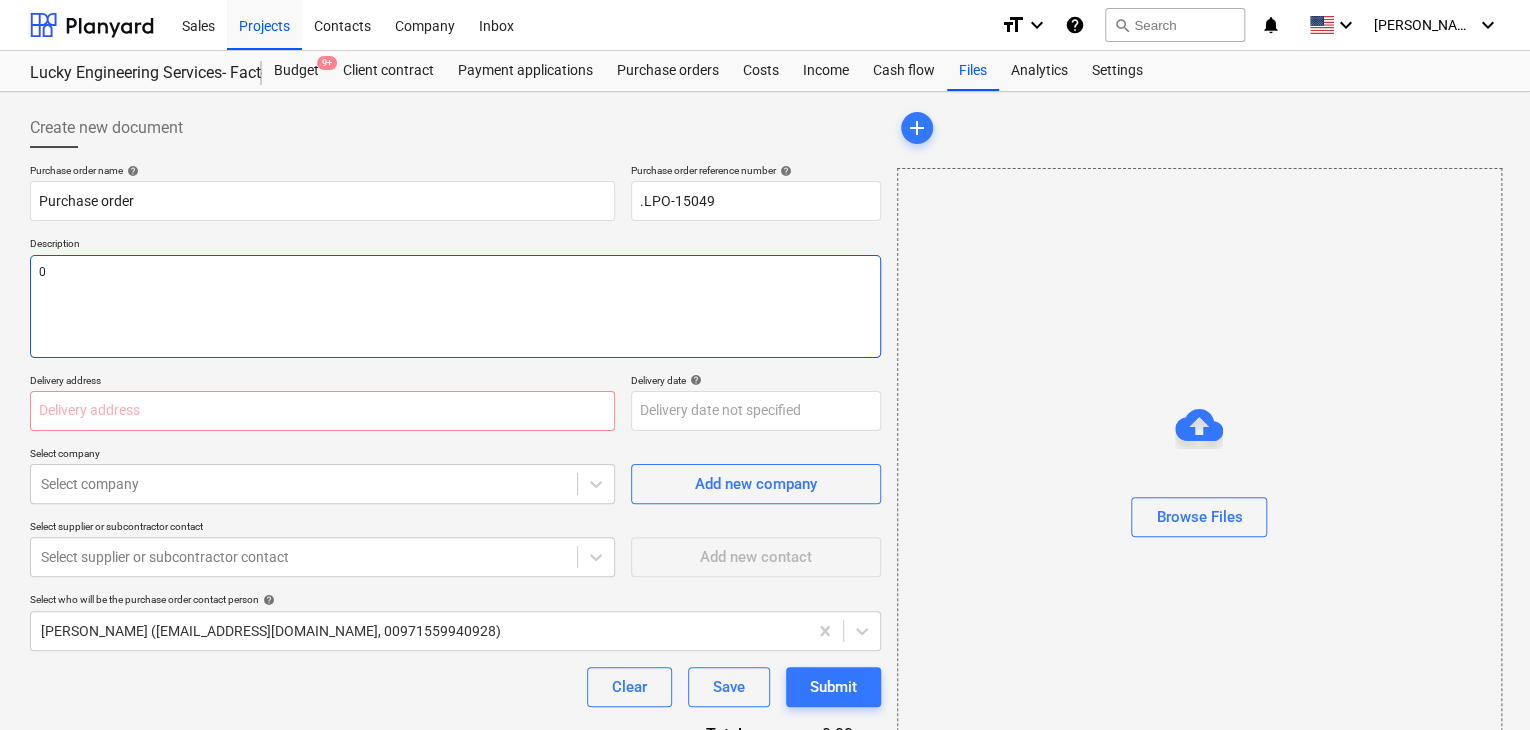 type on "09" 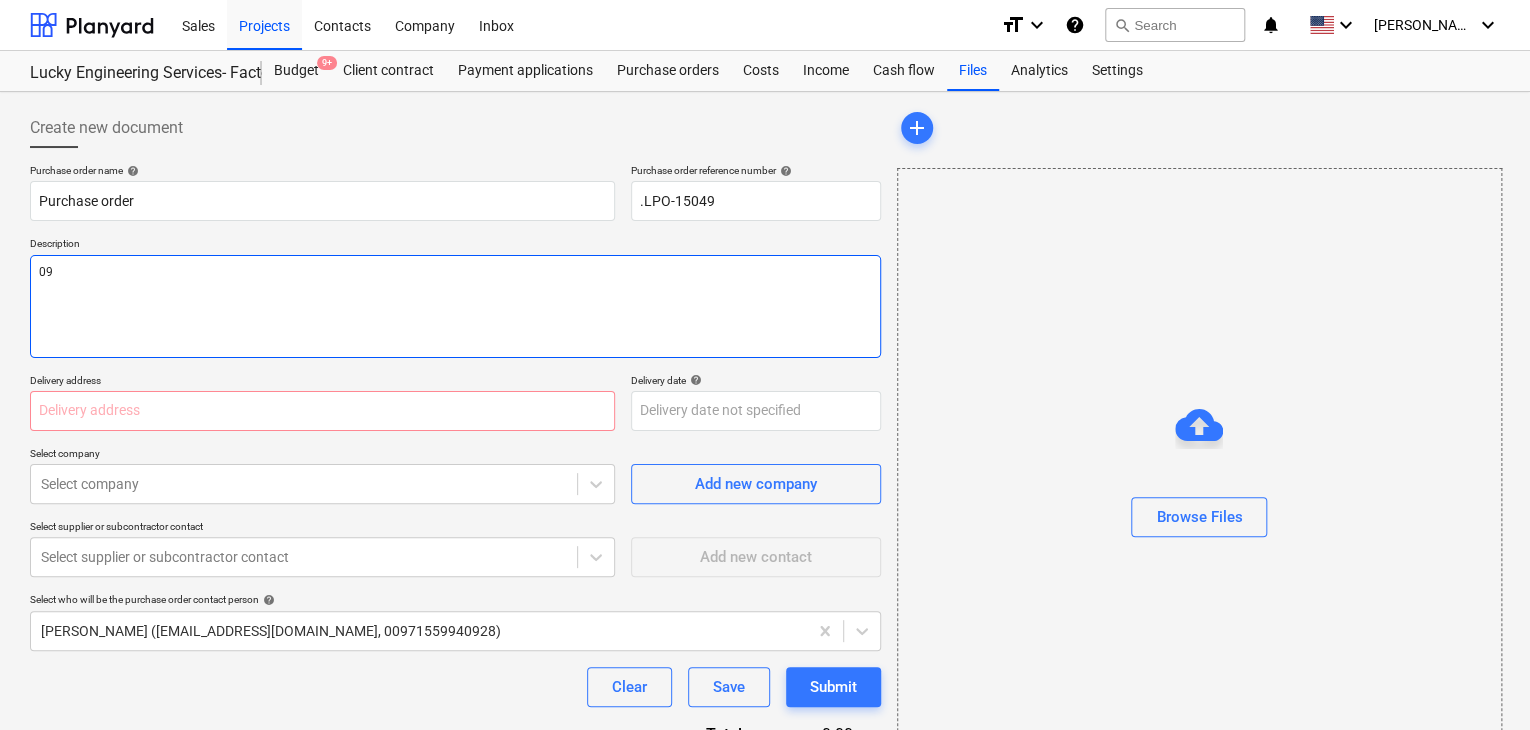 type on "x" 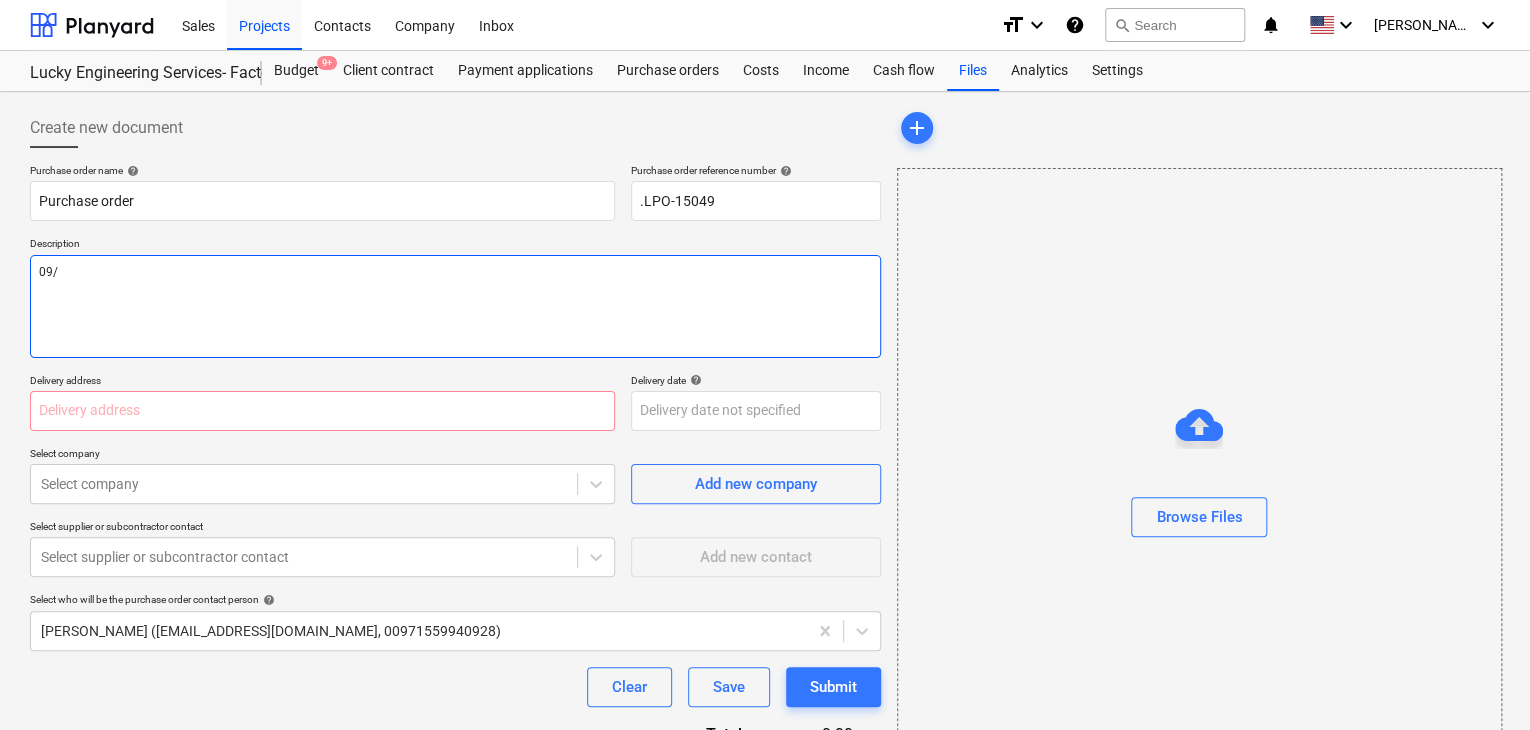 type on "09/J" 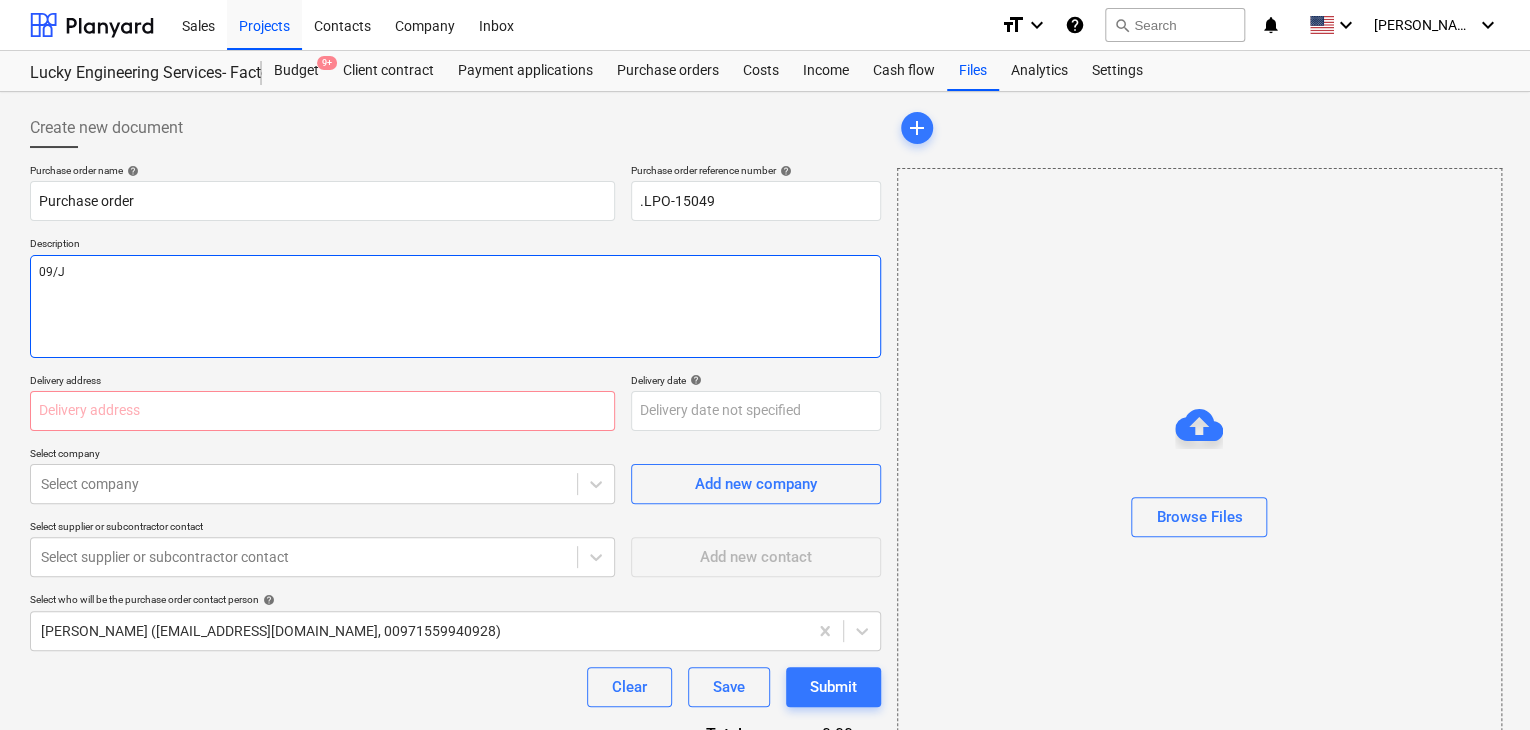 type on "x" 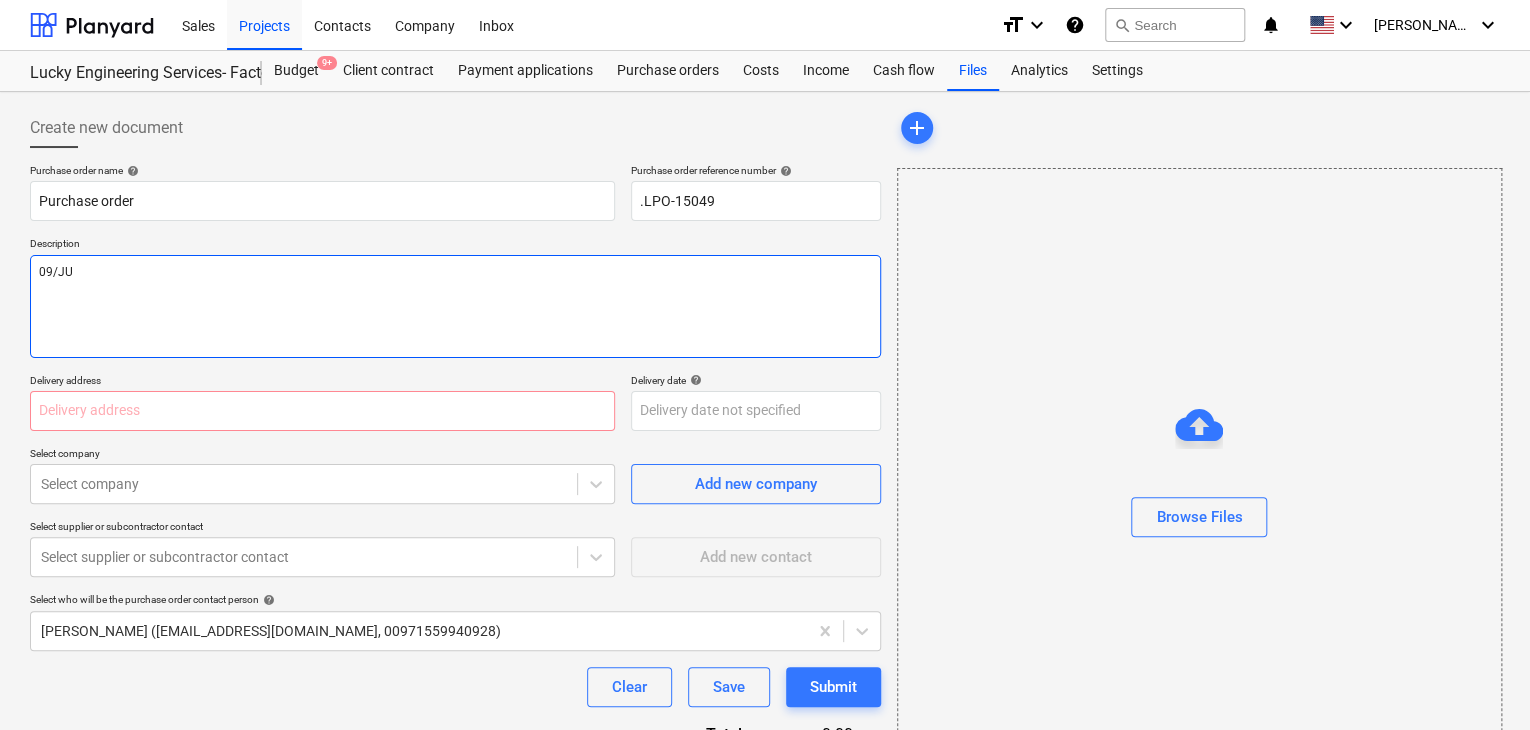type on "x" 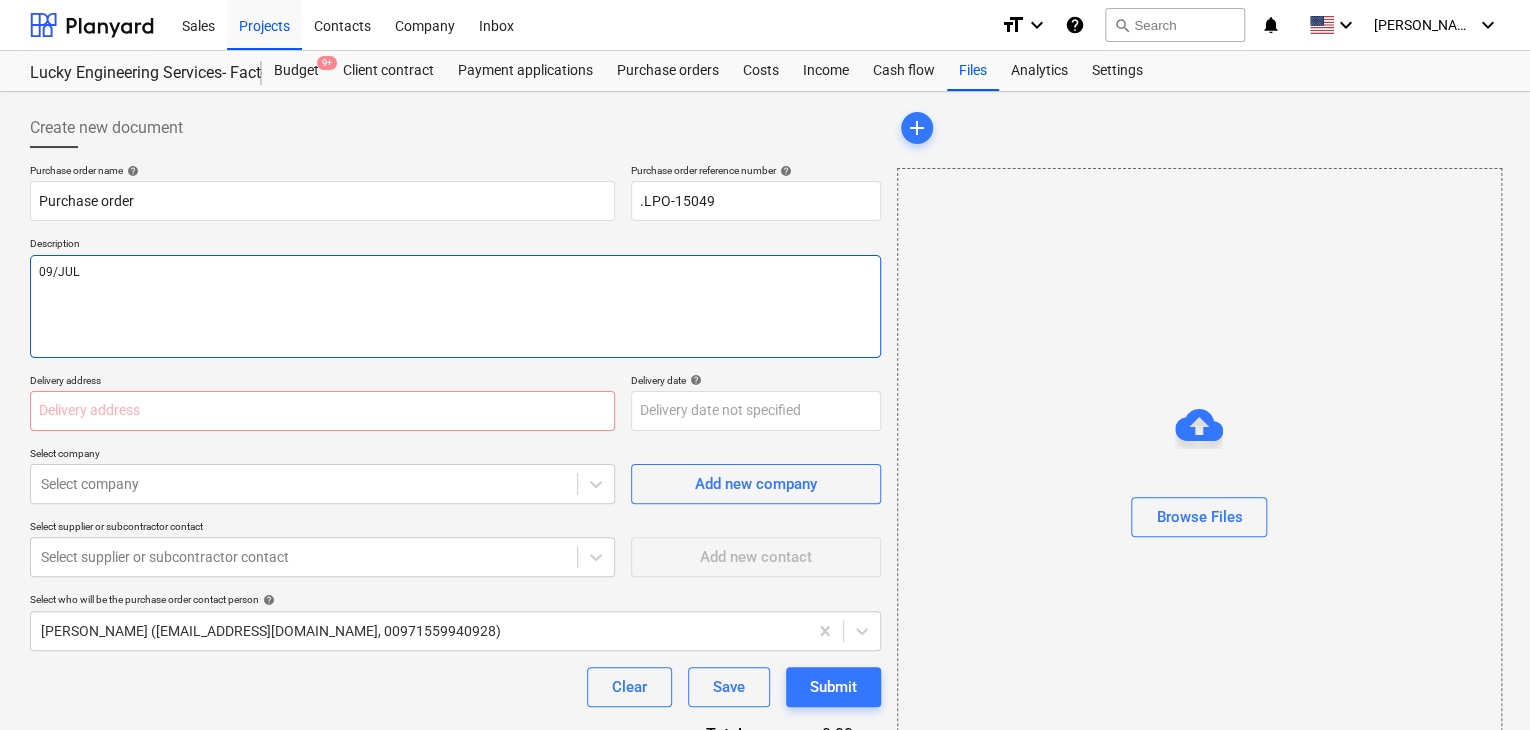 type on "x" 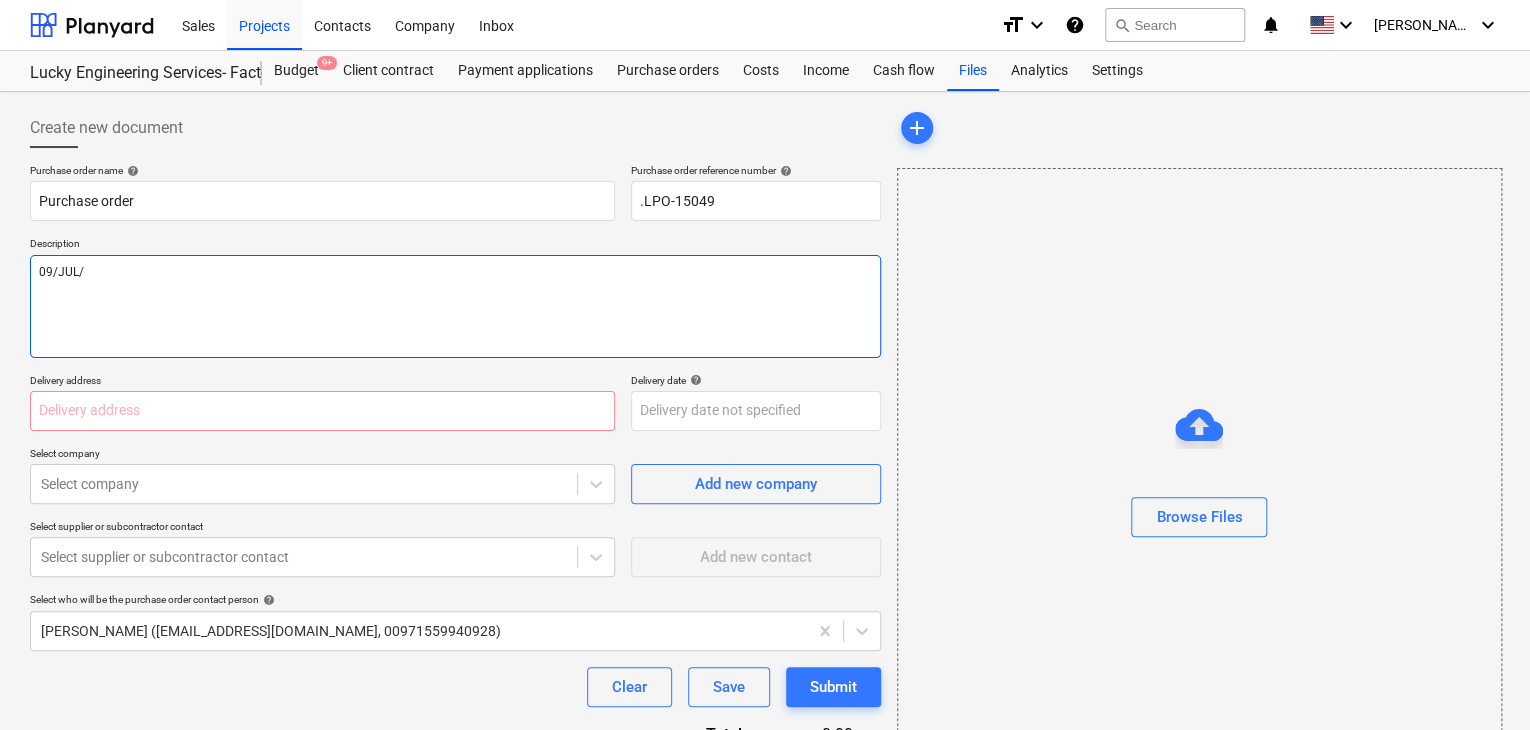 type on "x" 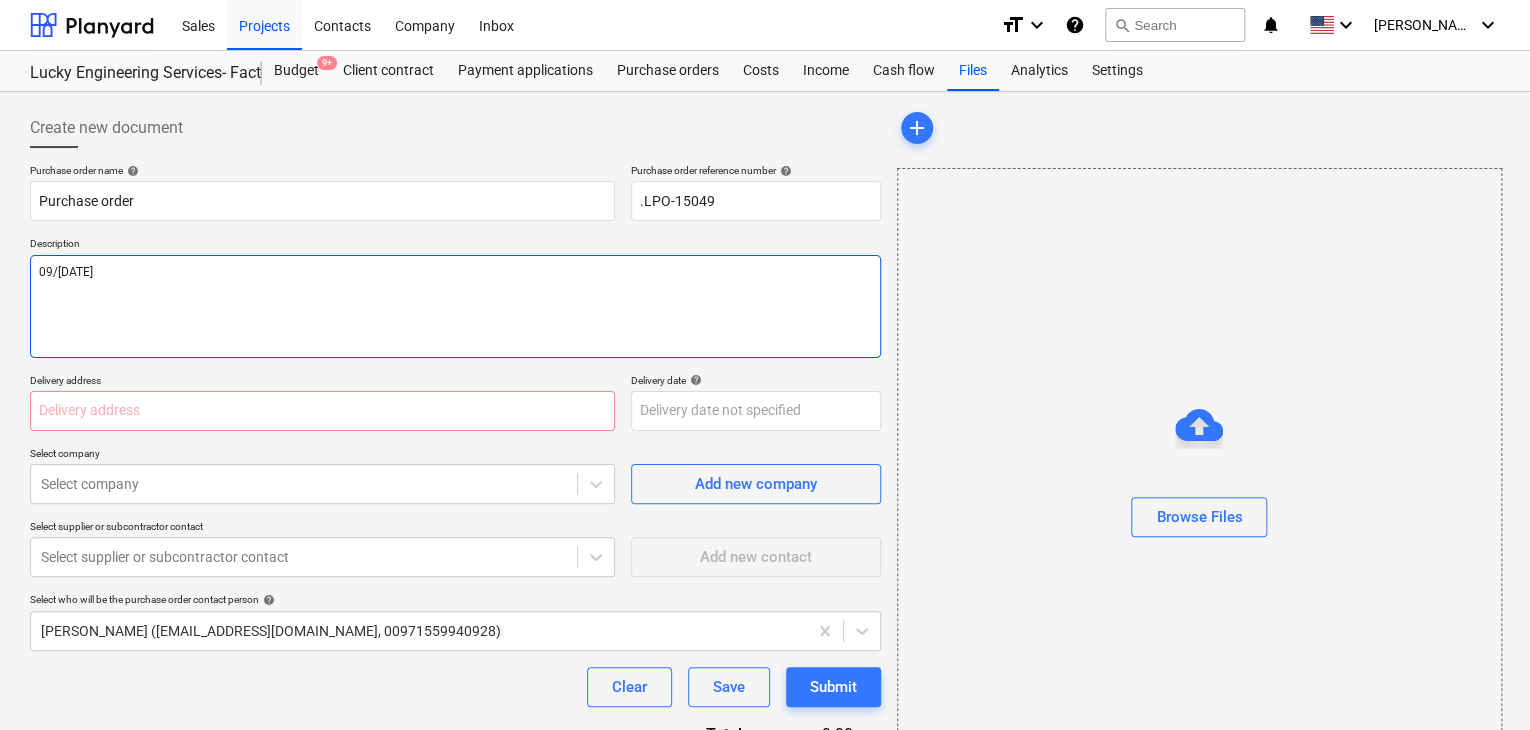 type on "x" 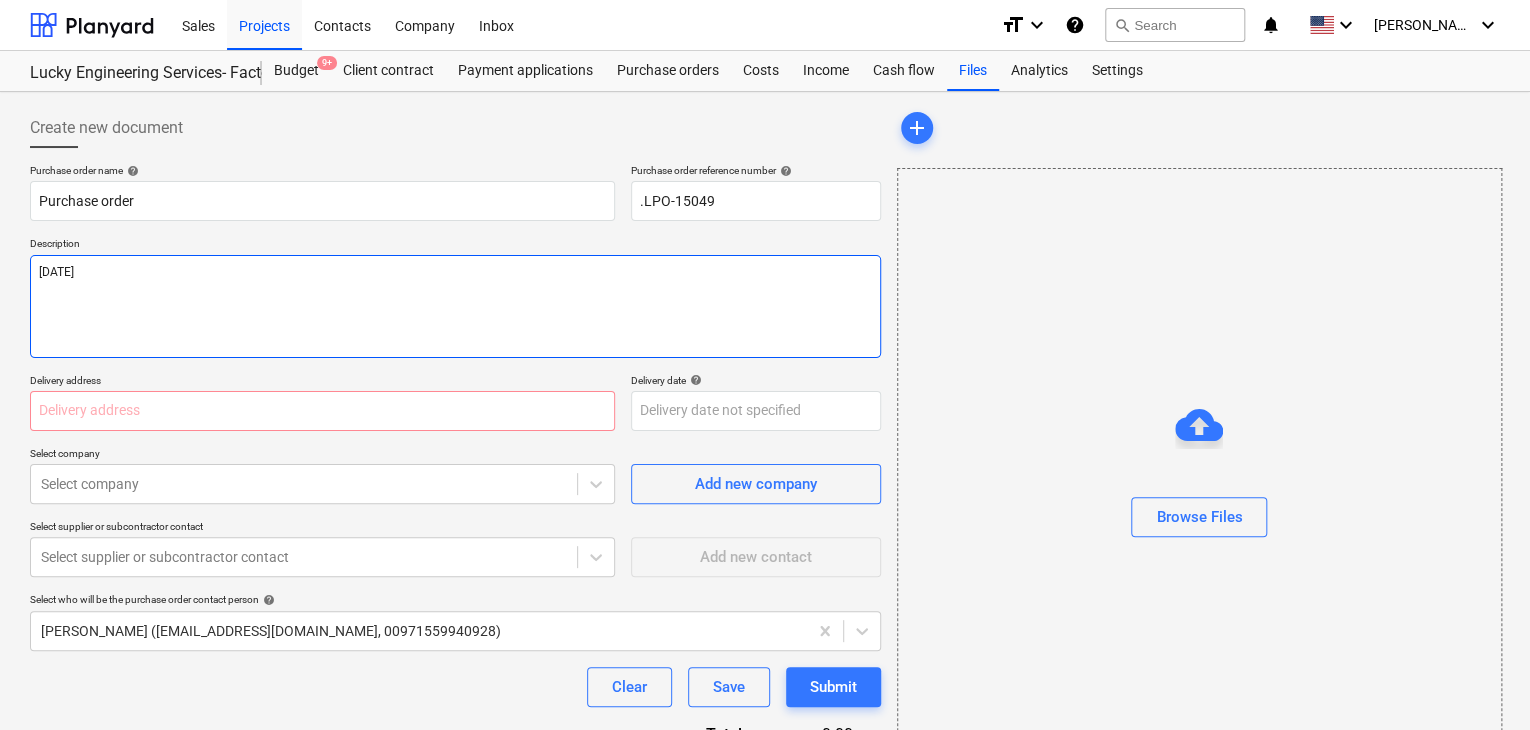 type on "x" 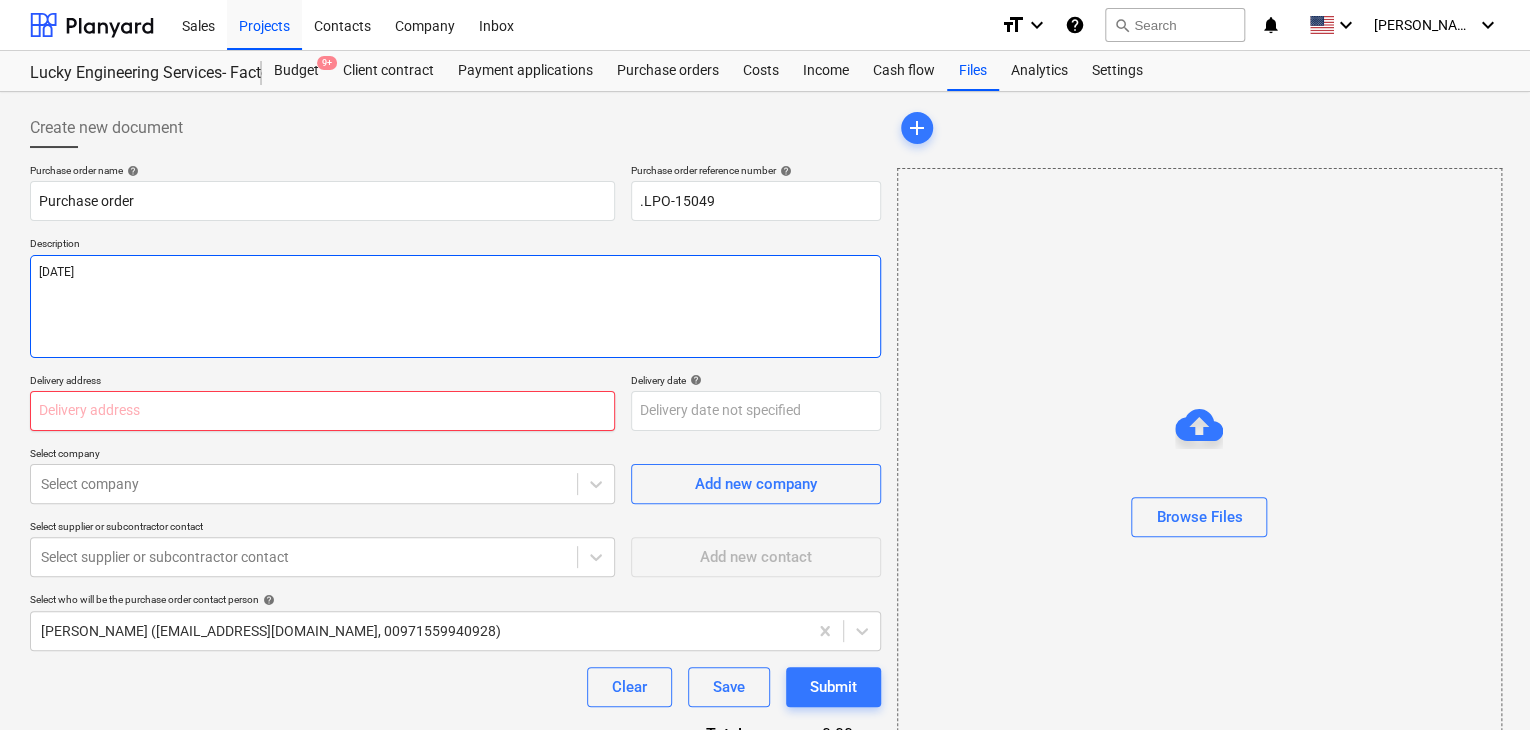 type on "[DATE]" 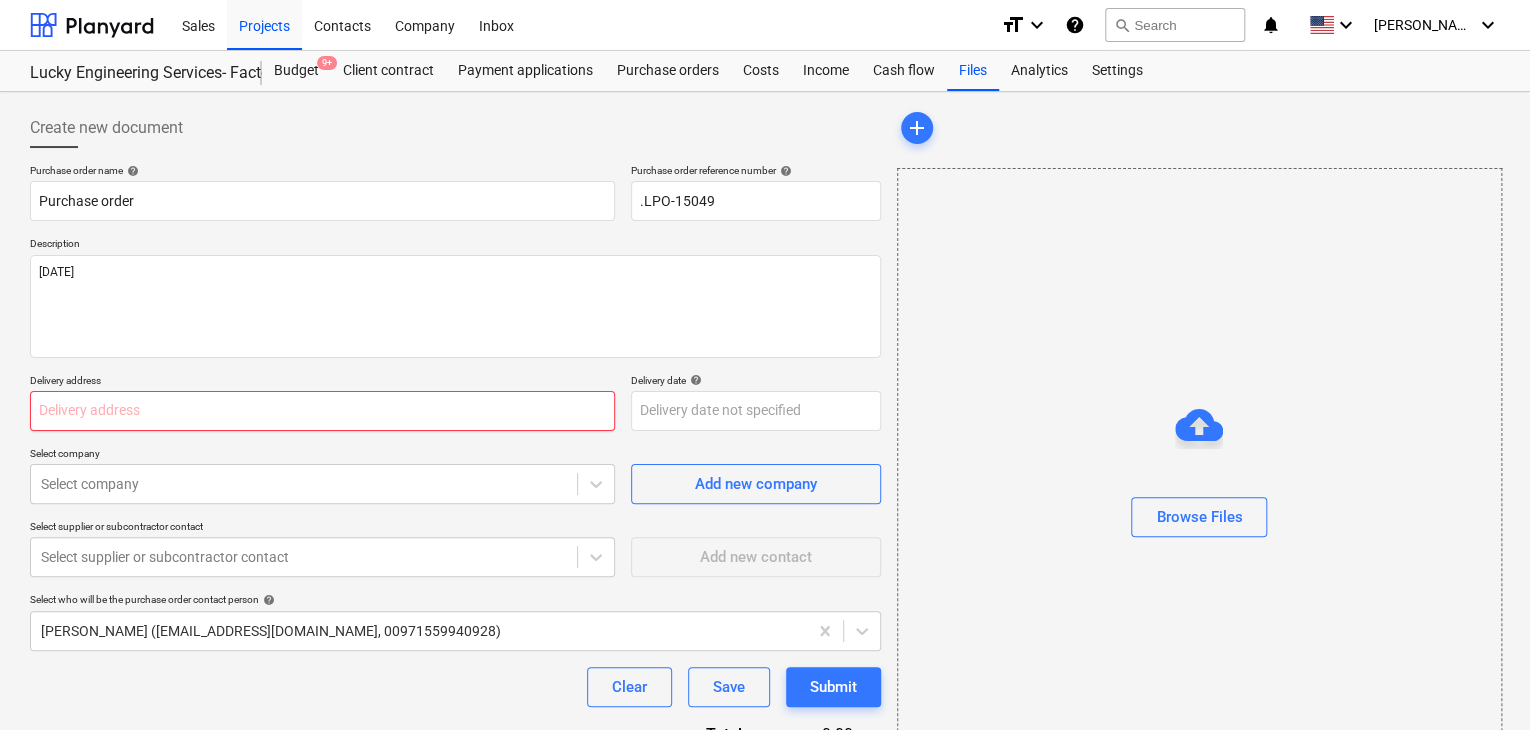 drag, startPoint x: 62, startPoint y: 413, endPoint x: 86, endPoint y: 375, distance: 44.94441 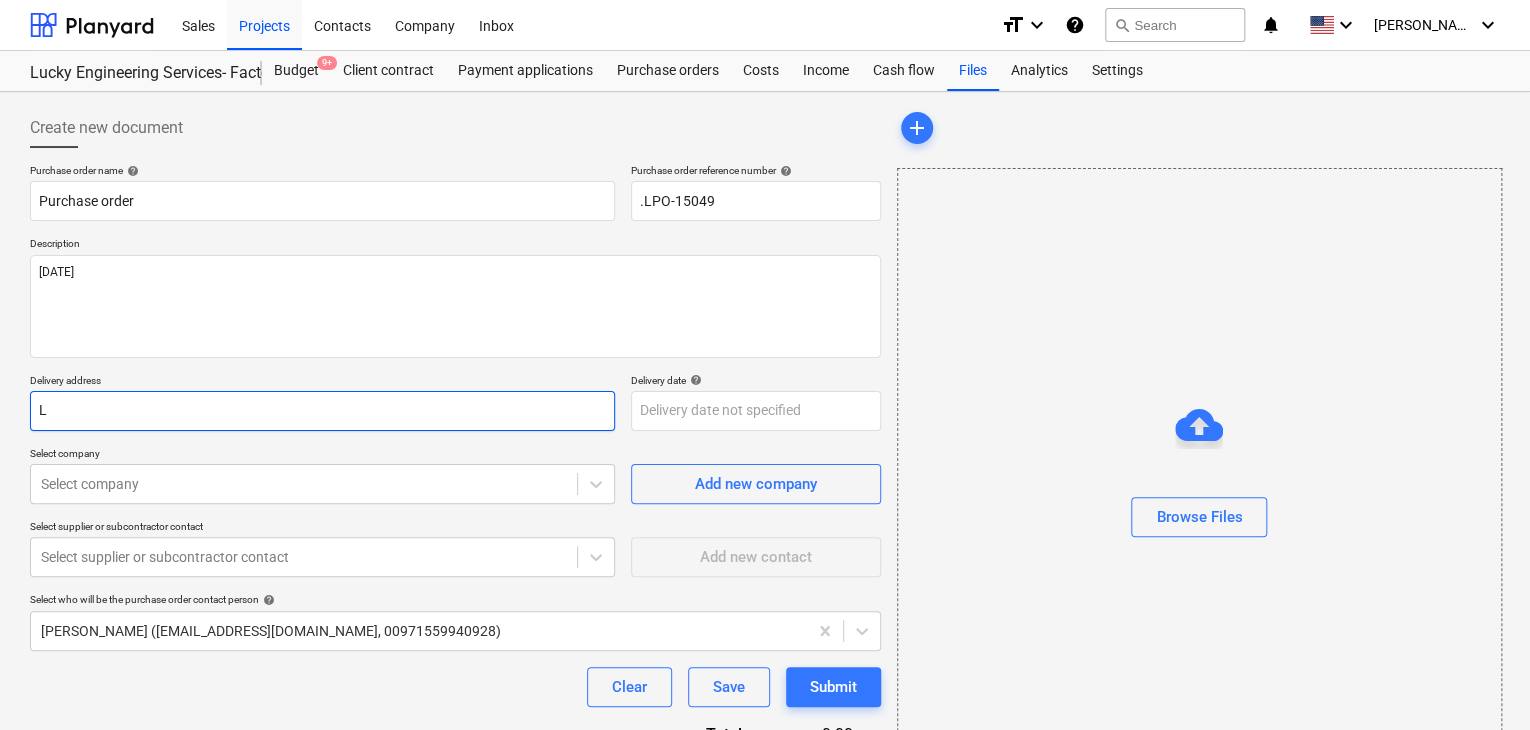 type on "x" 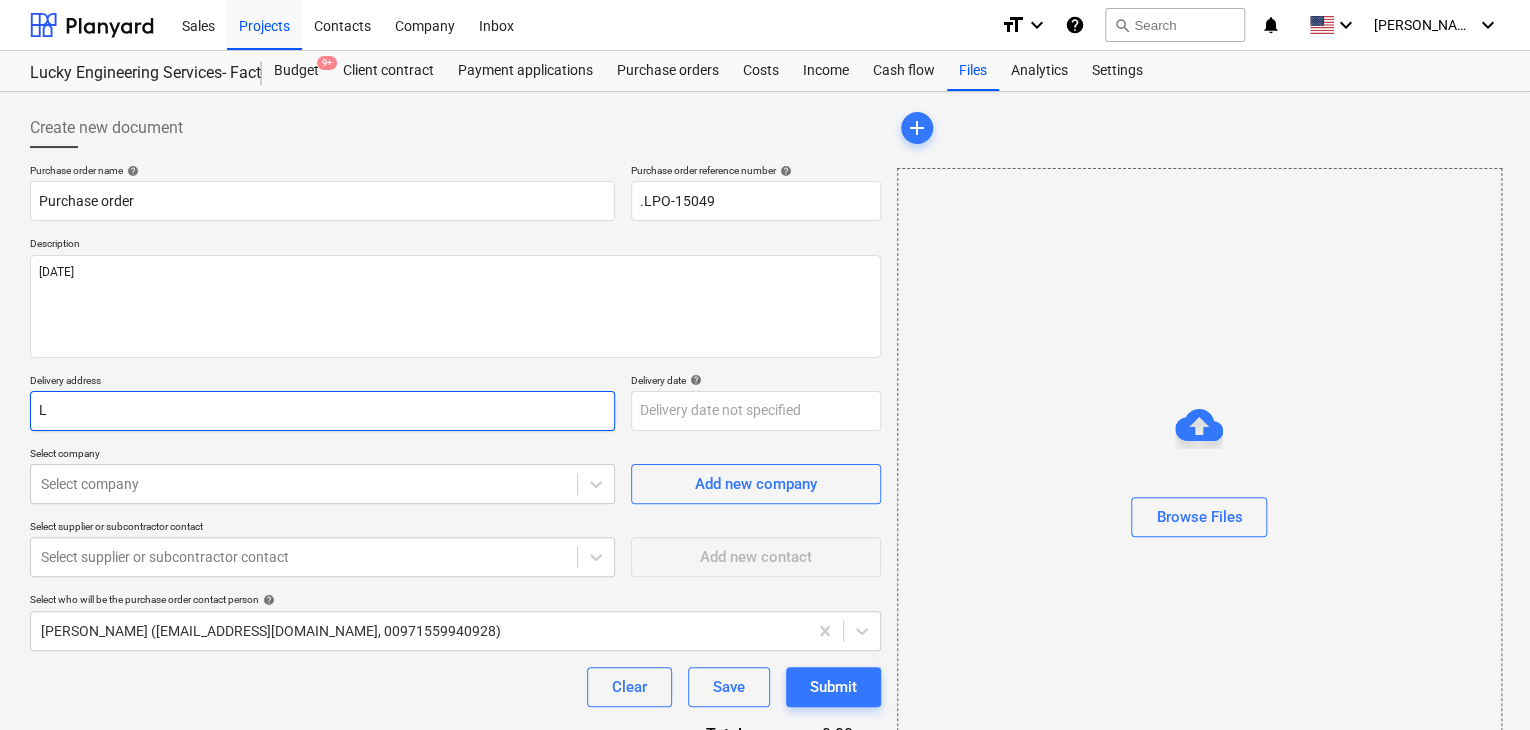 type on "LU" 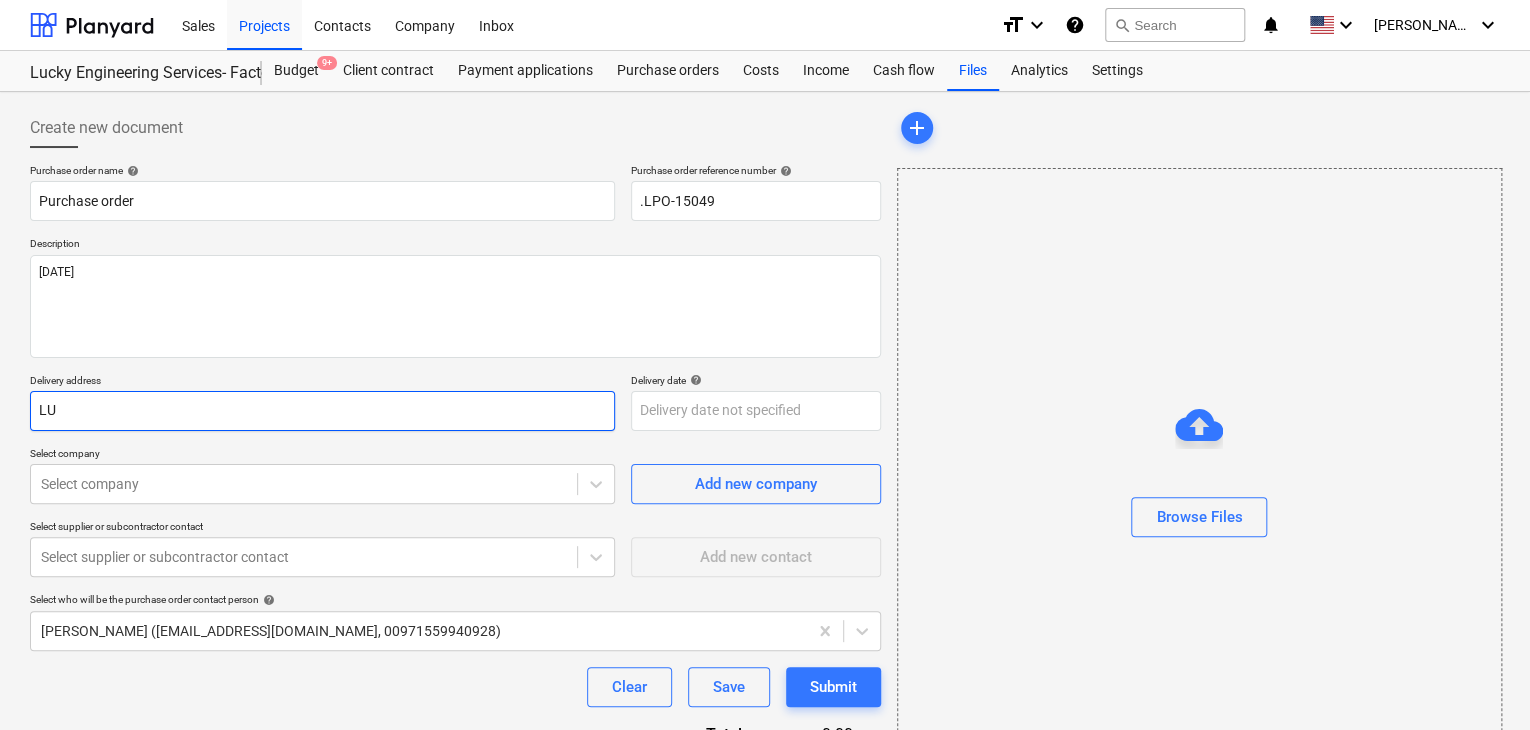 type on "x" 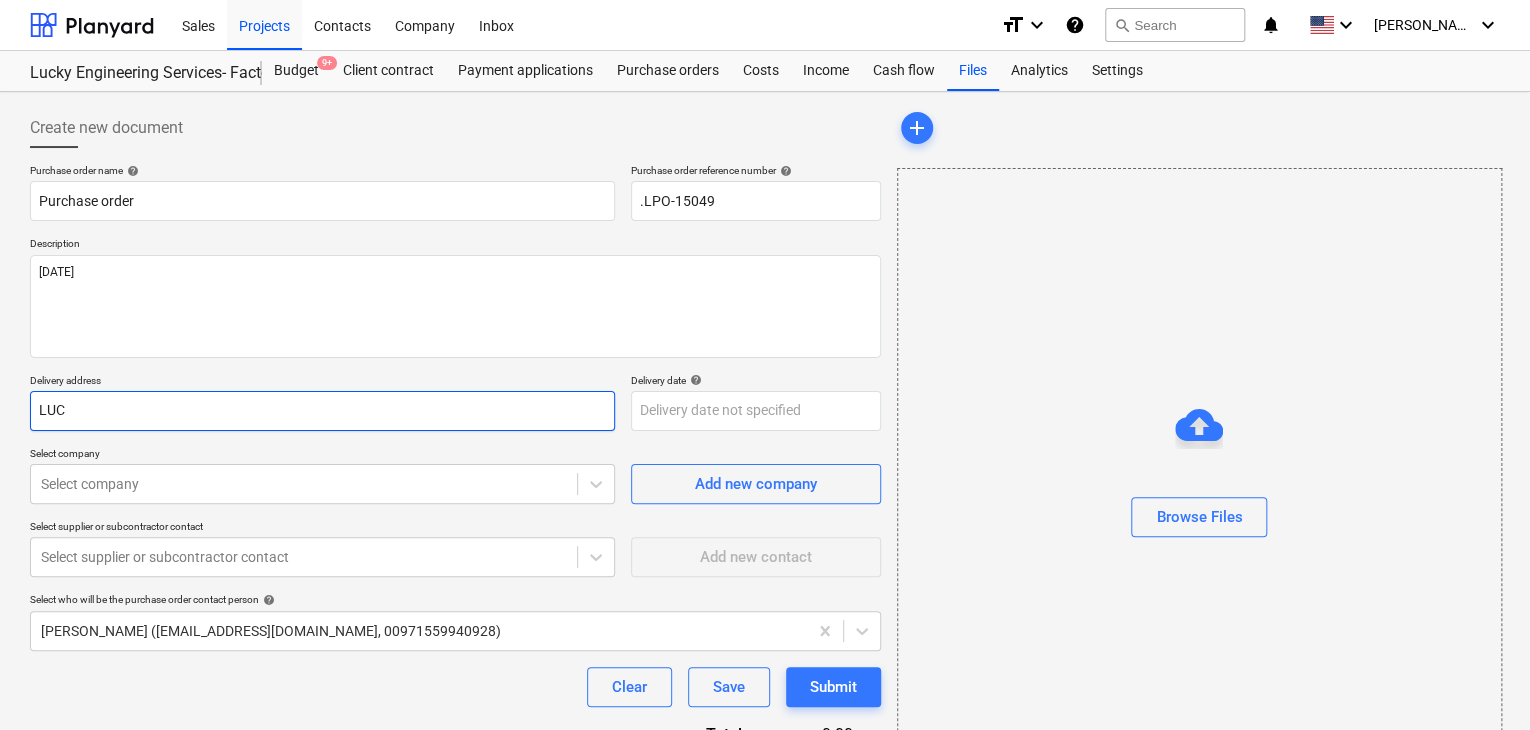 type on "x" 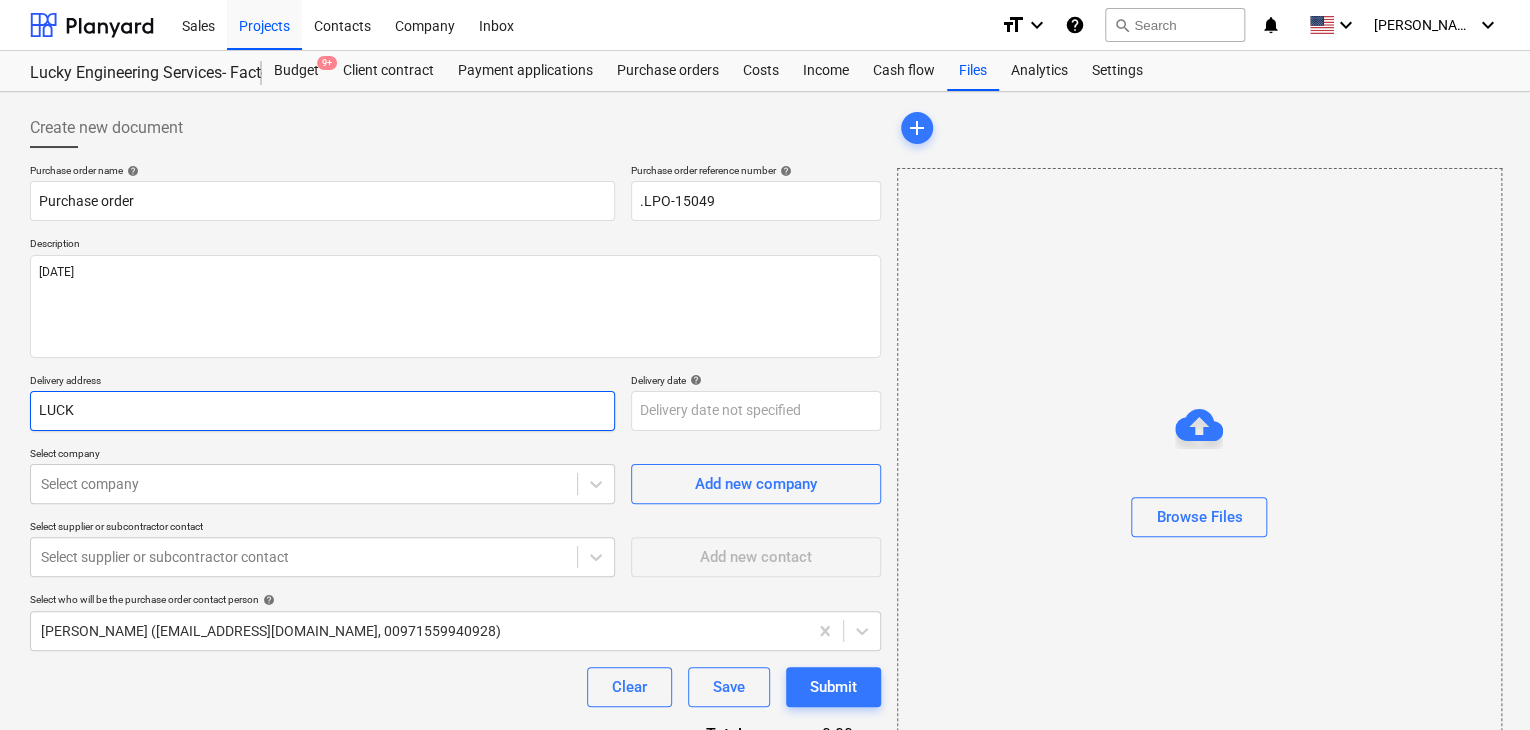 type on "x" 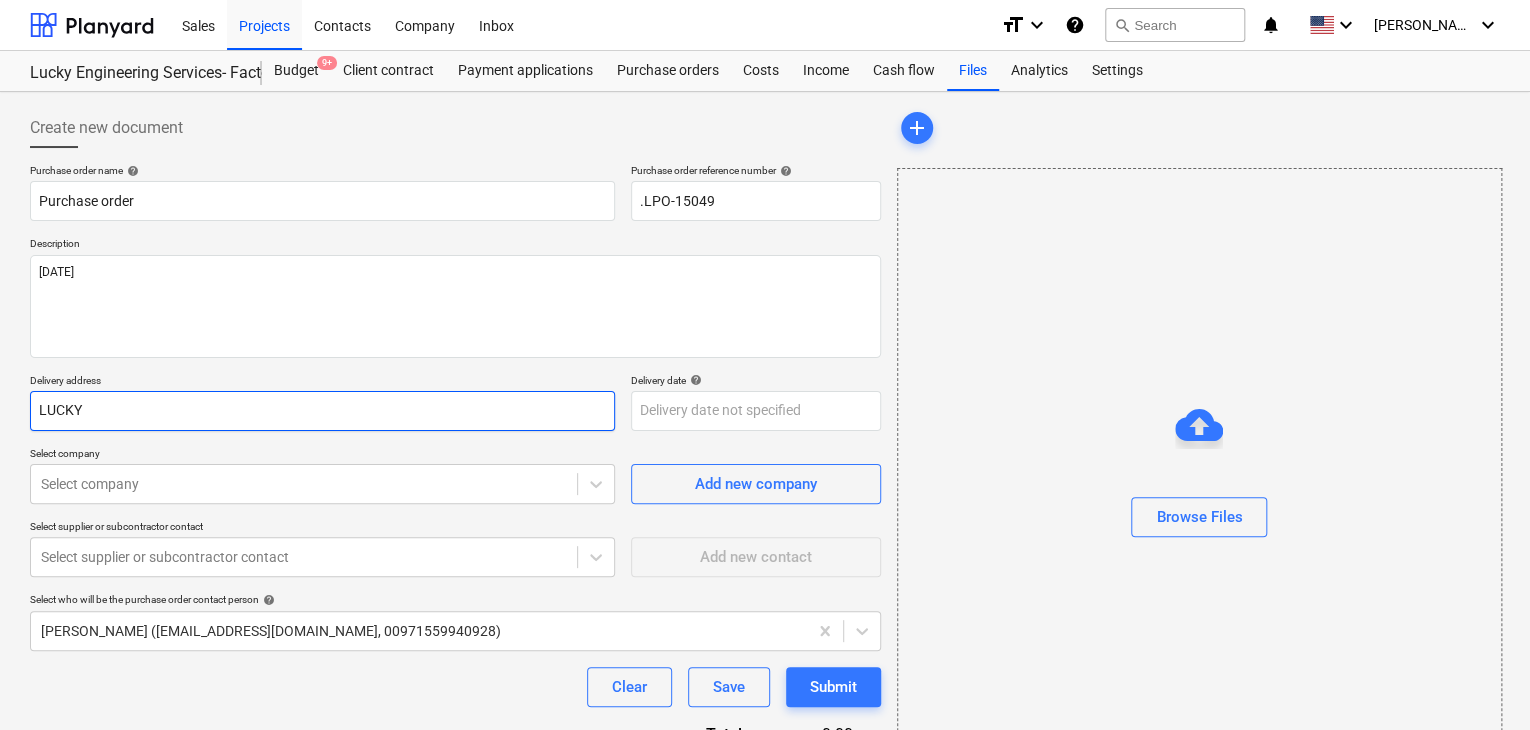 type on "x" 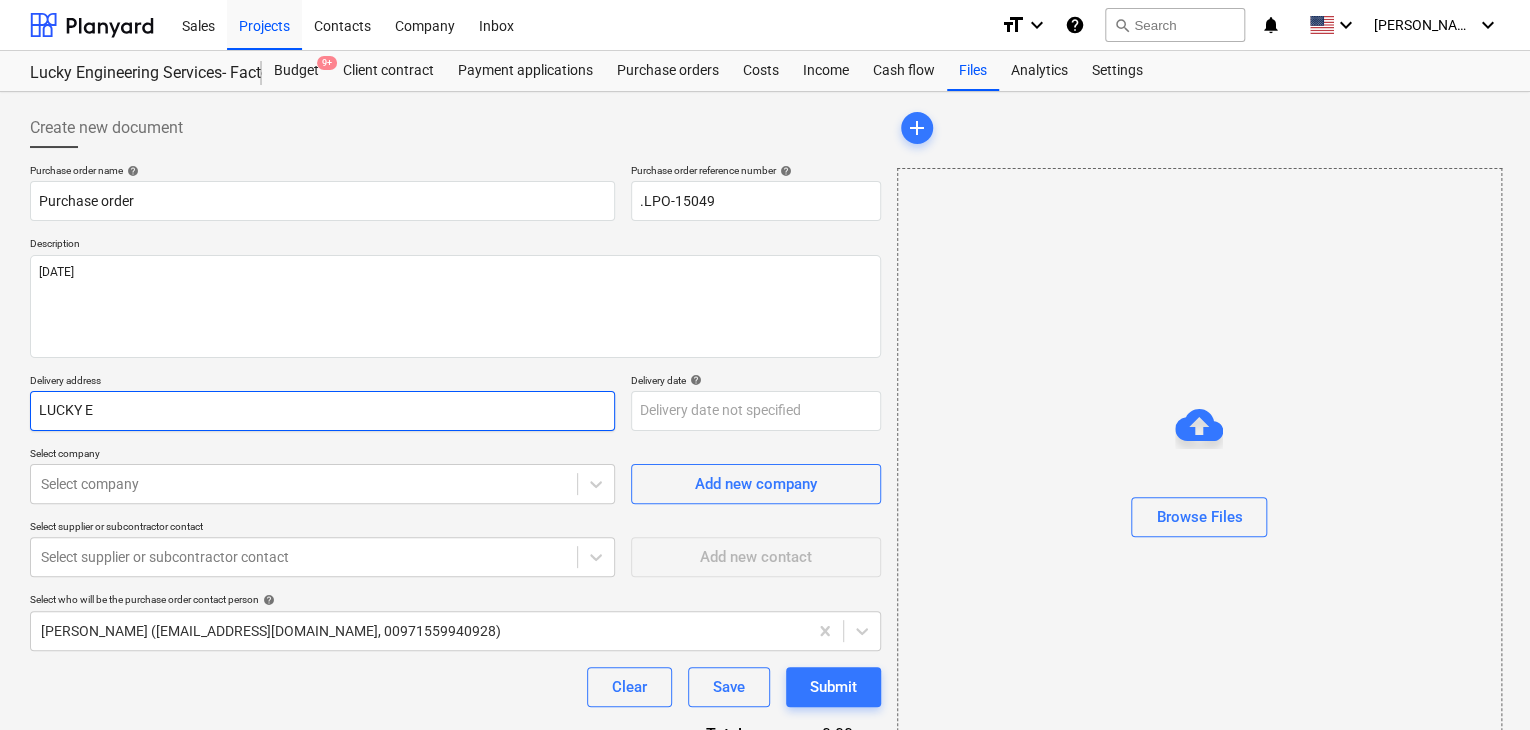 type on "LUCKY EN" 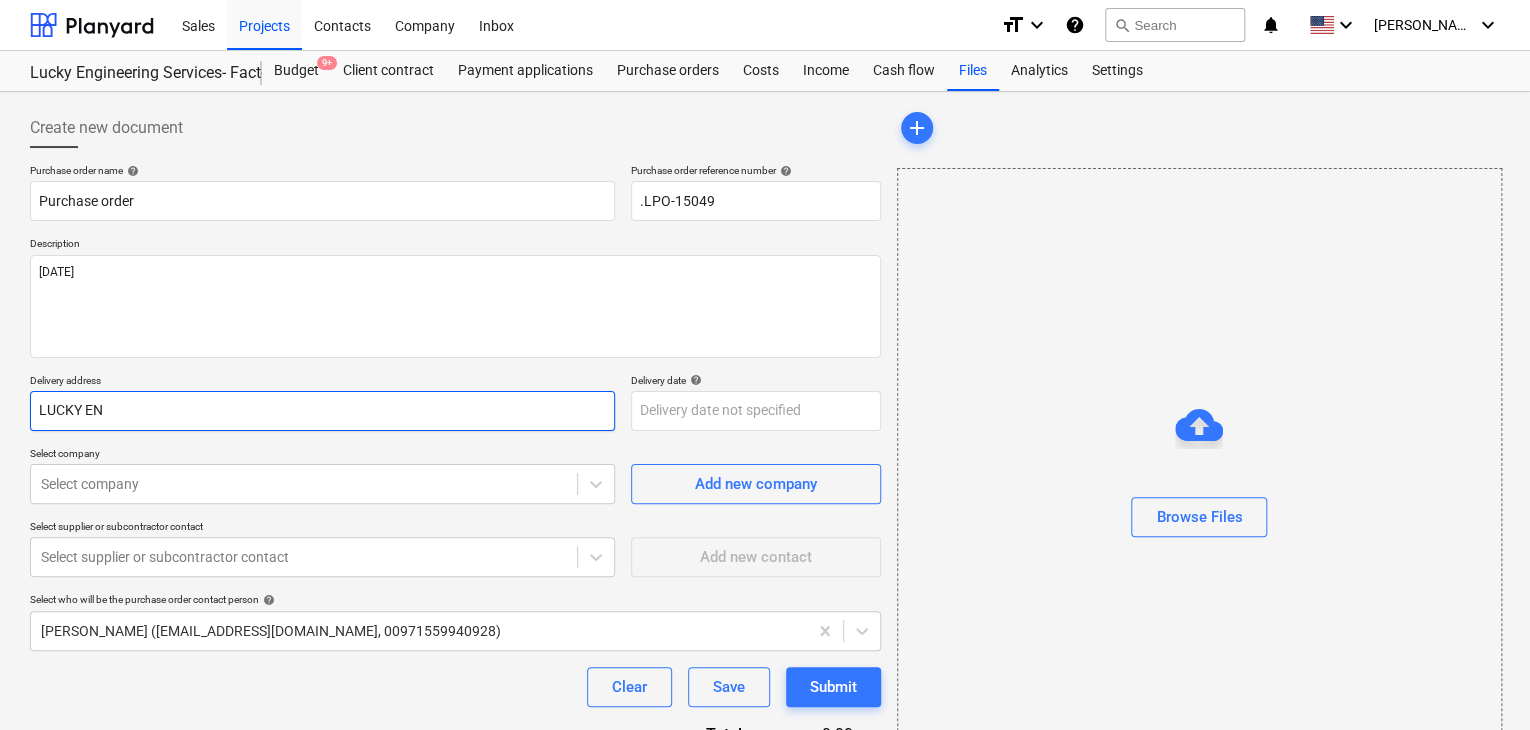 type on "x" 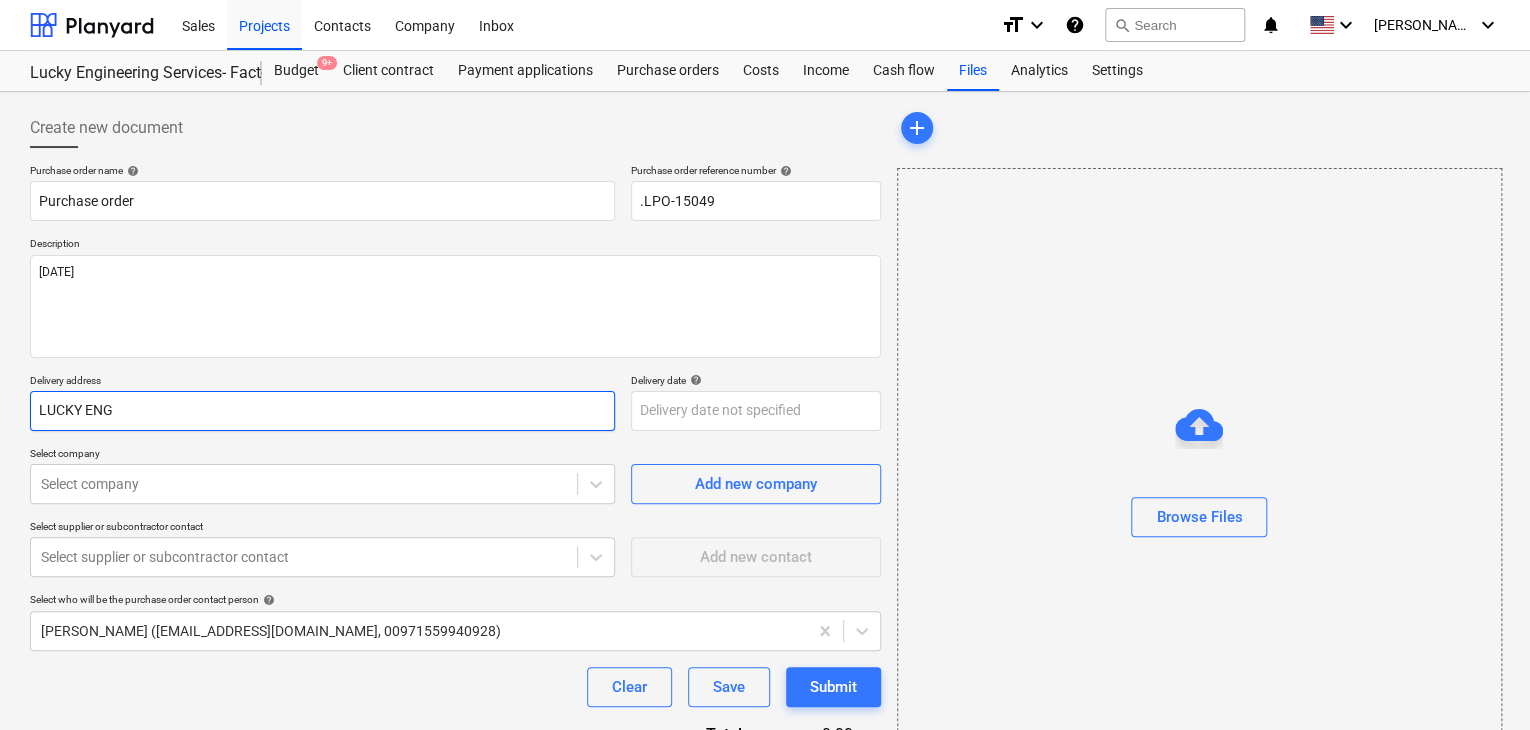 type on "x" 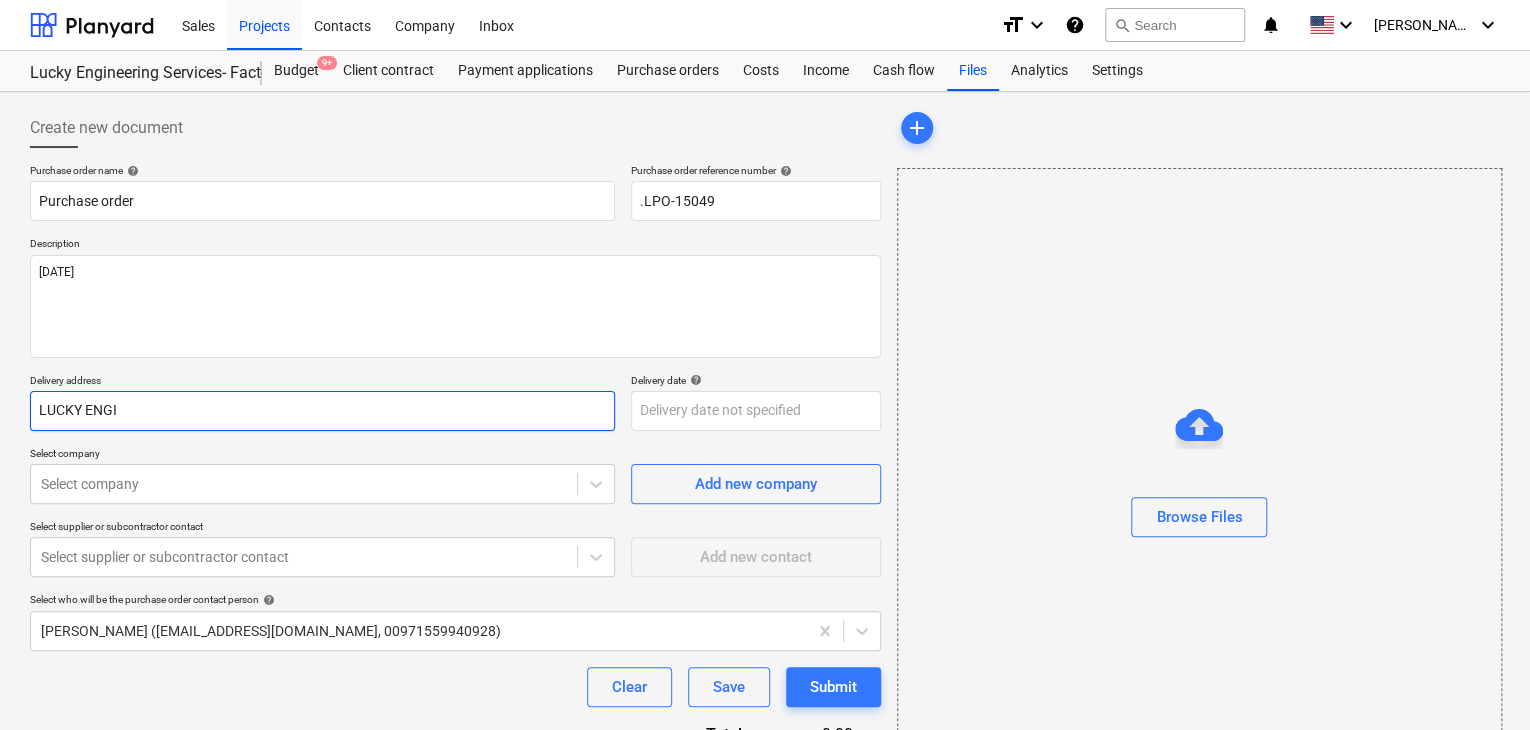 type on "x" 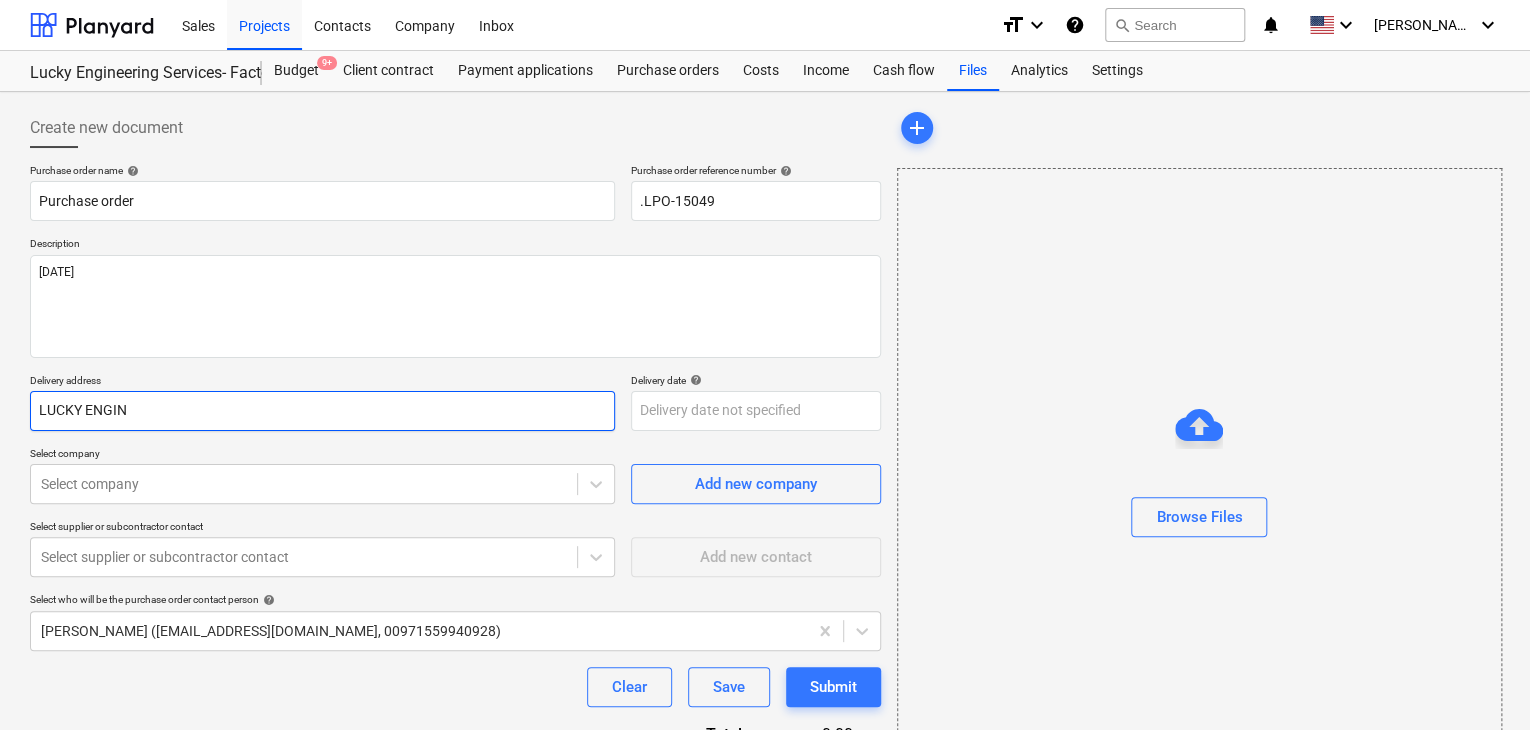type on "x" 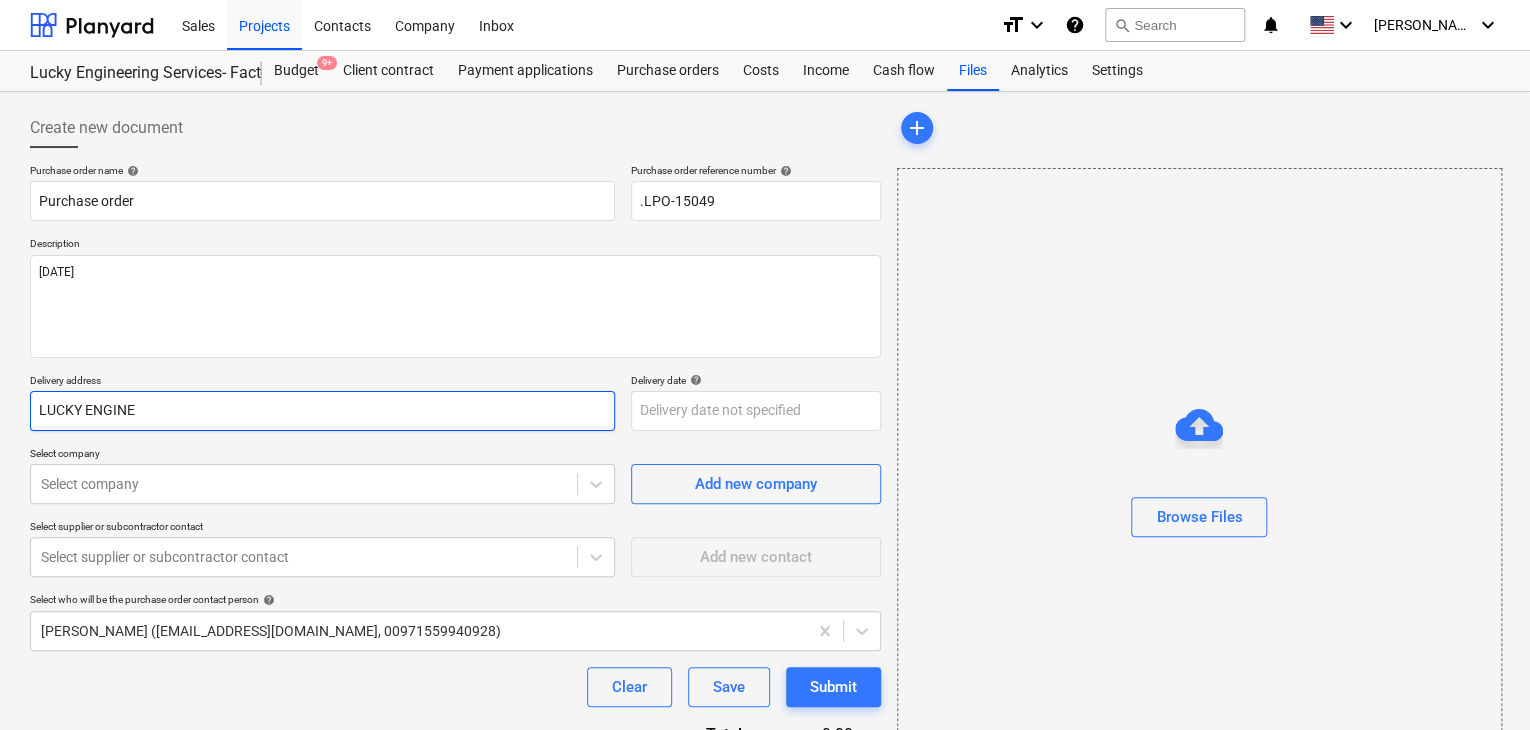 type on "x" 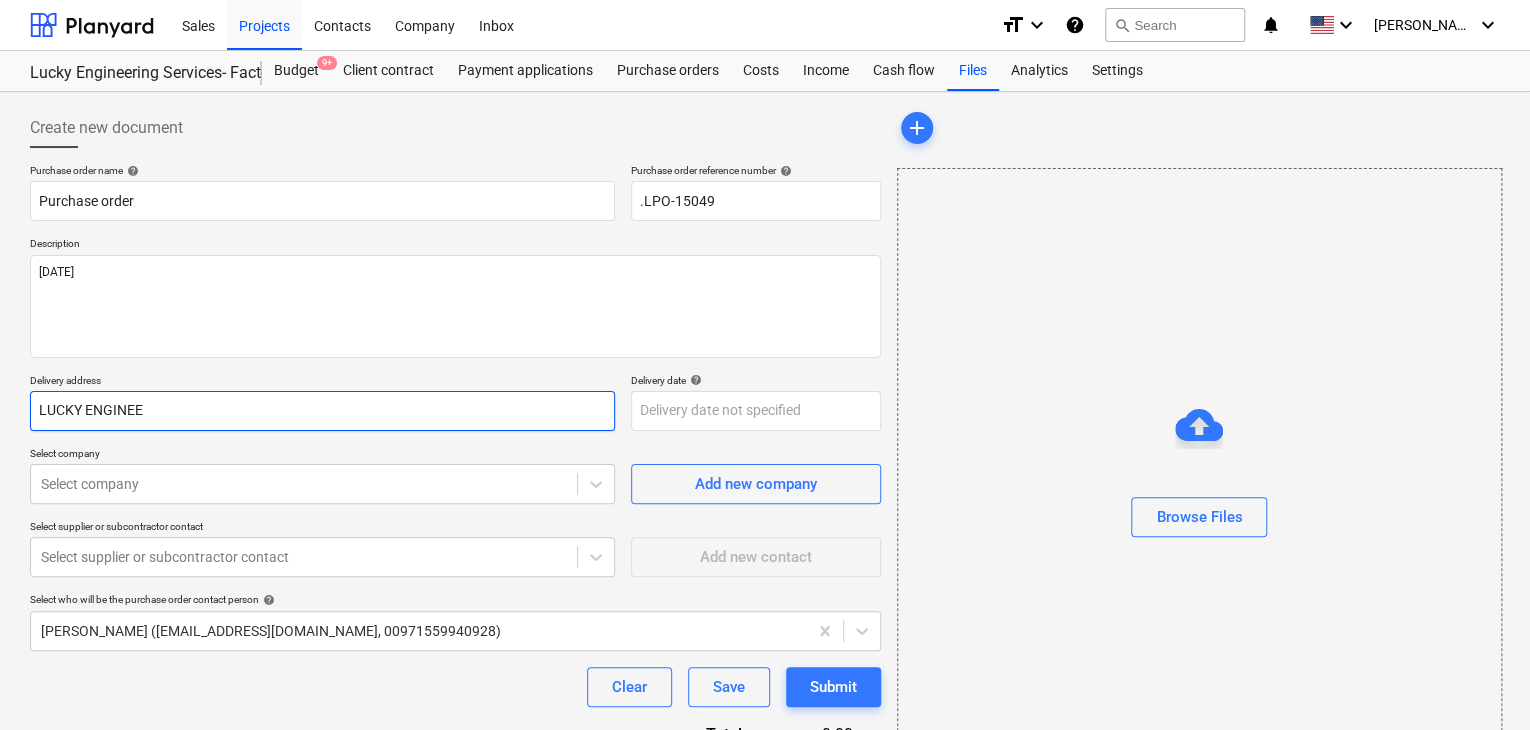type on "x" 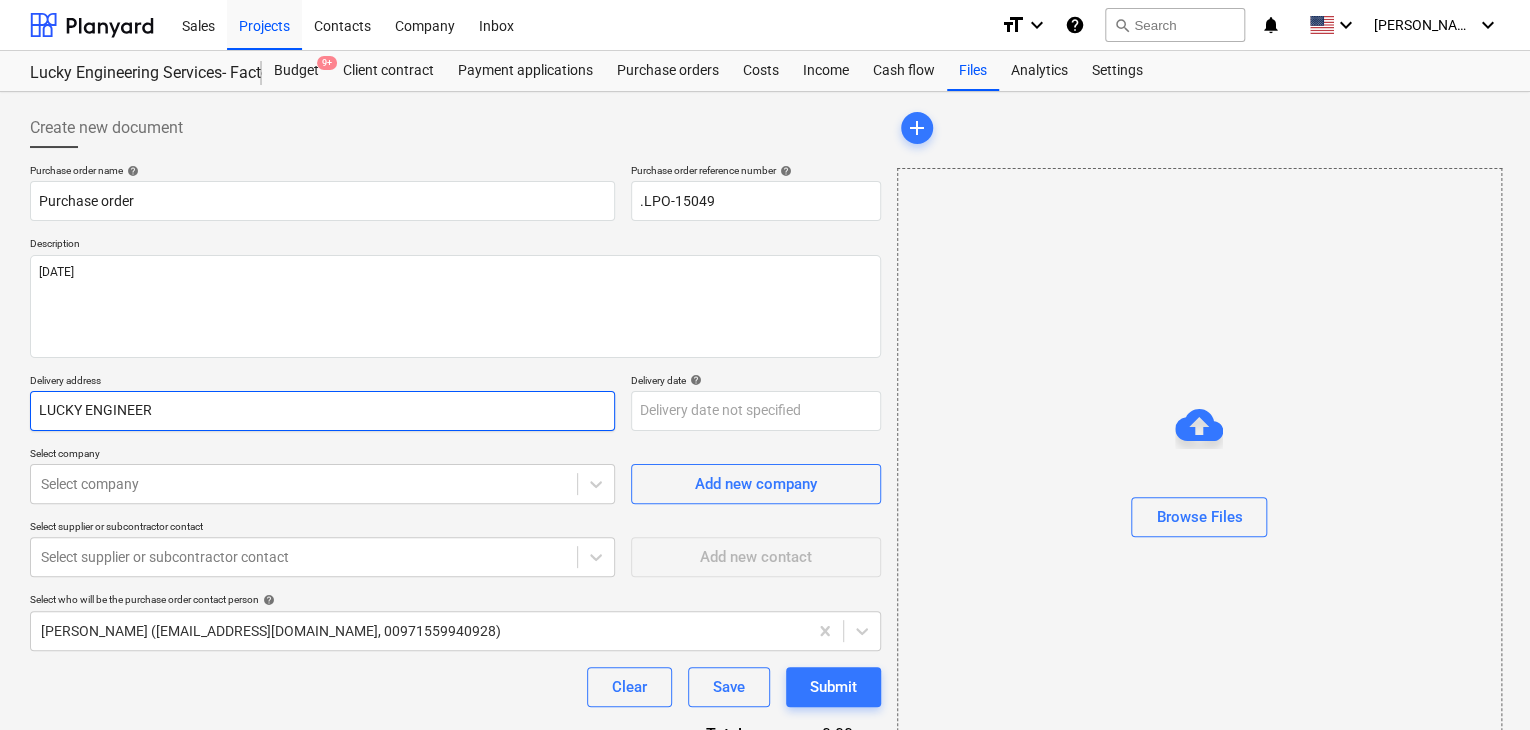 type on "x" 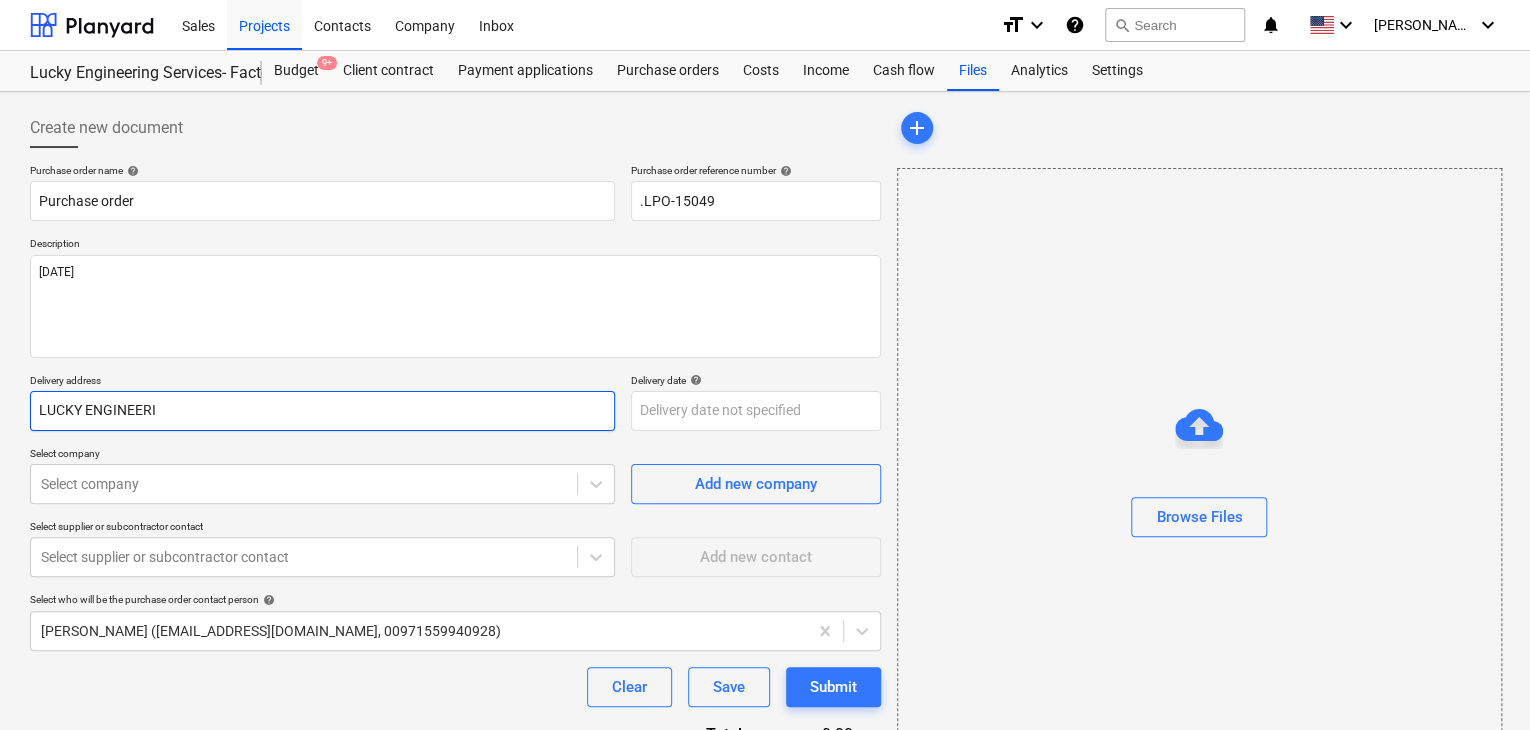 type on "x" 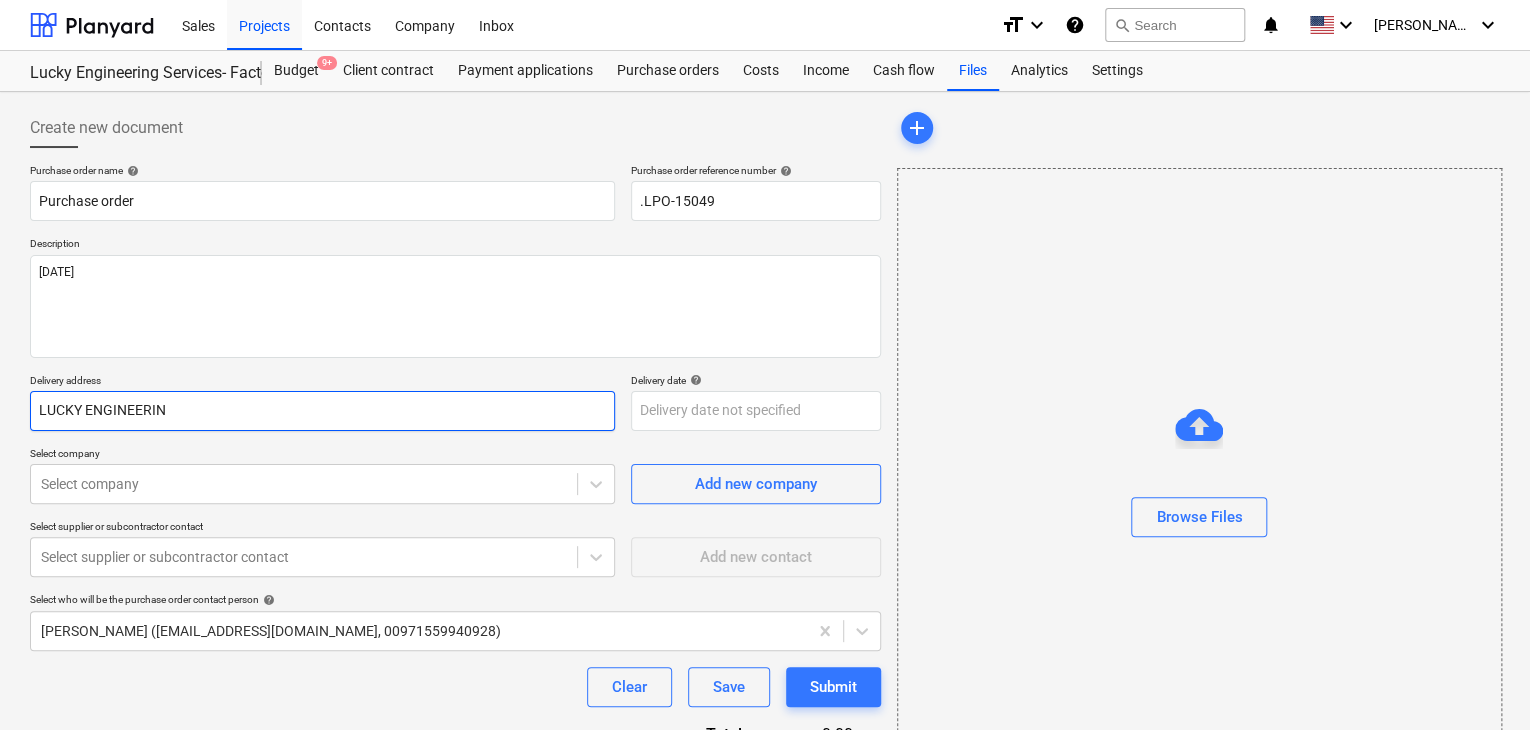 type on "x" 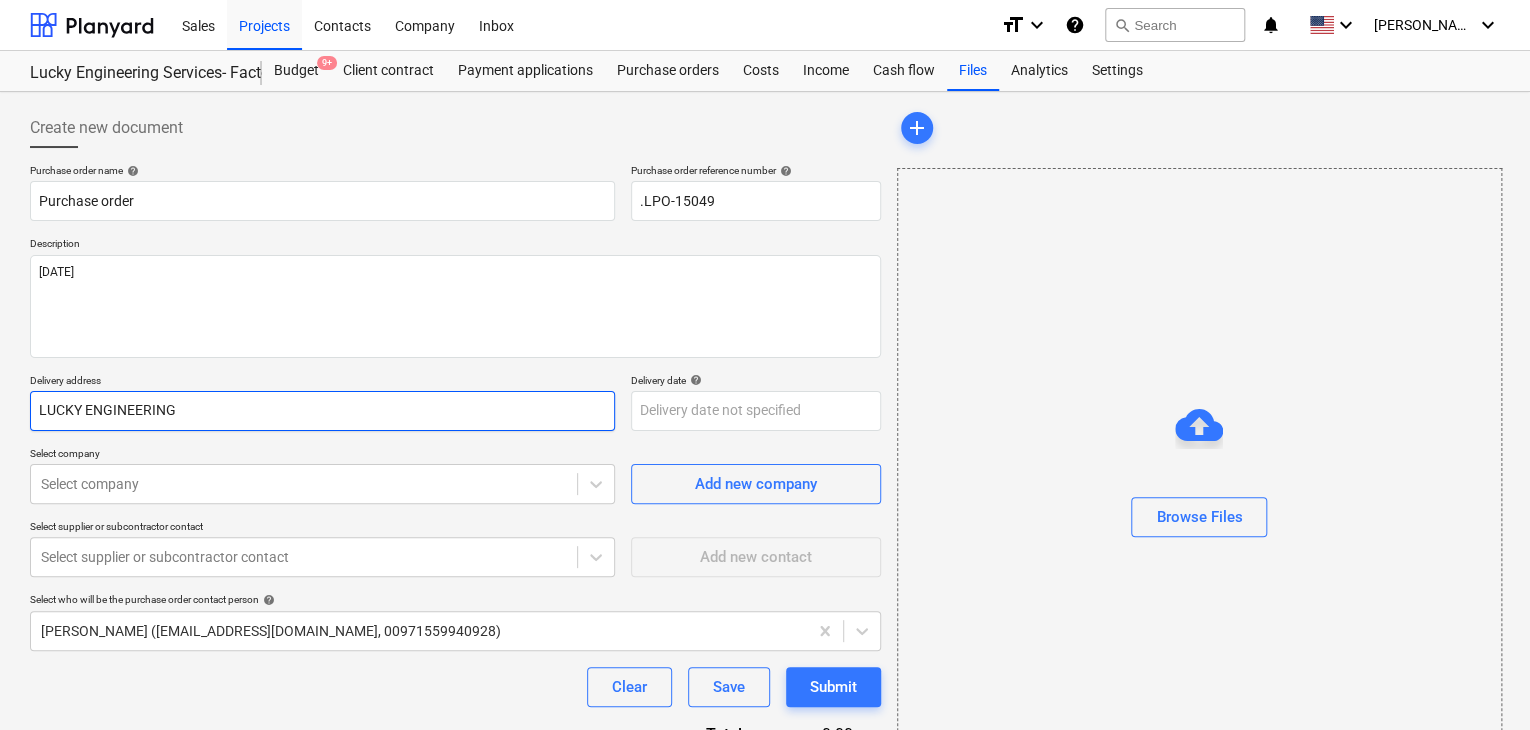 type on "x" 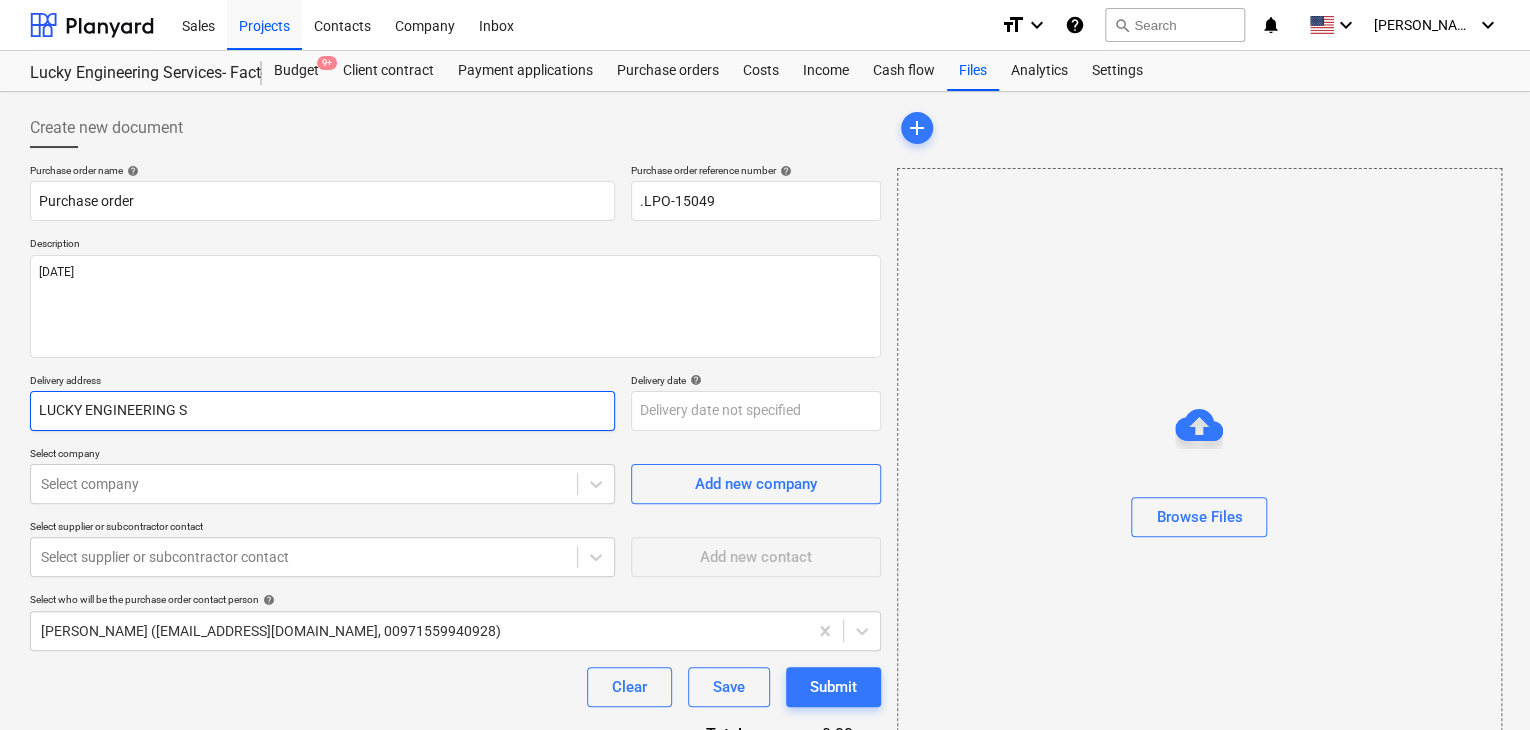 type on "x" 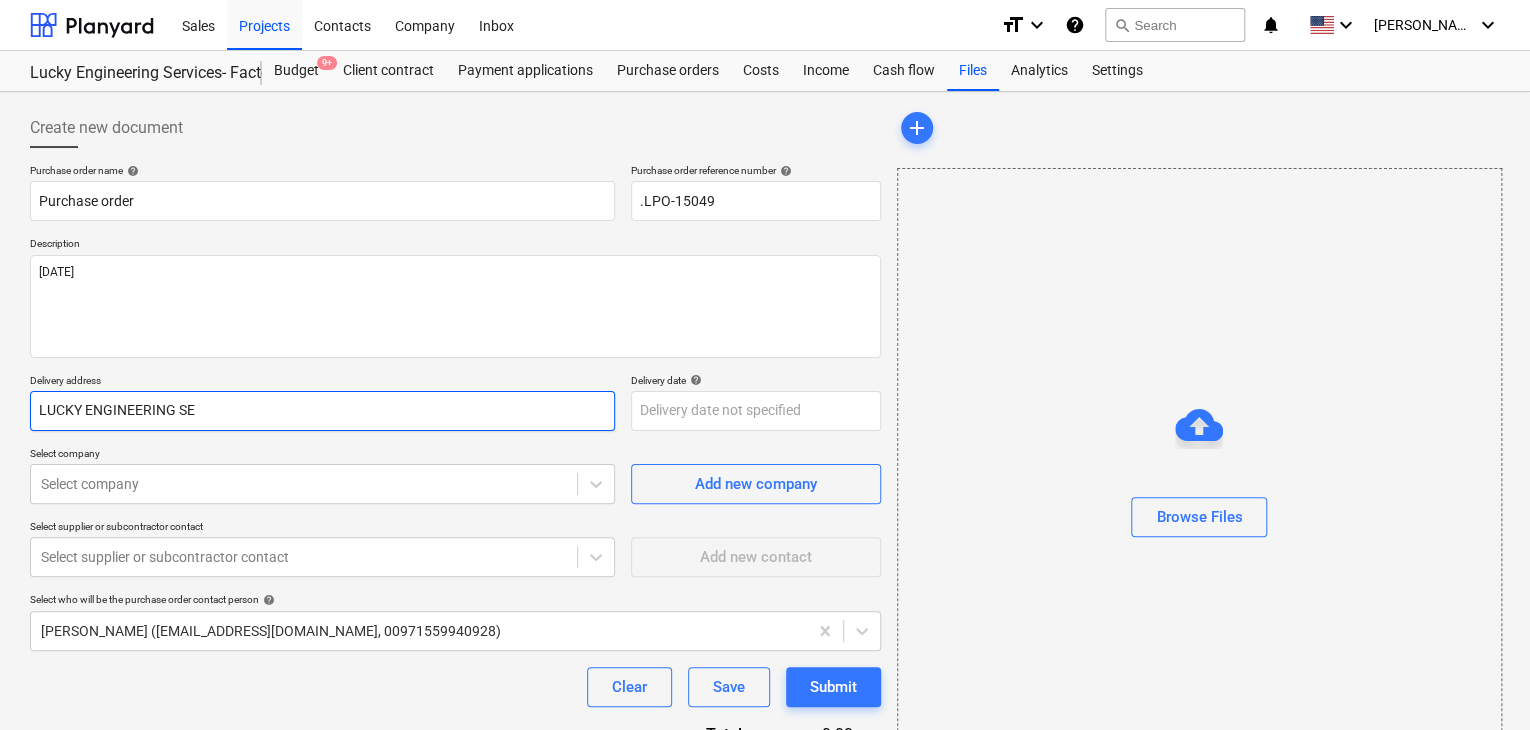 type on "x" 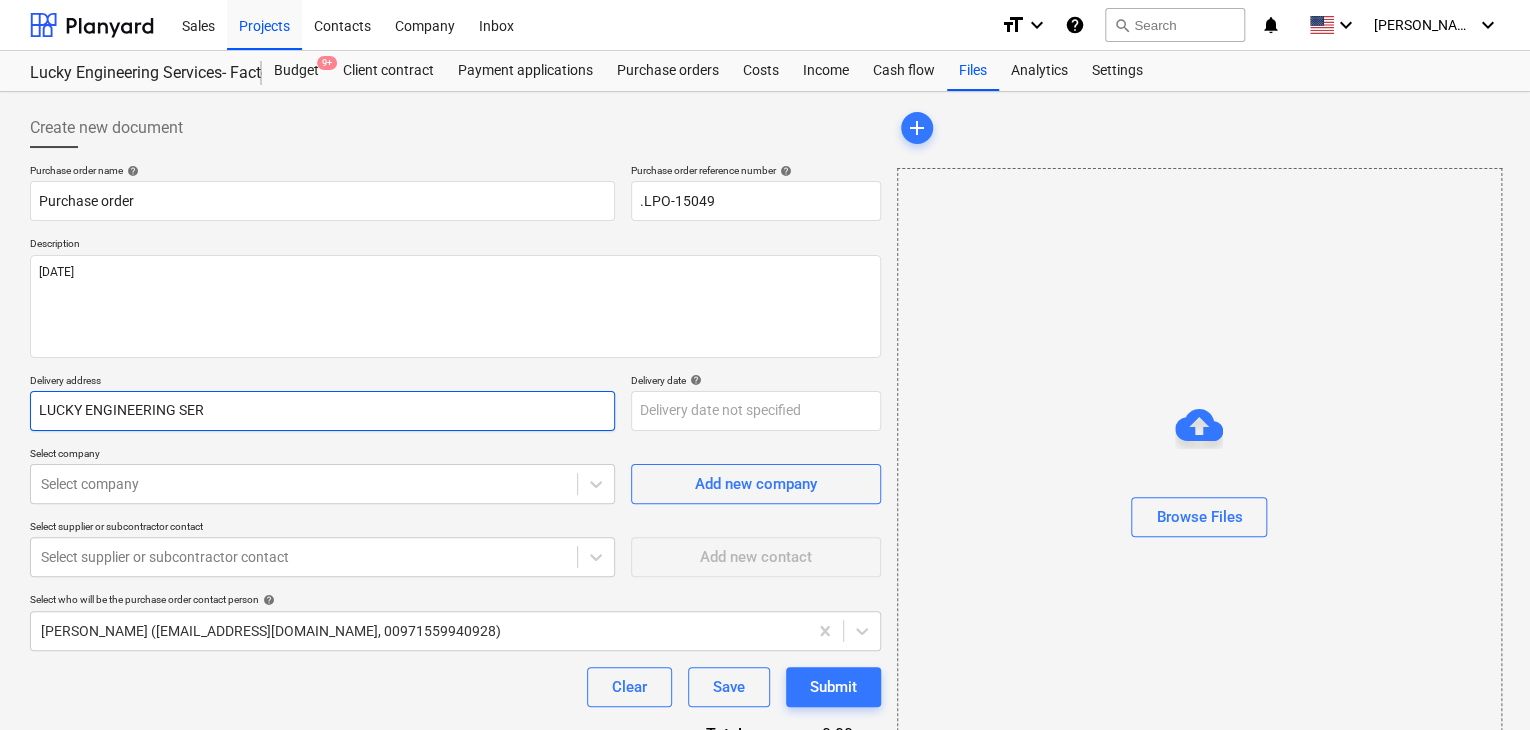 type on "LUCKY ENGINEERING SERV" 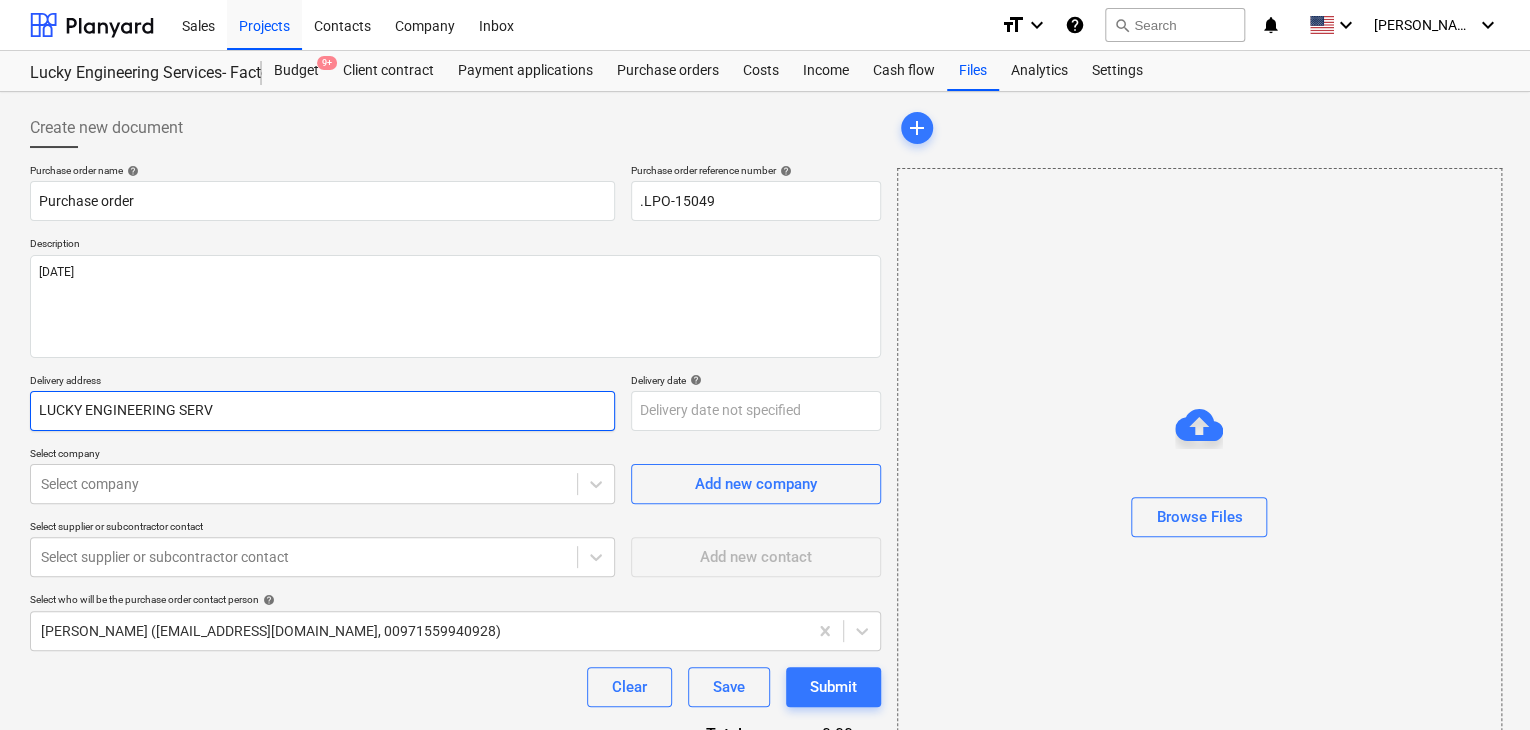type on "x" 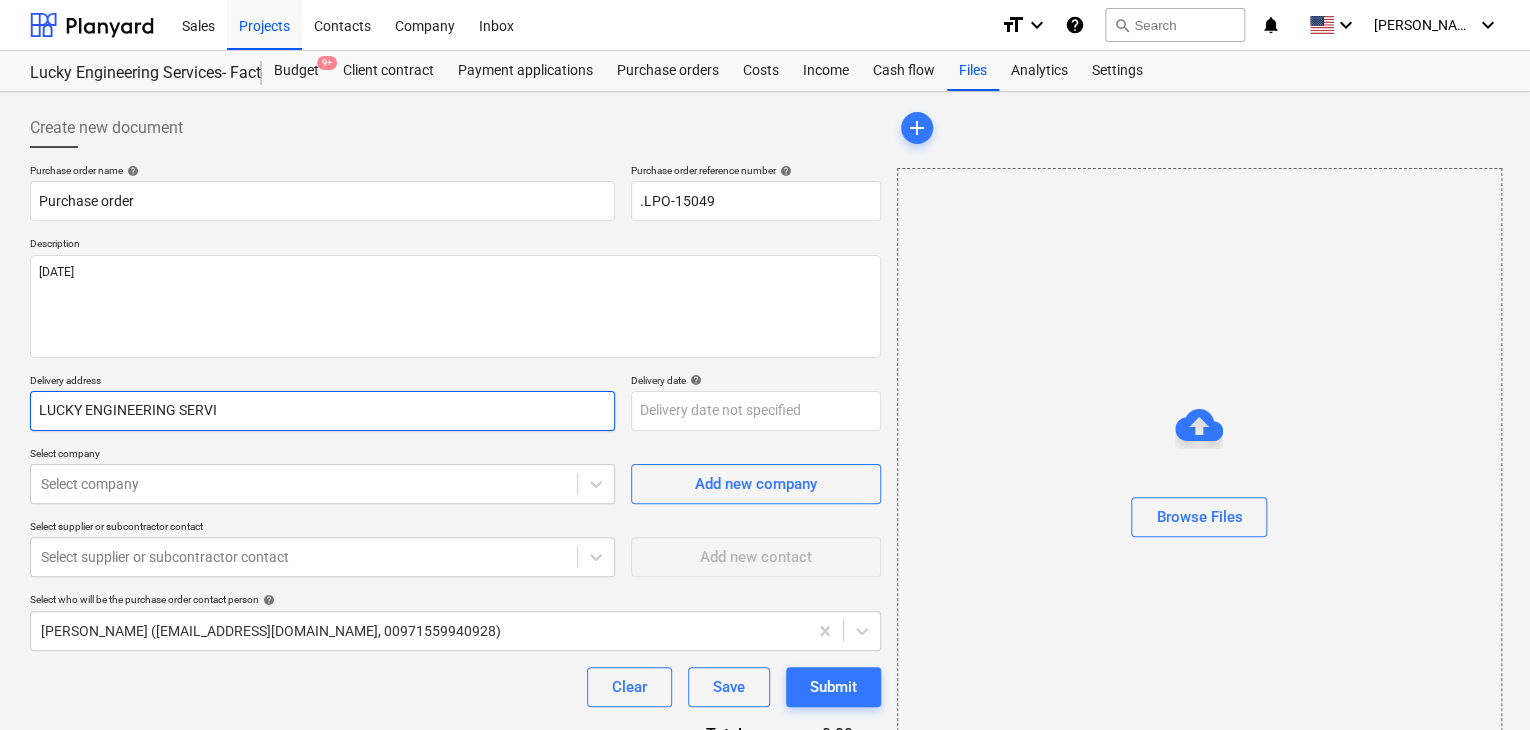 type on "x" 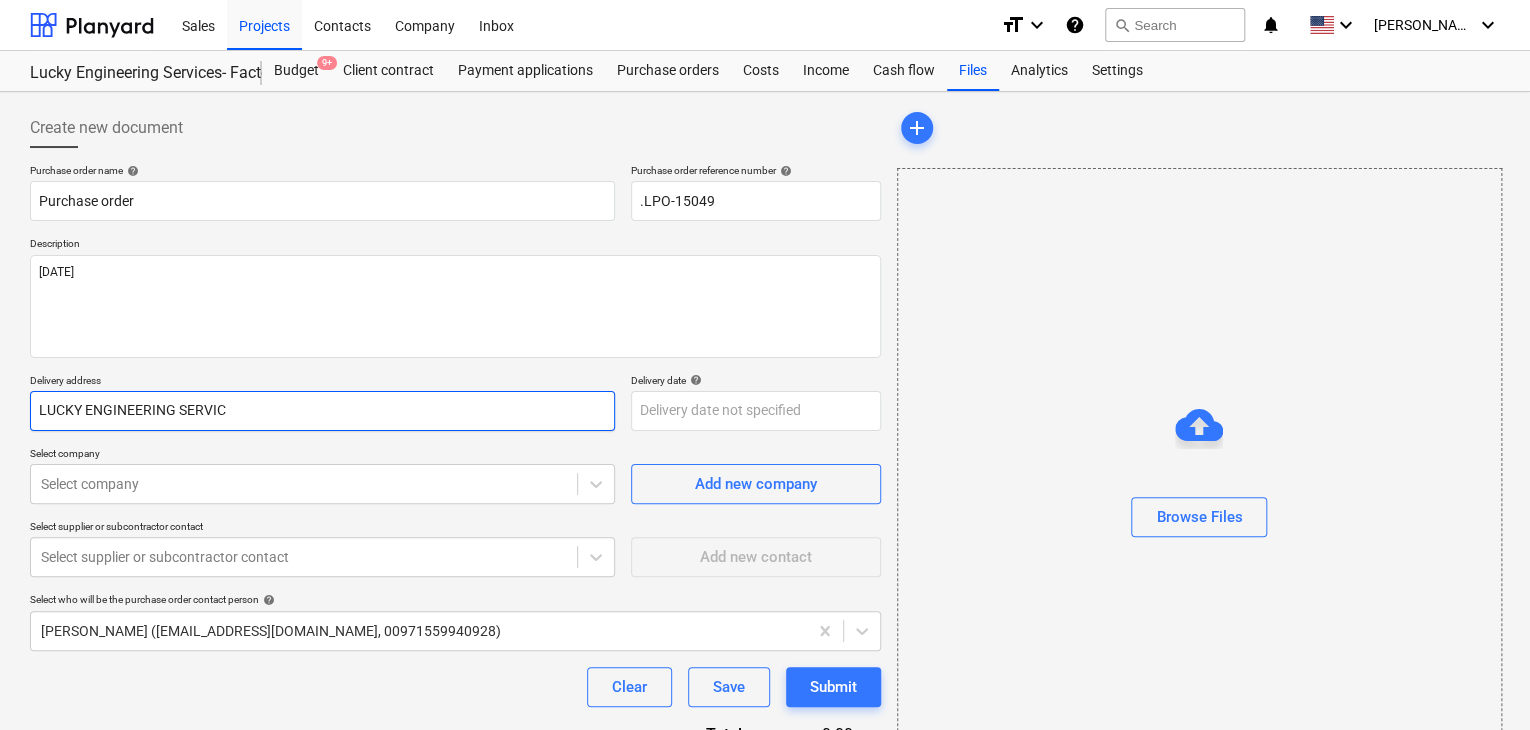 type on "x" 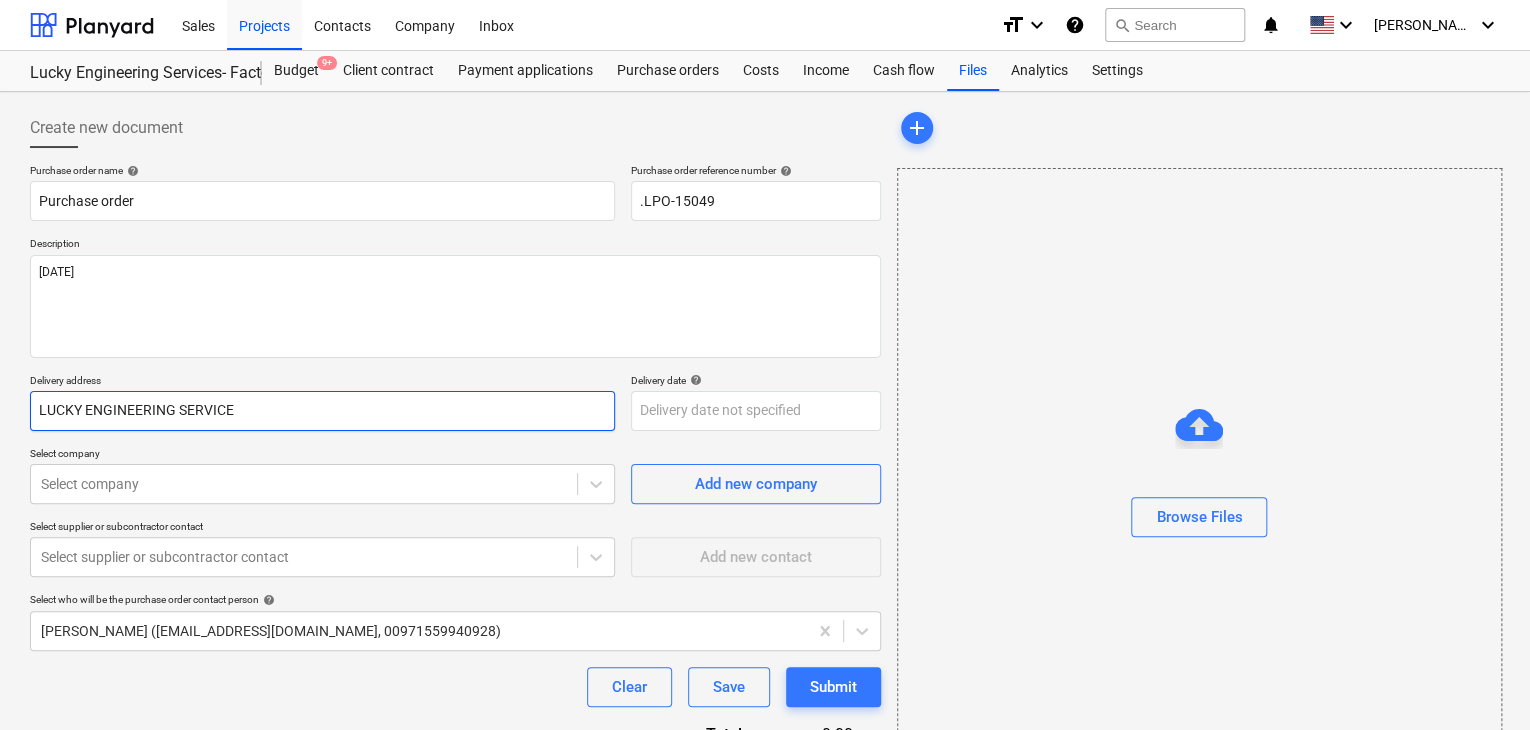 type on "x" 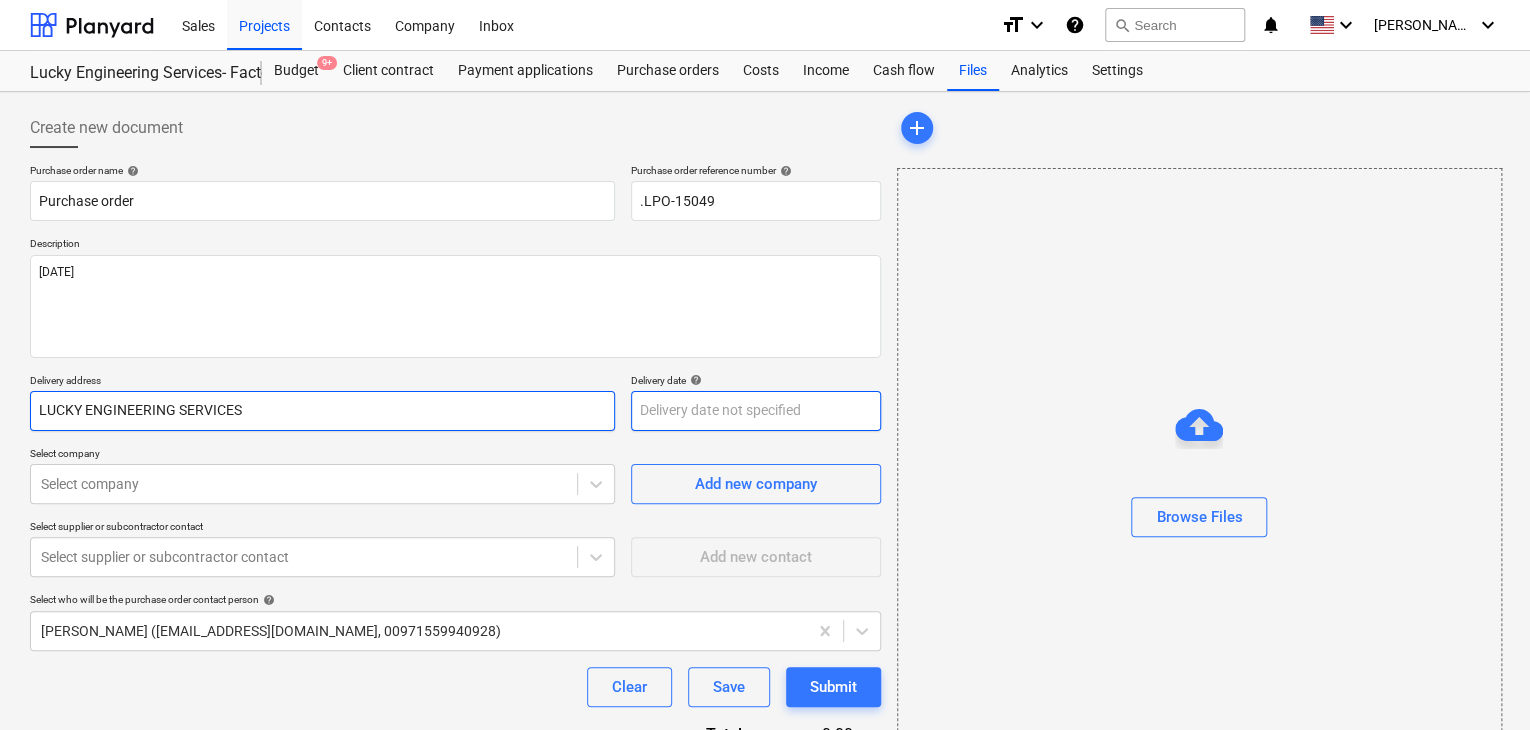 type on "LUCKY ENGINEERING SERVICES" 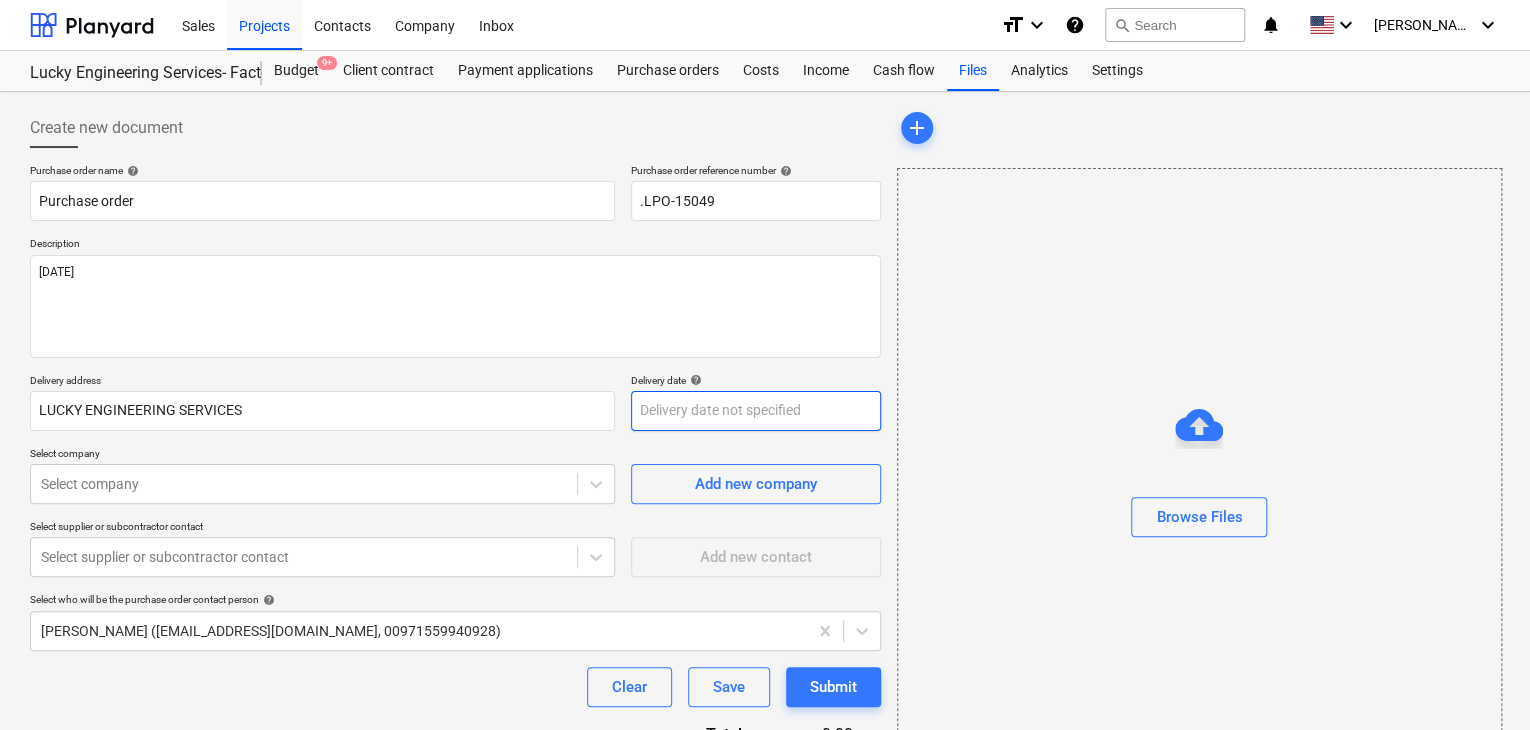 click on "Sales Projects Contacts Company Inbox format_size keyboard_arrow_down help search Search notifications 0 keyboard_arrow_down z. abbas keyboard_arrow_down Lucky Engineering Services- Factory/Office Budget 9+ Client contract Payment applications Purchase orders Costs Income Cash flow Files Analytics Settings Create new document Purchase order name help Purchase order Purchase order reference number help .LPO-15049 Description 09/JUL/2025 Delivery address LUCKY ENGINEERING SERVICES Delivery date help Press the down arrow key to interact with the calendar and
select a date. Press the question mark key to get the keyboard shortcuts for changing dates. Select company Select company Add new company Select supplier or subcontractor contact Select supplier or subcontractor contact Add new contact Select who will be the purchase order contact person help zaheer abbas (projects@litcouae.com, 00971559940928) Clear Save Submit Total 0.00د.إ.‏ Select line-items to add help Search or select a line-item add" at bounding box center [765, 365] 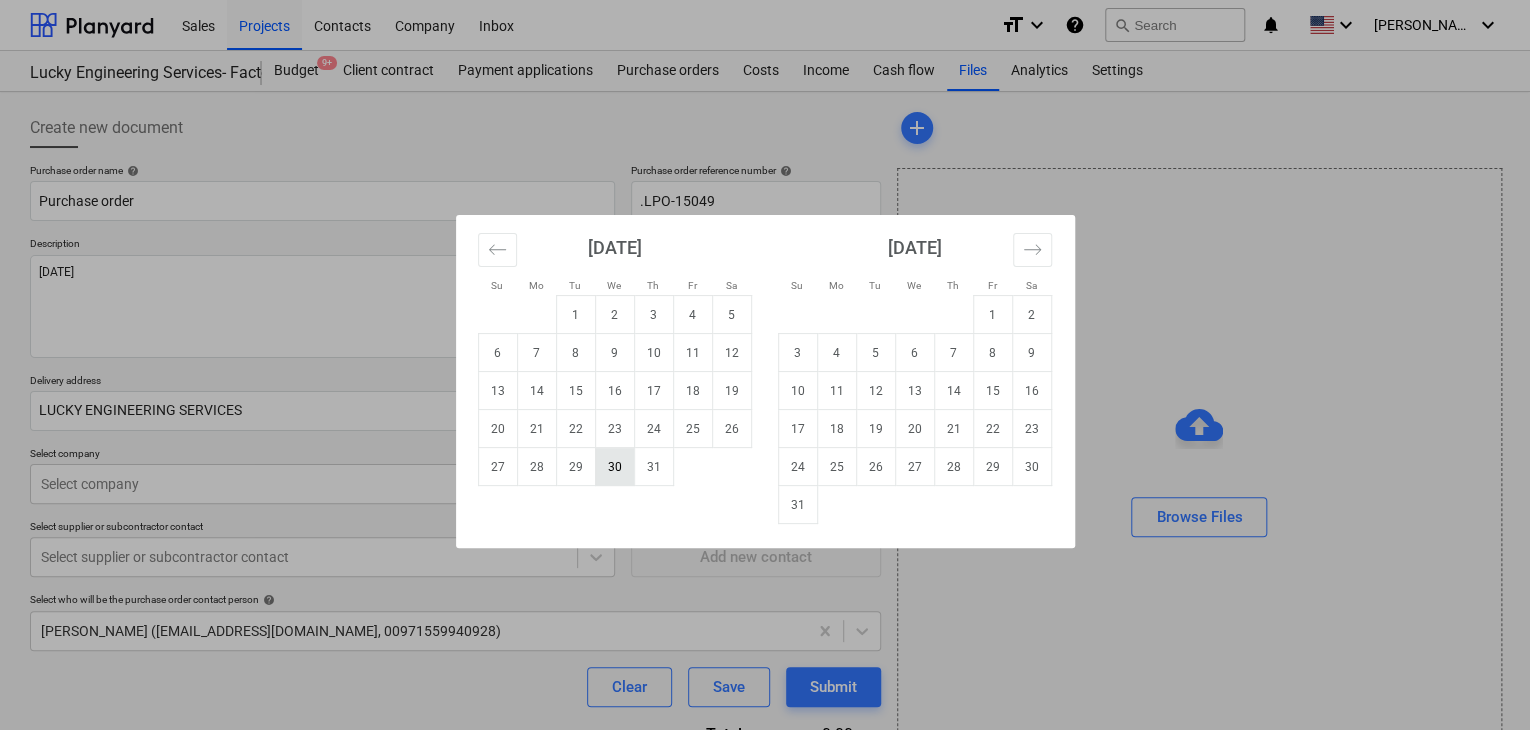 drag, startPoint x: 614, startPoint y: 464, endPoint x: 294, endPoint y: 477, distance: 320.26395 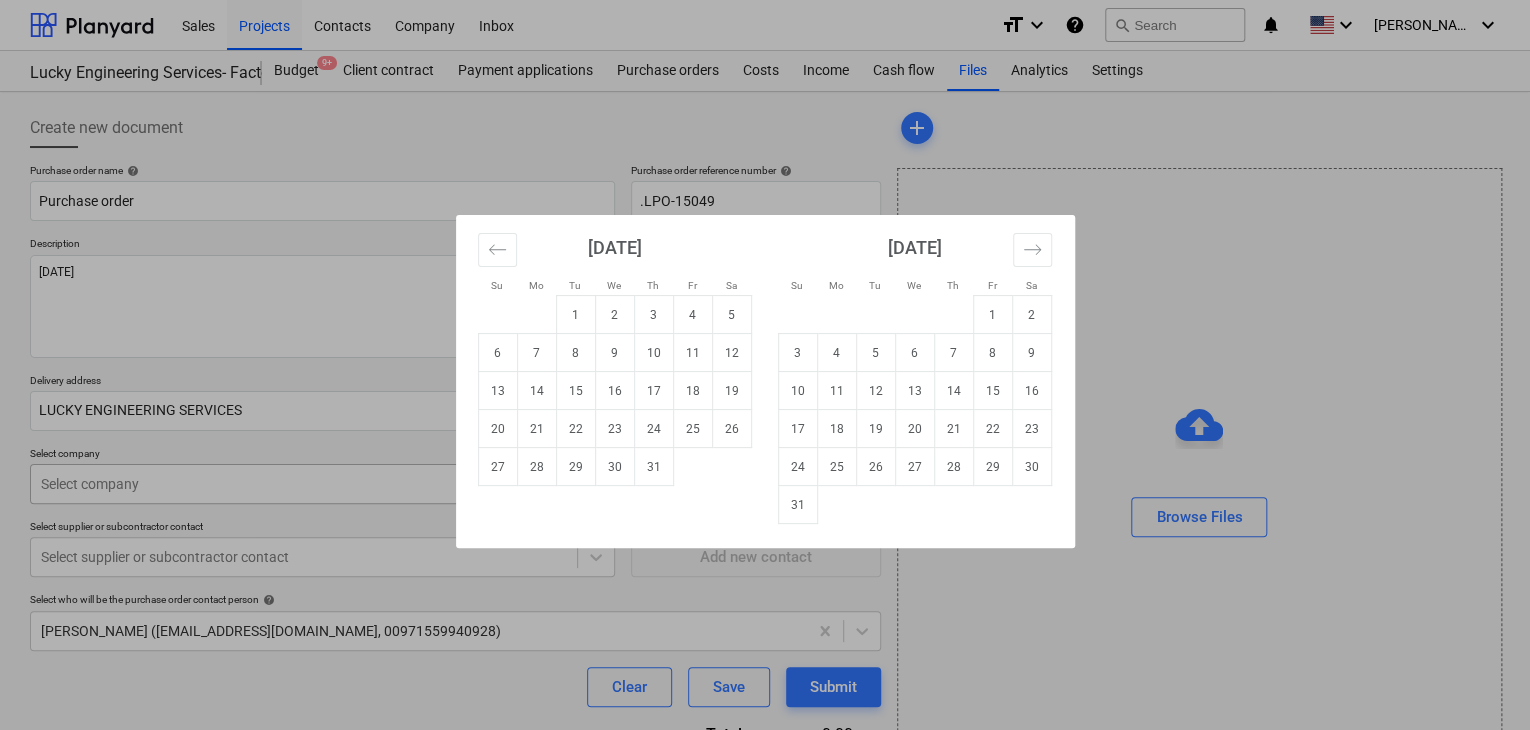 click on "30" at bounding box center [614, 467] 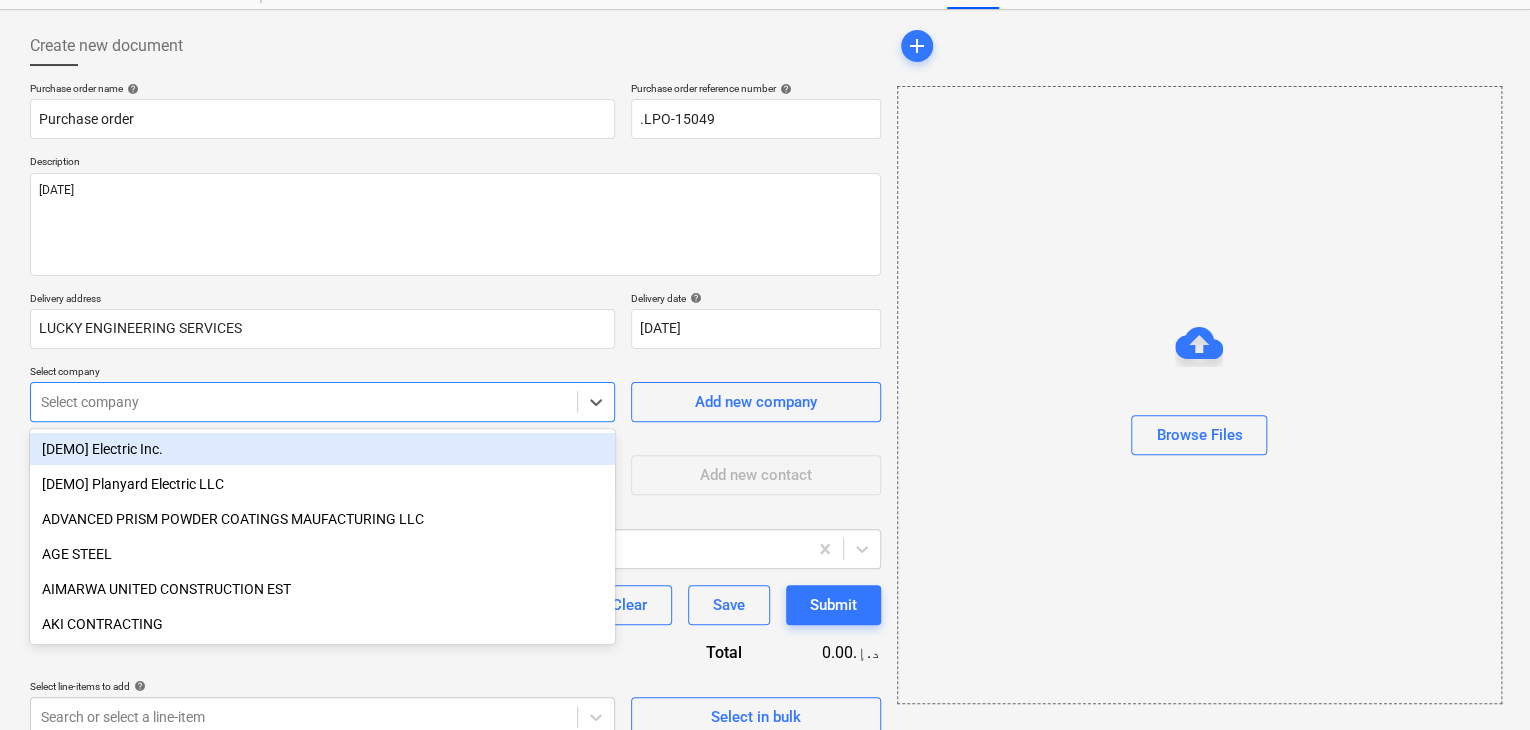 click on "Sales Projects Contacts Company Inbox format_size keyboard_arrow_down help search Search notifications 0 keyboard_arrow_down z. abbas keyboard_arrow_down Lucky Engineering Services- Factory/Office Budget 9+ Client contract Payment applications Purchase orders Costs Income Cash flow Files Analytics Settings Create new document Purchase order name help Purchase order Purchase order reference number help .LPO-15049 Description 09/JUL/2025 Delivery address LUCKY ENGINEERING SERVICES Delivery date help 30 Jul 2025 30.07.2025 Press the down arrow key to interact with the calendar and
select a date. Press the question mark key to get the keyboard shortcuts for changing dates. Select company option [DEMO] Electric Inc.   focused, 1 of 201. 201 results available. Use Up and Down to choose options, press Enter to select the currently focused option, press Escape to exit the menu, press Tab to select the option and exit the menu. Select company Add new company Select supplier or subcontractor contact help Clear" at bounding box center [765, 283] 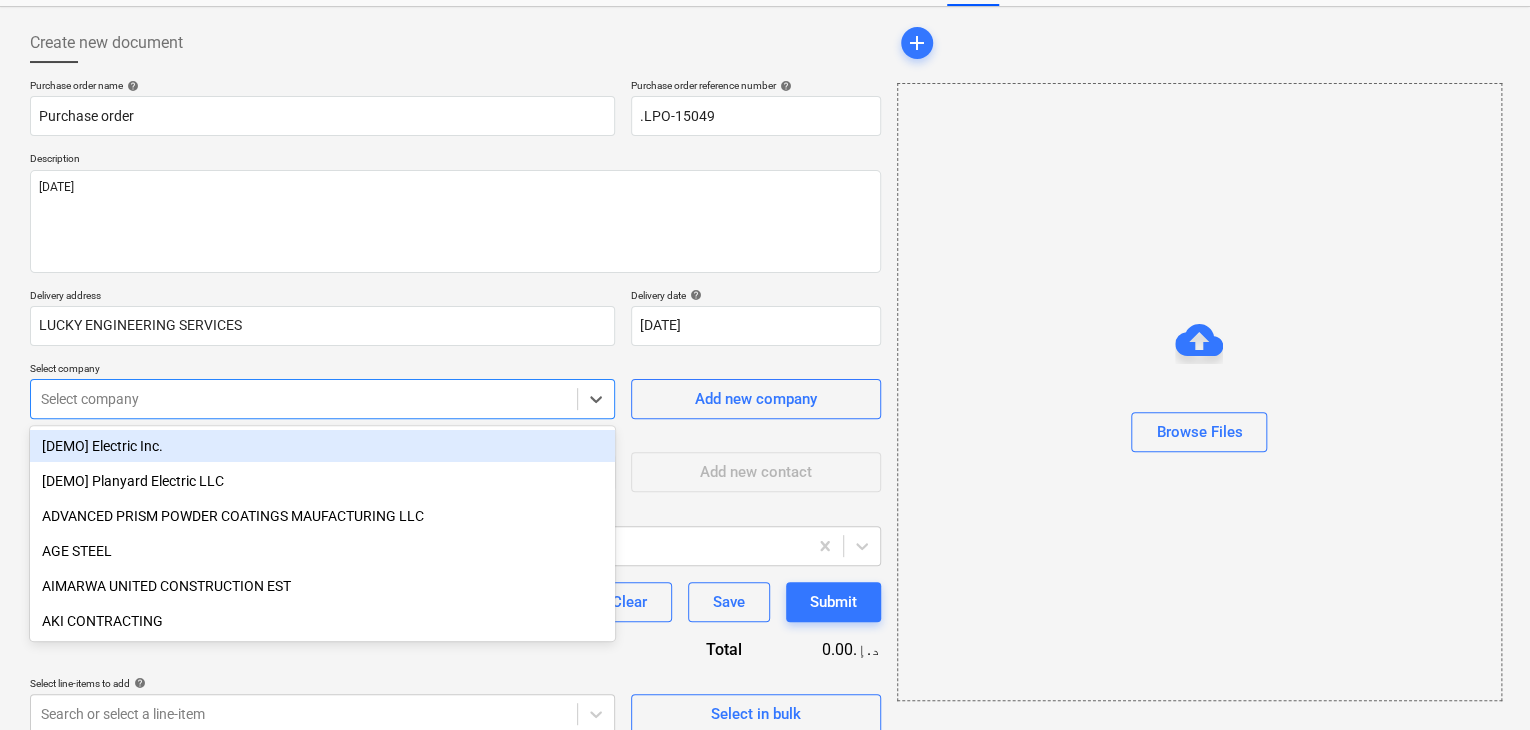 scroll, scrollTop: 93, scrollLeft: 0, axis: vertical 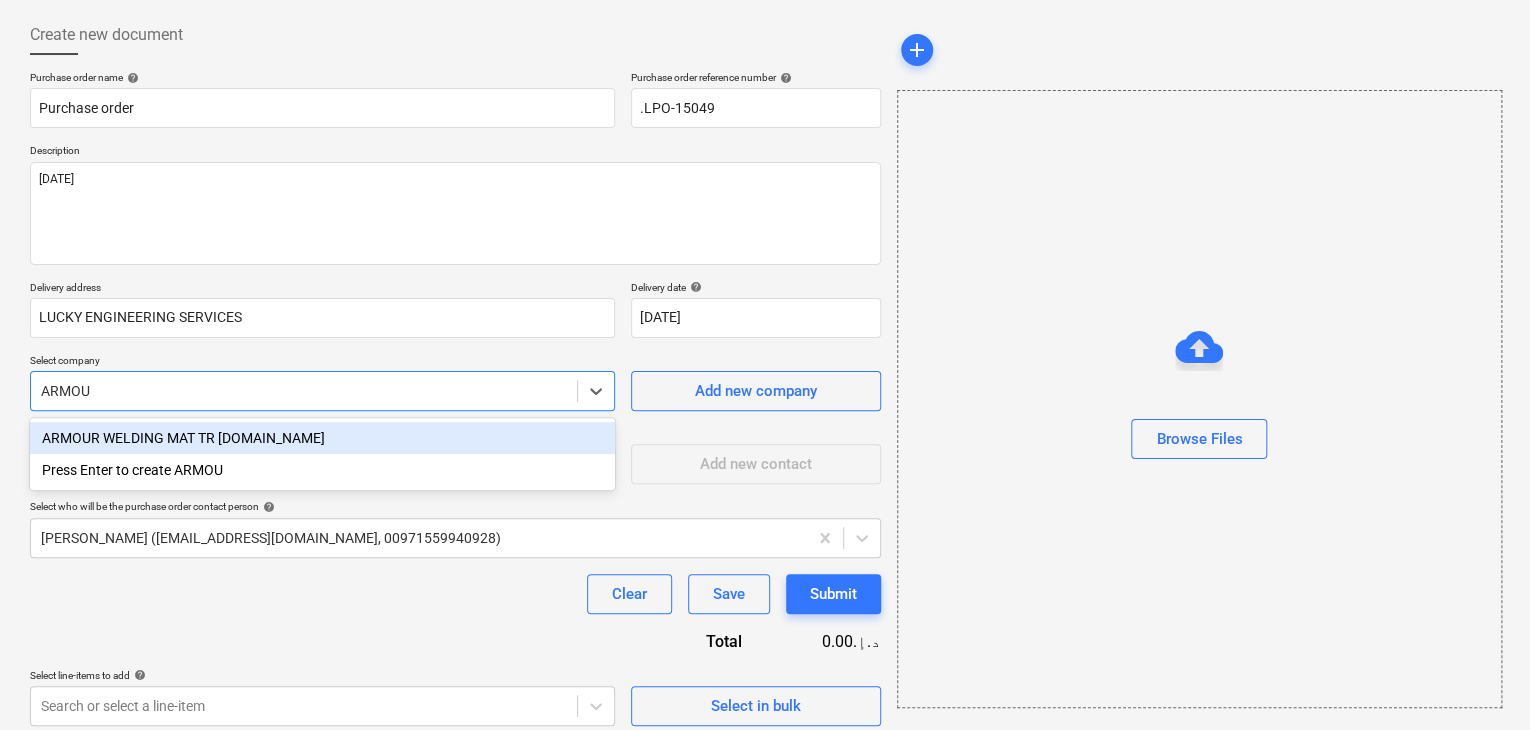 type on "ARMOUR" 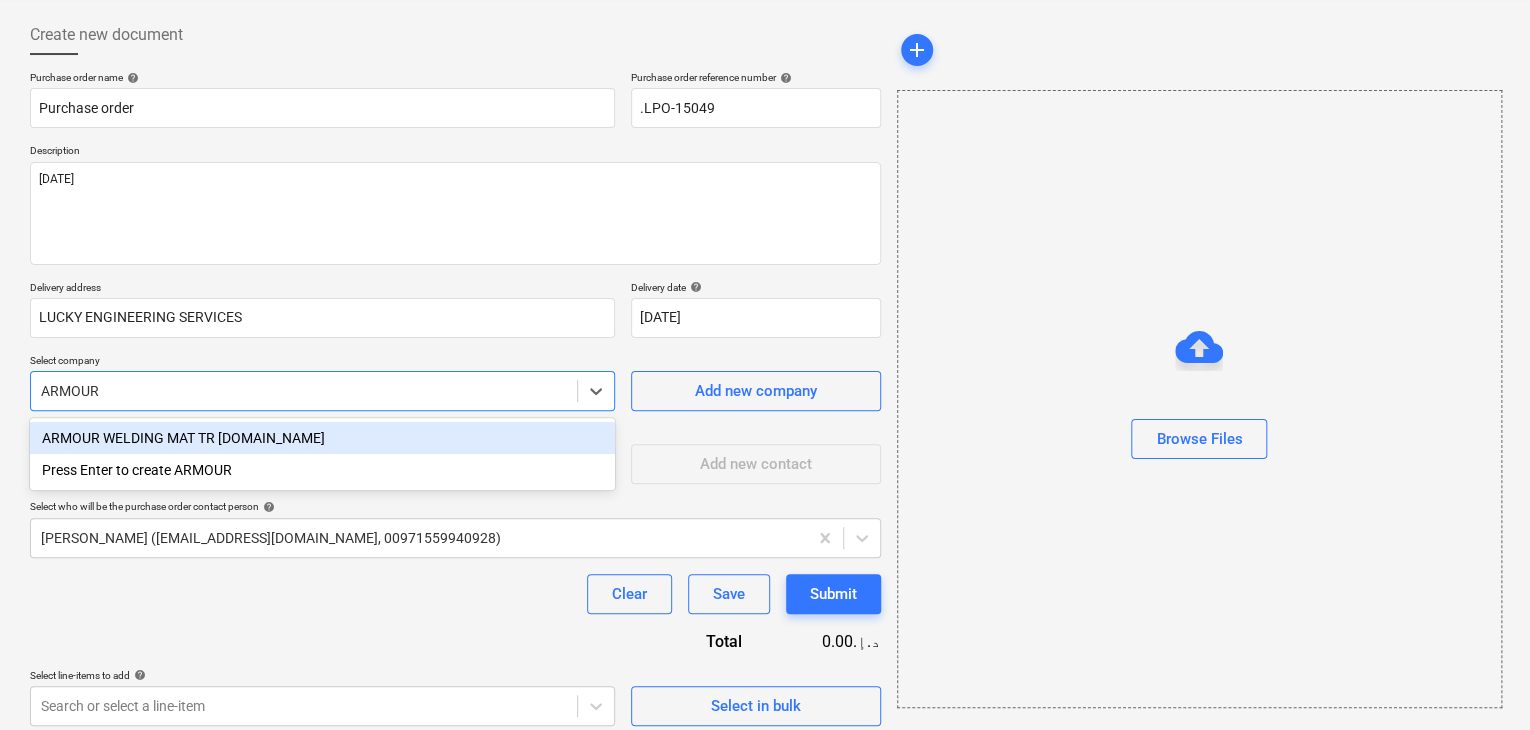 click on "ARMOUR WELDING MAT TR L.LC" at bounding box center [322, 438] 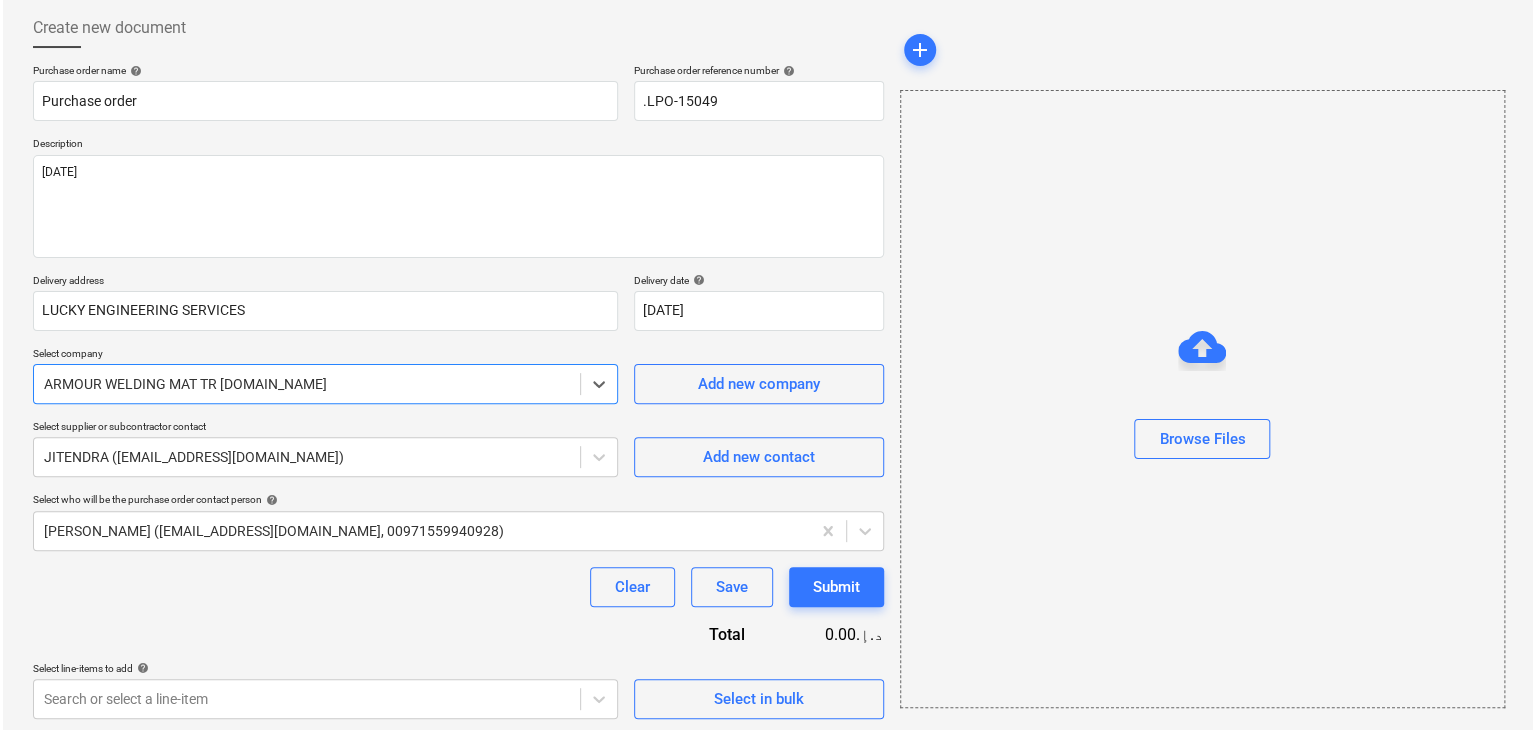 scroll, scrollTop: 104, scrollLeft: 0, axis: vertical 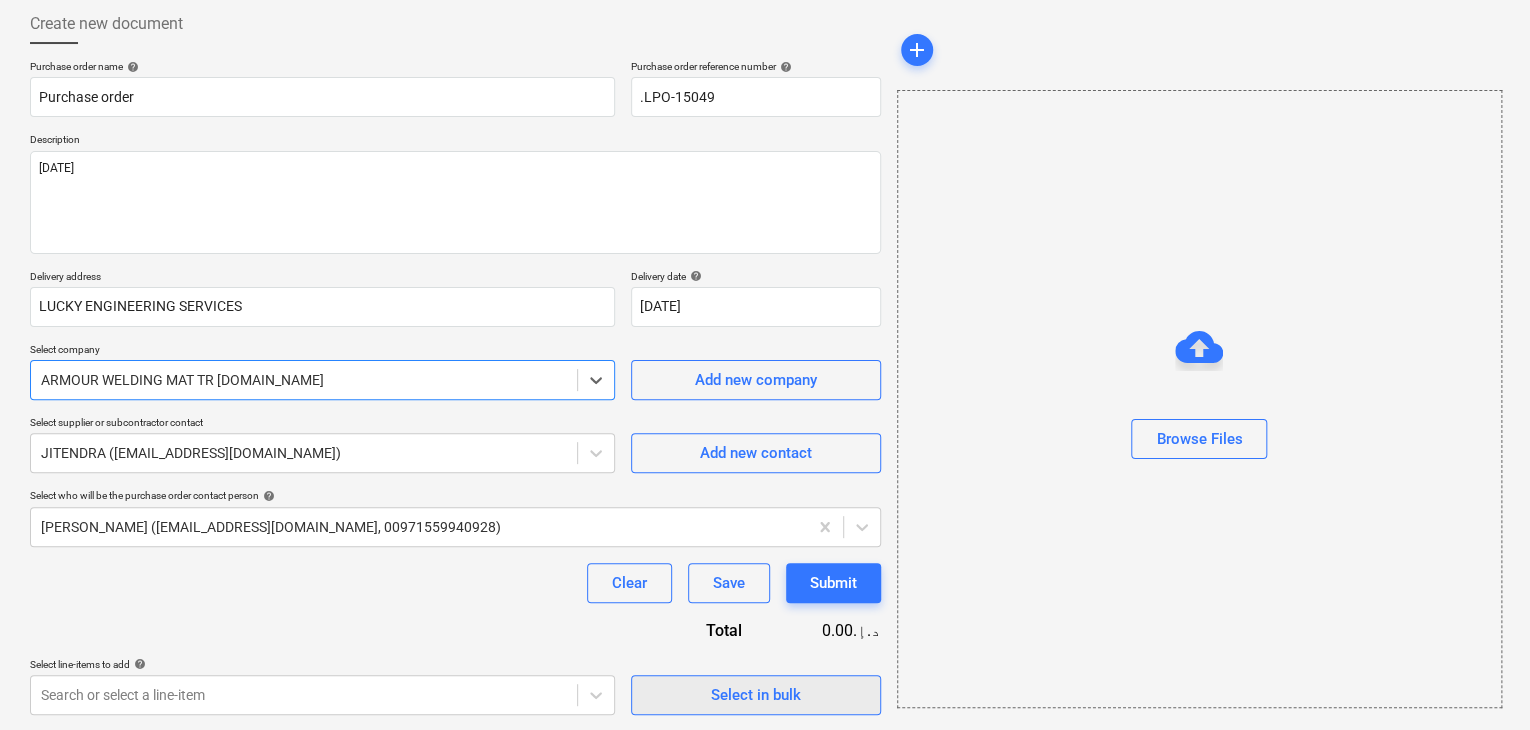 click on "Select in bulk" at bounding box center (756, 695) 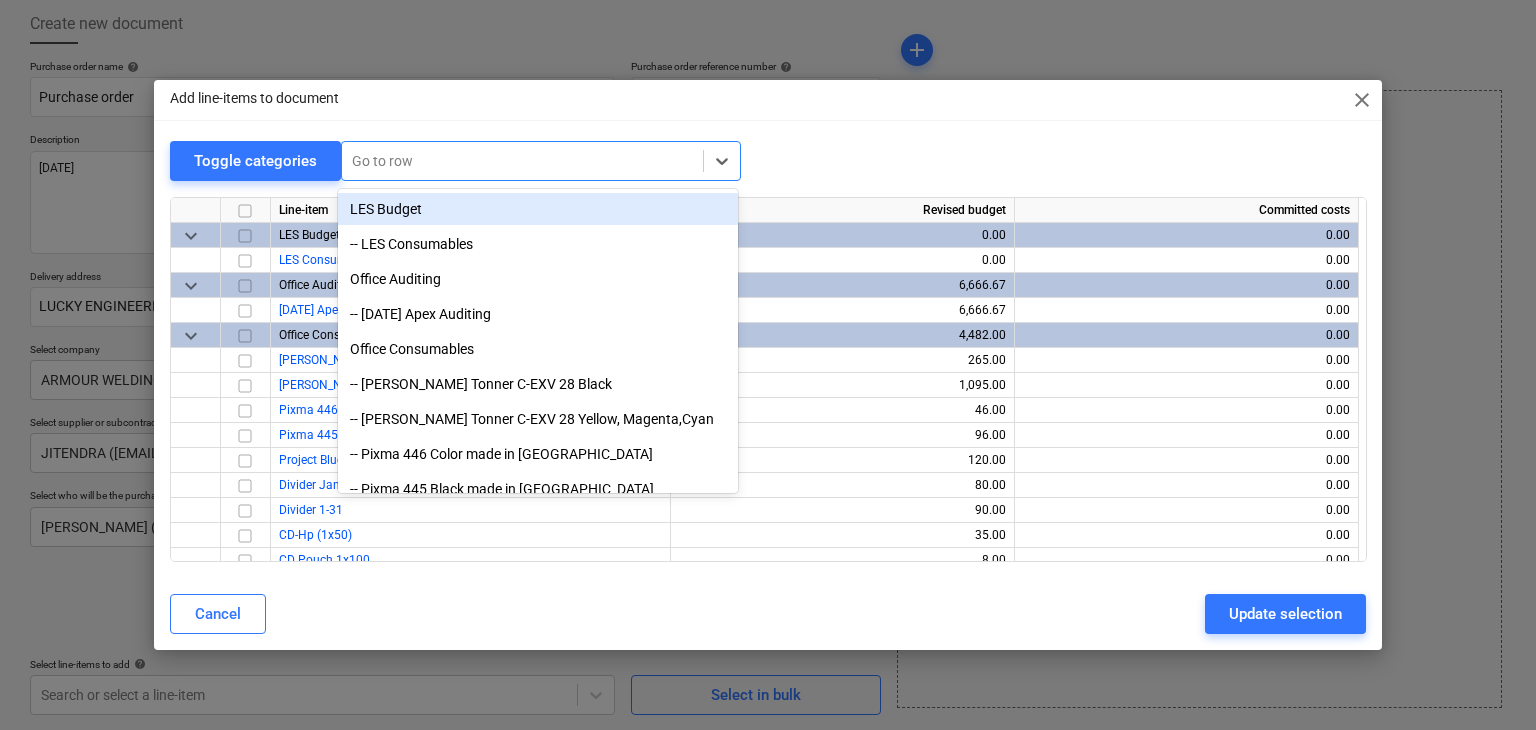 click at bounding box center [522, 161] 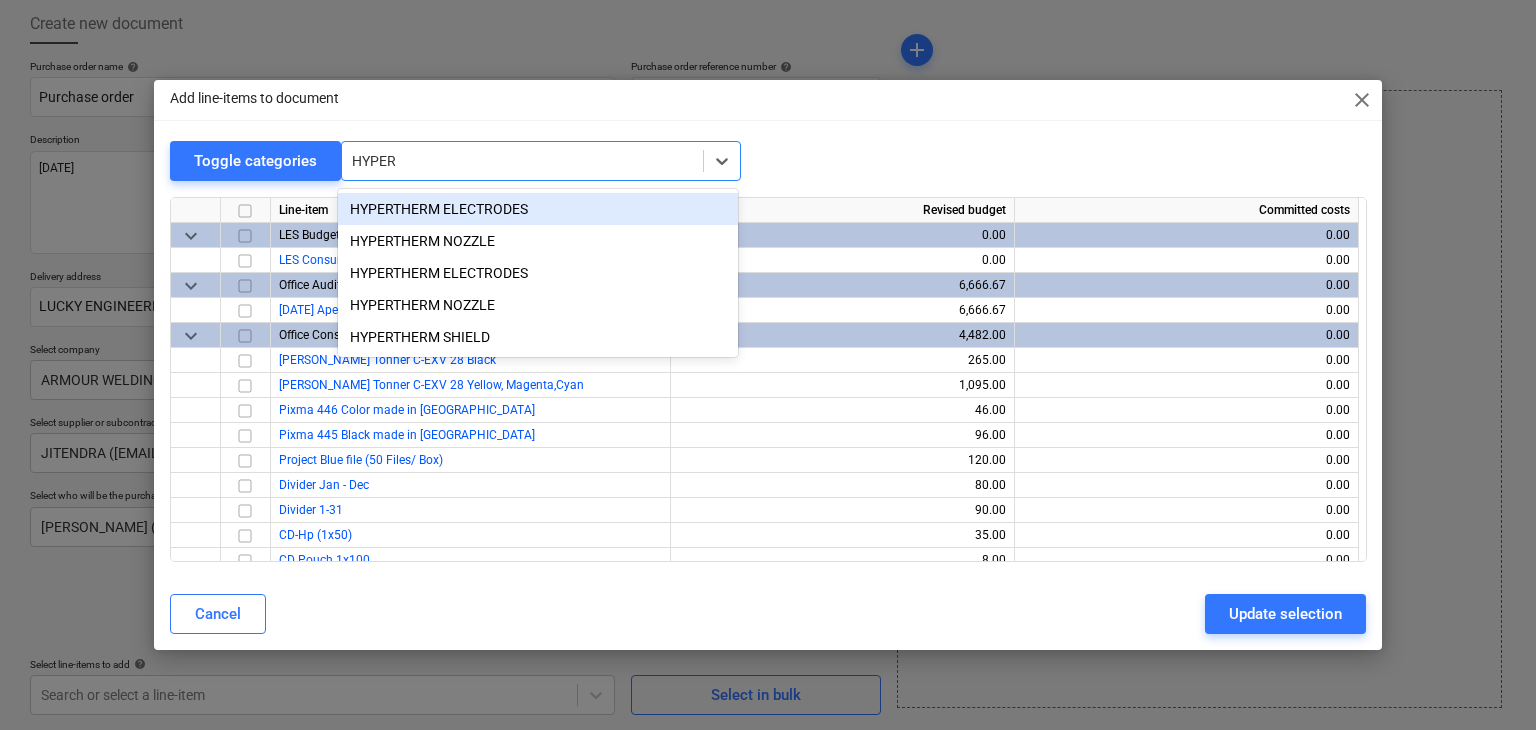 type on "HYPERT" 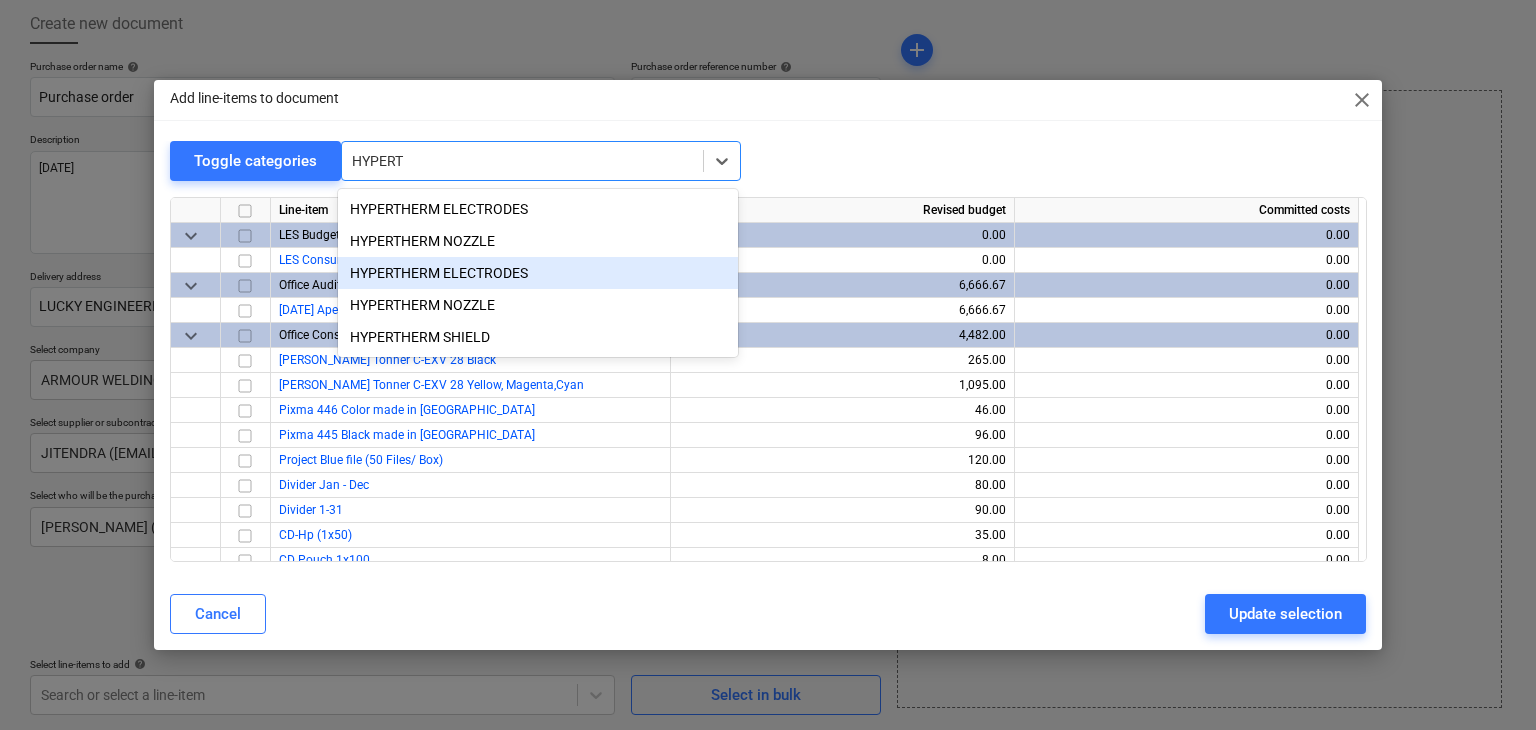 click on "HYPERTHERM ELECTRODES" at bounding box center [538, 273] 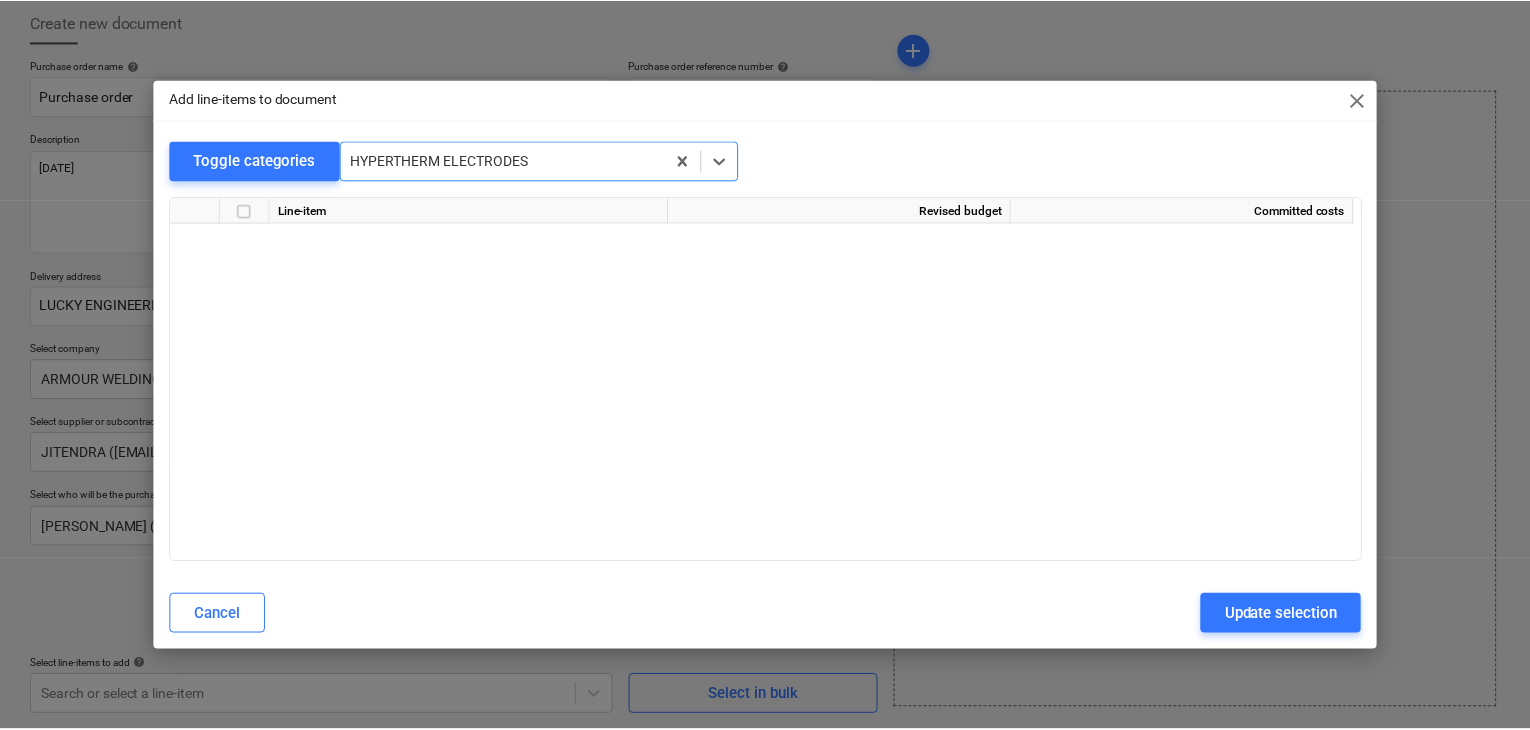 scroll, scrollTop: 35550, scrollLeft: 0, axis: vertical 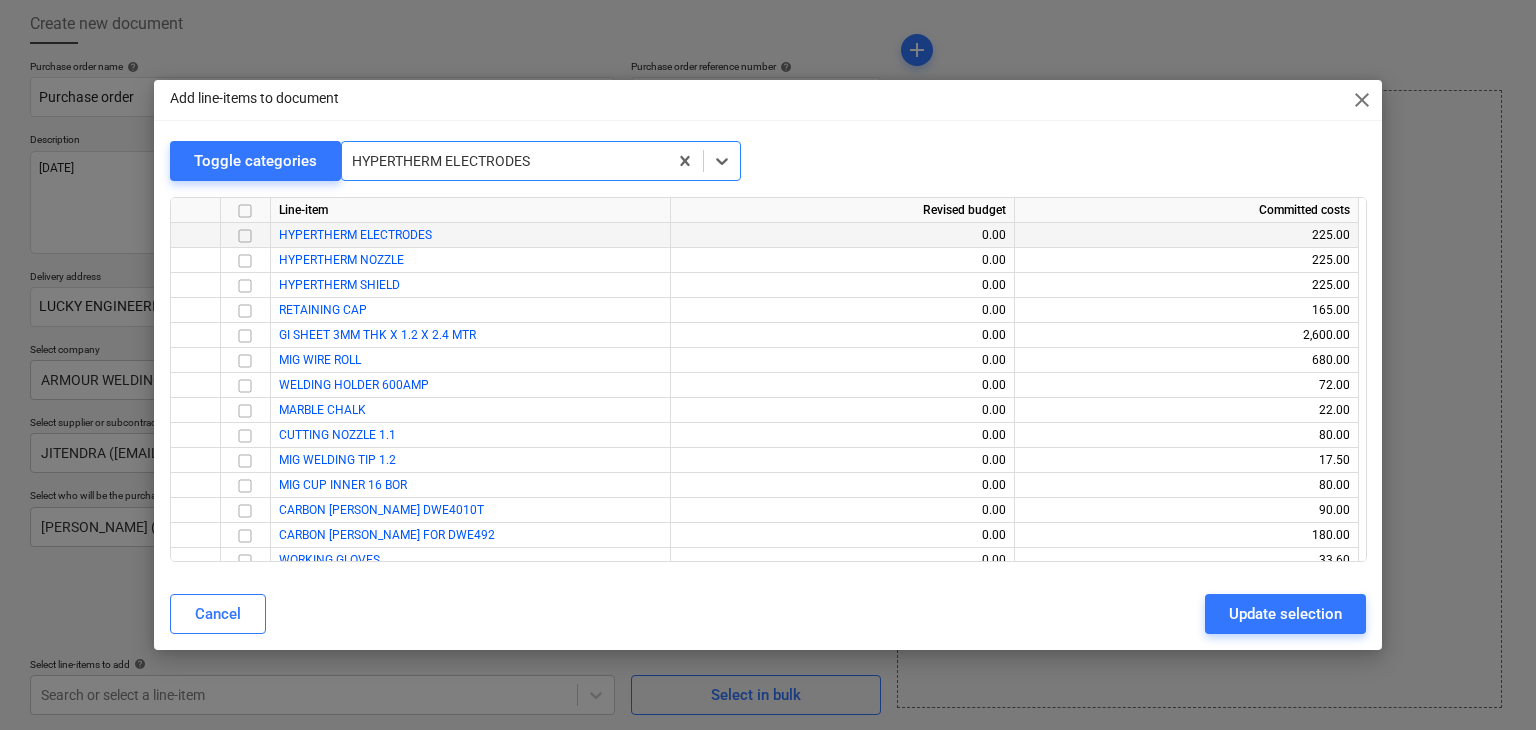 click at bounding box center (245, 236) 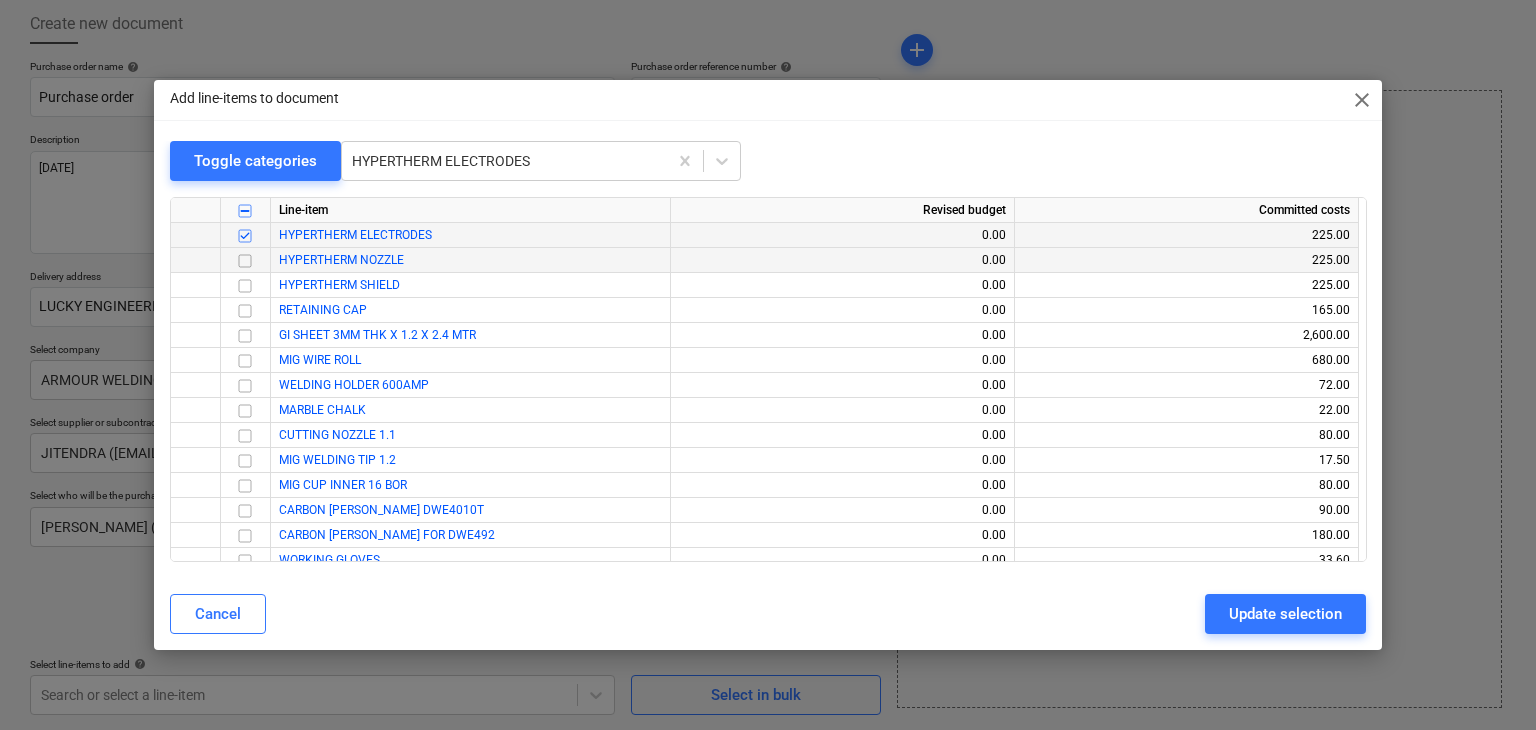 click at bounding box center [245, 261] 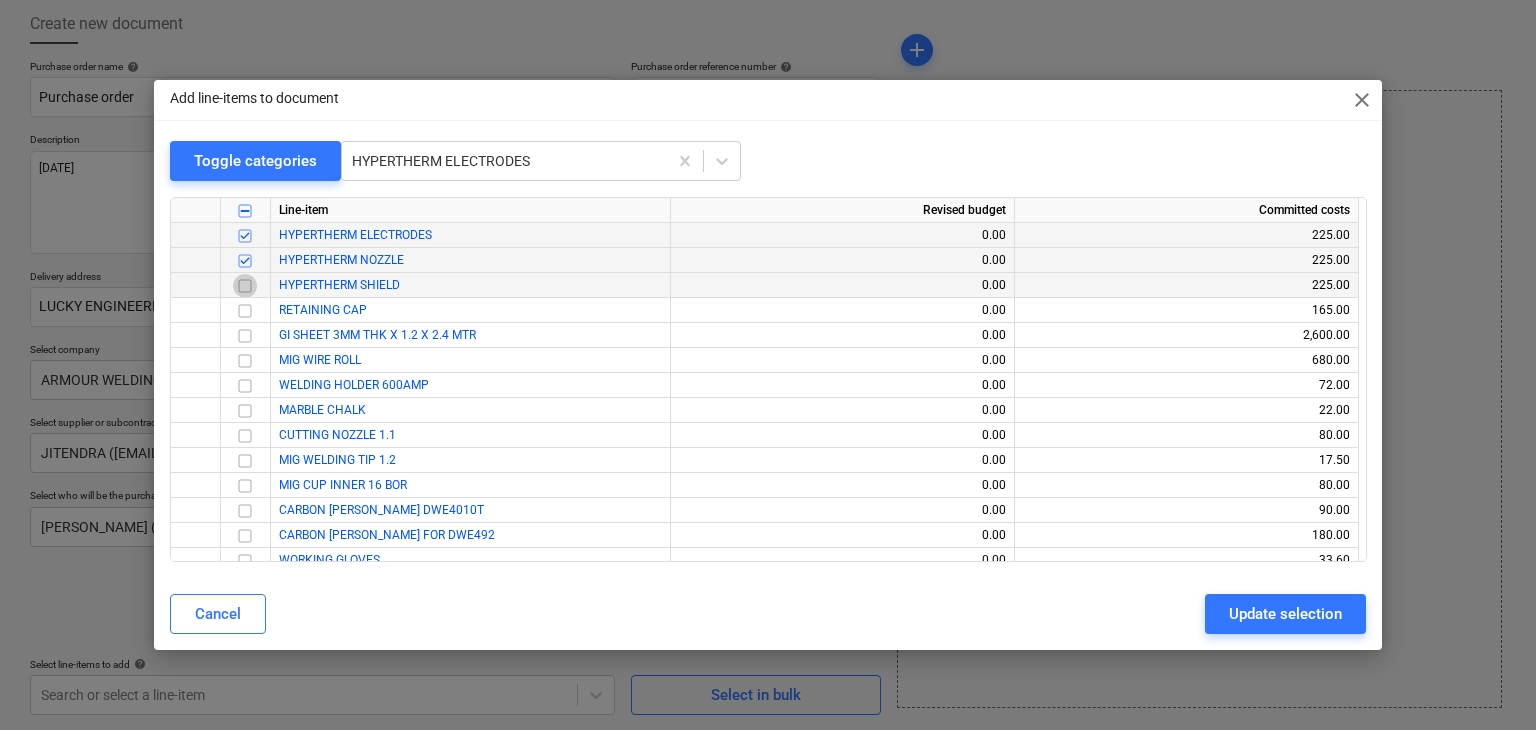 click at bounding box center [245, 286] 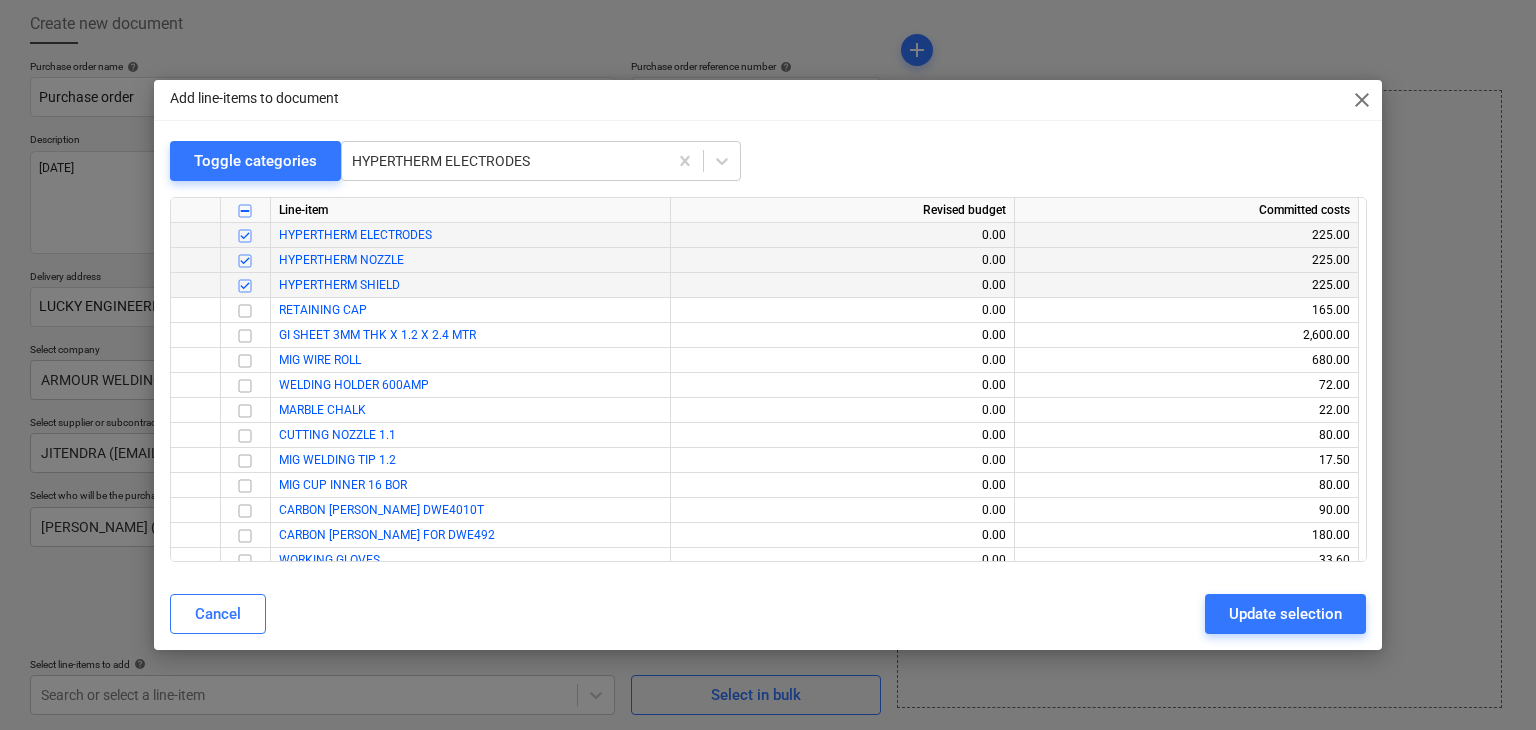 click on "Update selection" at bounding box center [1285, 614] 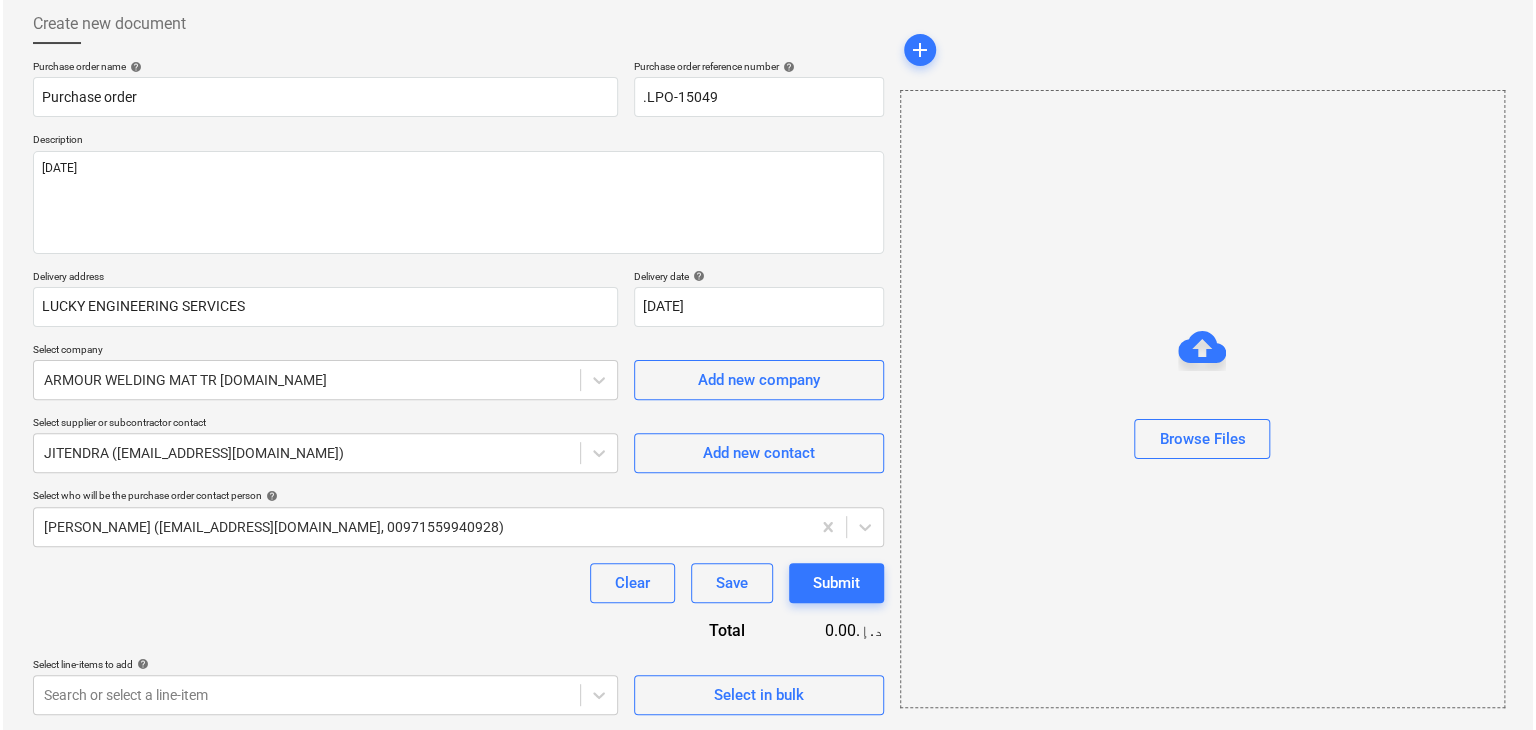 scroll, scrollTop: 343, scrollLeft: 0, axis: vertical 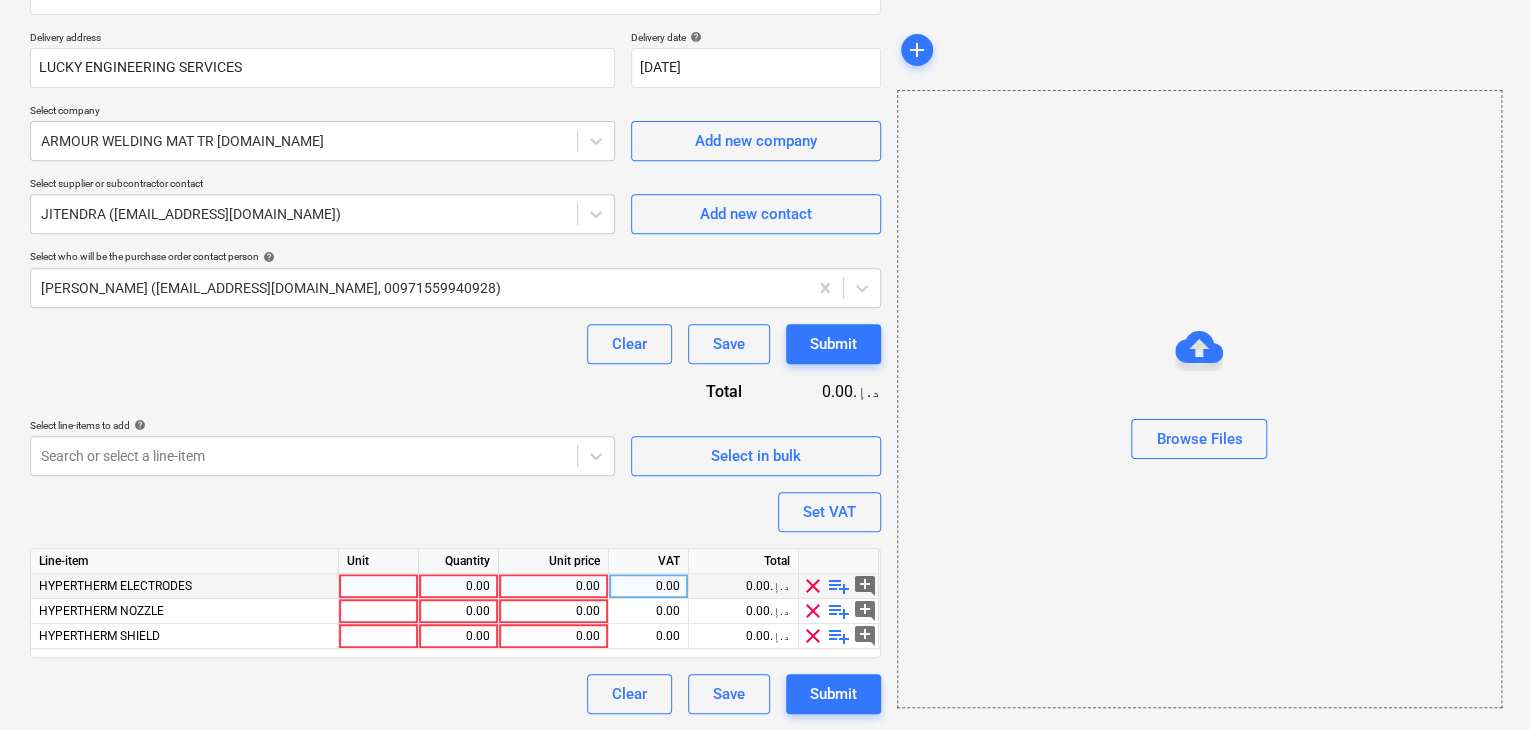 click at bounding box center (379, 586) 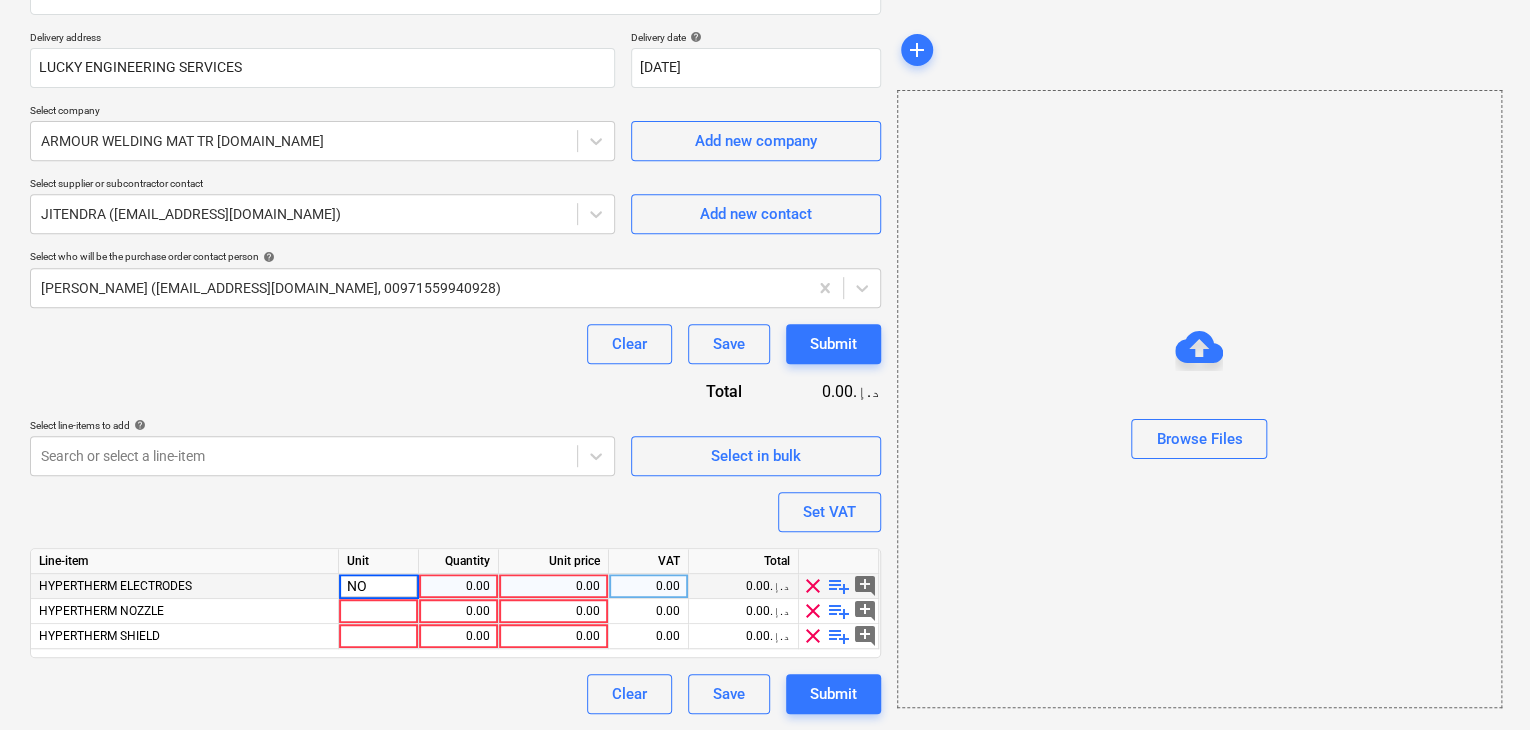 type on "NOS" 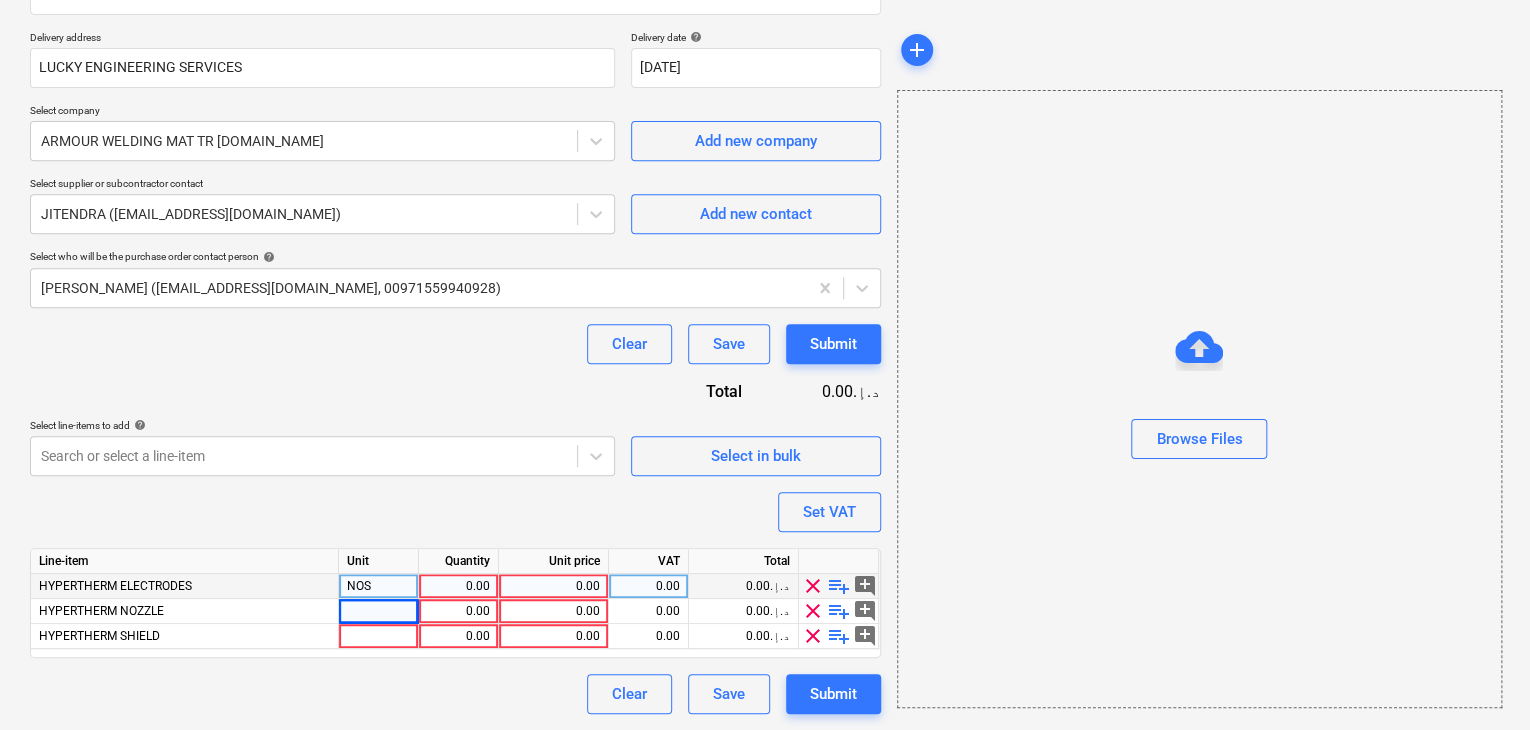 type on "x" 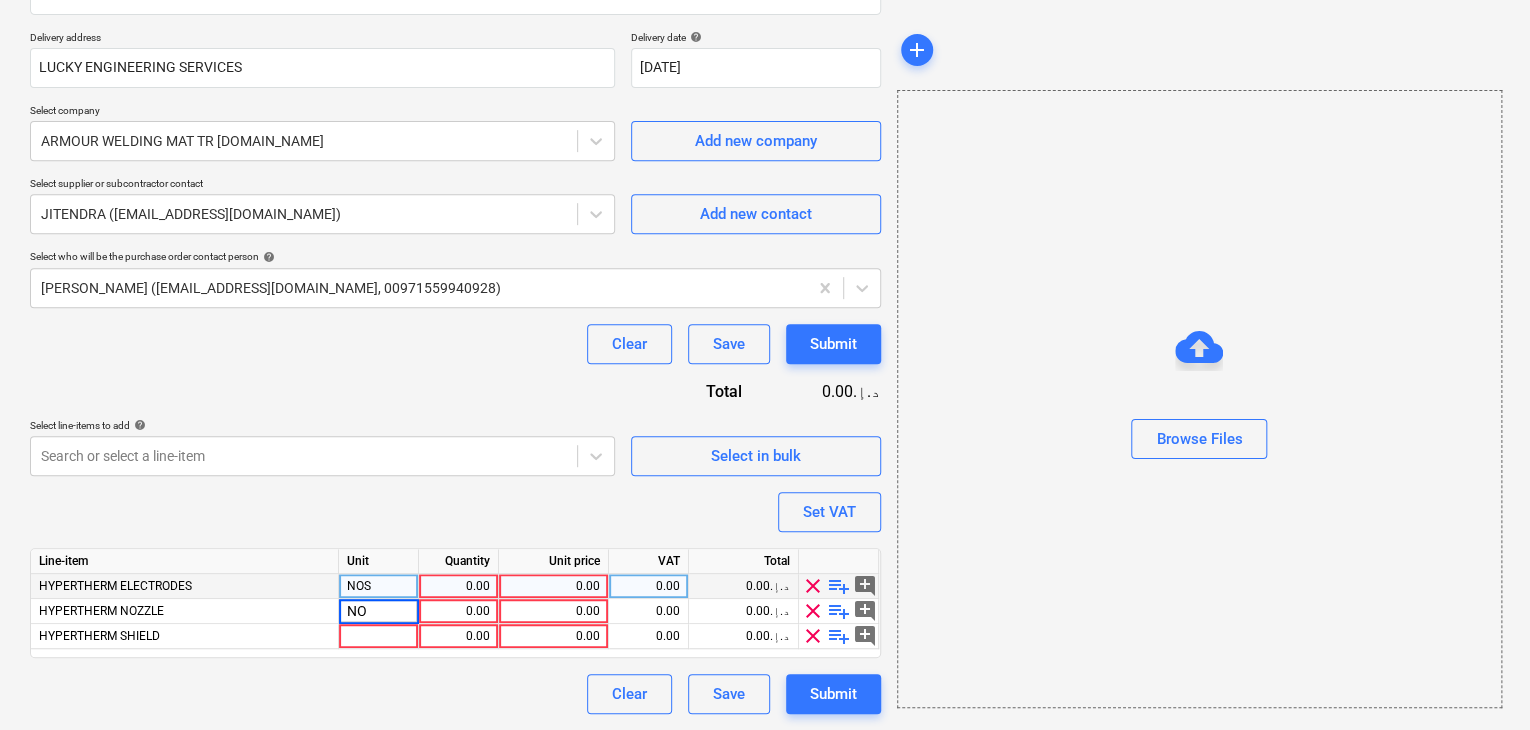 type on "NOS" 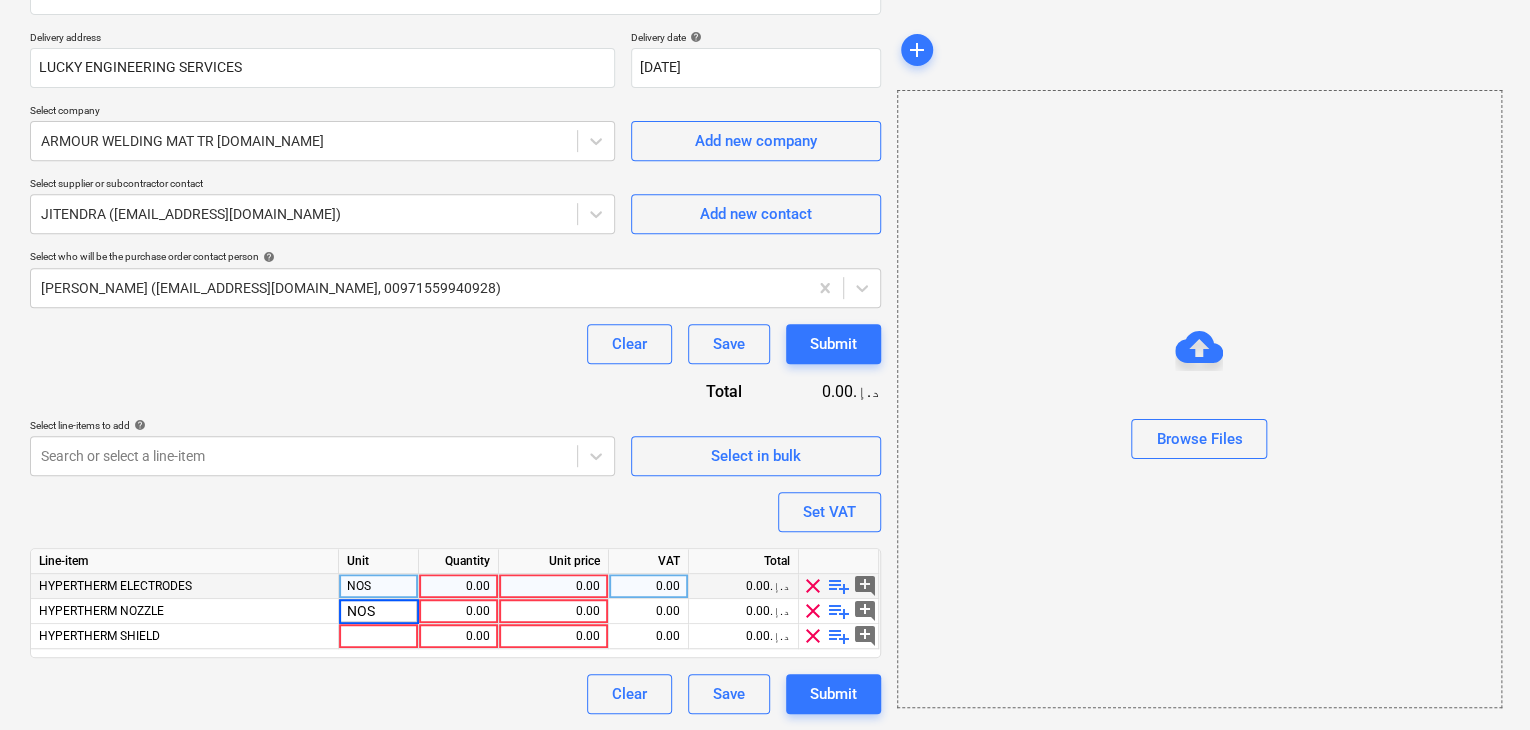 type on "x" 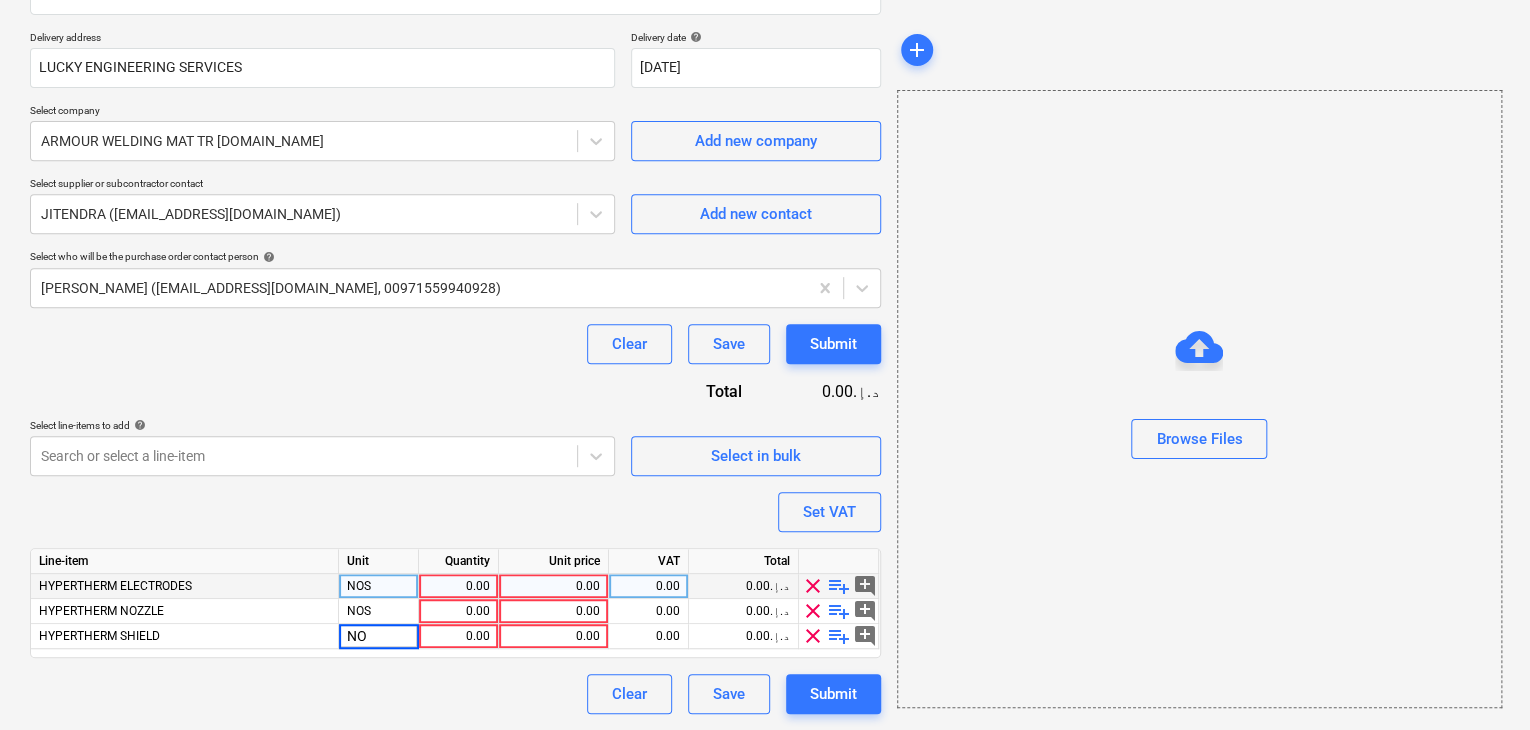 type on "NOS" 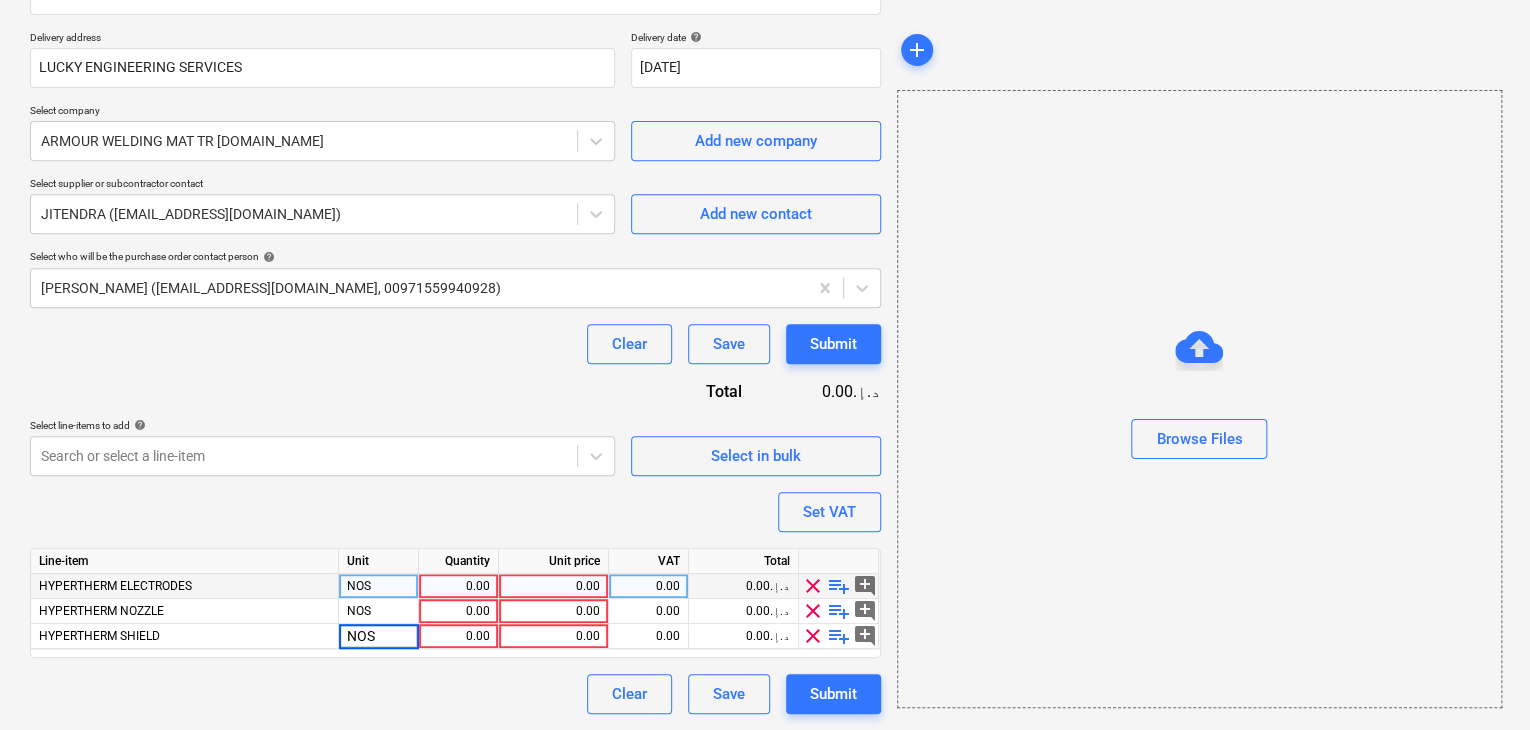 type on "x" 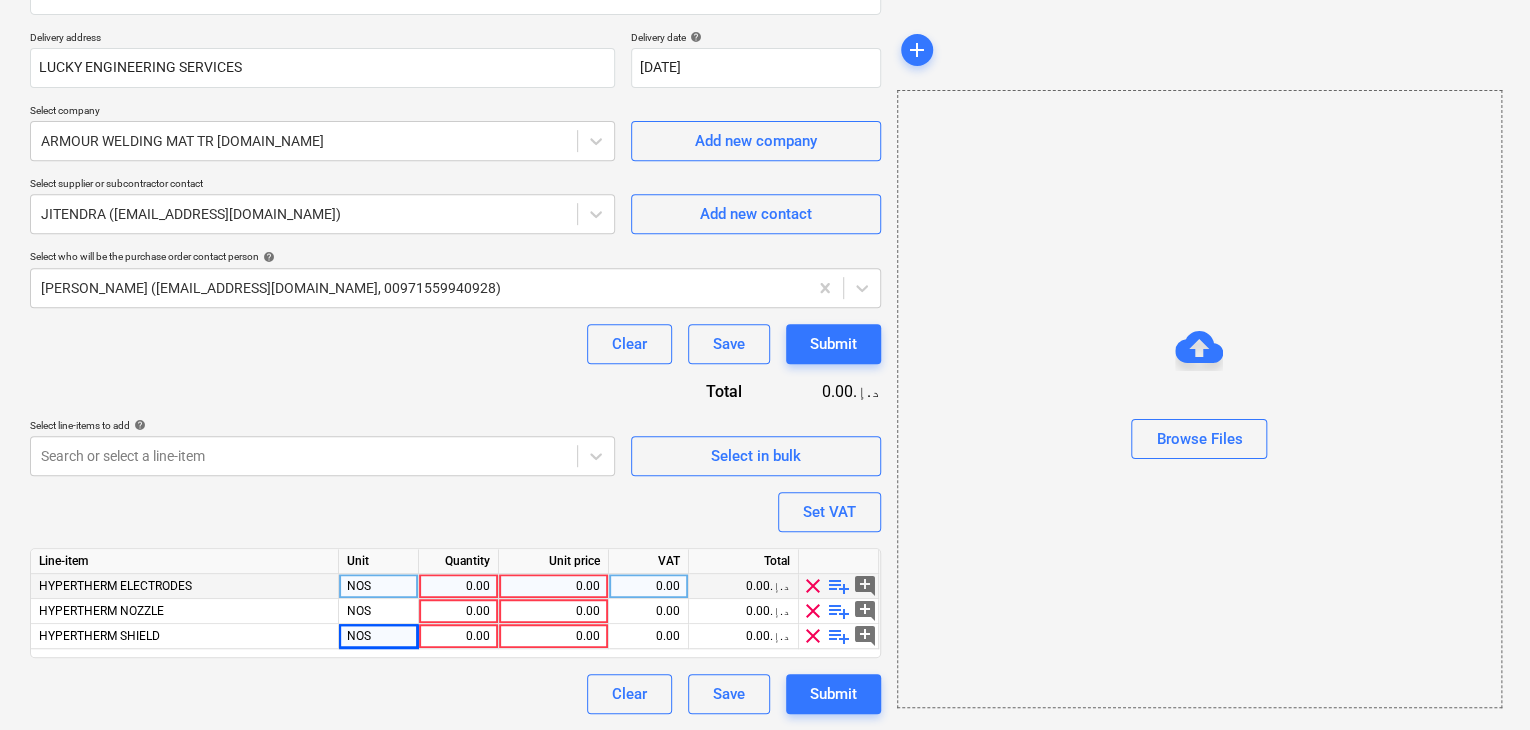 click on "0.00" at bounding box center [458, 586] 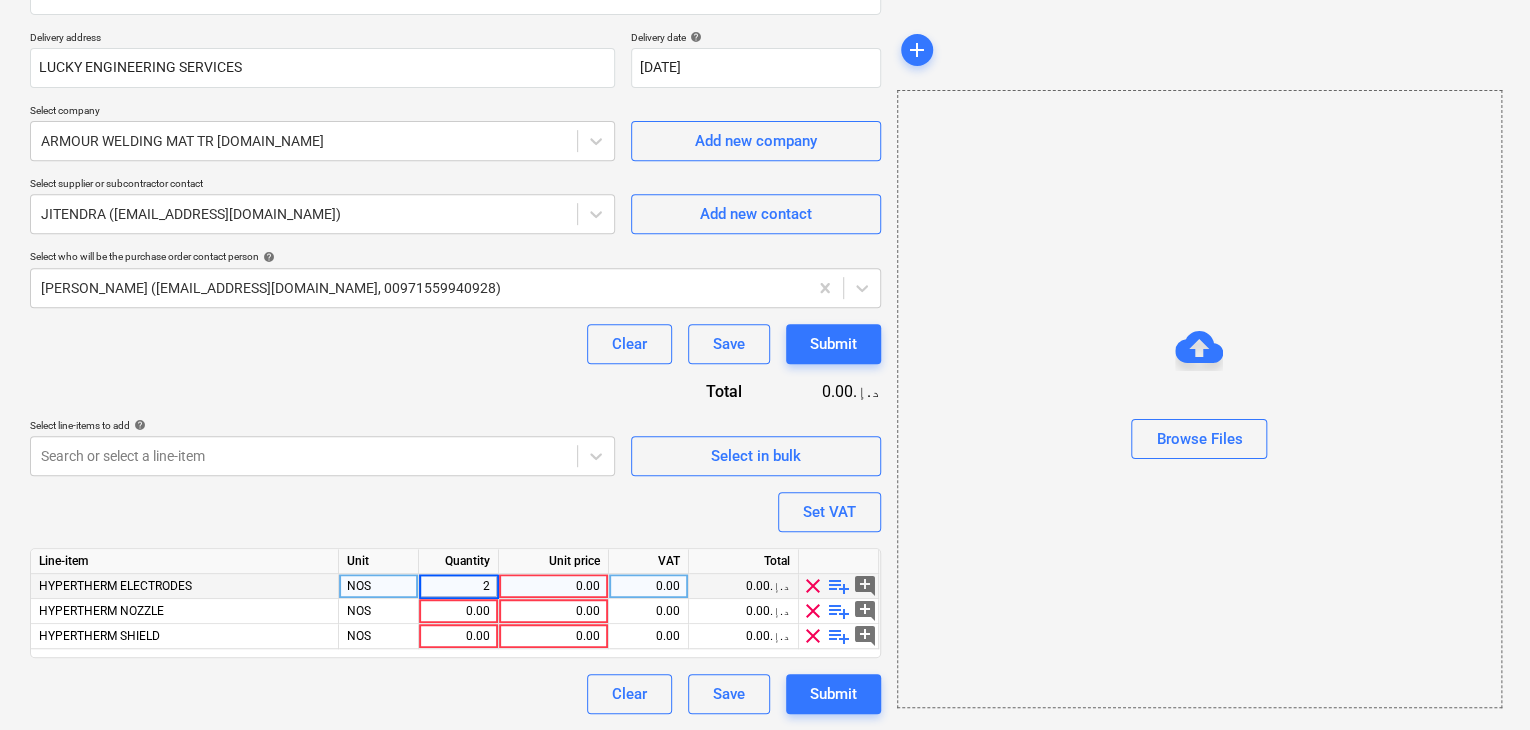 type on "25" 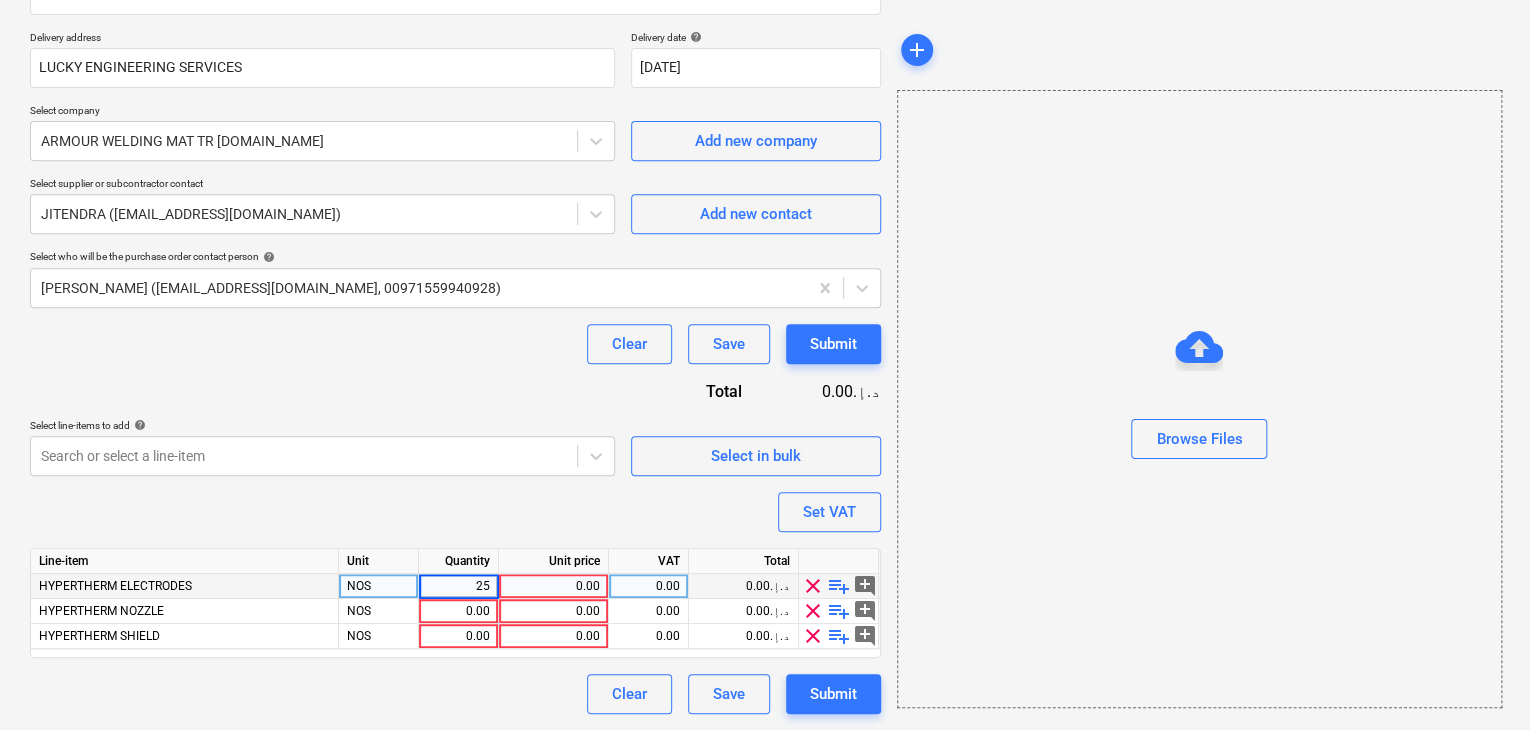 type on "x" 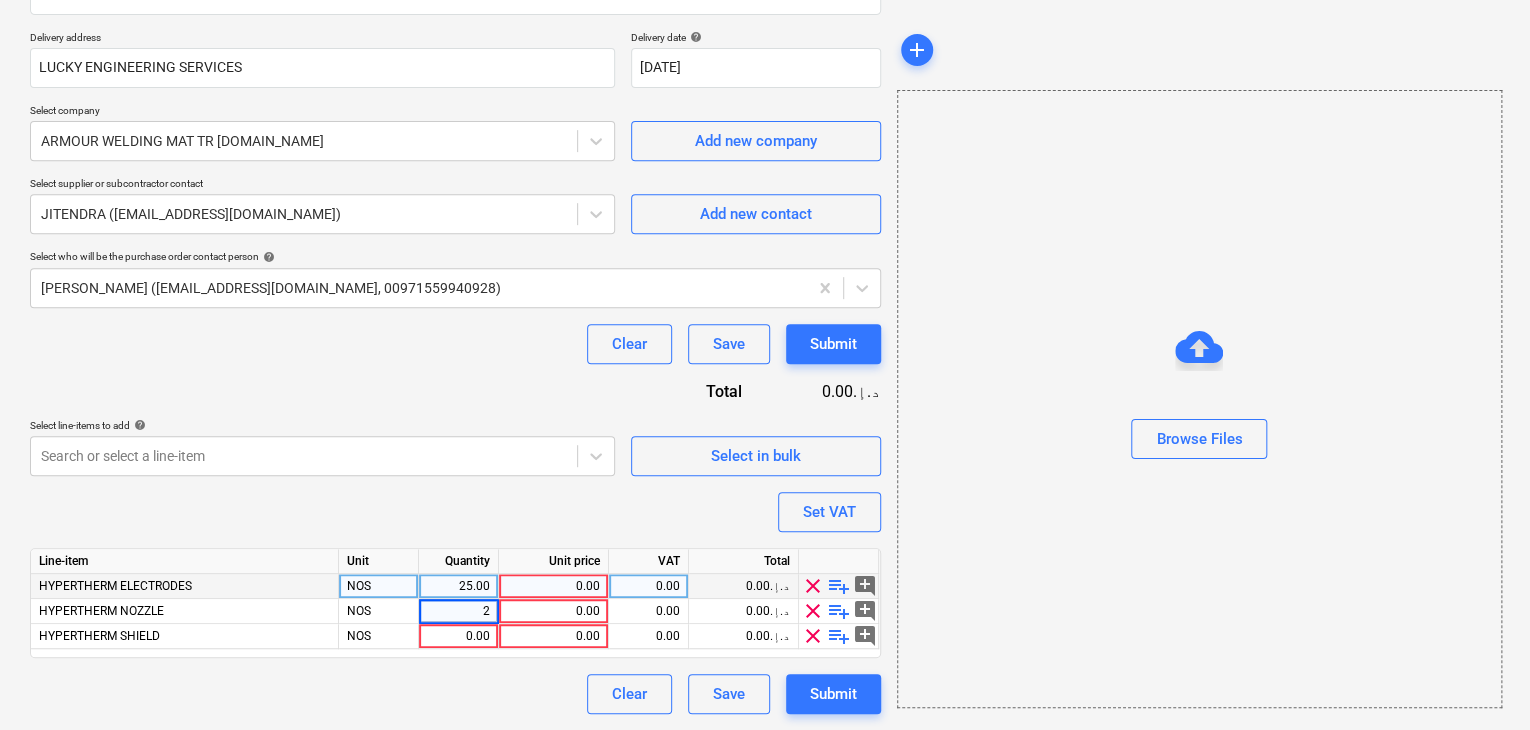 type on "25" 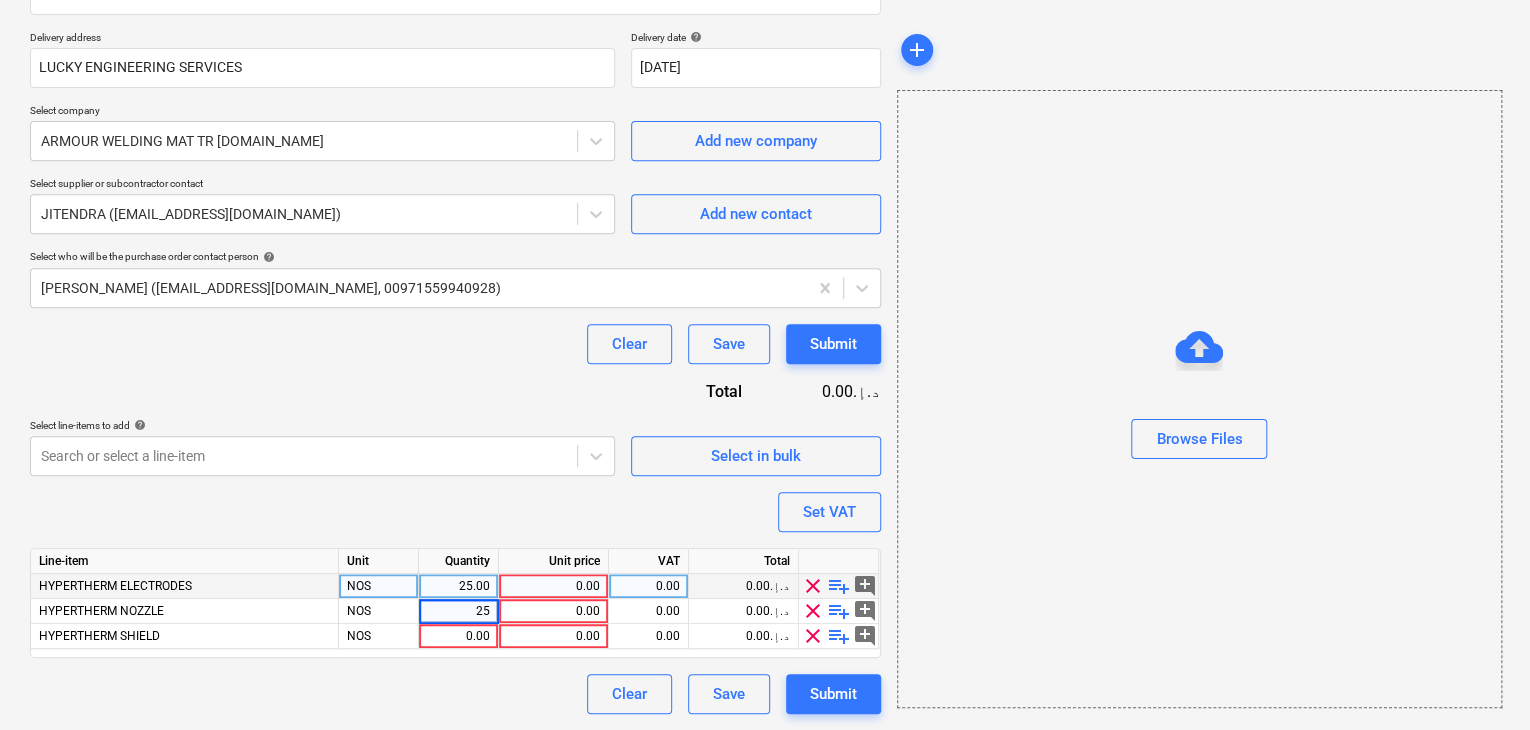 type on "x" 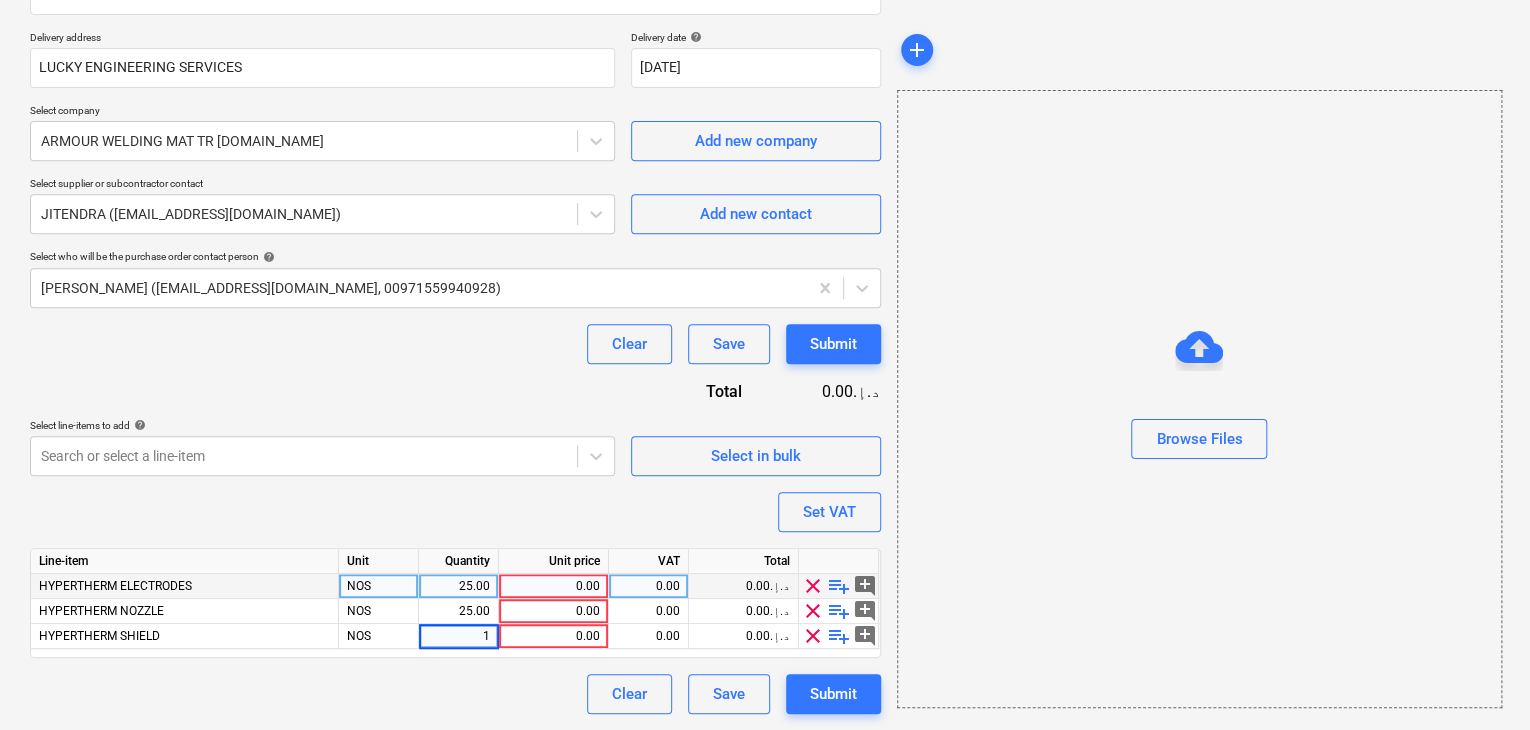 type on "10" 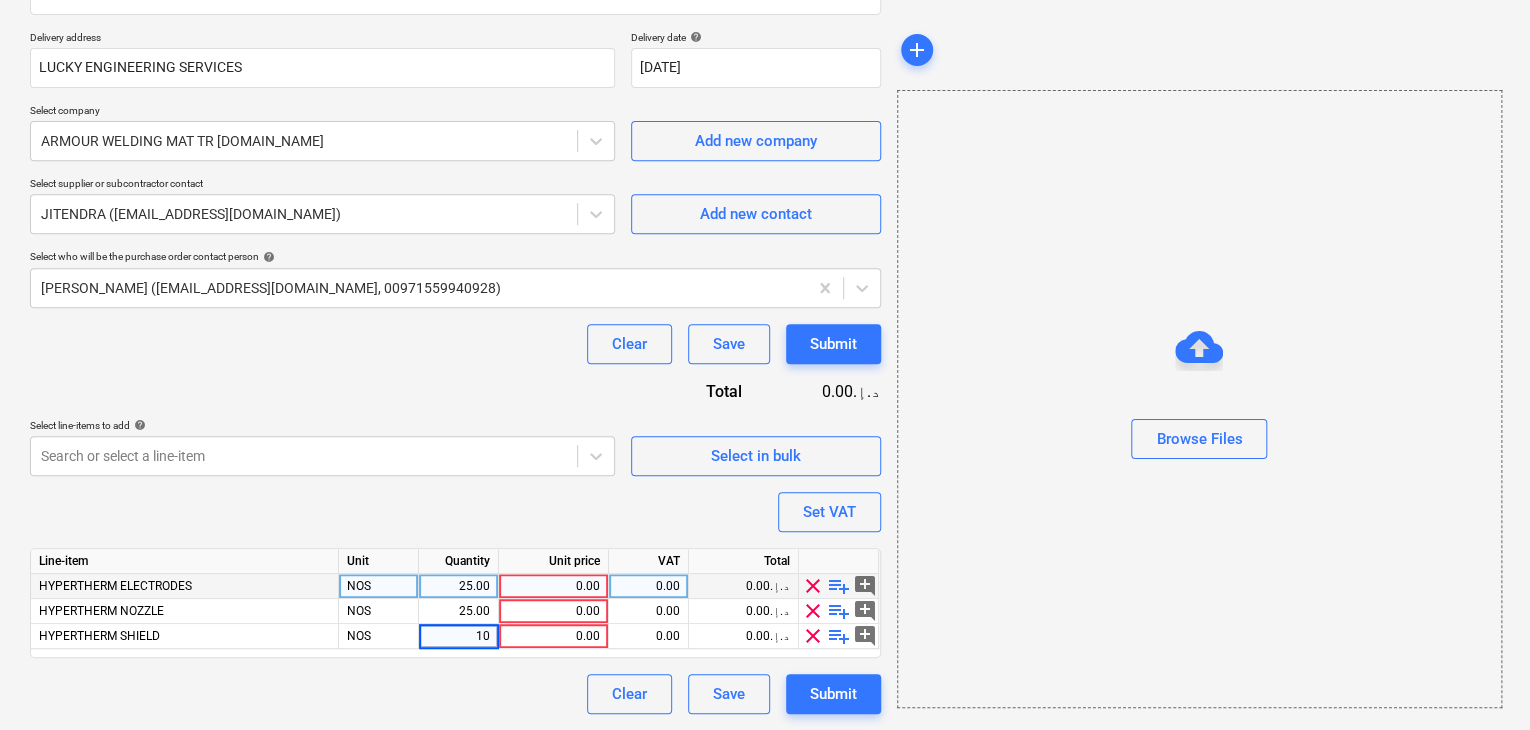 type on "x" 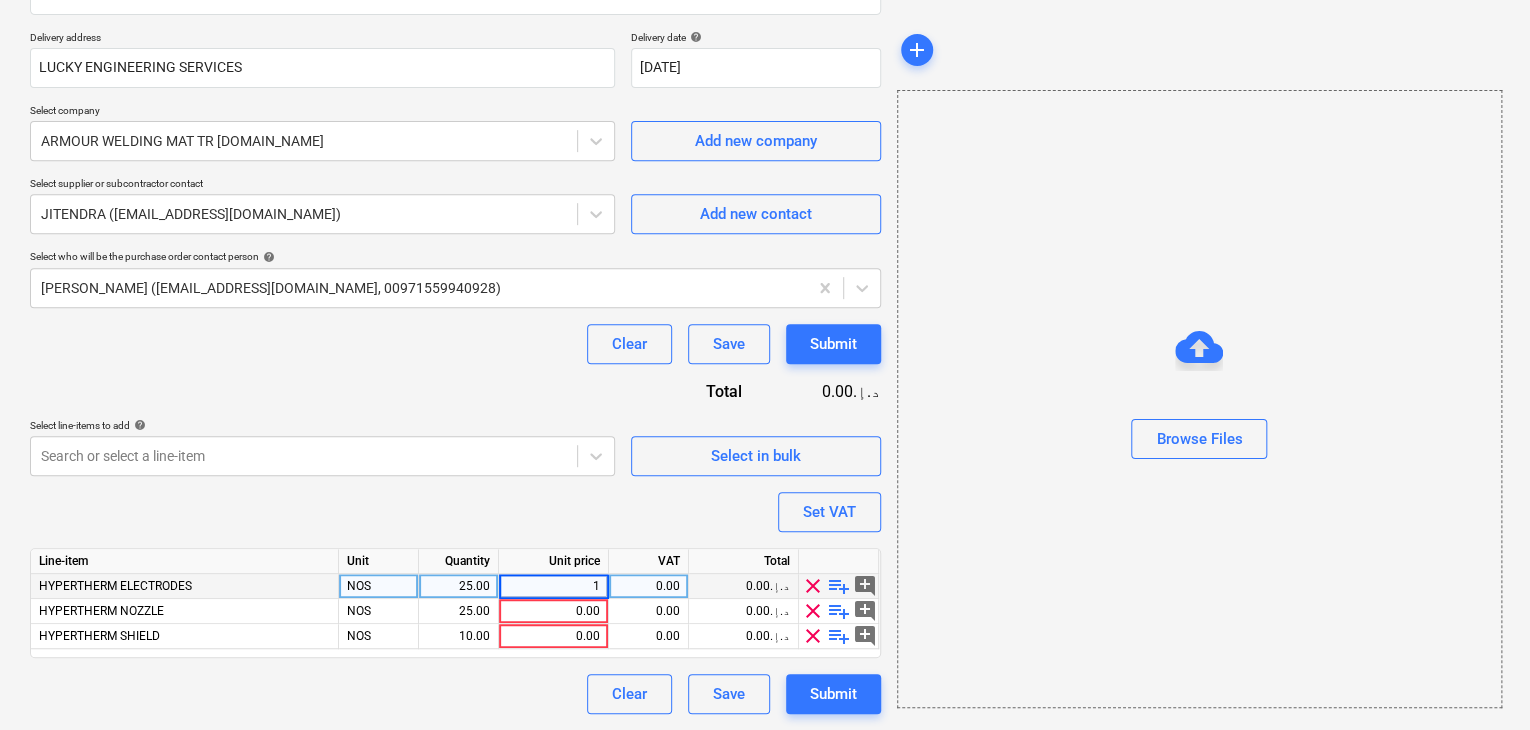 type on "15" 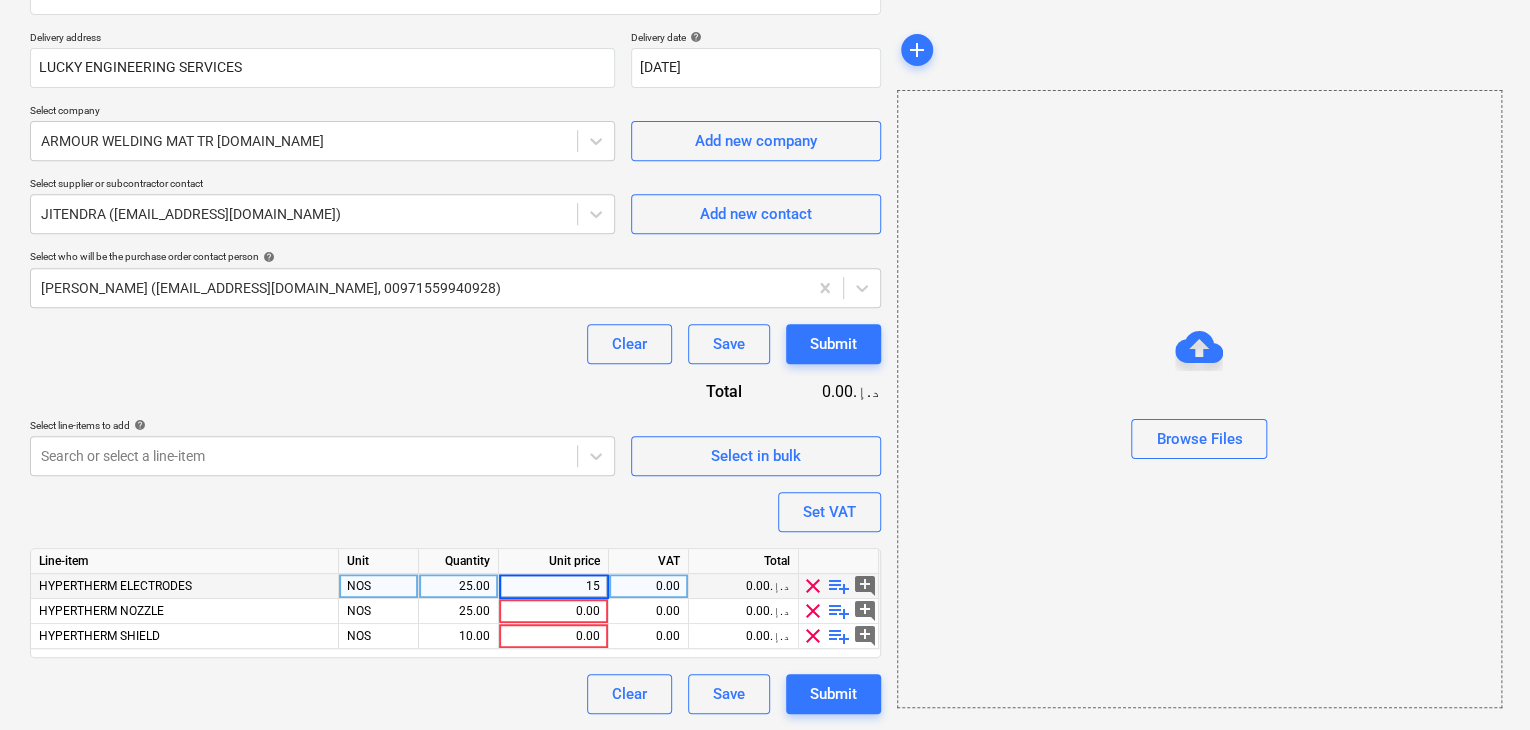 type on "x" 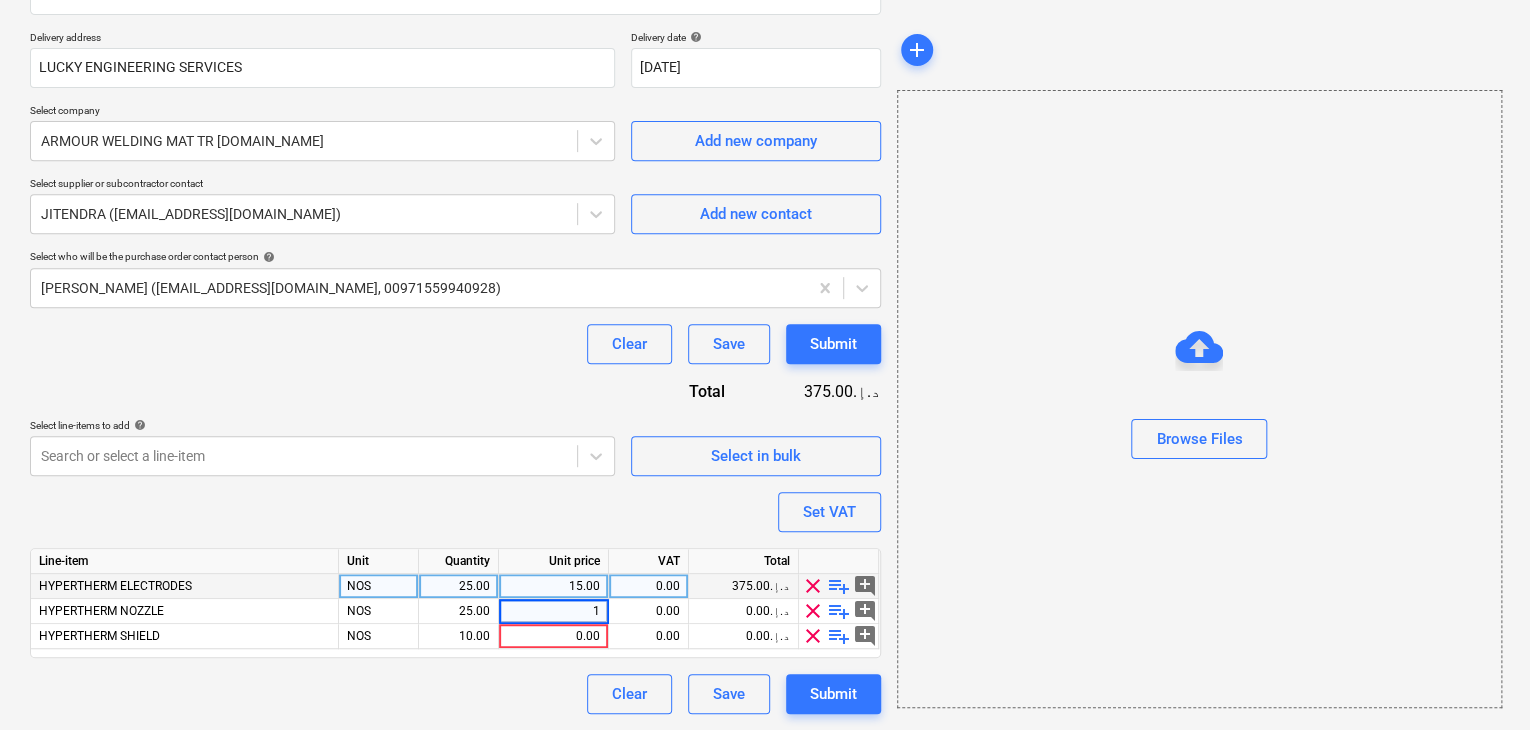 type on "15" 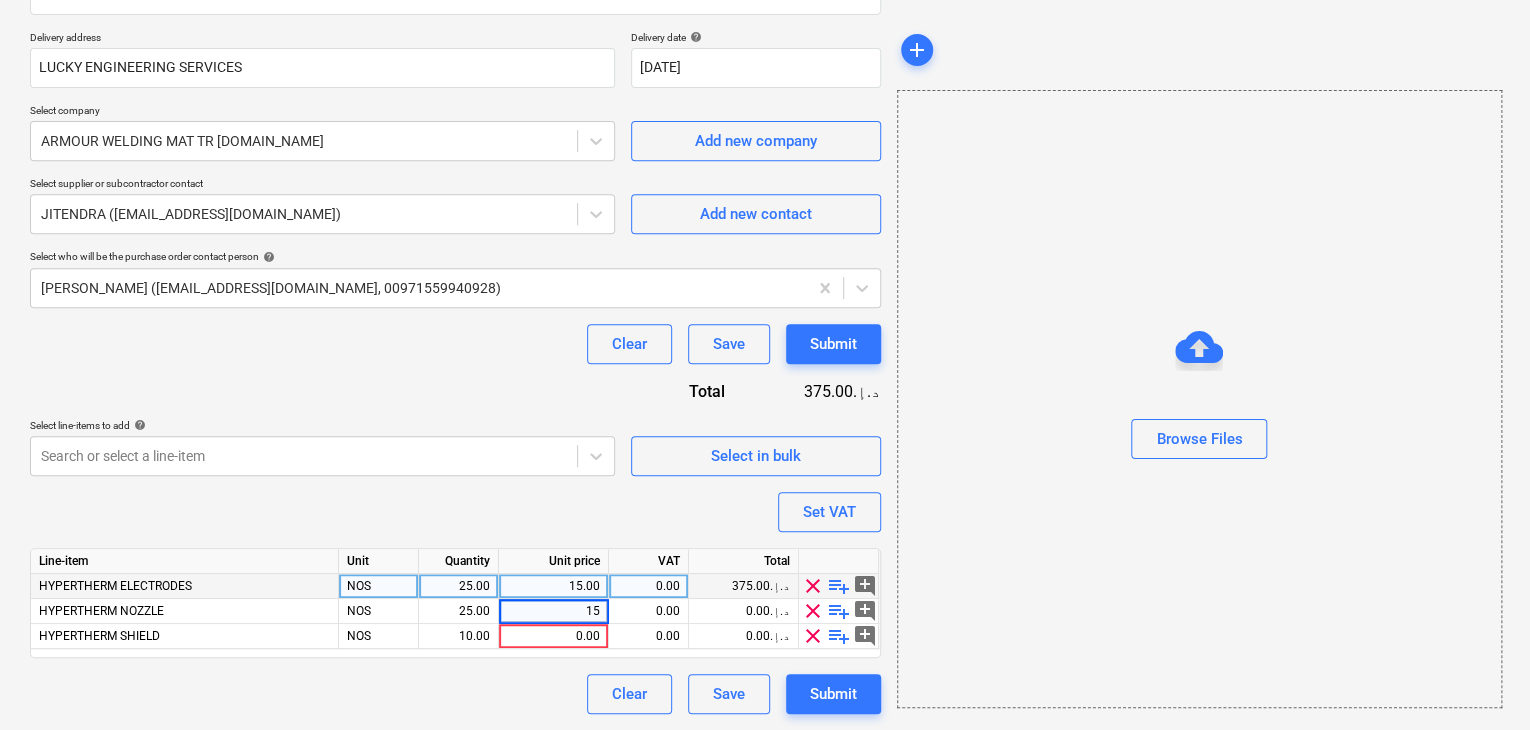 type on "x" 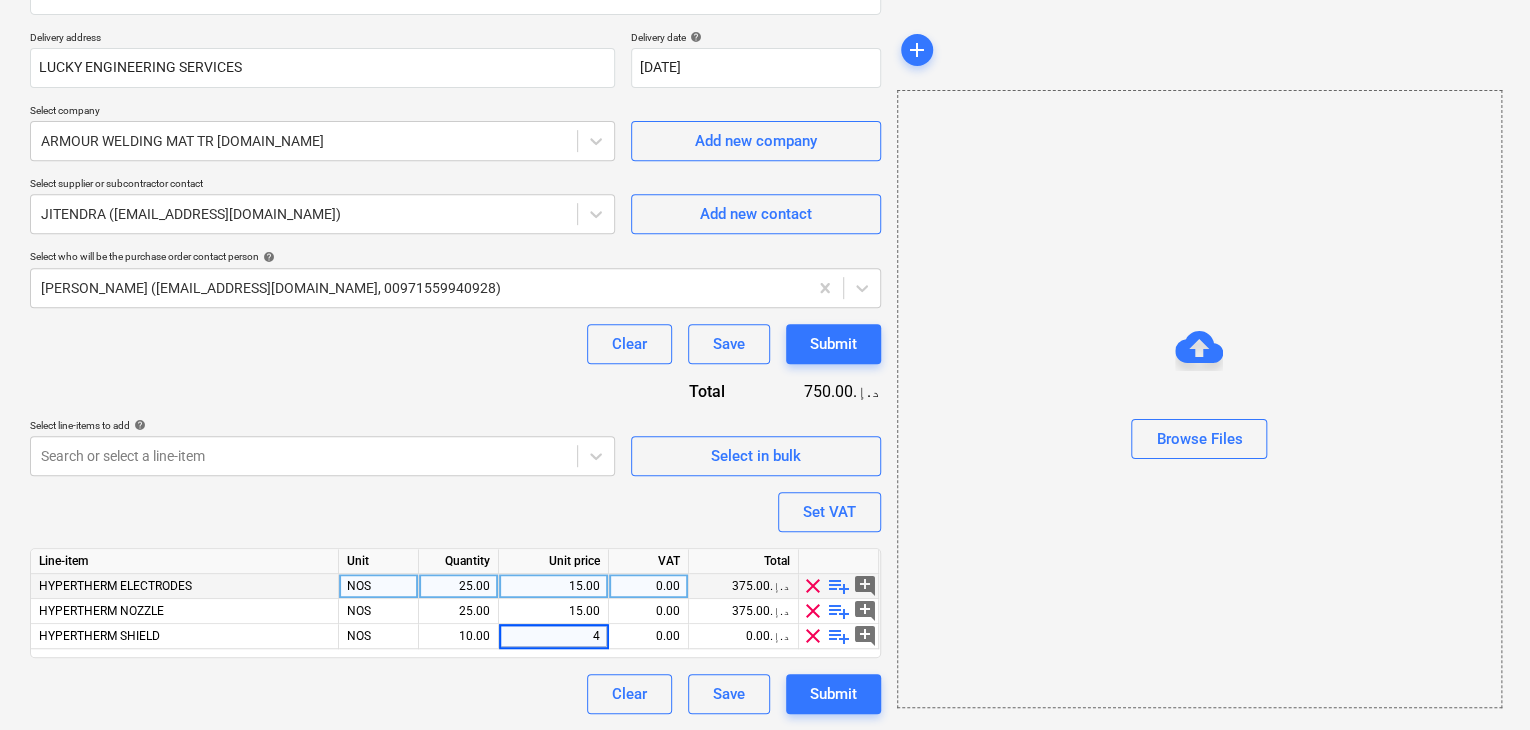 type on "45" 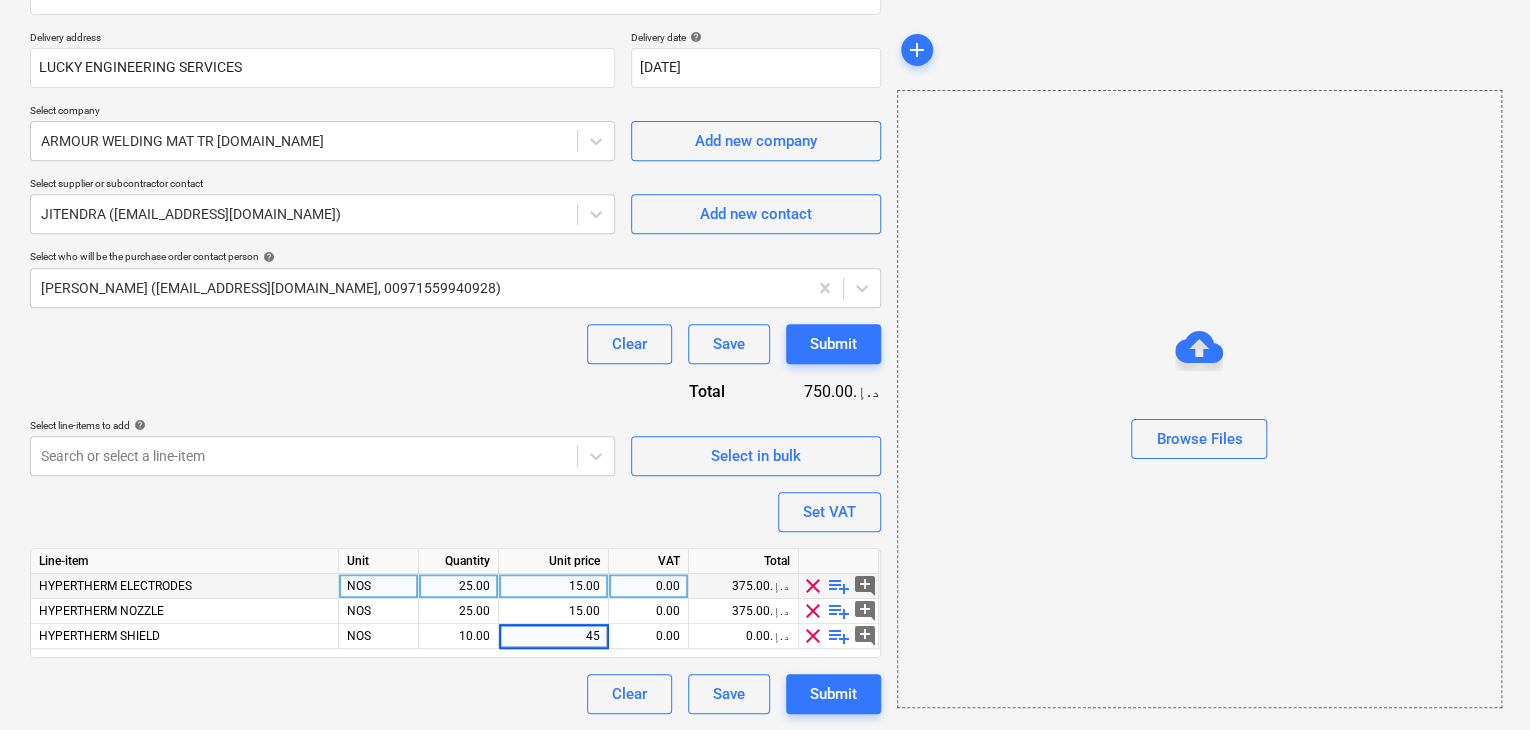 type on "x" 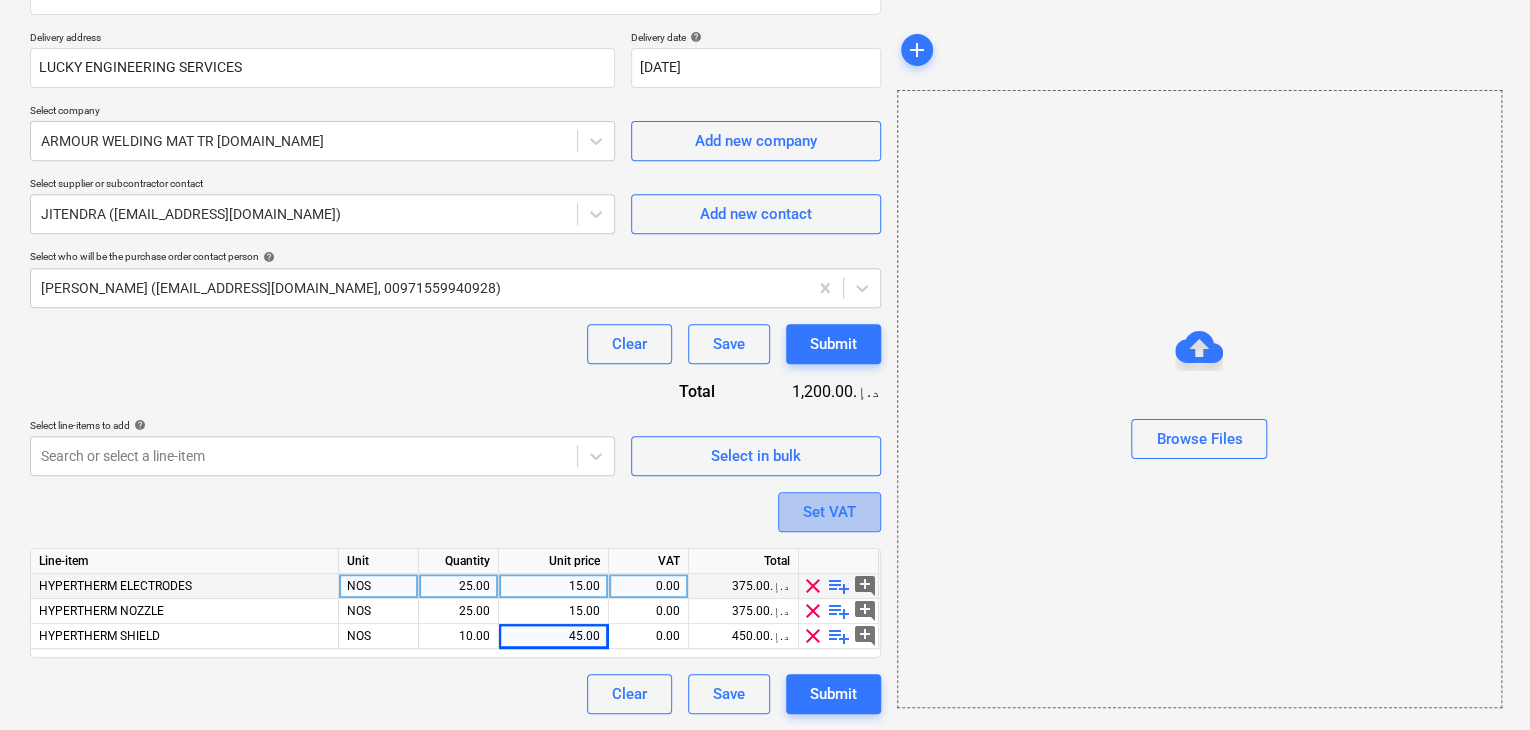 click on "Set VAT" at bounding box center (829, 512) 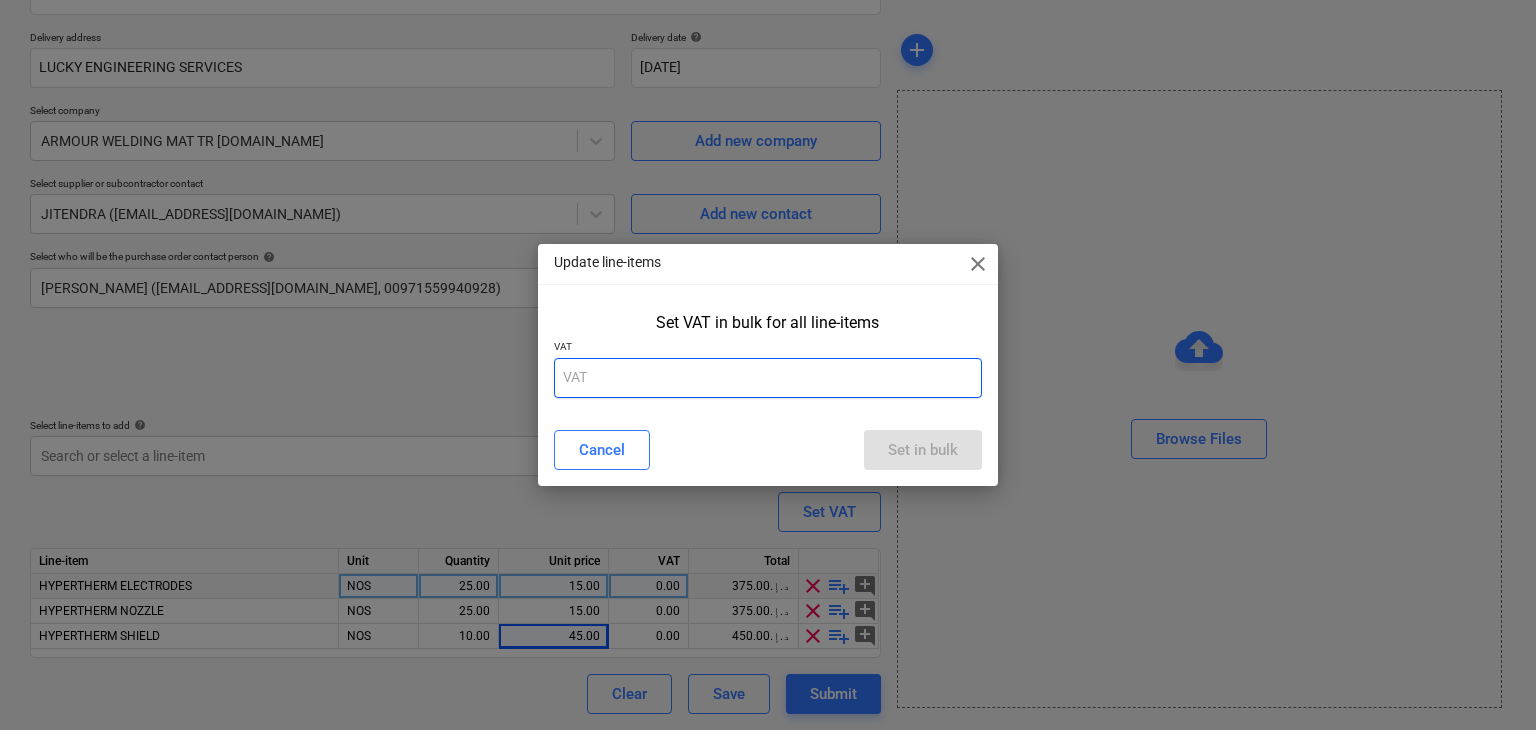 click at bounding box center [768, 378] 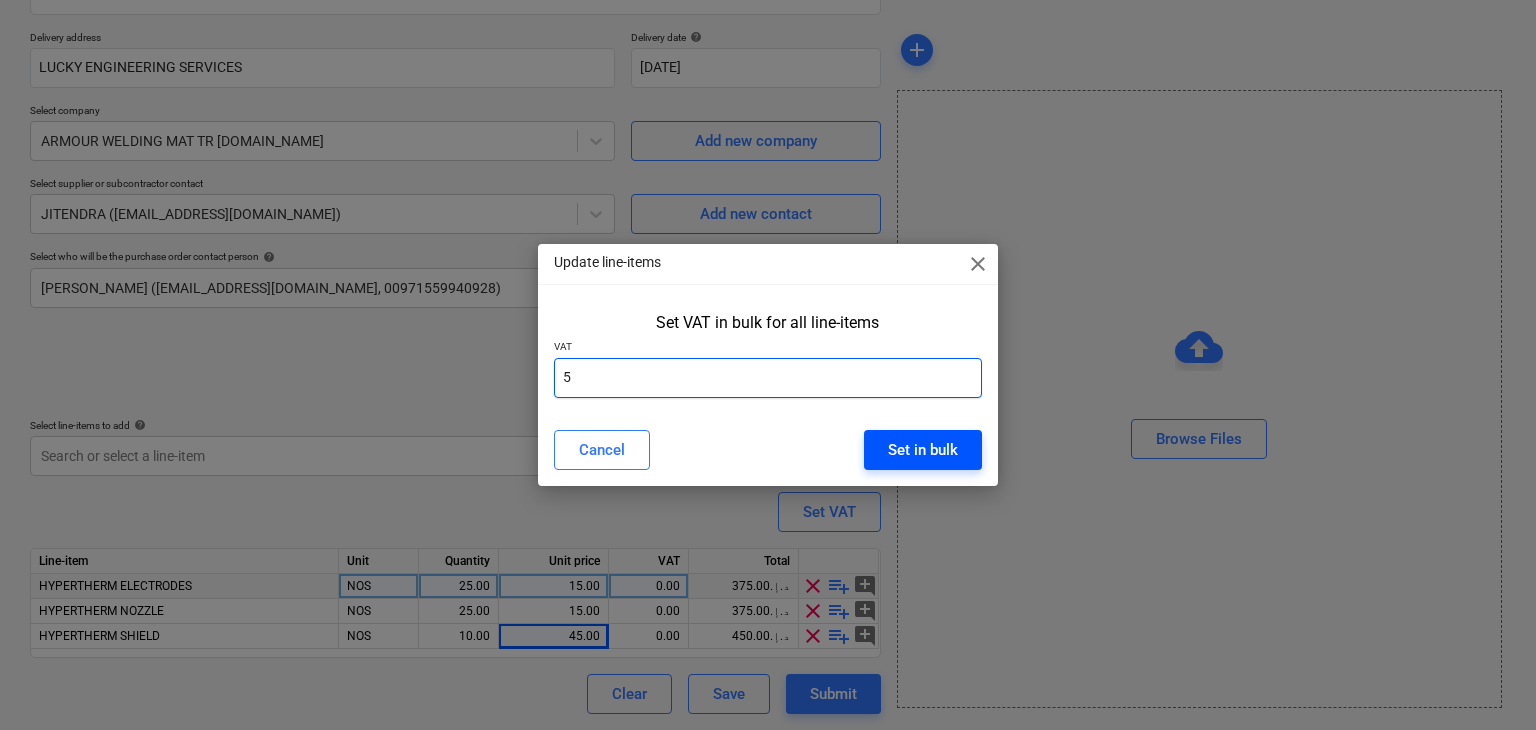 type on "5" 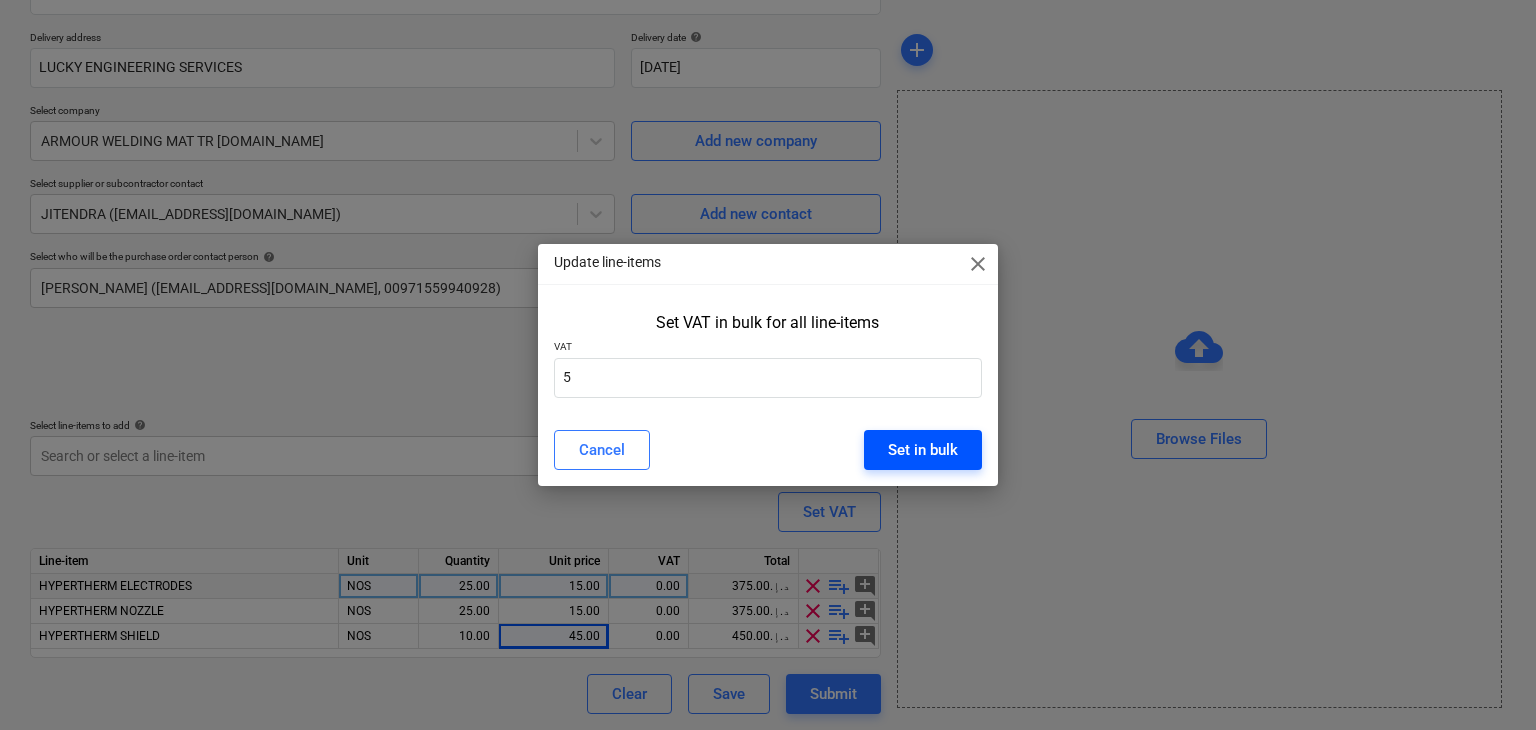 click on "Set in bulk" at bounding box center [923, 450] 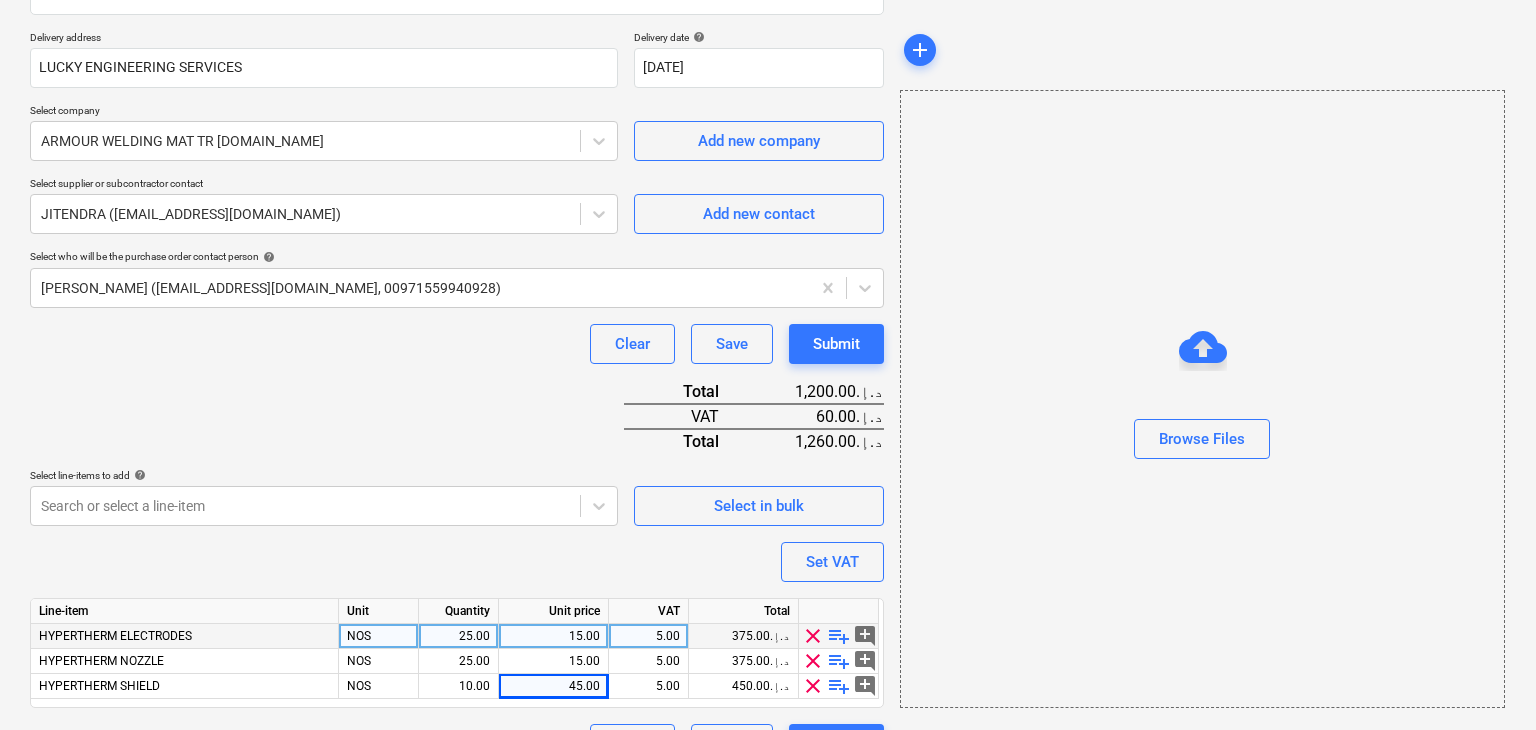 scroll, scrollTop: 392, scrollLeft: 0, axis: vertical 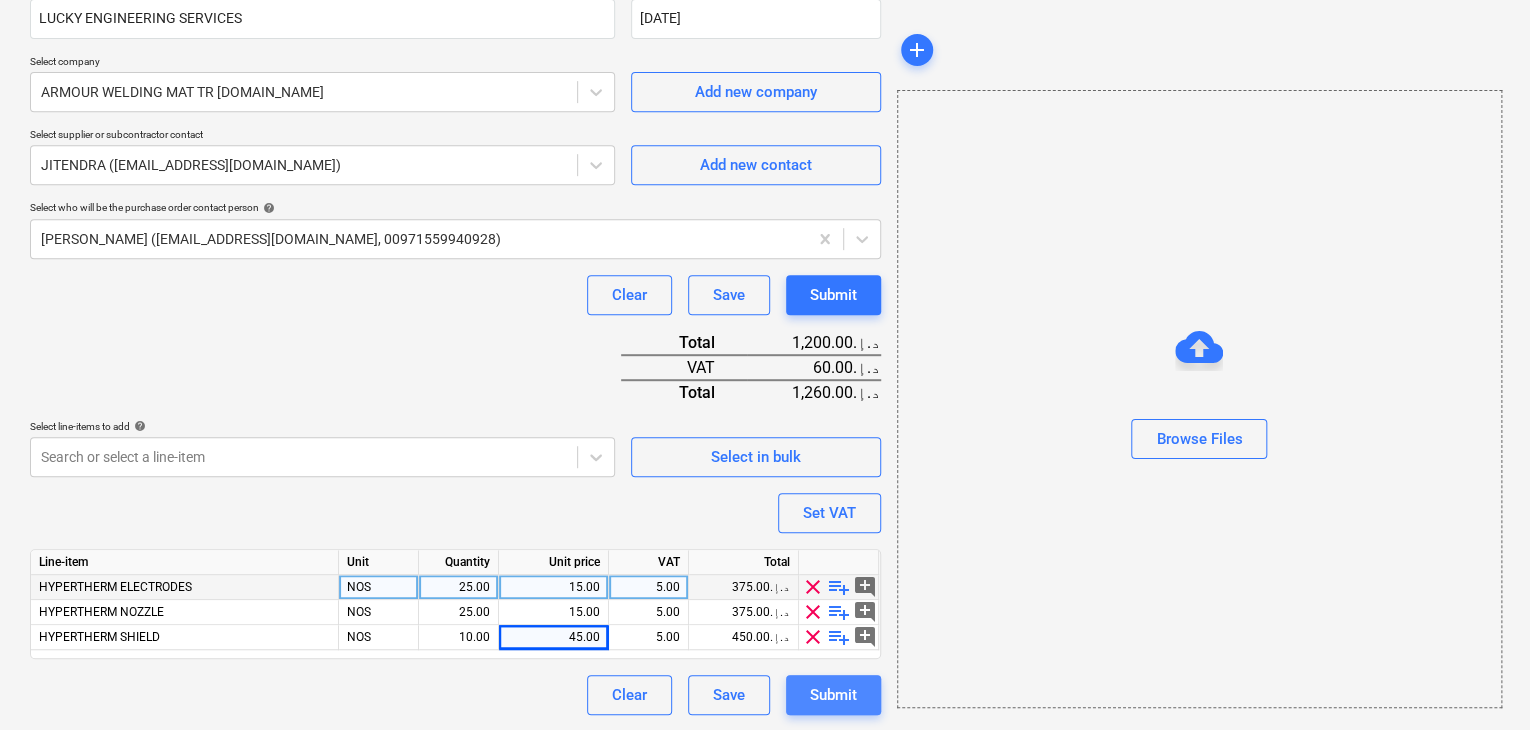 click on "Submit" at bounding box center [833, 695] 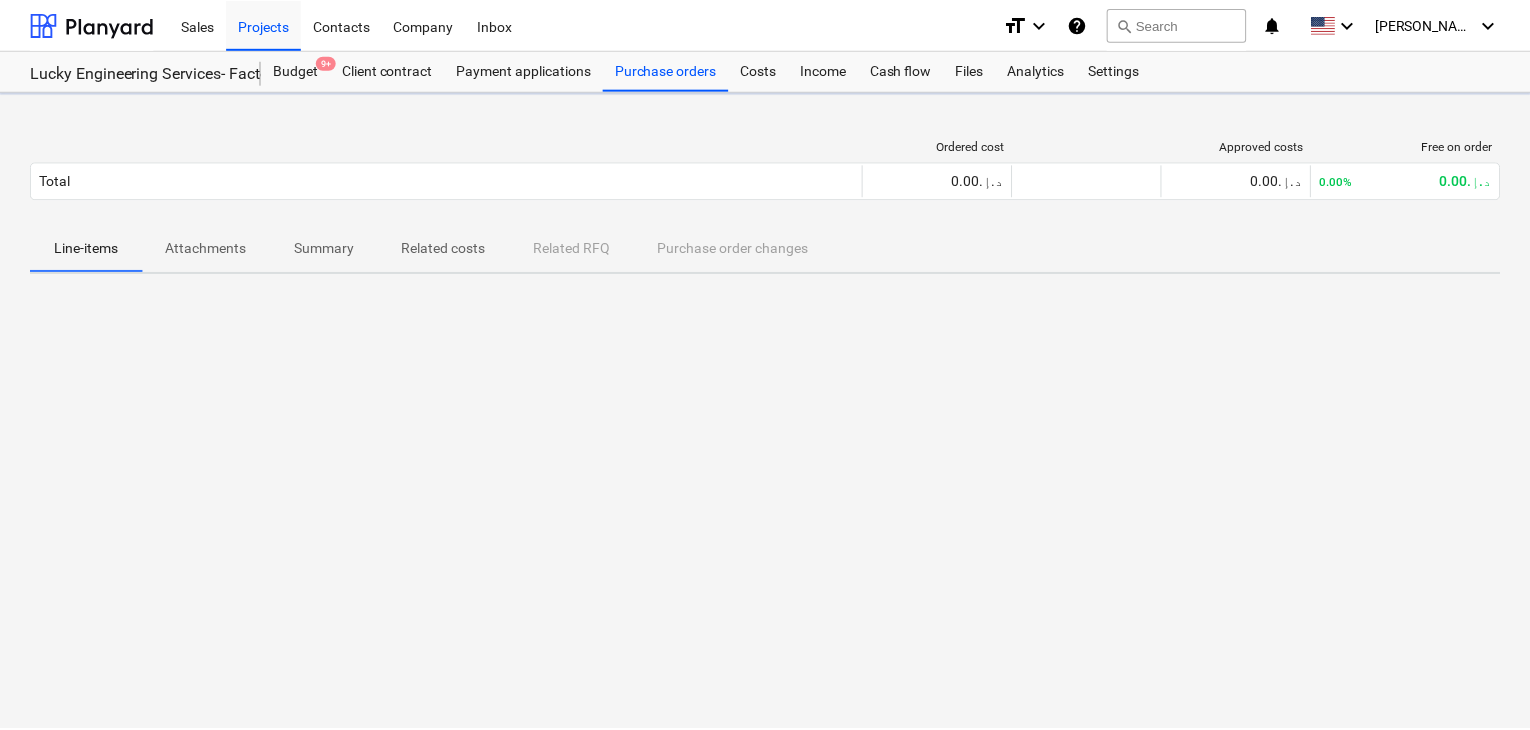 scroll, scrollTop: 0, scrollLeft: 0, axis: both 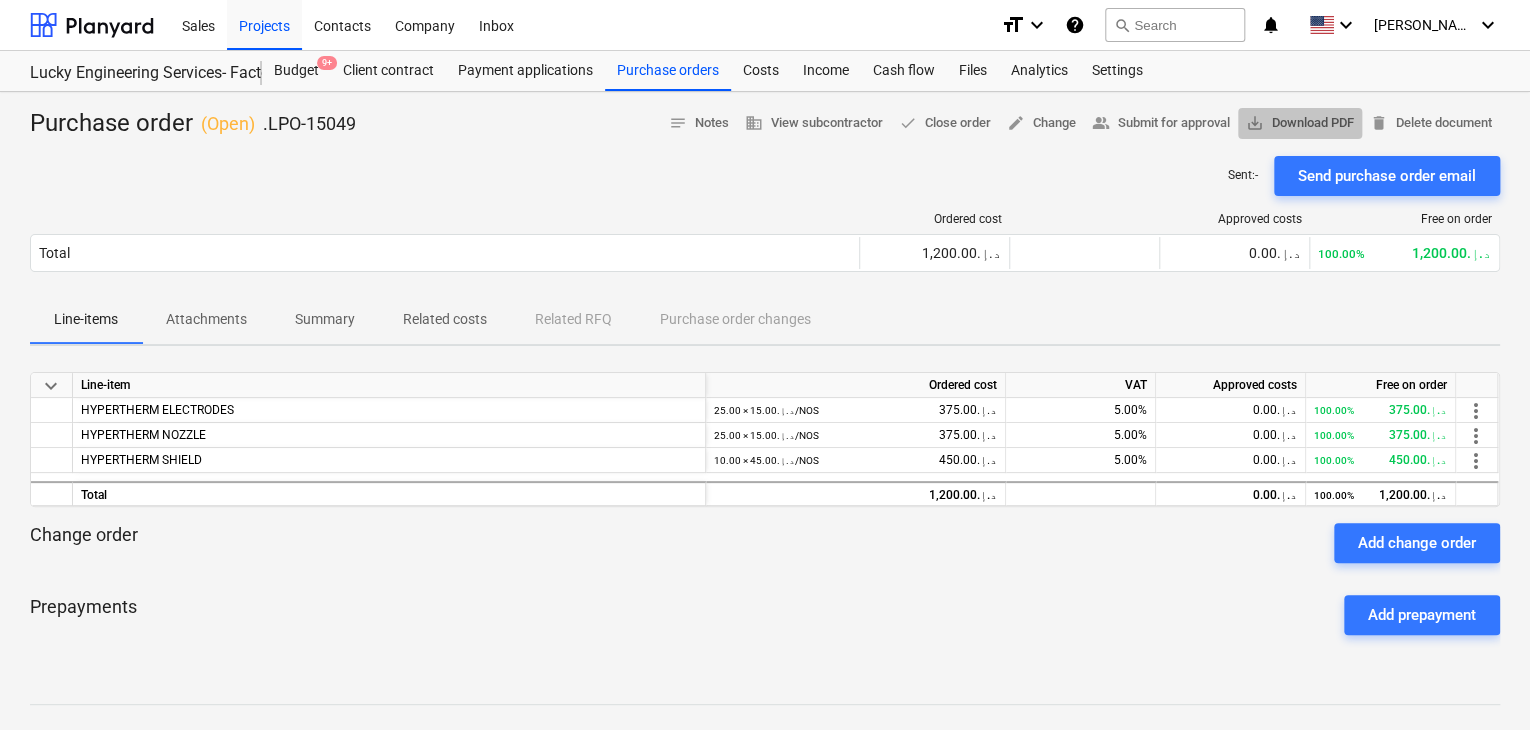 click on "save_alt Download PDF" at bounding box center (1300, 123) 